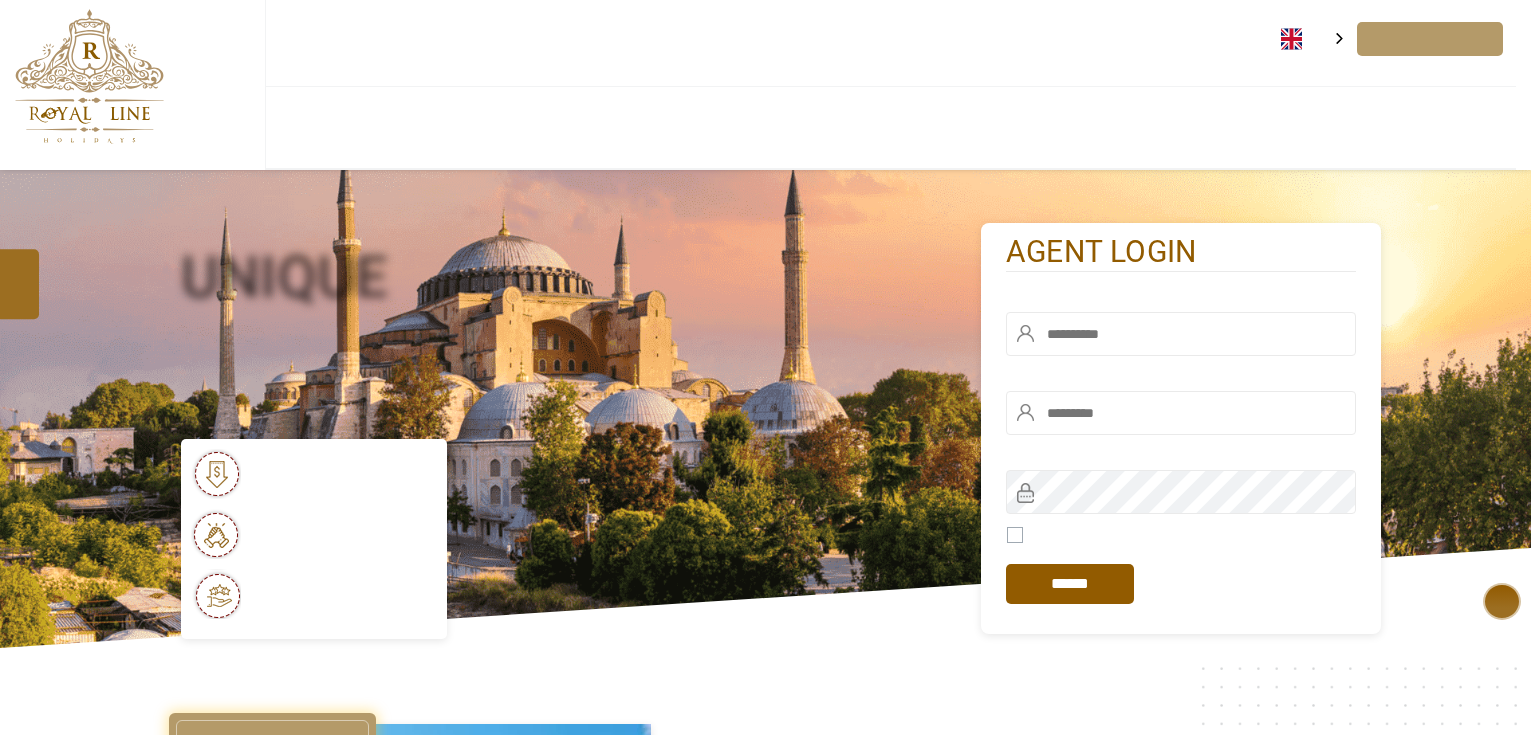 scroll, scrollTop: 0, scrollLeft: 0, axis: both 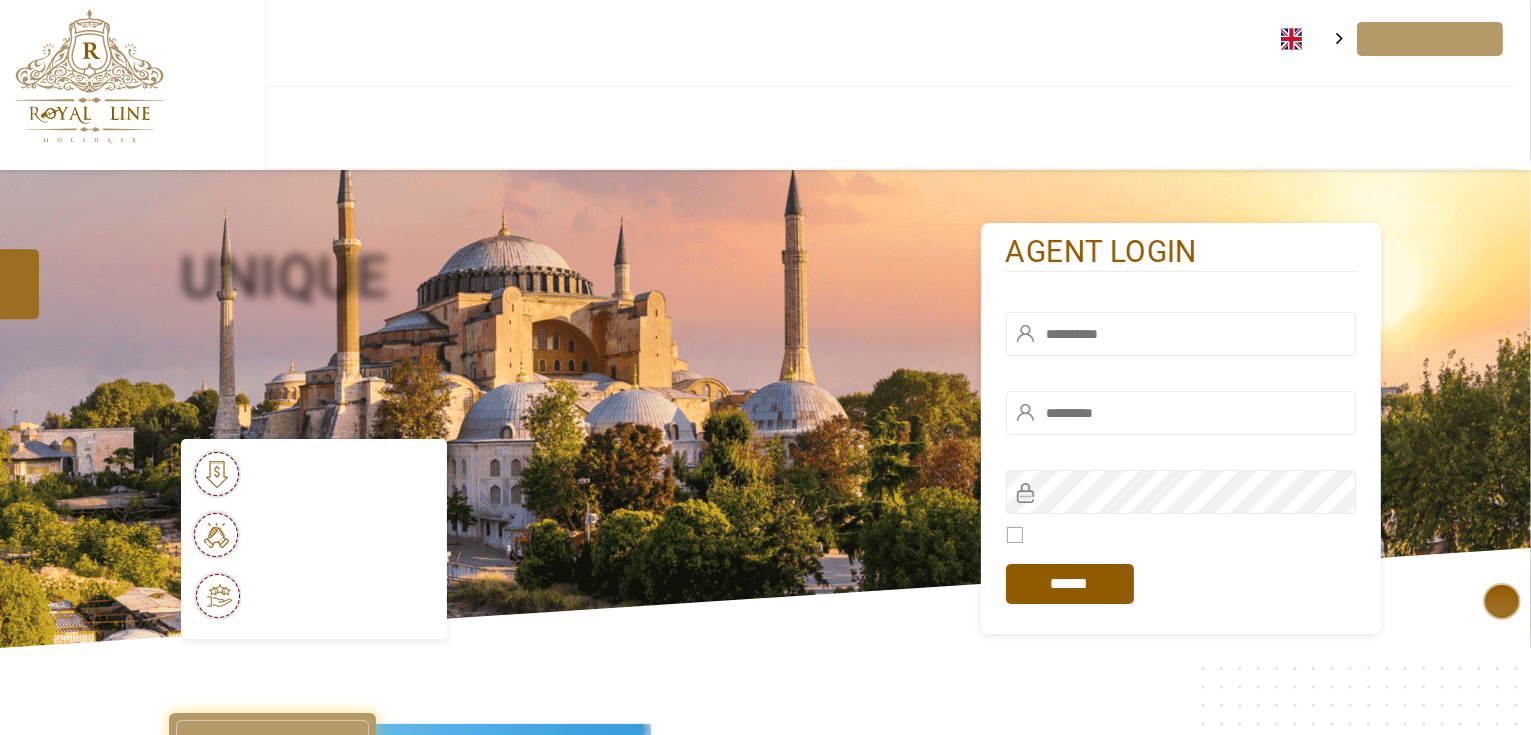 type on "*******" 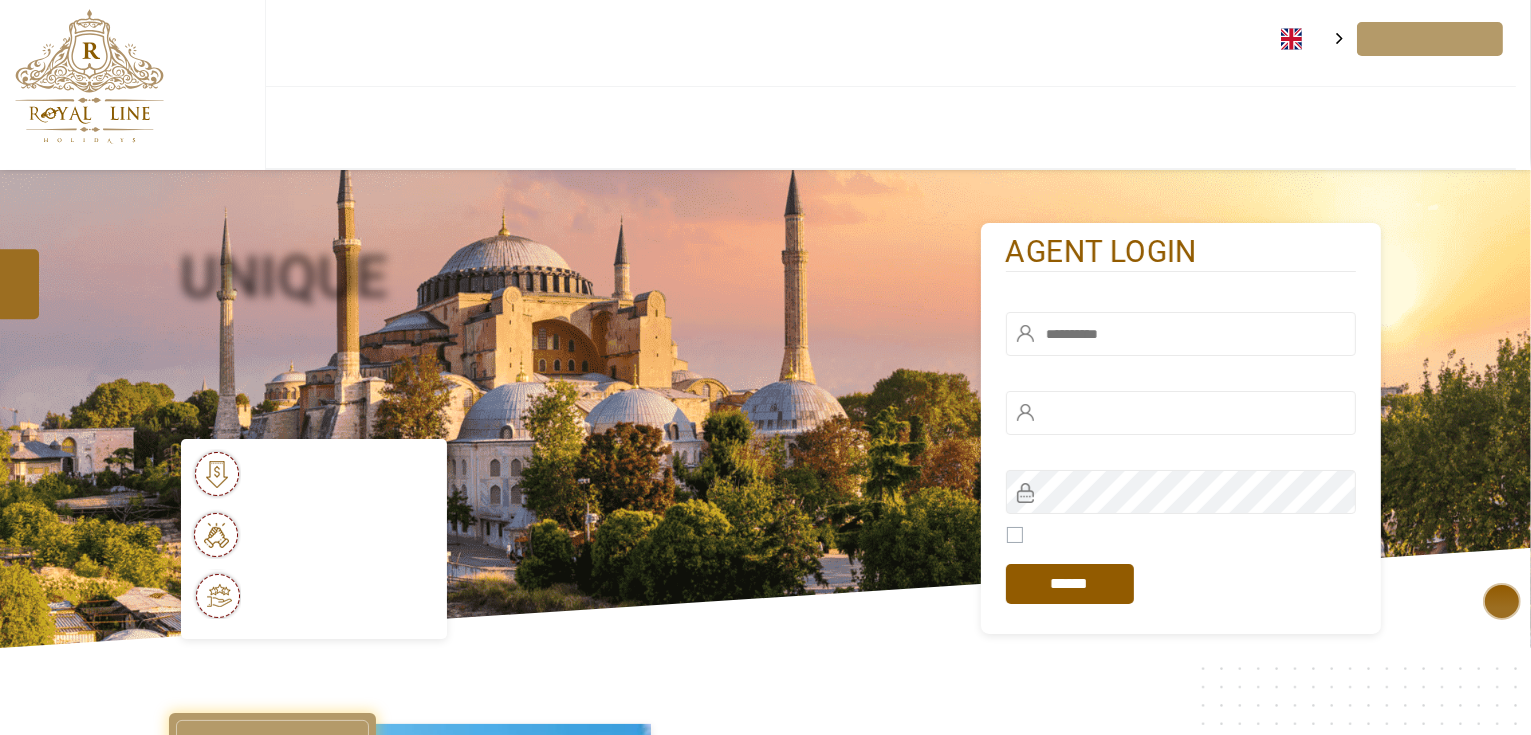 click at bounding box center [1181, 334] 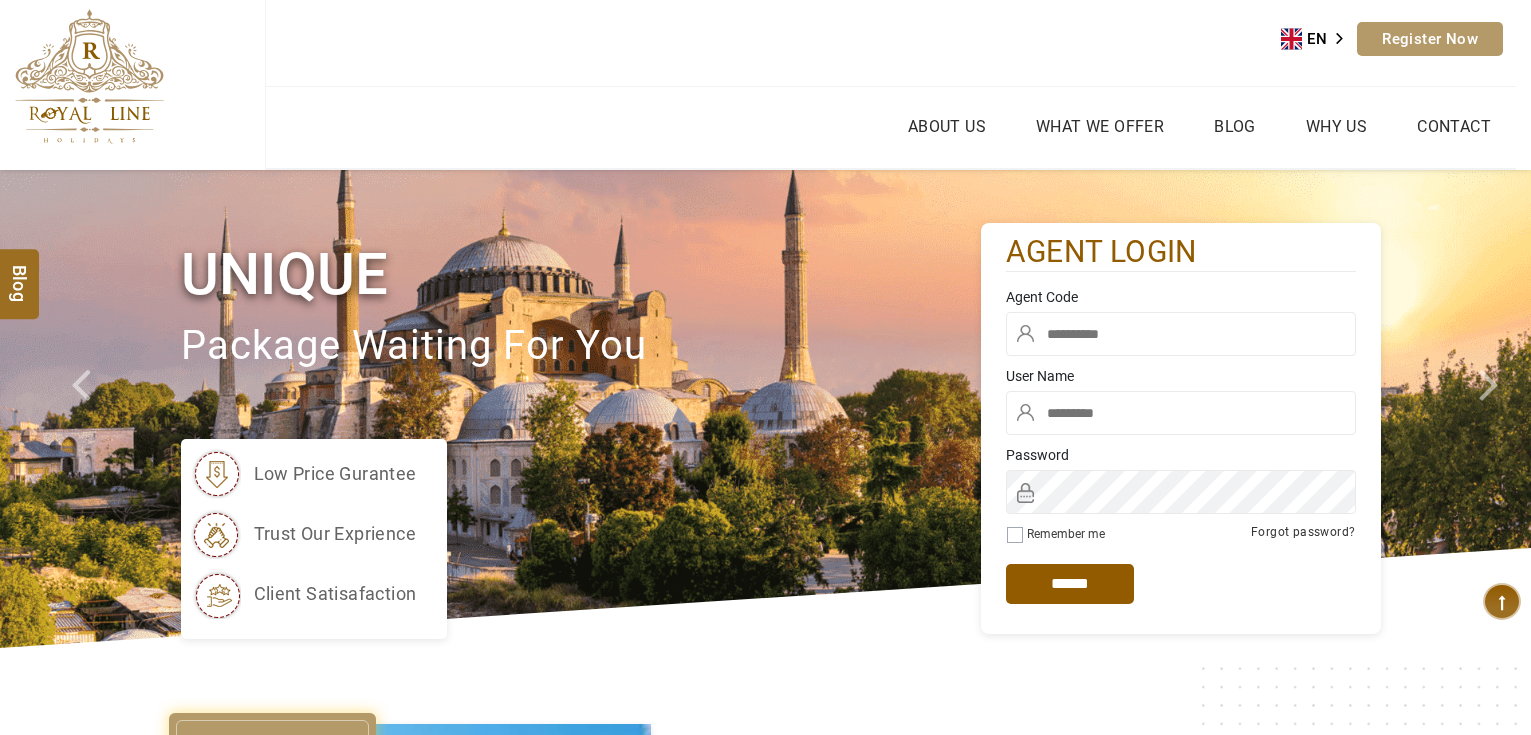 scroll, scrollTop: 0, scrollLeft: 0, axis: both 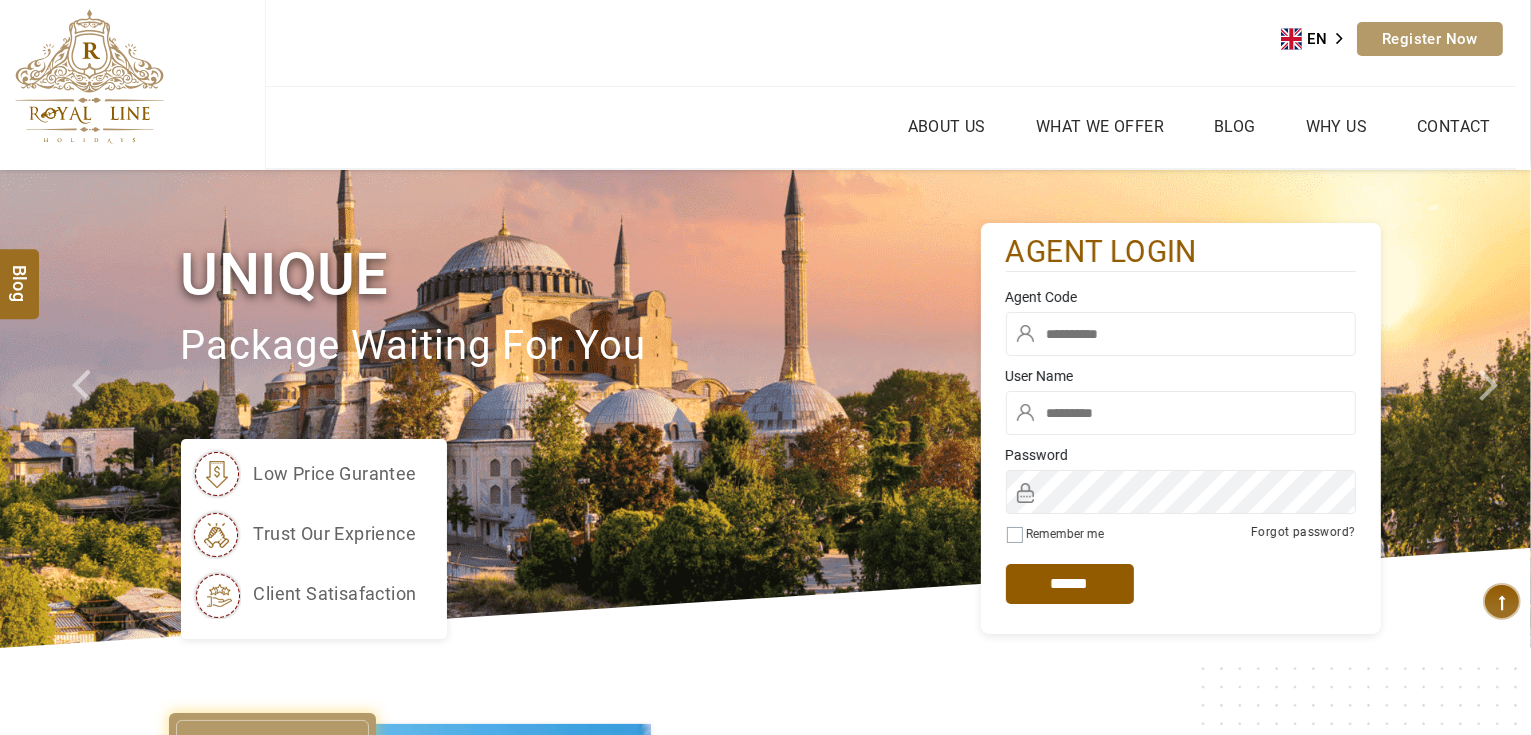 type on "*******" 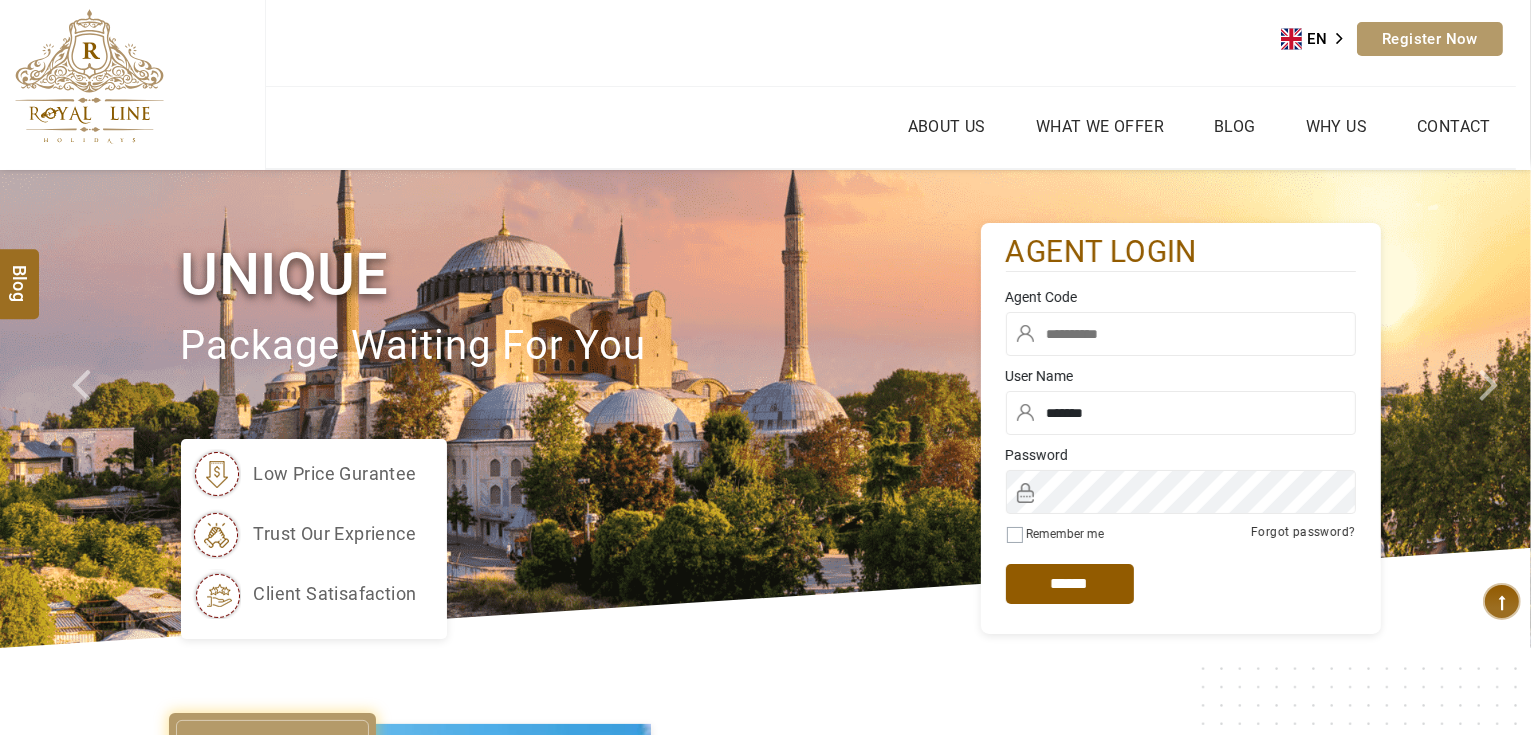 click at bounding box center (1181, 334) 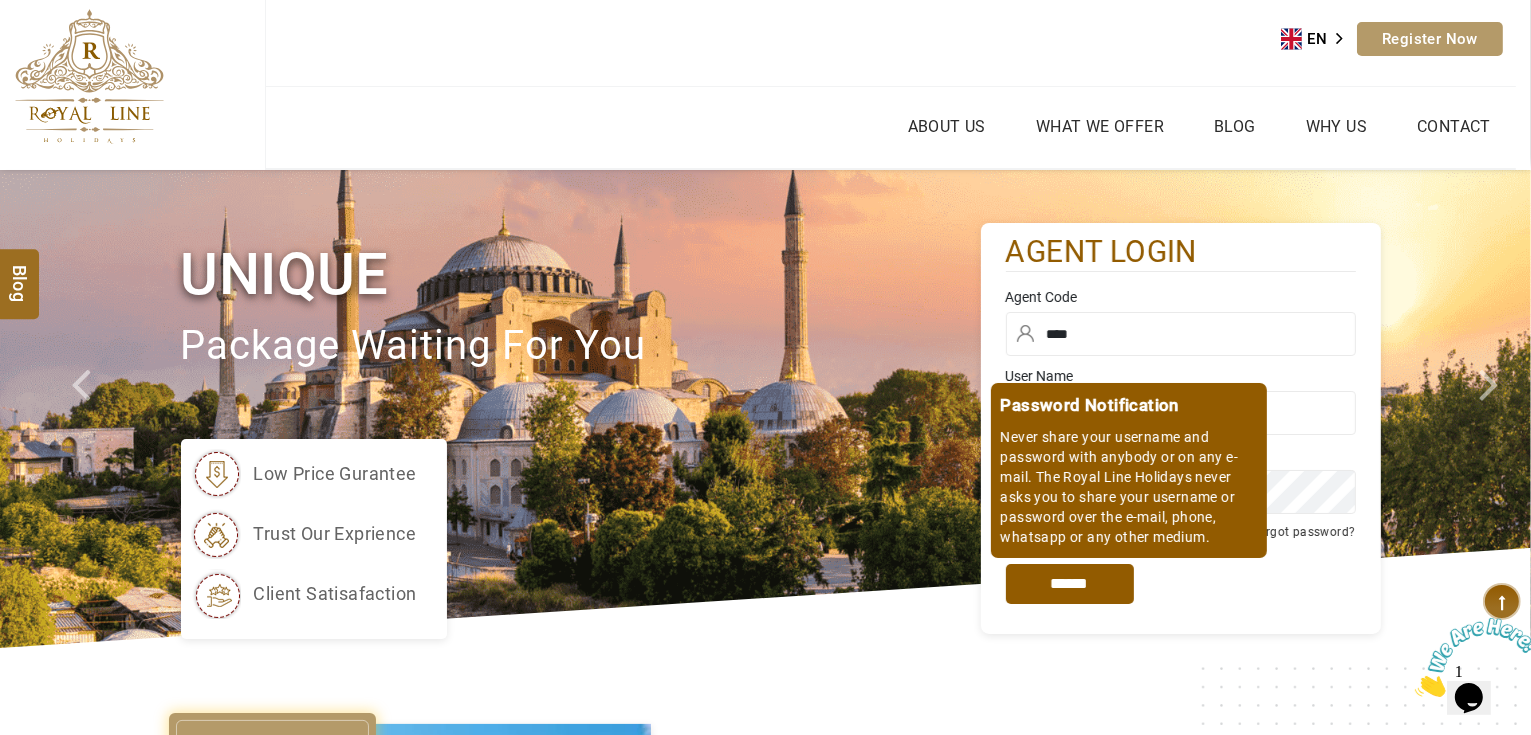 scroll, scrollTop: 0, scrollLeft: 0, axis: both 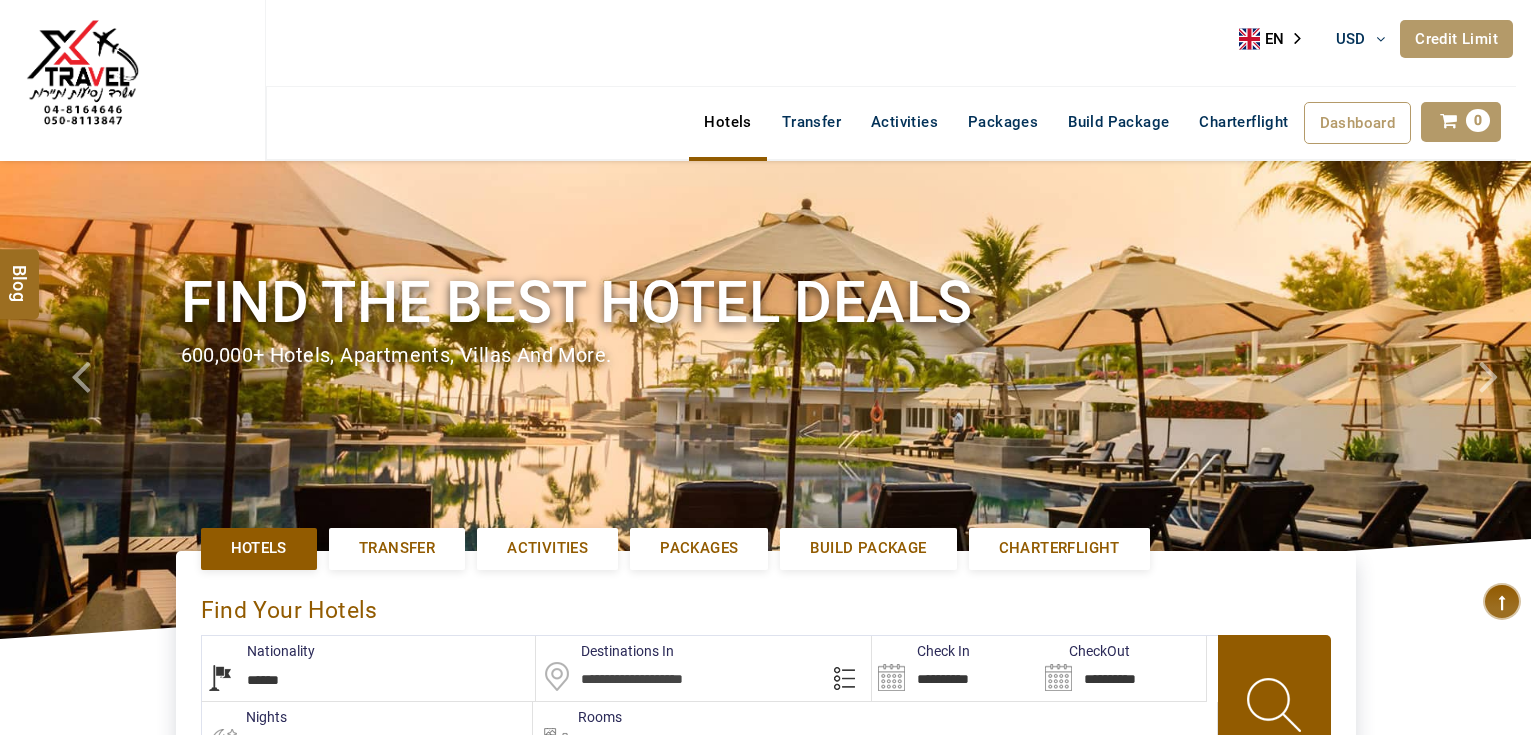 select on "******" 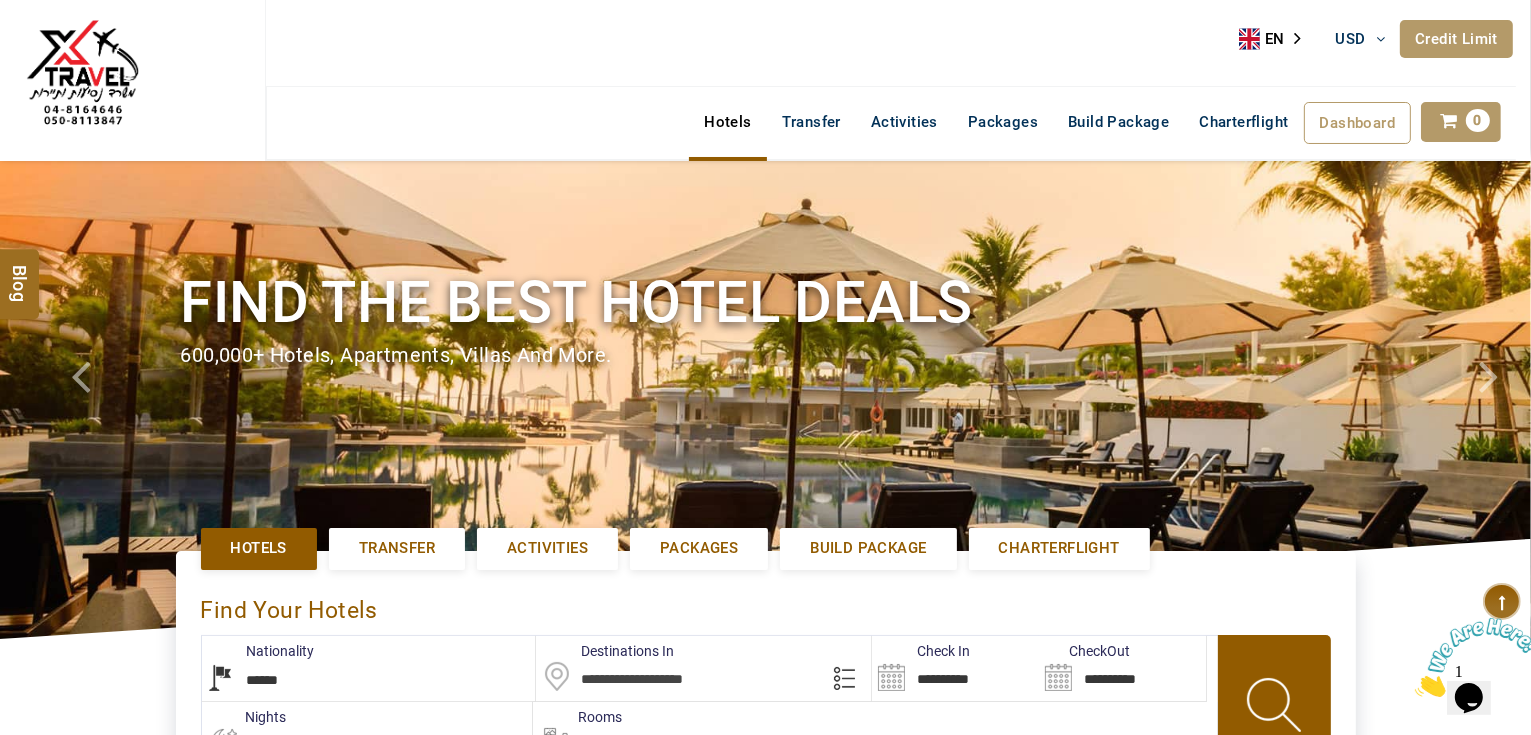 scroll, scrollTop: 0, scrollLeft: 0, axis: both 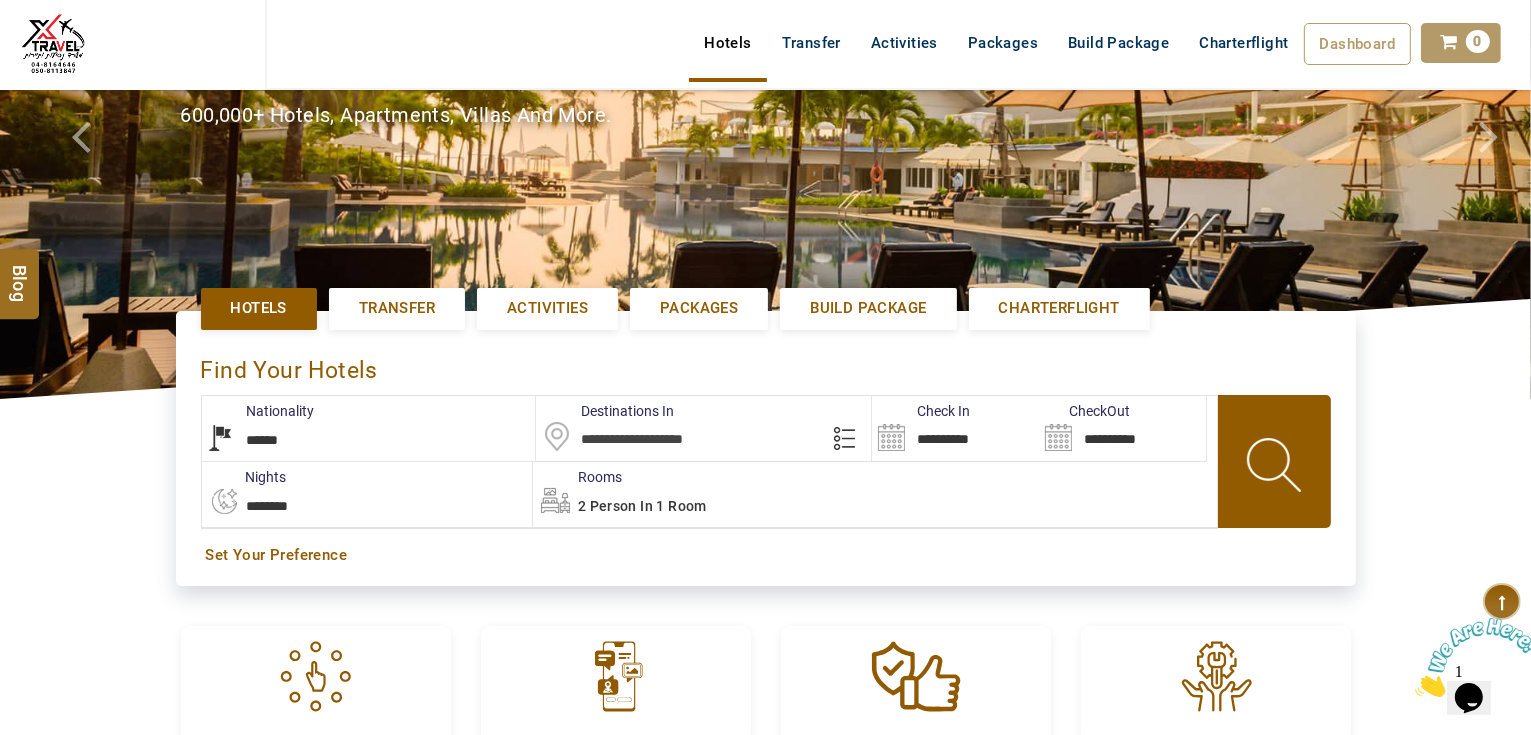 click at bounding box center [703, 428] 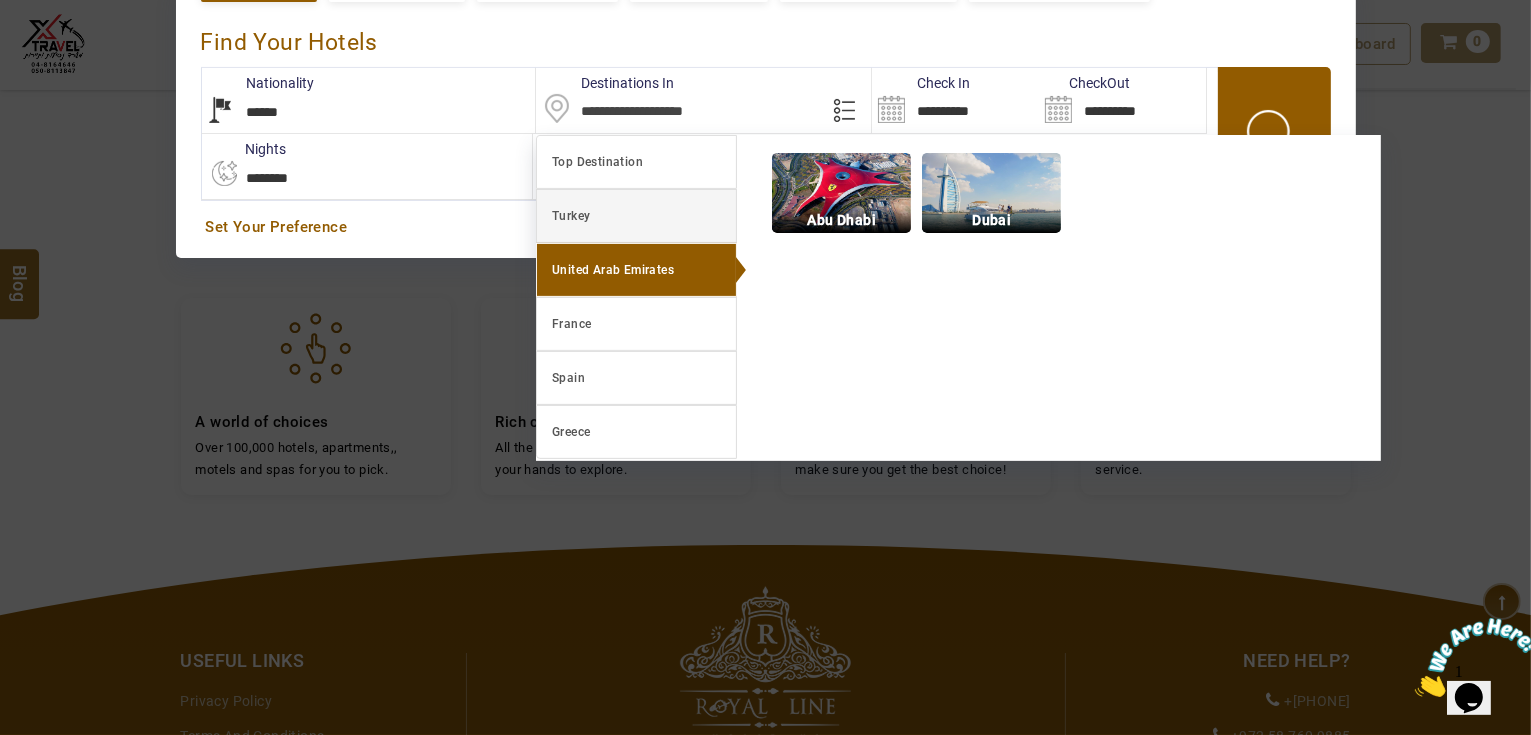 scroll, scrollTop: 540, scrollLeft: 0, axis: vertical 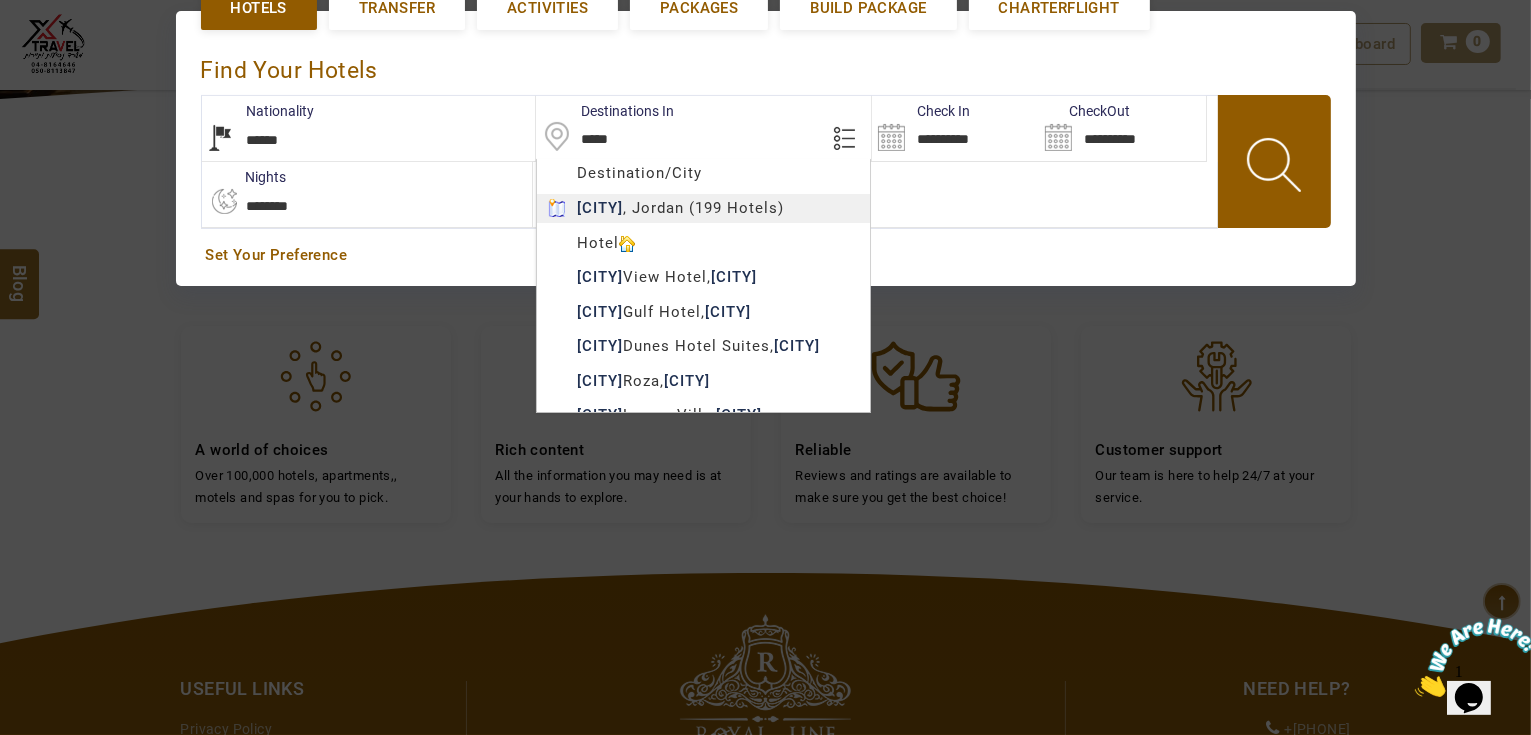 type on "*****" 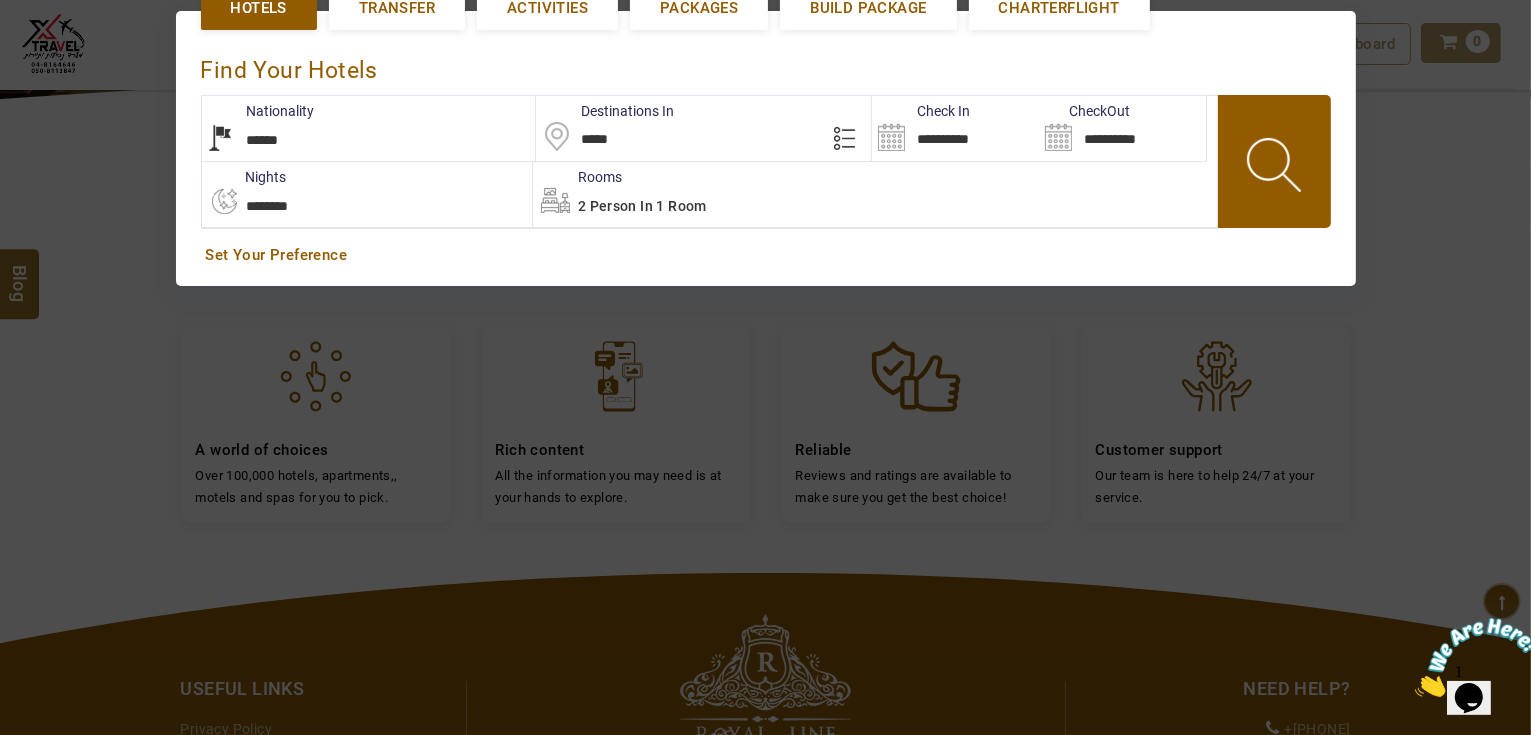 click on "**********" at bounding box center [955, 128] 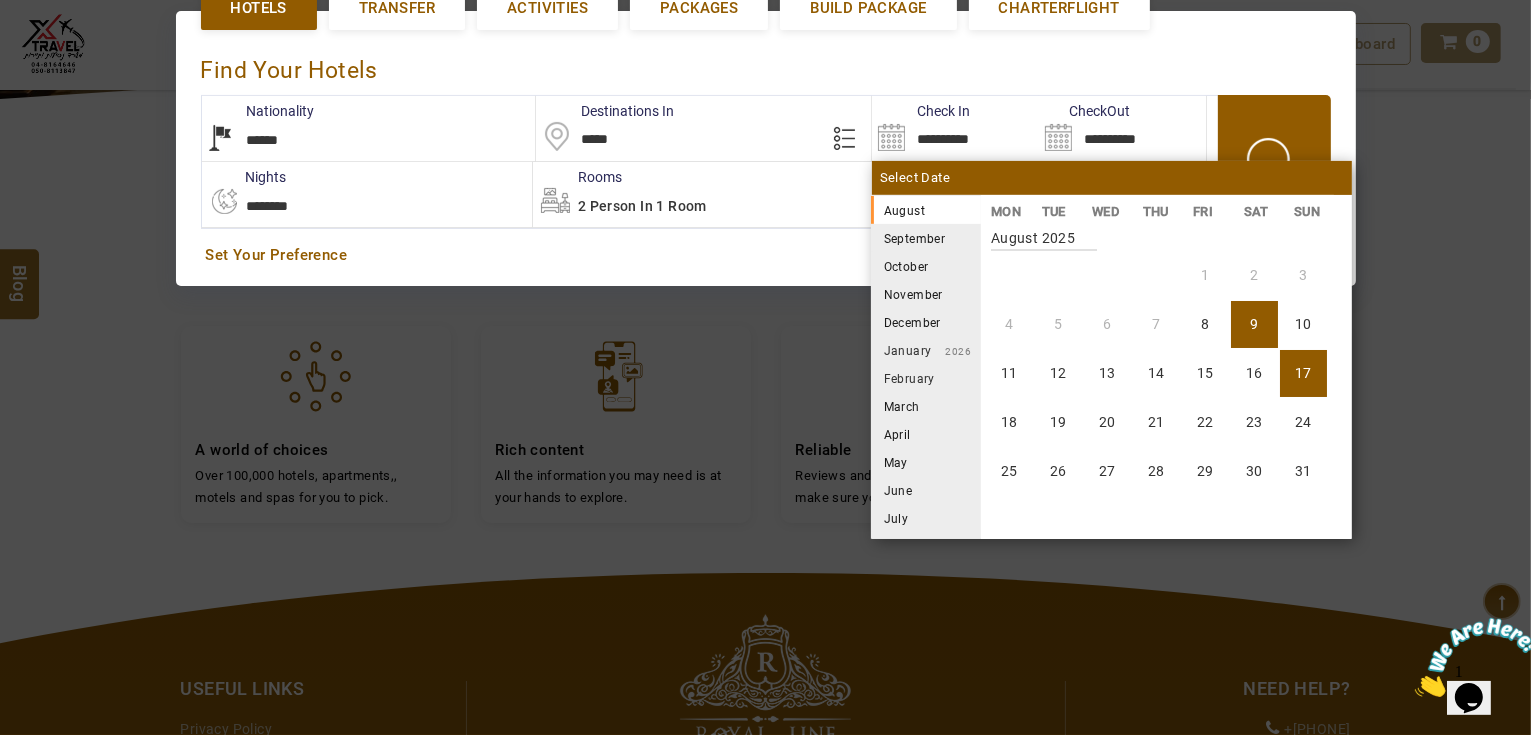click on "17" at bounding box center (1303, 373) 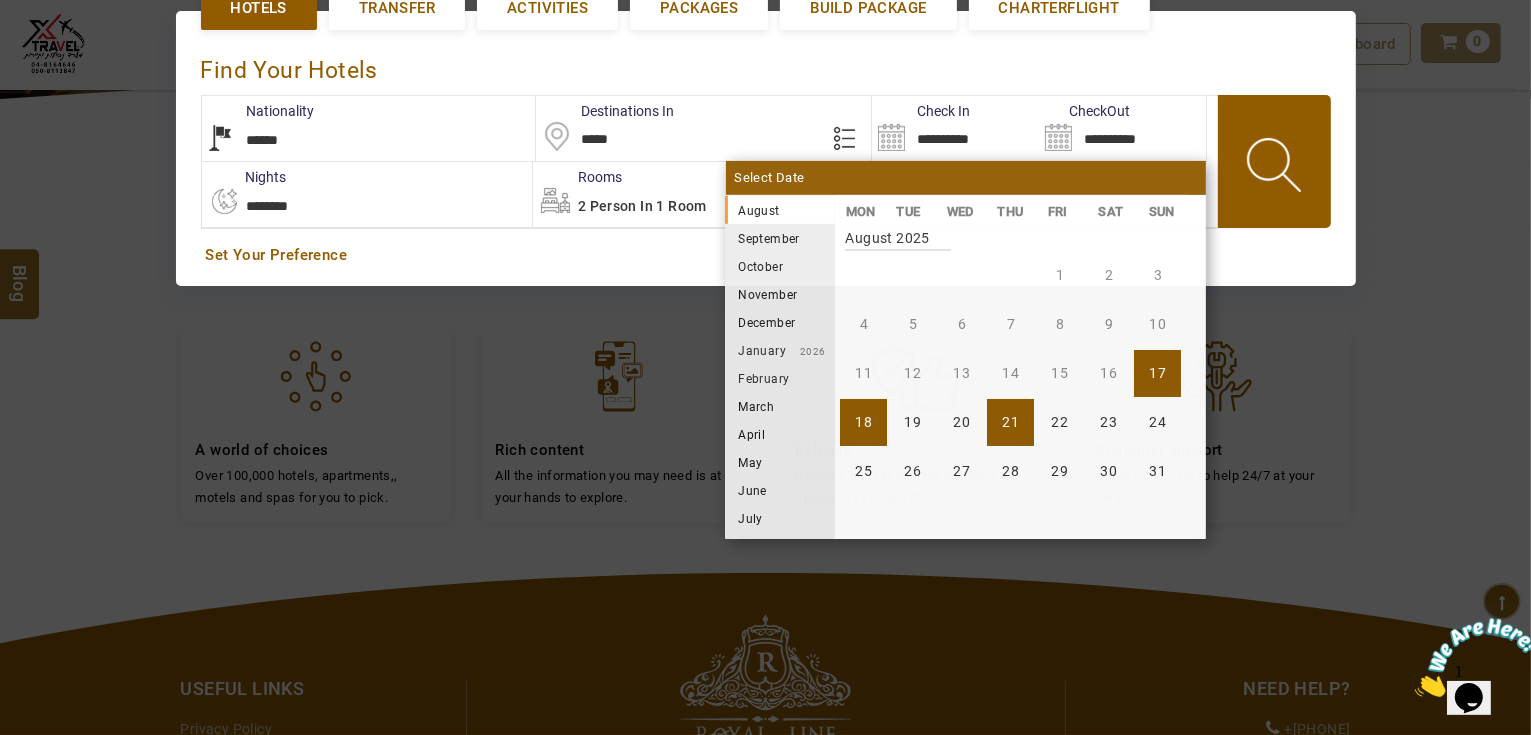 click on "21" at bounding box center (1010, 422) 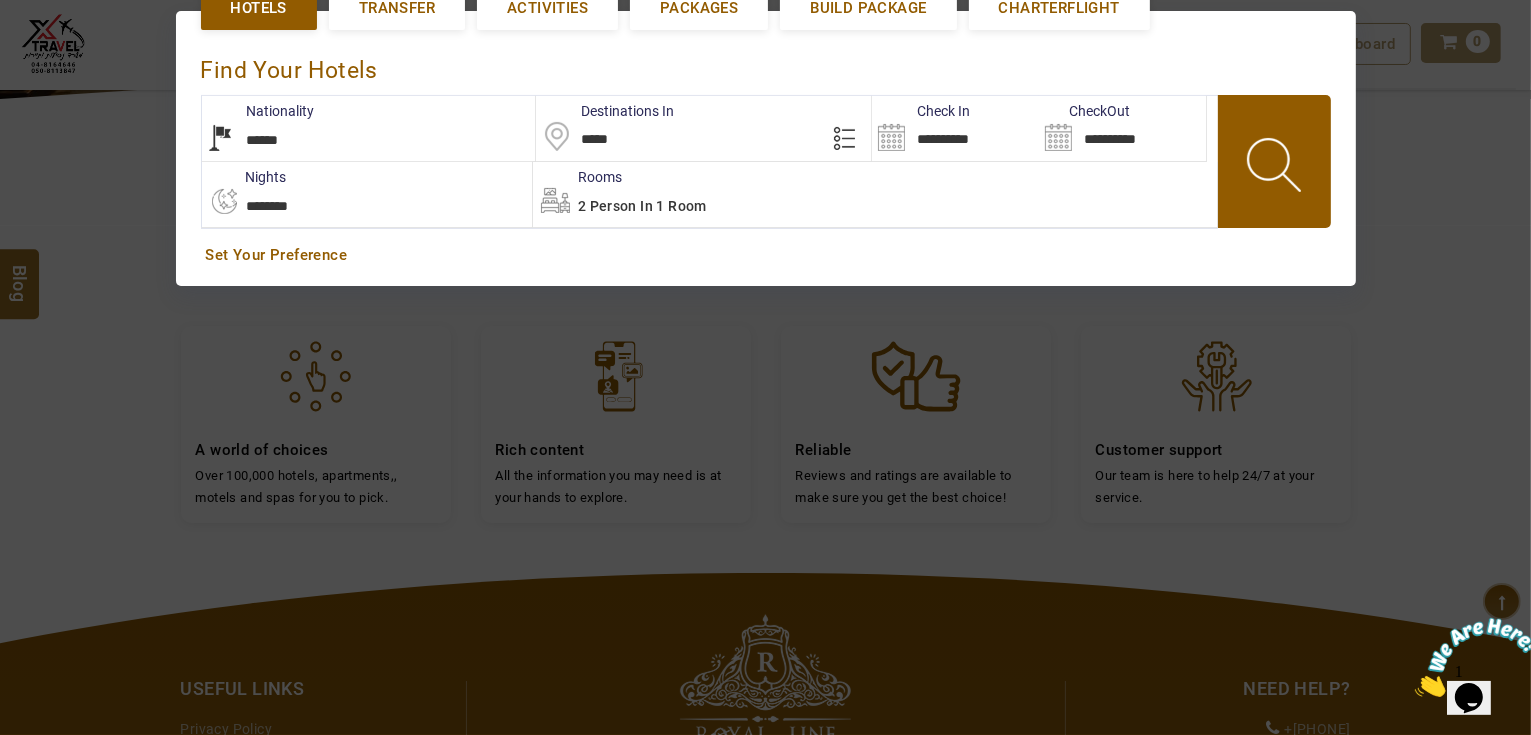 click at bounding box center (1276, 168) 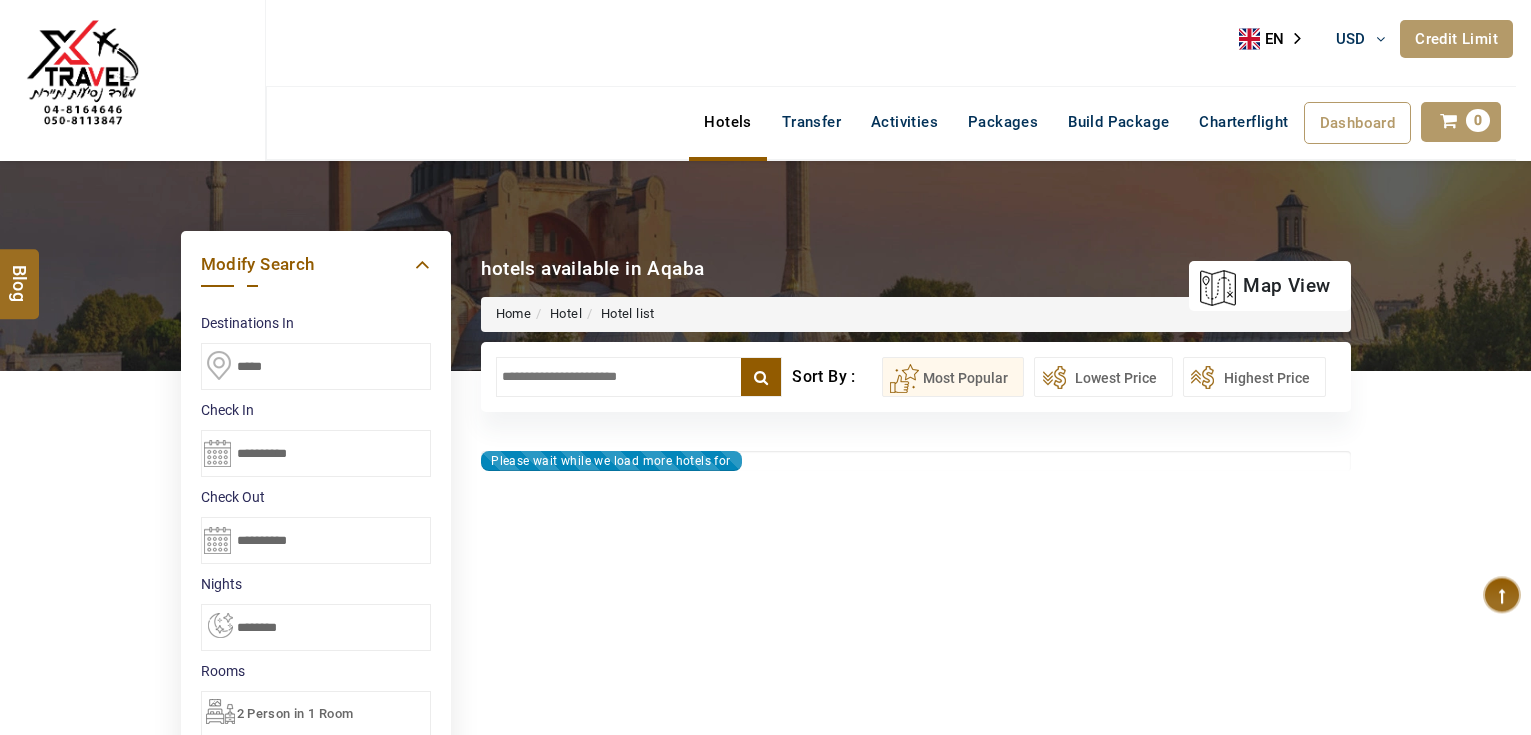 select on "*" 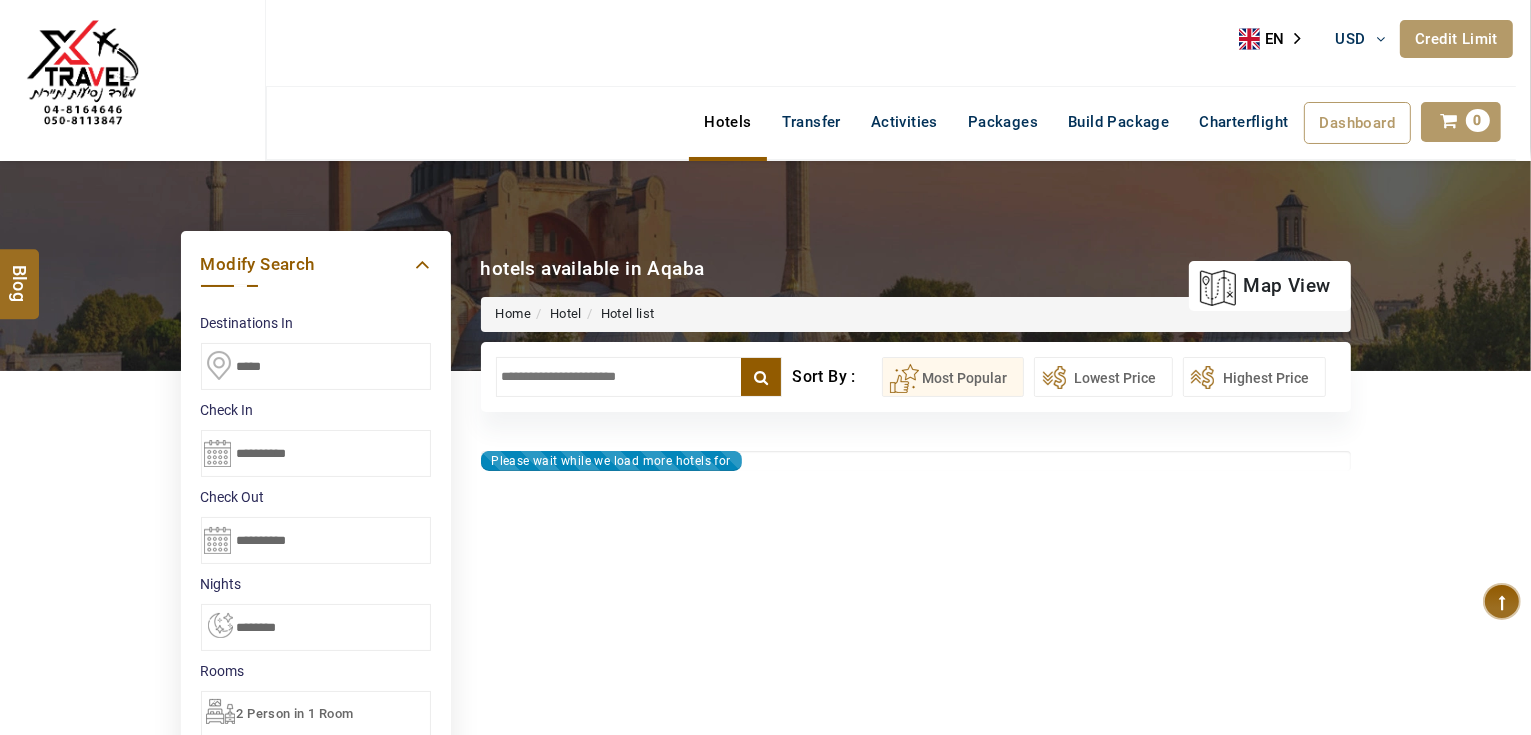 type on "**********" 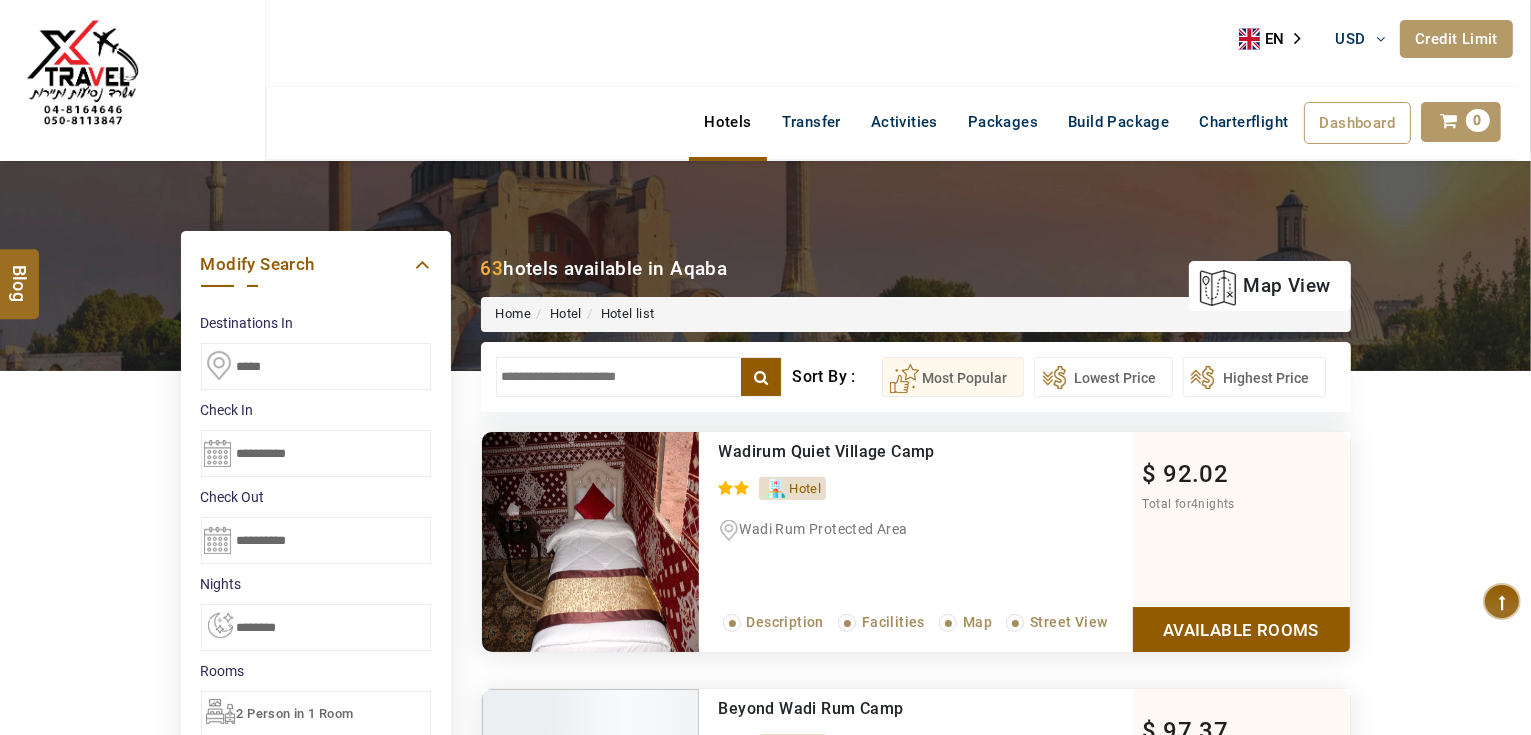 click on "DESTINATION + Add Destination  Nationality Afghanistan Albania Algeria American Samoa Andorra Angola Anguilla Antigua And Barbuda Argentina Armenia Aruba Australia Austria Azerbaijan Bahamas Bahrain Bangladesh Barbados Belarus Belgium Belize Benin Bermuda Bhutan Bolivia Bosnia Herzegovina Botswana Brazil British Indian Ocean Territory British Virgin Islands Brunei Darussalam Bulgaria Burkina Faso Burundi Cambodia Cameroon Canada Cape Verde Caribbean Cayman Islands Central African Republic Chad Chile China Christmas Island Cocos (Keeling) Islands Colombia Comoros Congo (Democratic Republic) Congo (Republic Of) Cook Islands Costa Rica Croatia Cuba Cyprus Czech Republic Denmark Djibouti Dominica Dominican Republic East Timor Ecuador Egypt El Salvador Equatorial Guinea Eritrea Estonia Ethiopia Falkland Islands(Malvinas) Faroe Islands Fiji Finland France French Guiana French Polynesia French Southern Territories Gabon Gambia Georgia Germany Ghana Gibraltar Greece Greenland Grenada Guadeloupe Guam Guatemala Guinea" at bounding box center [765, 938] 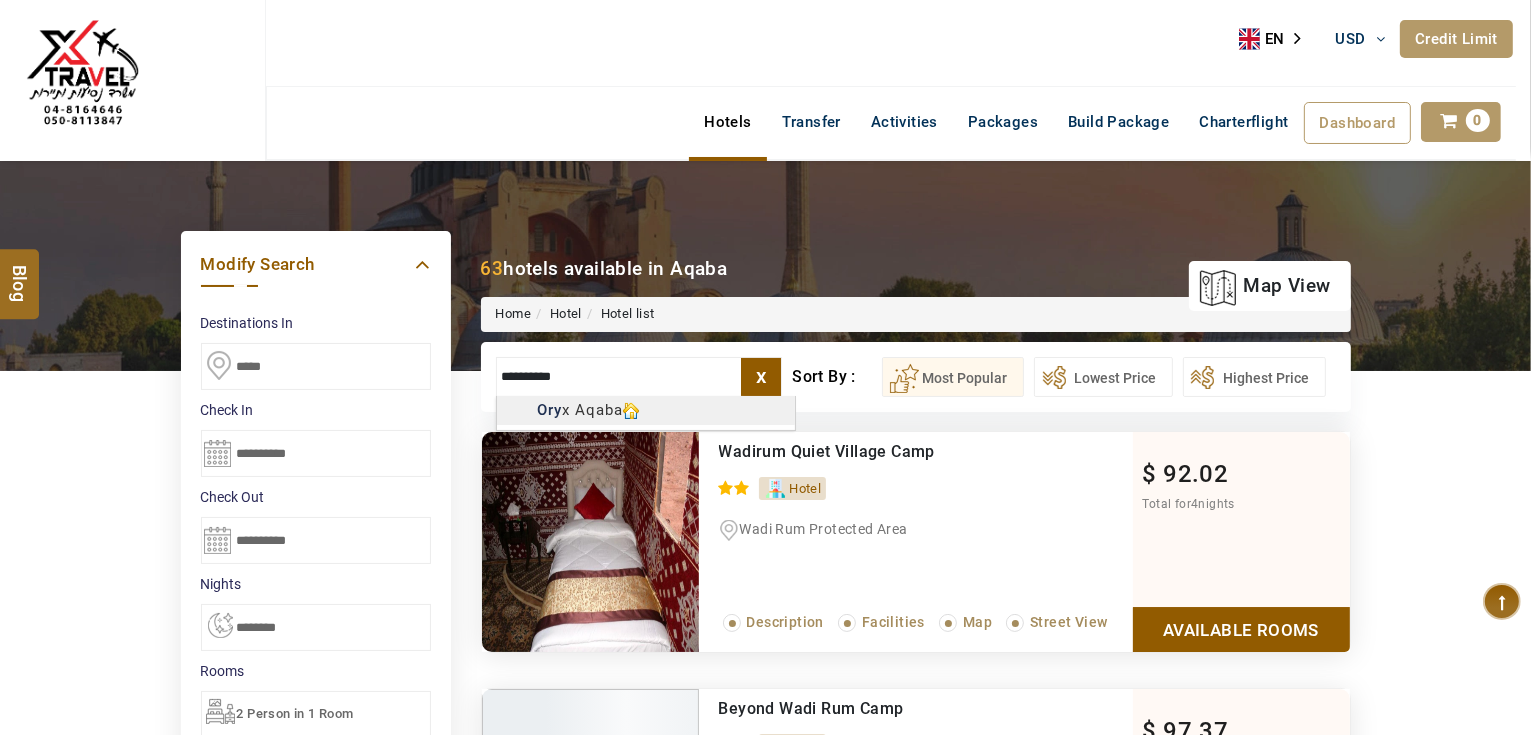 click on "AHMAD JINDAWY USD AED  AED EUR  € USD  $ INR  ₹ THB  ฿ IDR  Rp BHD  BHD TRY  ₺ Credit Limit EN HE AR ES PT ZH Helpline
+971 55 344 0168 Register Now +971 55 344 0168 info@royallineholidays.com About Us What we Offer Blog Why Us Contact Hotels  Transfer Activities Packages Build Package Charterflight Dashboard My Profile My Booking My Reports My Quotation Sign Out 0 Points Redeem Now To Redeem 37092  Points Future Points  2721   Points Credit Limit Credit Limit USD 30000.00 70% Complete Used USD 7988.14 Available USD 22011.86 Setting  Looks like you haven't added anything to your cart yet Countinue Shopping ******* ****** Please Wait.. Blog demo
Remember me Forgot
password? LOG IN Don't have an account?   Register Now My Booking View/ Print/Cancel Your Booking without Signing in Submit Applying Filters...... Hotels For You Will Be Loading Soon demo
In A Few Moment, You Will Be Celebrating Best Hotel options galore ! Check In   CheckOut Rooms Rooms Please Wait X 1" at bounding box center (765, 1137) 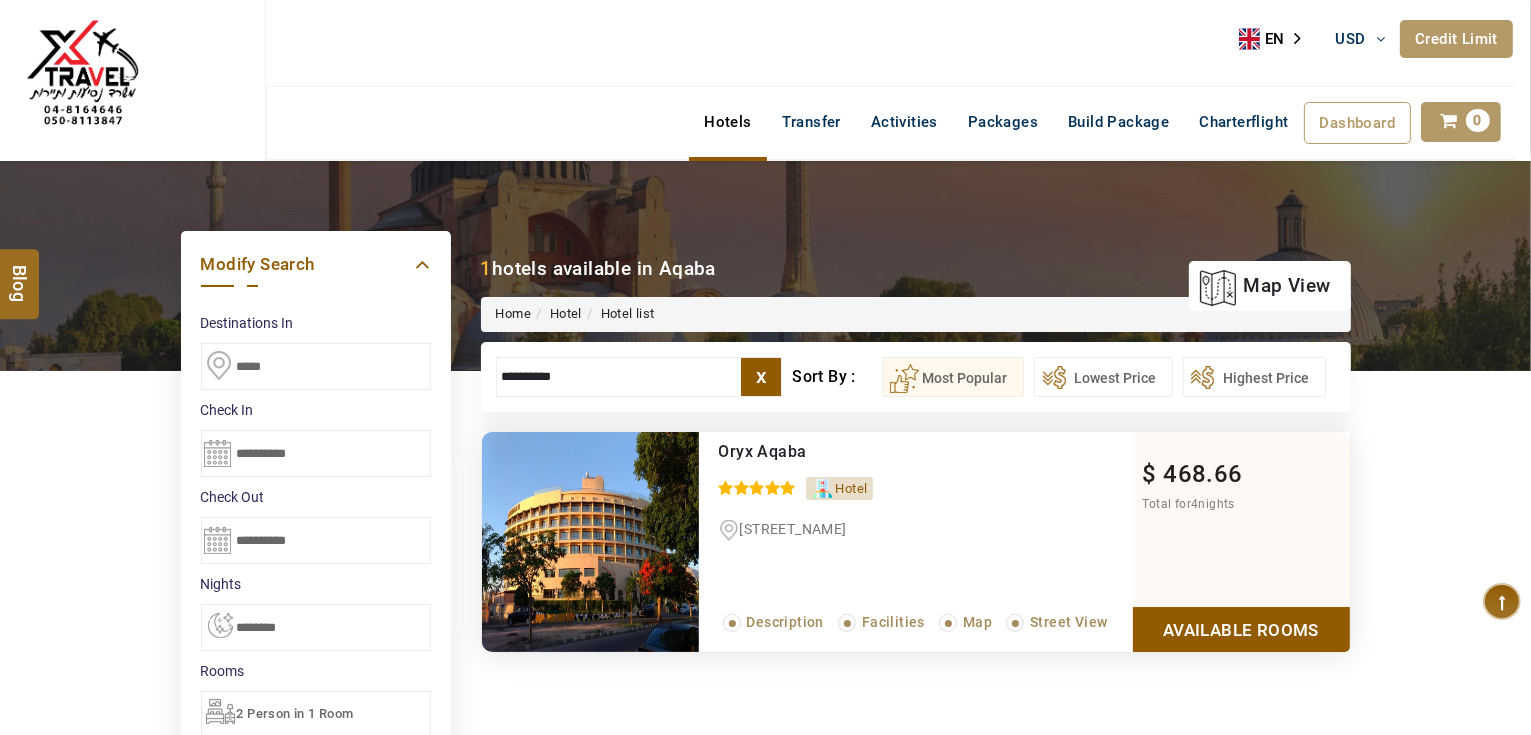 type on "**********" 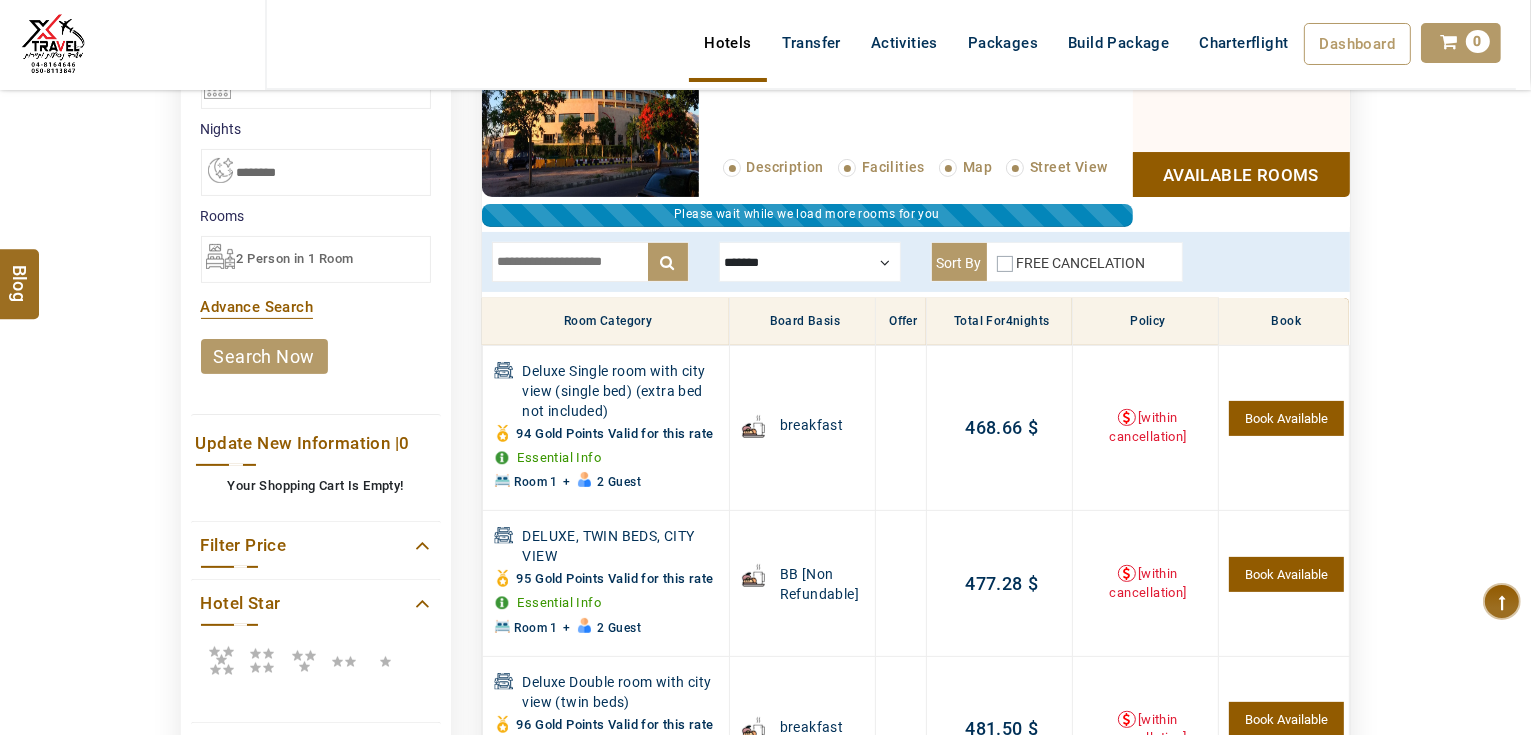 scroll, scrollTop: 460, scrollLeft: 0, axis: vertical 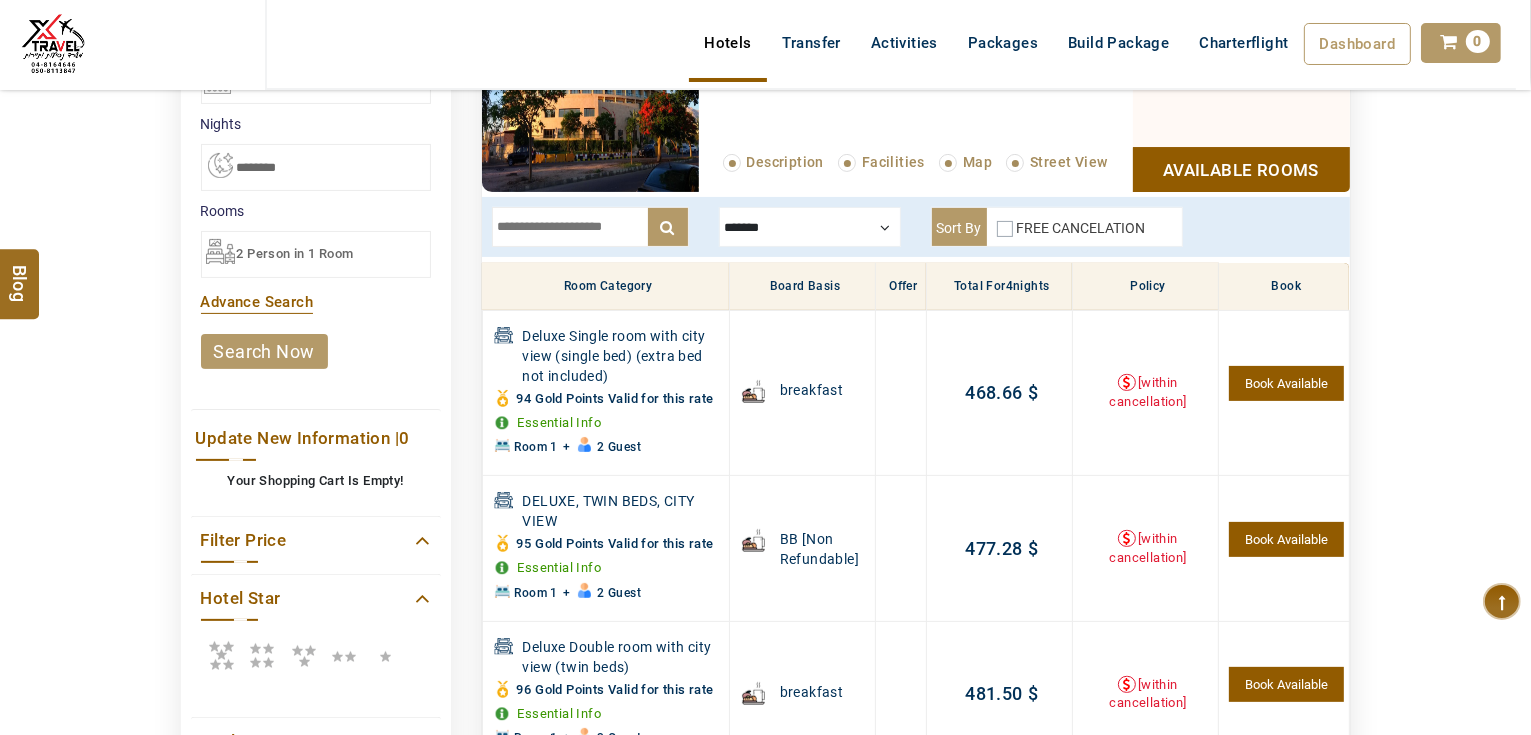 click on "DESTINATION + Add Destination  Nationality Afghanistan Albania Algeria American Samoa Andorra Angola Anguilla Antigua And Barbuda Argentina Armenia Aruba Australia Austria Azerbaijan Bahamas Bahrain Bangladesh Barbados Belarus Belgium Belize Benin Bermuda Bhutan Bolivia Bosnia Herzegovina Botswana Brazil British Indian Ocean Territory British Virgin Islands Brunei Darussalam Bulgaria Burkina Faso Burundi Cambodia Cameroon Canada Cape Verde Caribbean Cayman Islands Central African Republic Chad Chile China Christmas Island Cocos (Keeling) Islands Colombia Comoros Congo (Democratic Republic) Congo (Republic Of) Cook Islands Costa Rica Croatia Cuba Cyprus Czech Republic Denmark Djibouti Dominica Dominican Republic East Timor Ecuador Egypt El Salvador Equatorial Guinea Eritrea Estonia Ethiopia Falkland Islands(Malvinas) Faroe Islands Fiji Finland France French Guiana French Polynesia French Southern Territories Gabon Gambia Georgia Germany Ghana Gibraltar Greece Greenland Grenada Guadeloupe Guam Guatemala Guinea" at bounding box center [765, 428] 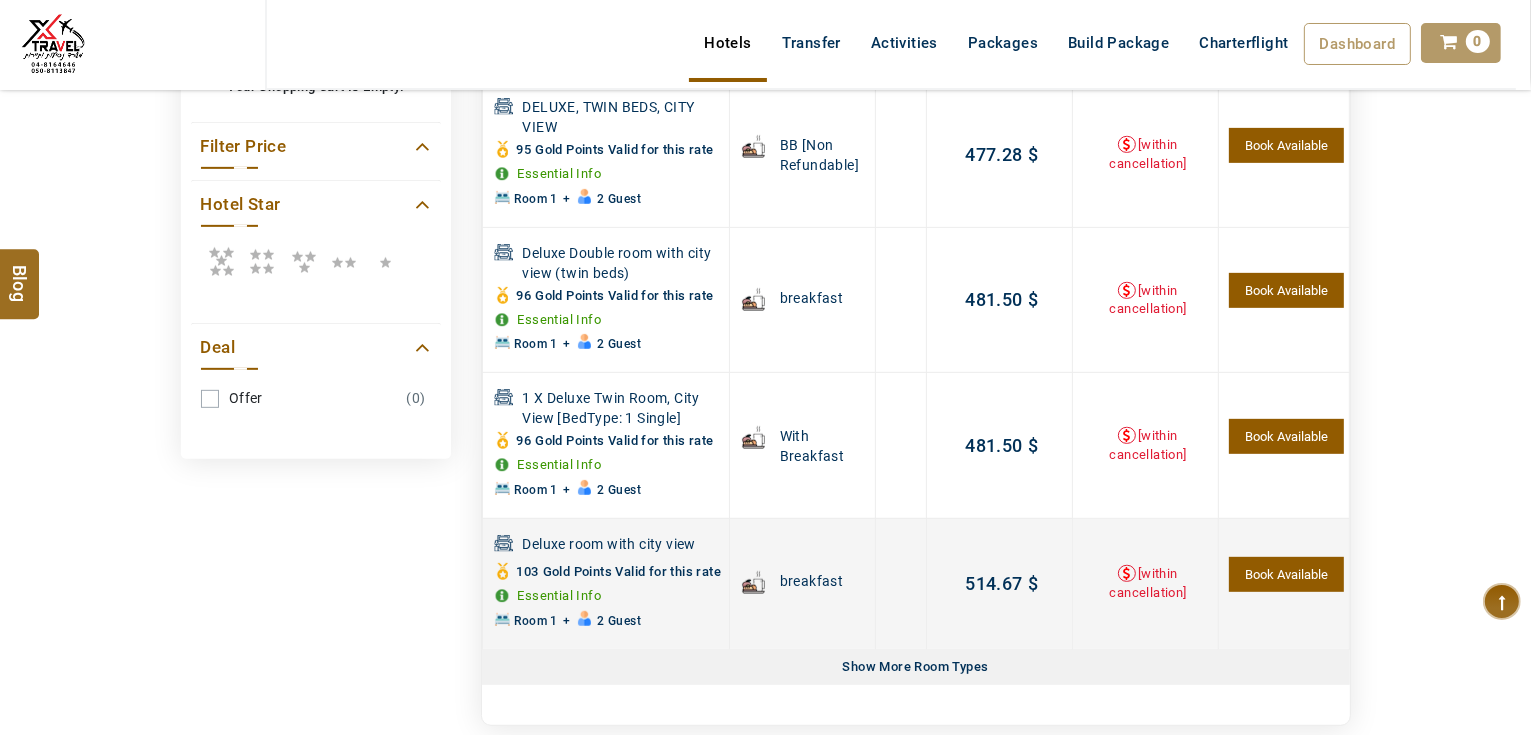 scroll, scrollTop: 860, scrollLeft: 0, axis: vertical 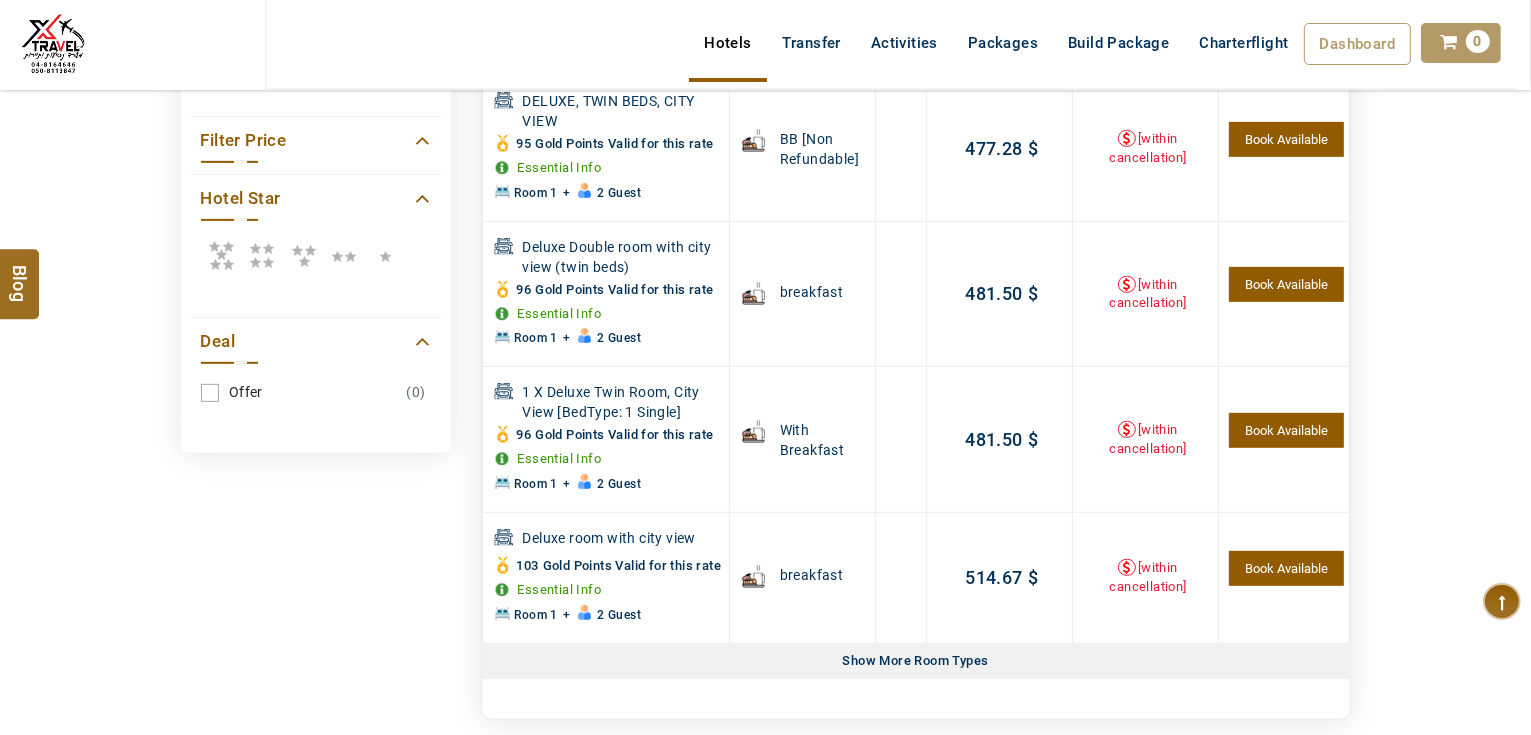 click on "Show More Room Types" at bounding box center [916, 661] 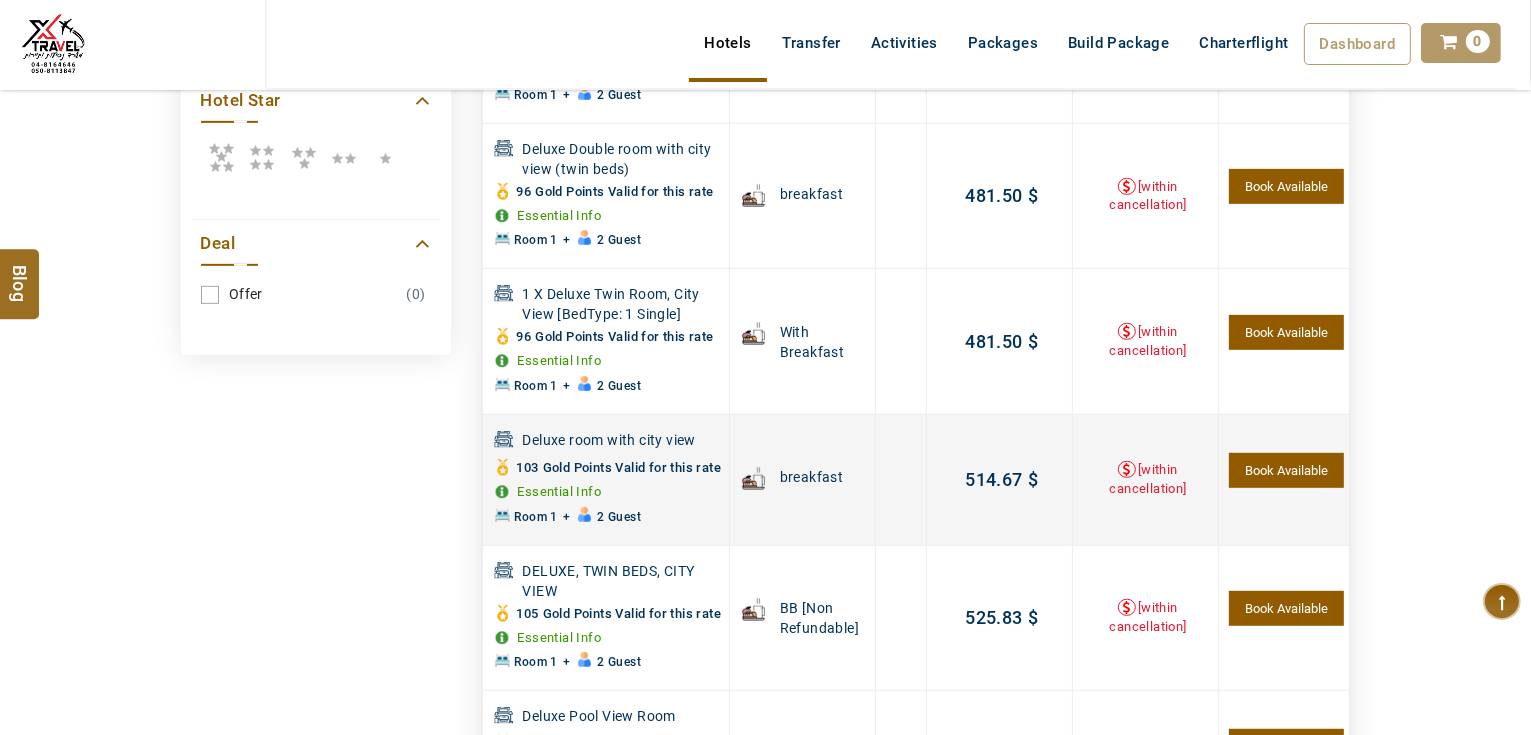scroll, scrollTop: 940, scrollLeft: 0, axis: vertical 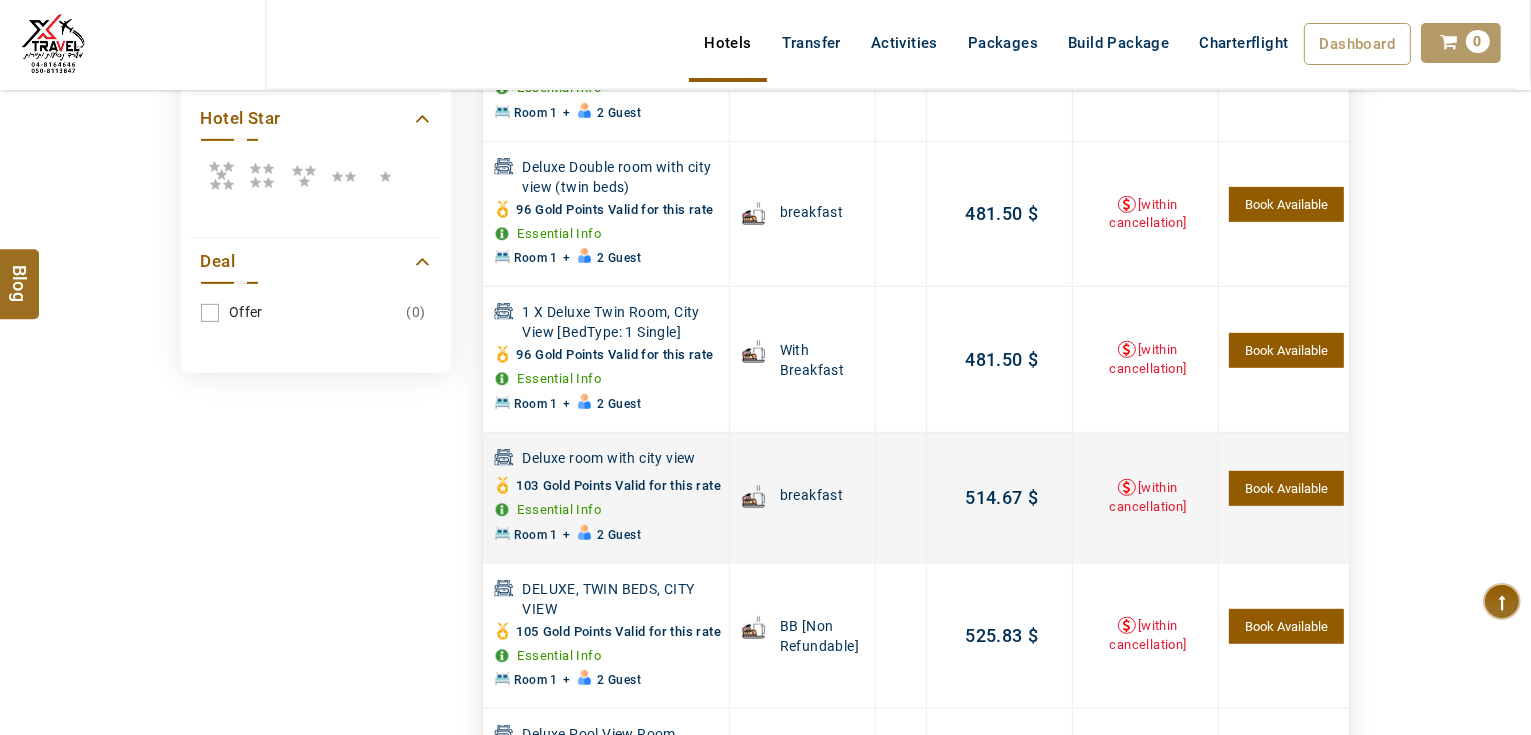 click on "Essential Info" at bounding box center [560, 509] 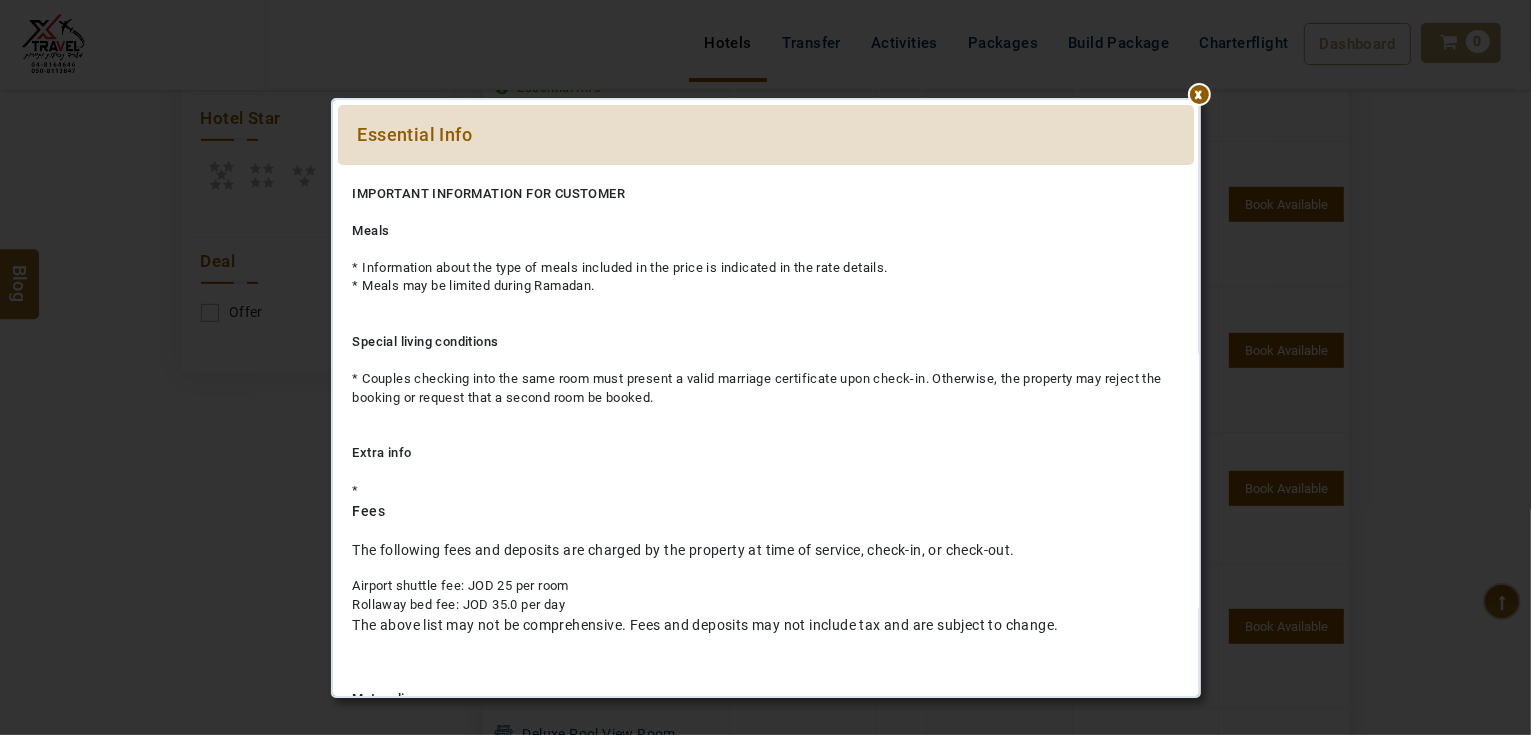 click on "******* ******  Essential Info Please Wait...
Rates Note: IMPORTANT INFORMATION FOR CUSTOMER Meals * Information about the type of meals included in the price is indicated in the rate details. * Meals may be limited during Ramadan. Special living conditions * Couples checking into the same room must present a valid marriage certificate upon check-in. Otherwise, the property may reject the booking or request that a second room be booked. Extra info *  Fees   The following fees and deposits are charged by the property at time of service, check-in, or check-out.           Airport shuttle fee: JOD 25 per room               Rollaway bed fee: JOD 35.0 per day                The above list may not be comprehensive. Fees and deposits may not include tax and are subject to change.    Metapolicy **no_show * availability : unspecified * day_period : unspecified * time :   Metapolicy **visa * pets_type : unspecified AMENITY:  * non-smoking." at bounding box center [766, 397] 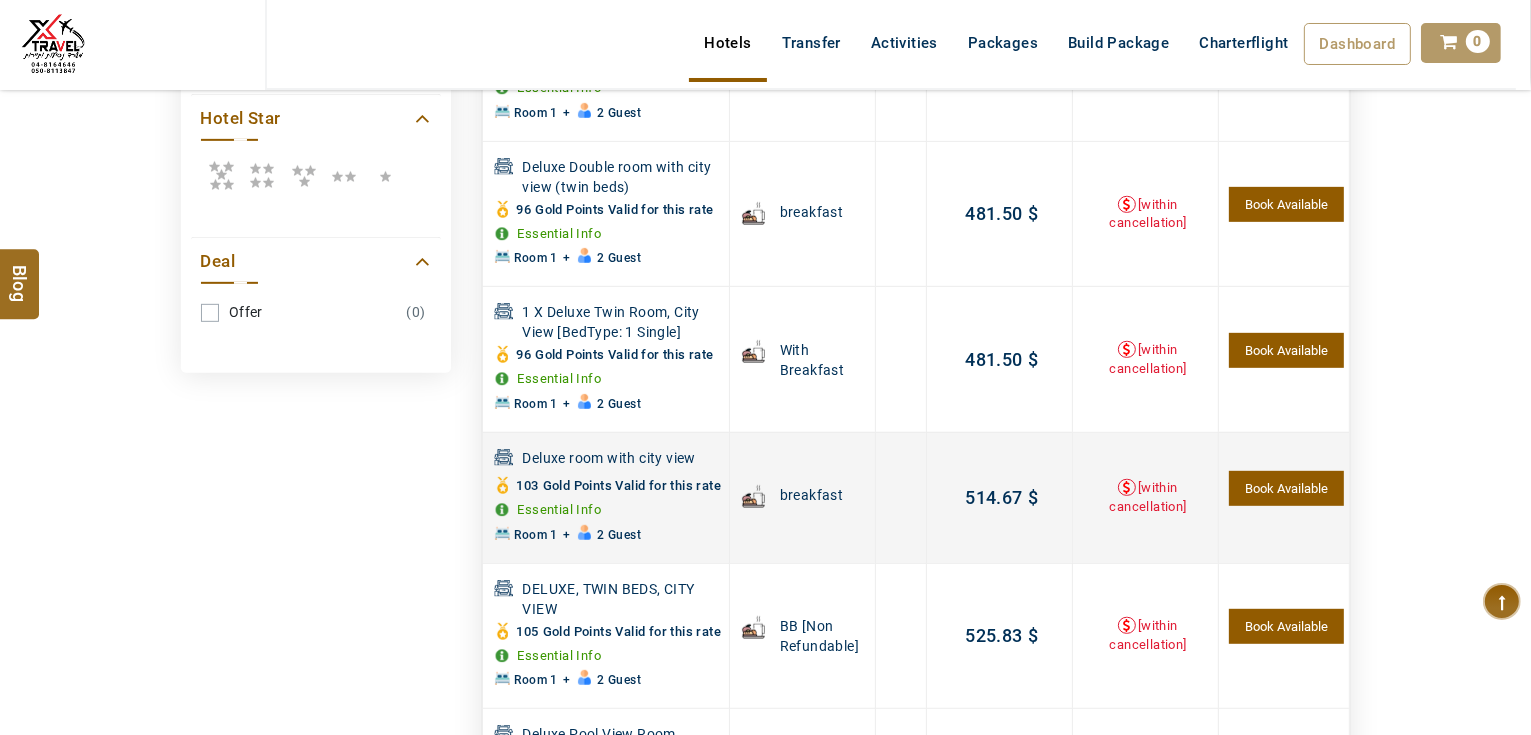 click on "Book Available" at bounding box center (1286, 488) 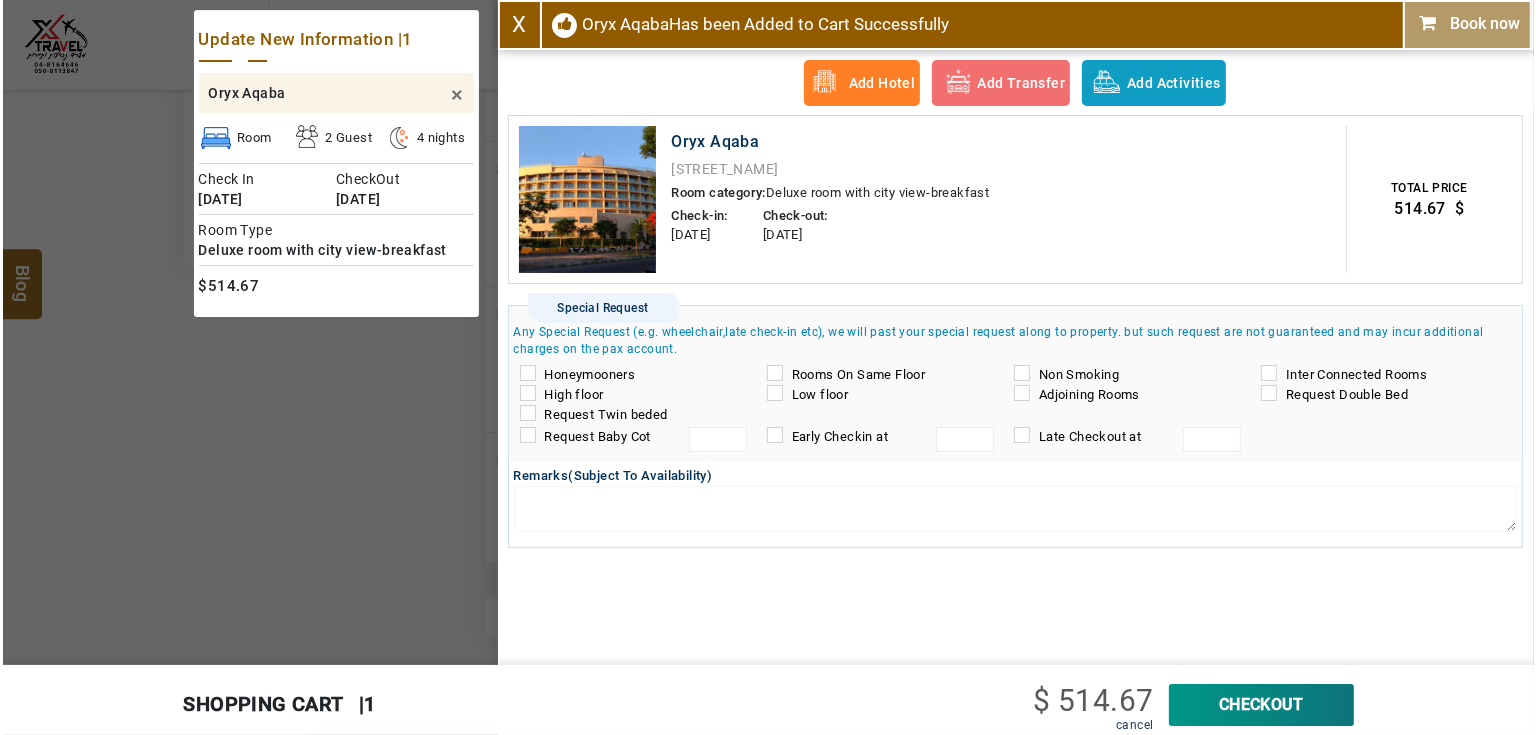 scroll, scrollTop: 873, scrollLeft: 0, axis: vertical 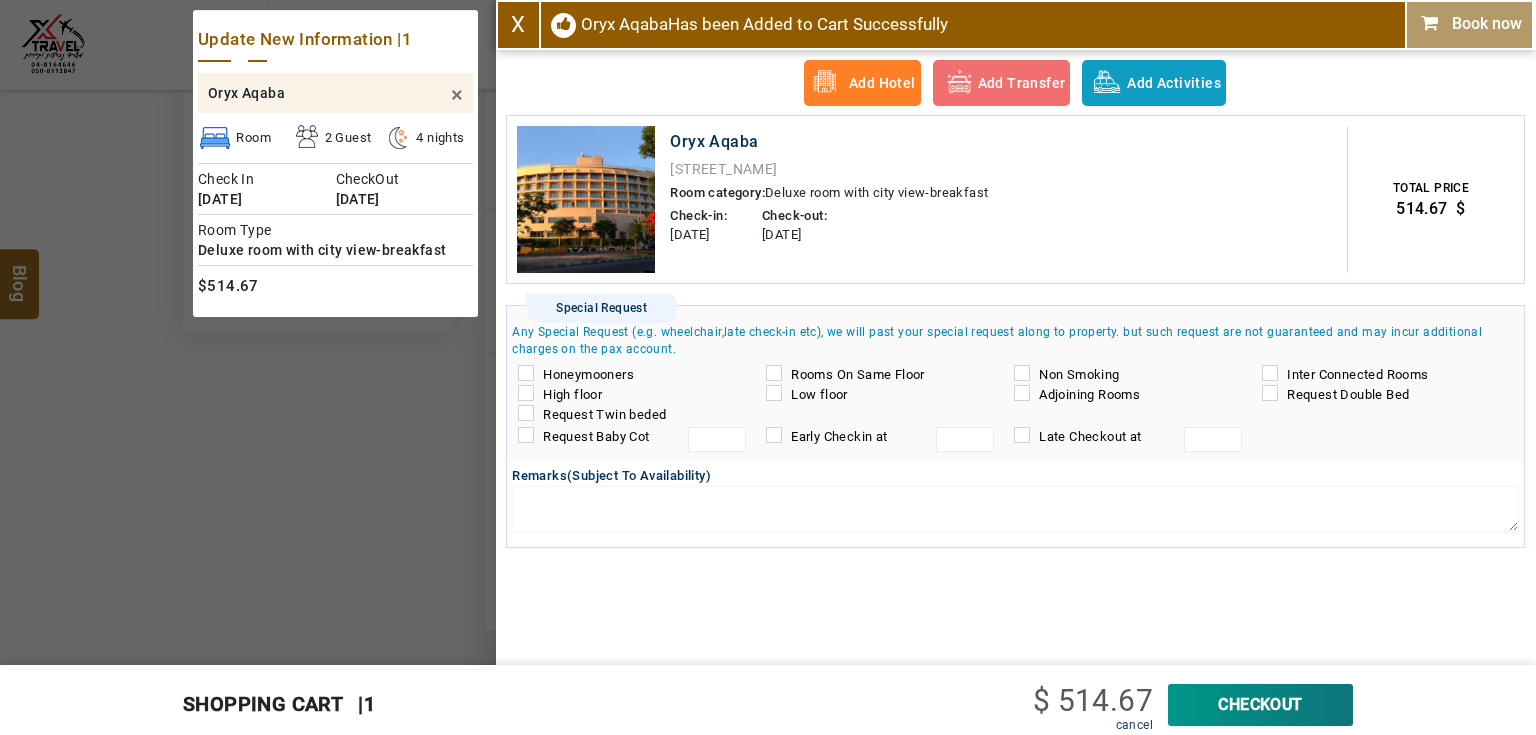 click on "High floor" at bounding box center [572, 394] 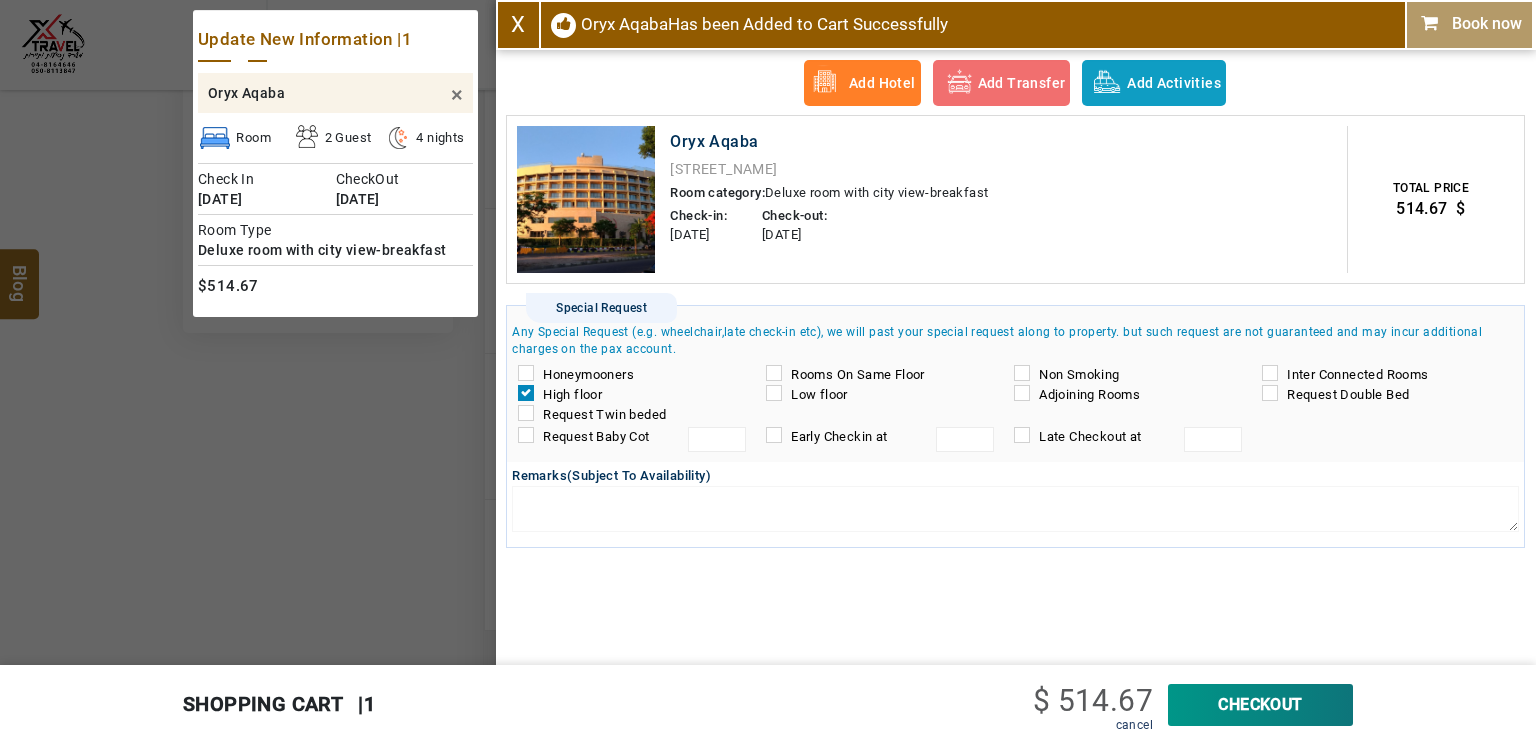 click on "Honeymooners" at bounding box center [631, 375] 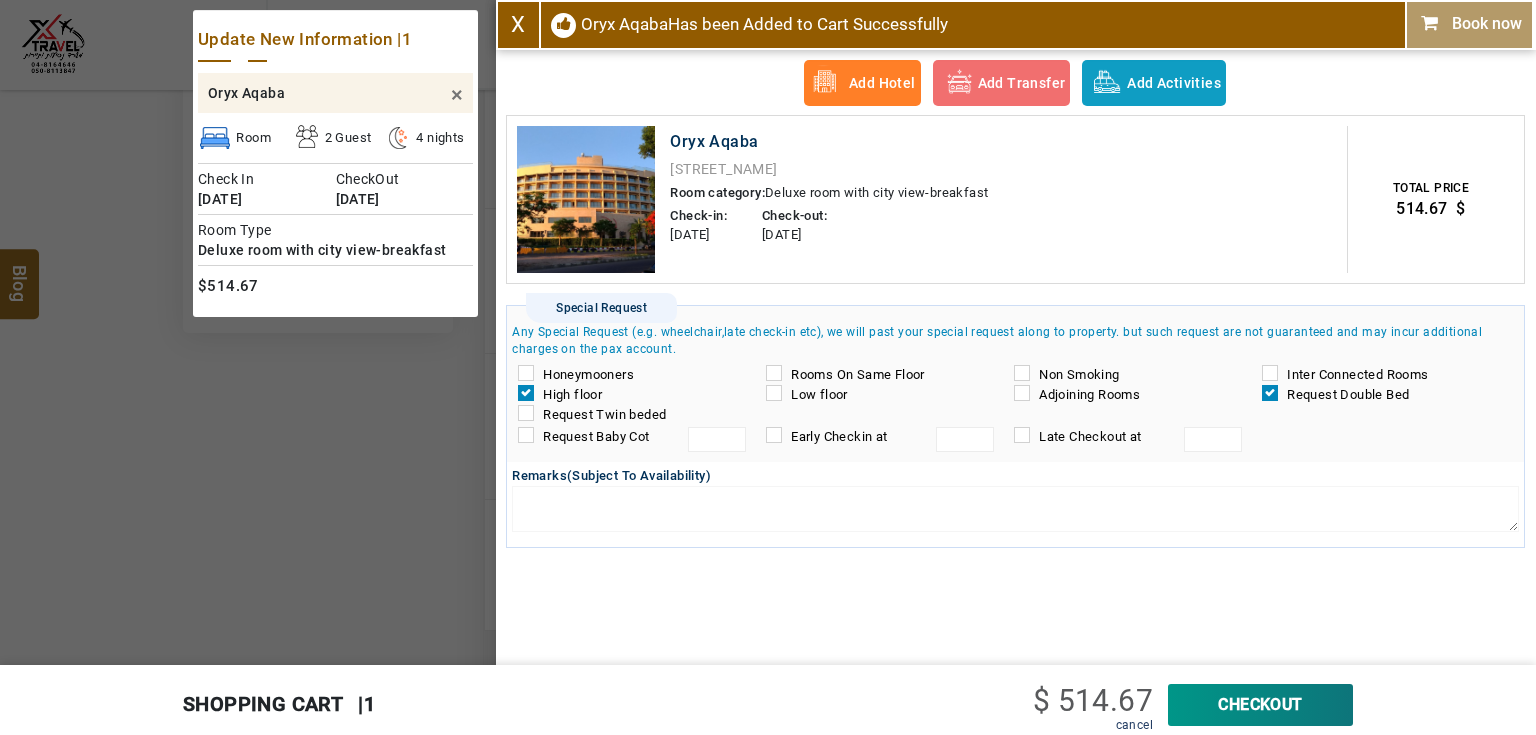click on "CheckOut" at bounding box center [1260, 705] 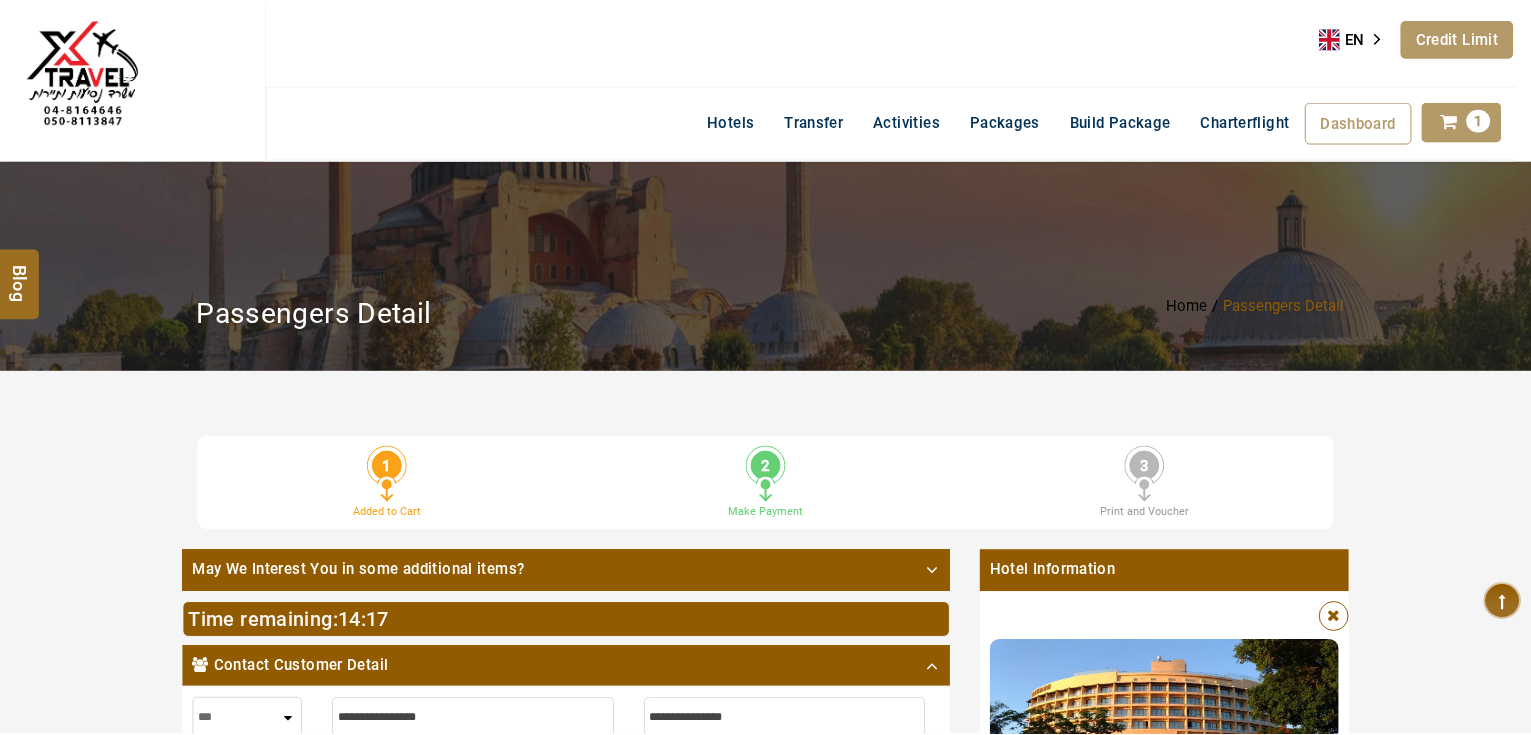 scroll, scrollTop: 0, scrollLeft: 0, axis: both 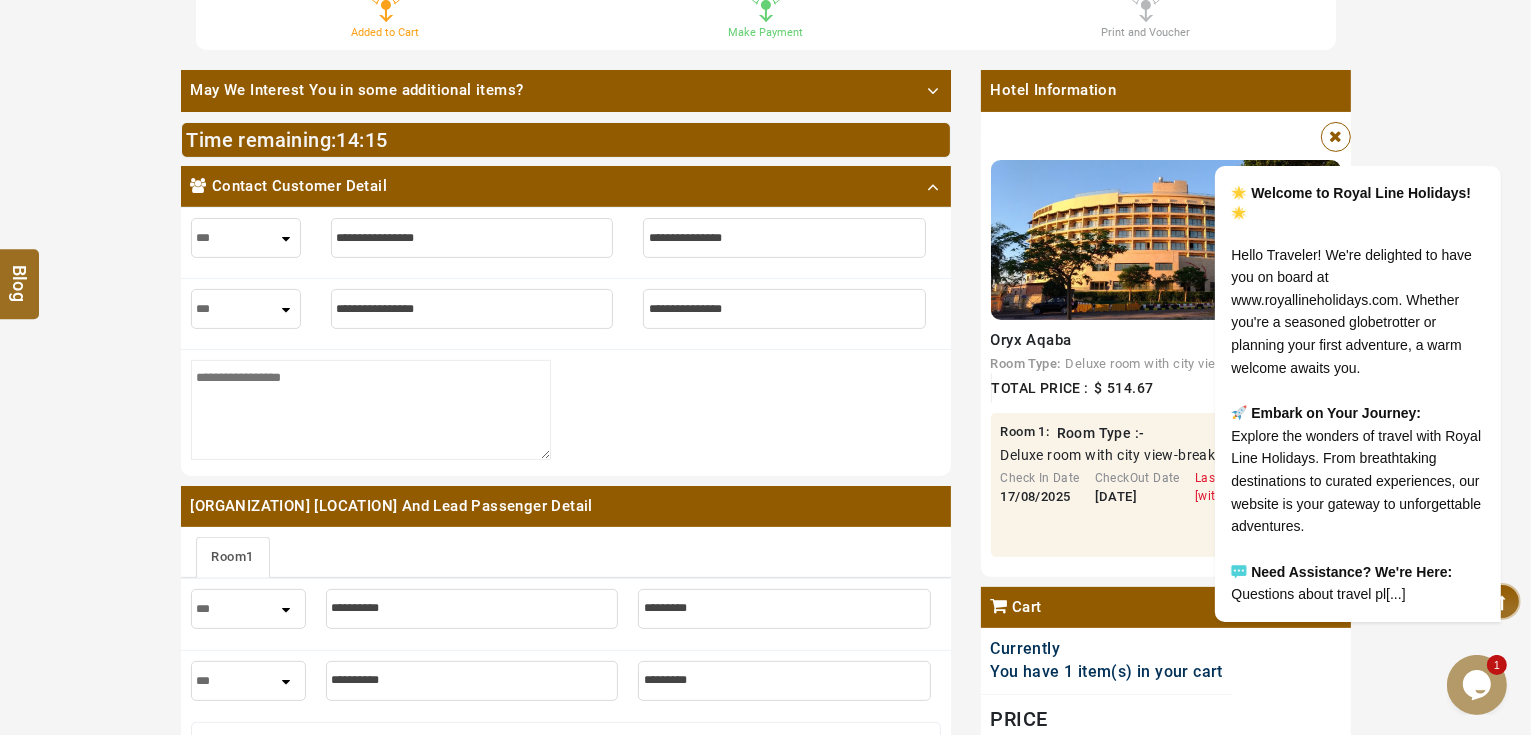 click on "*** **** ***" at bounding box center [246, 309] 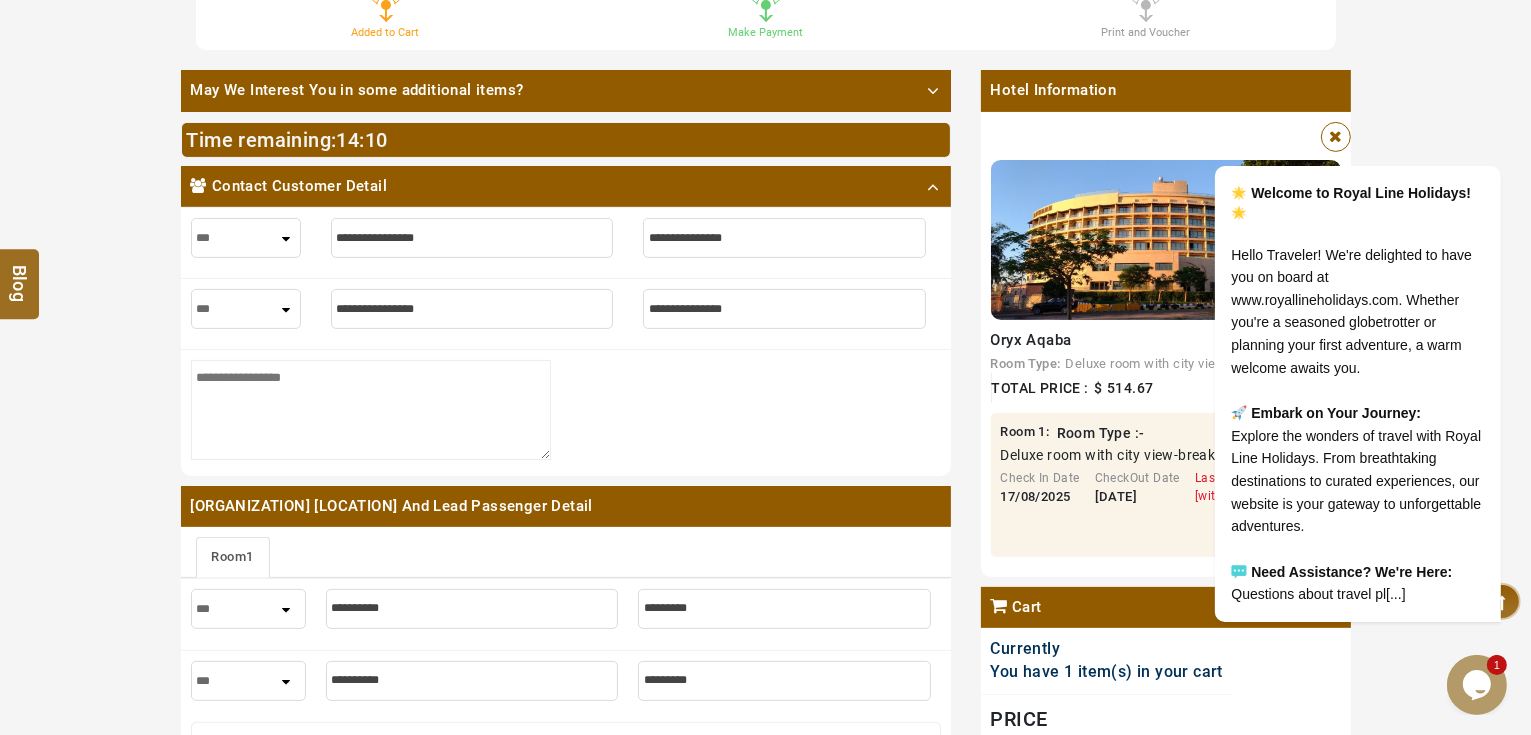 select on "****" 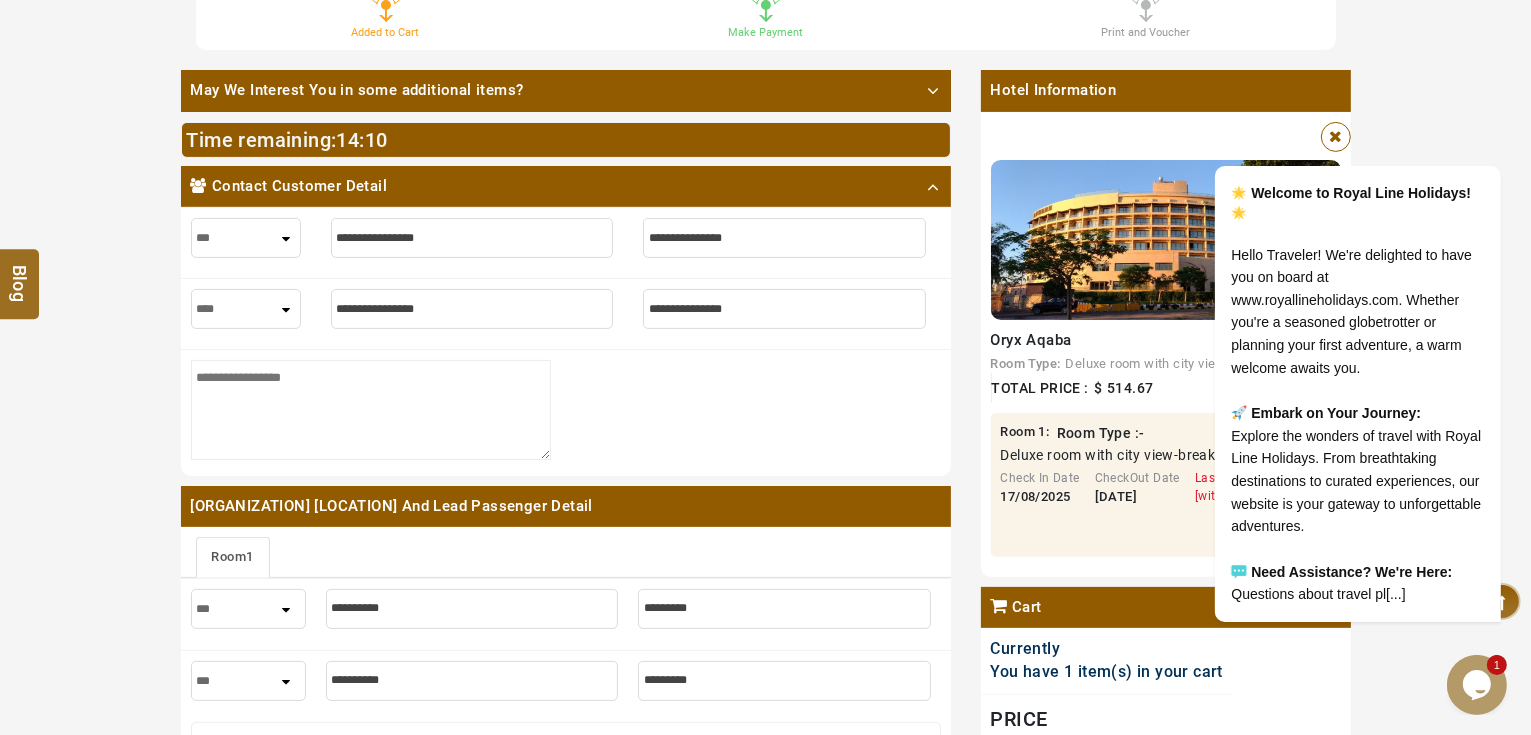 click on "*** **** ***" at bounding box center (246, 309) 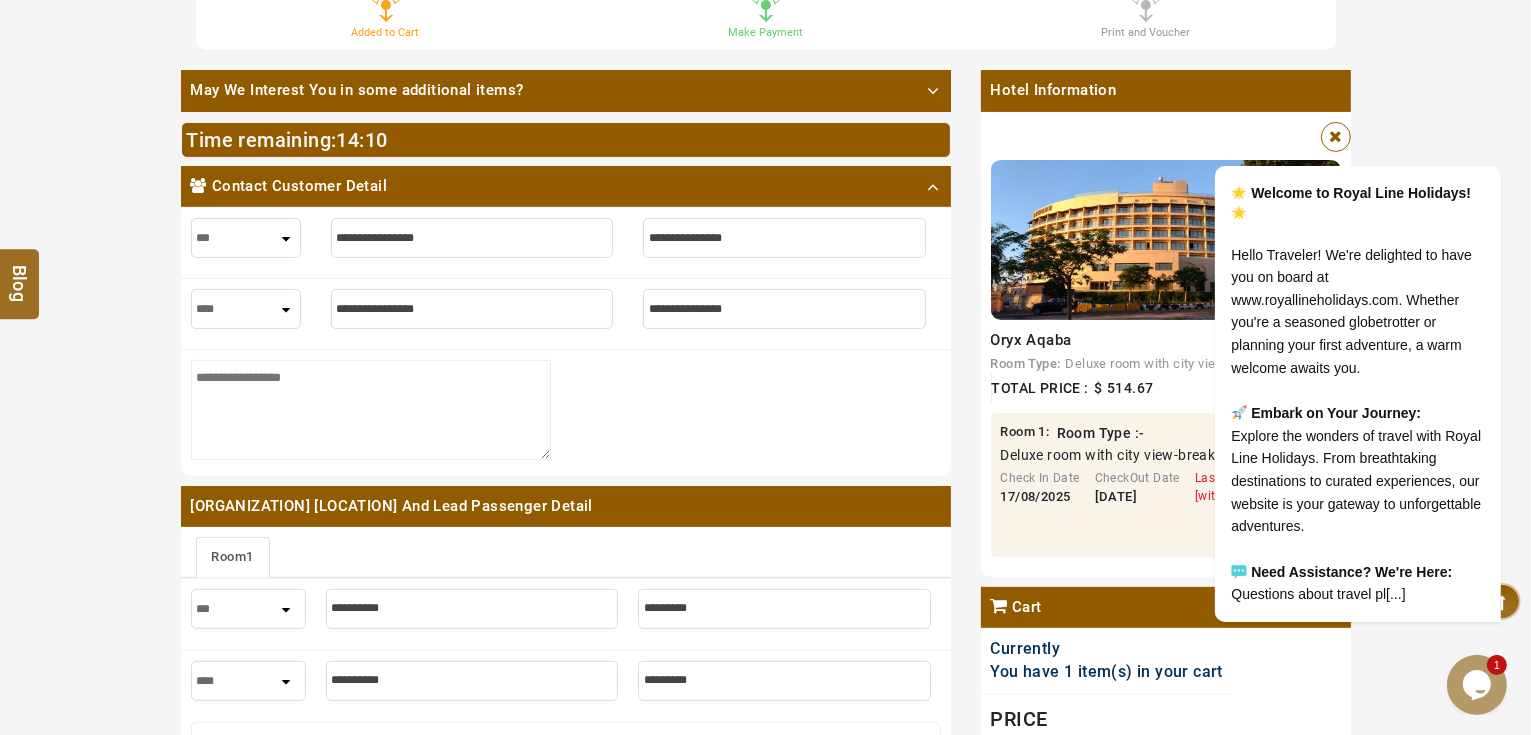 select on "****" 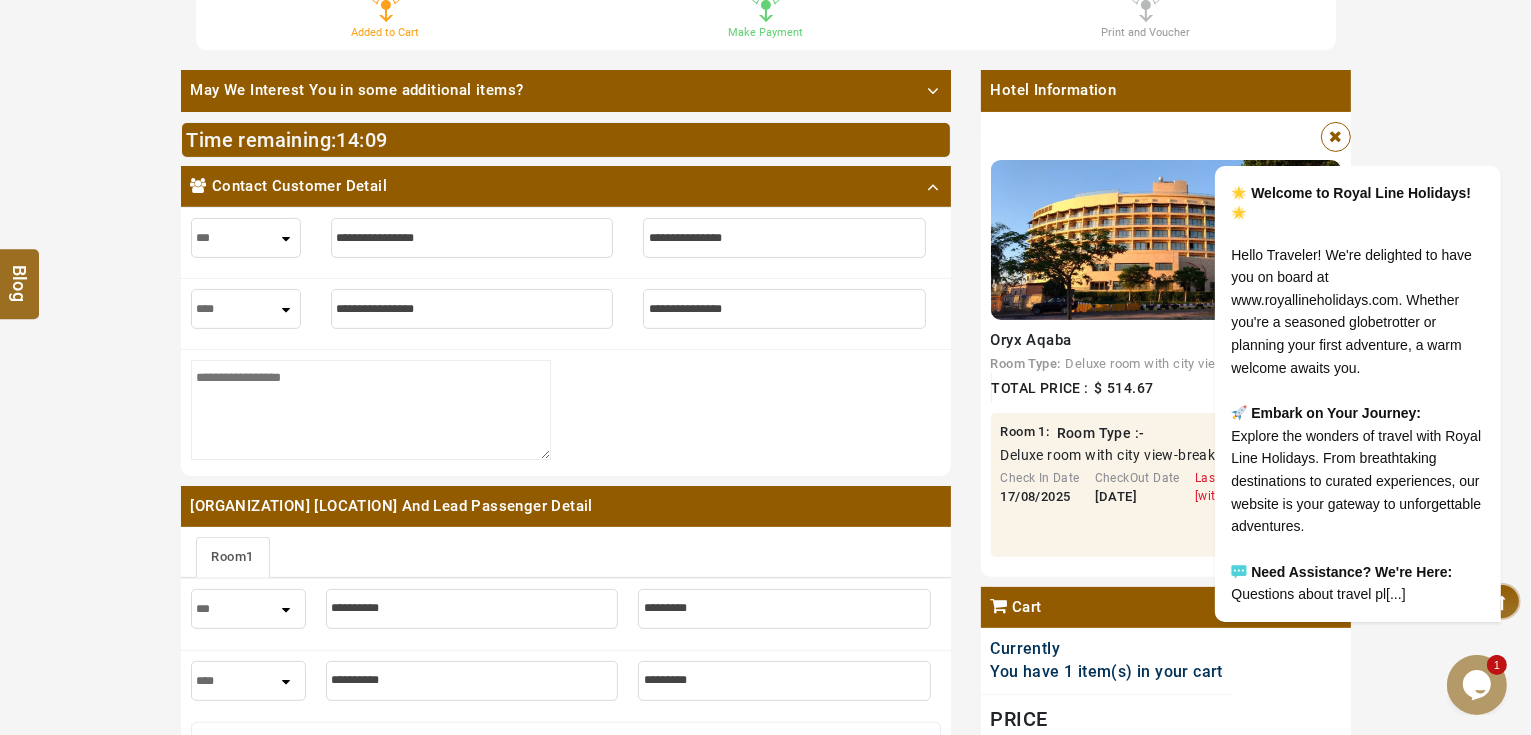 click at bounding box center [472, 238] 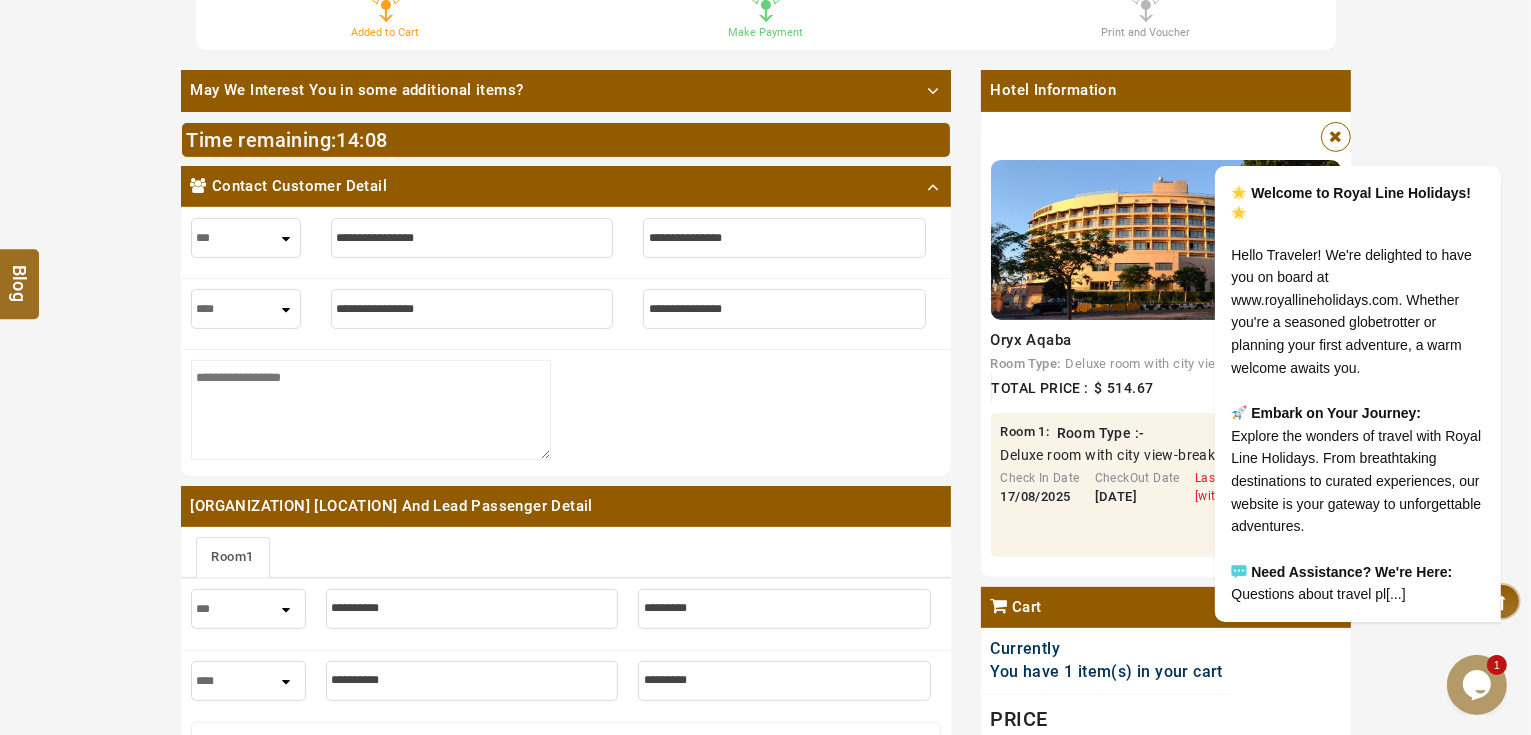 type on "*" 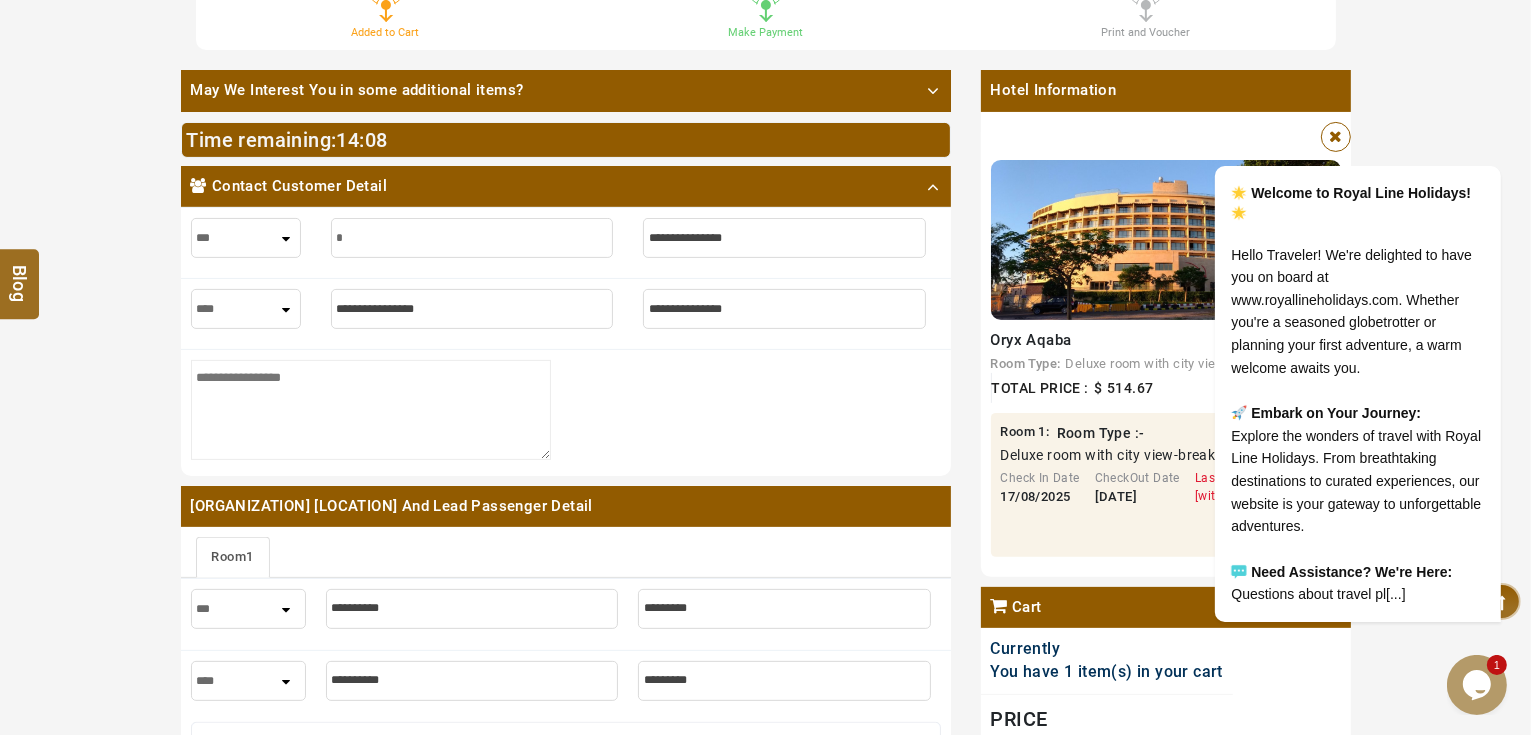 type on "*" 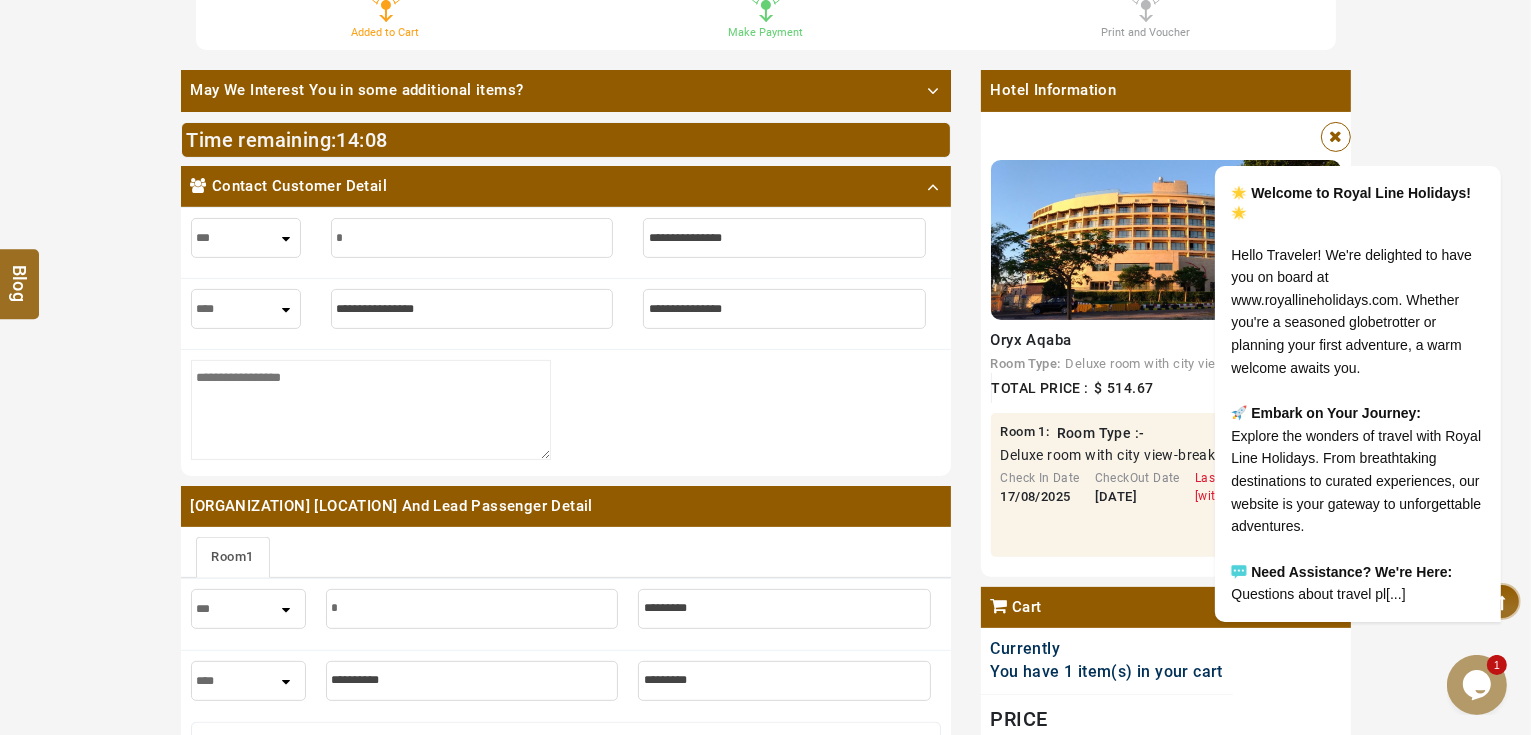 type on "**" 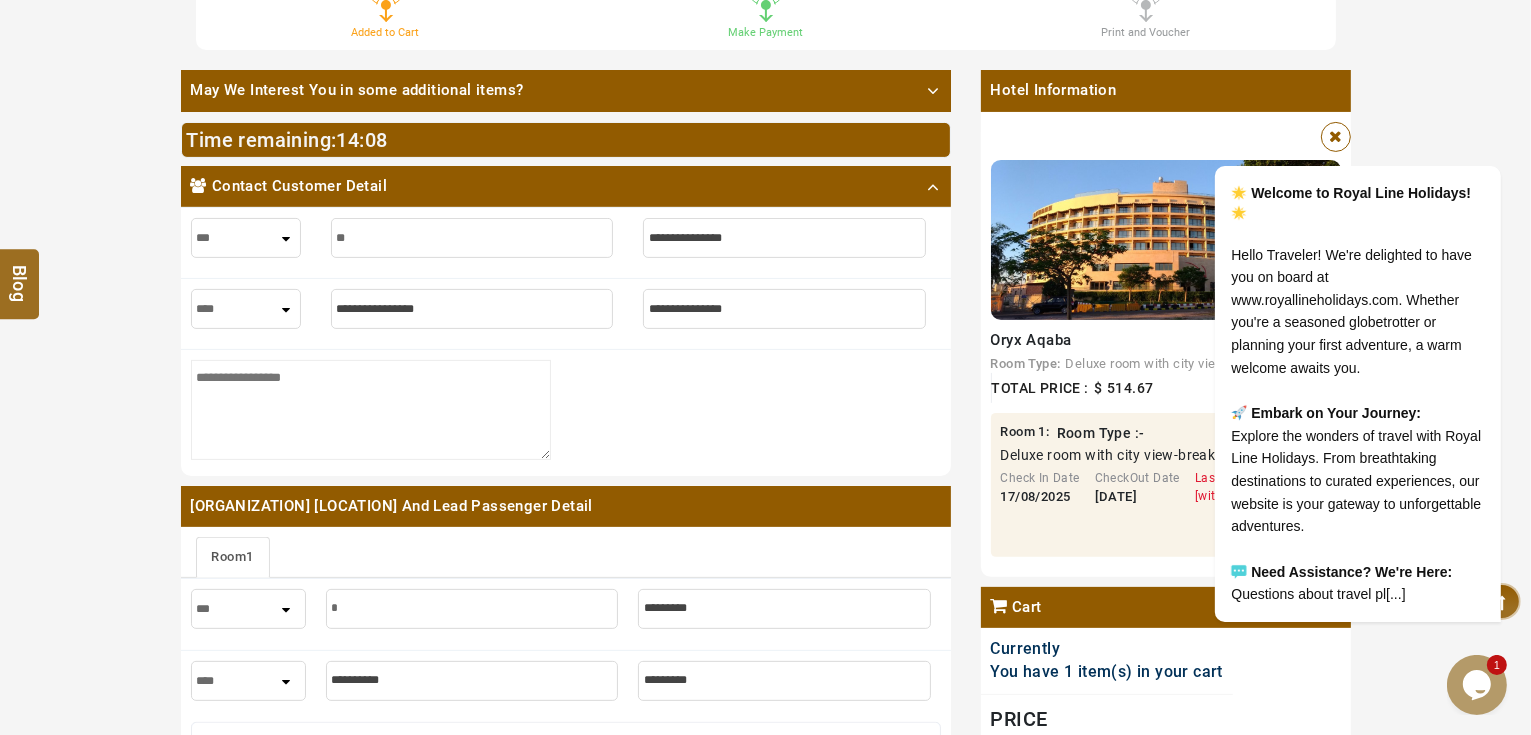 type on "**" 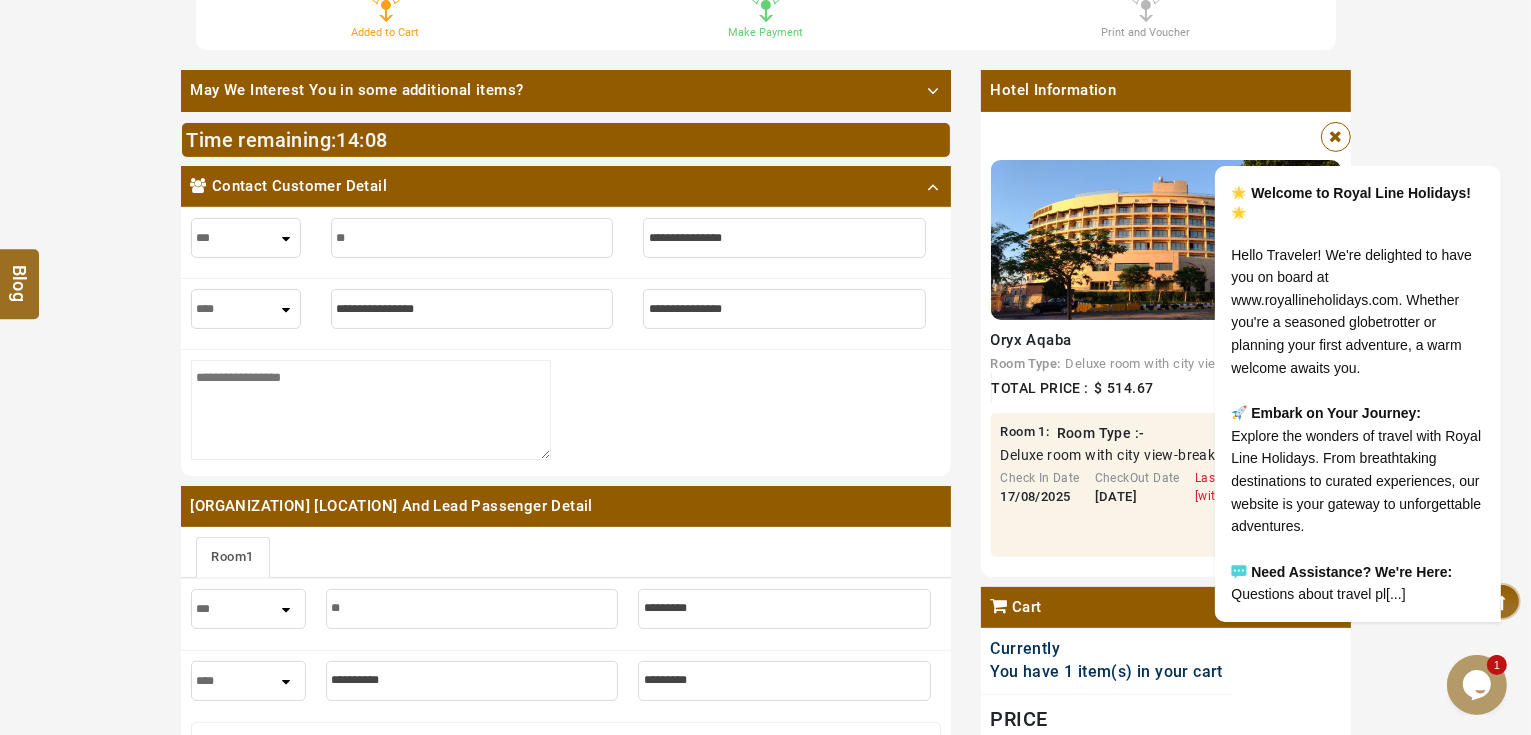 type on "***" 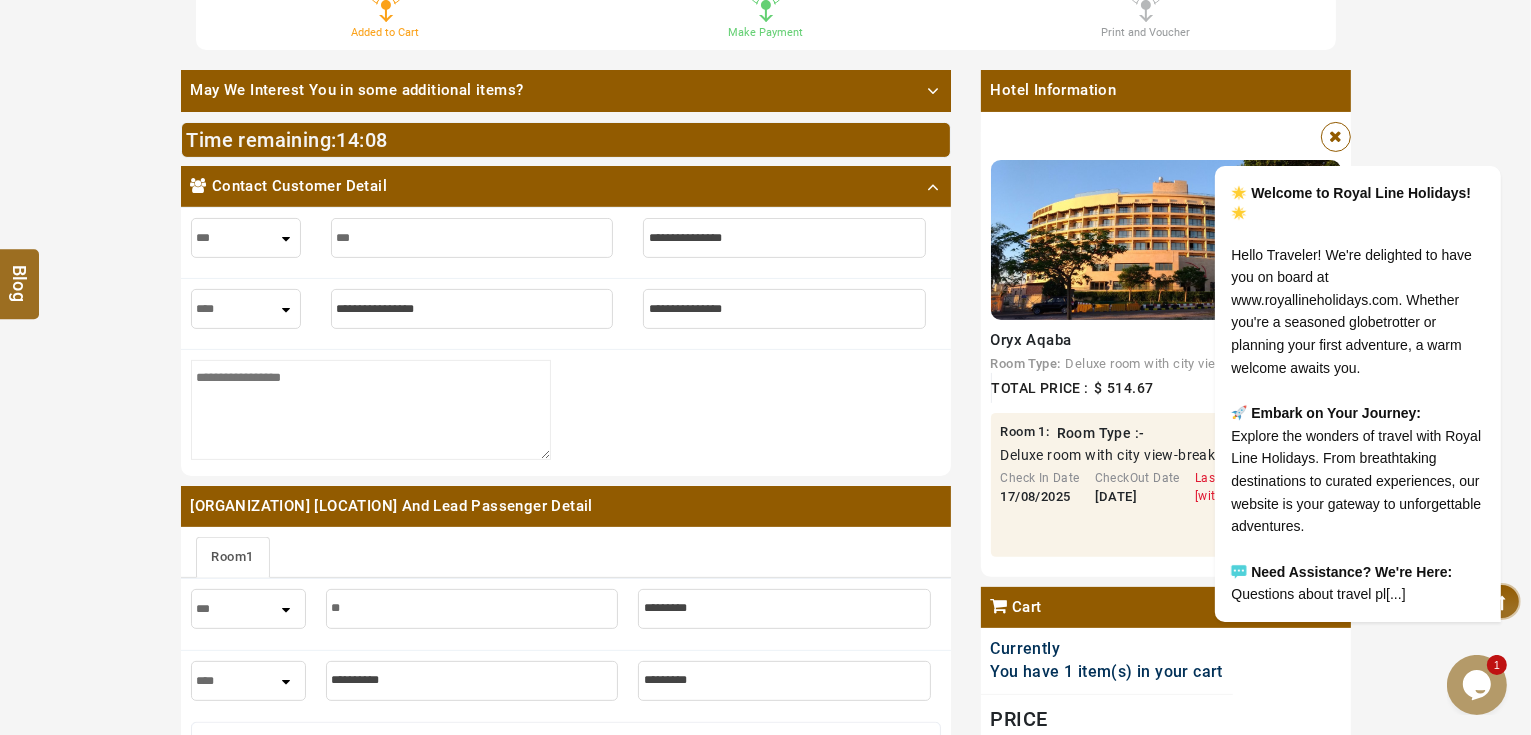 type on "***" 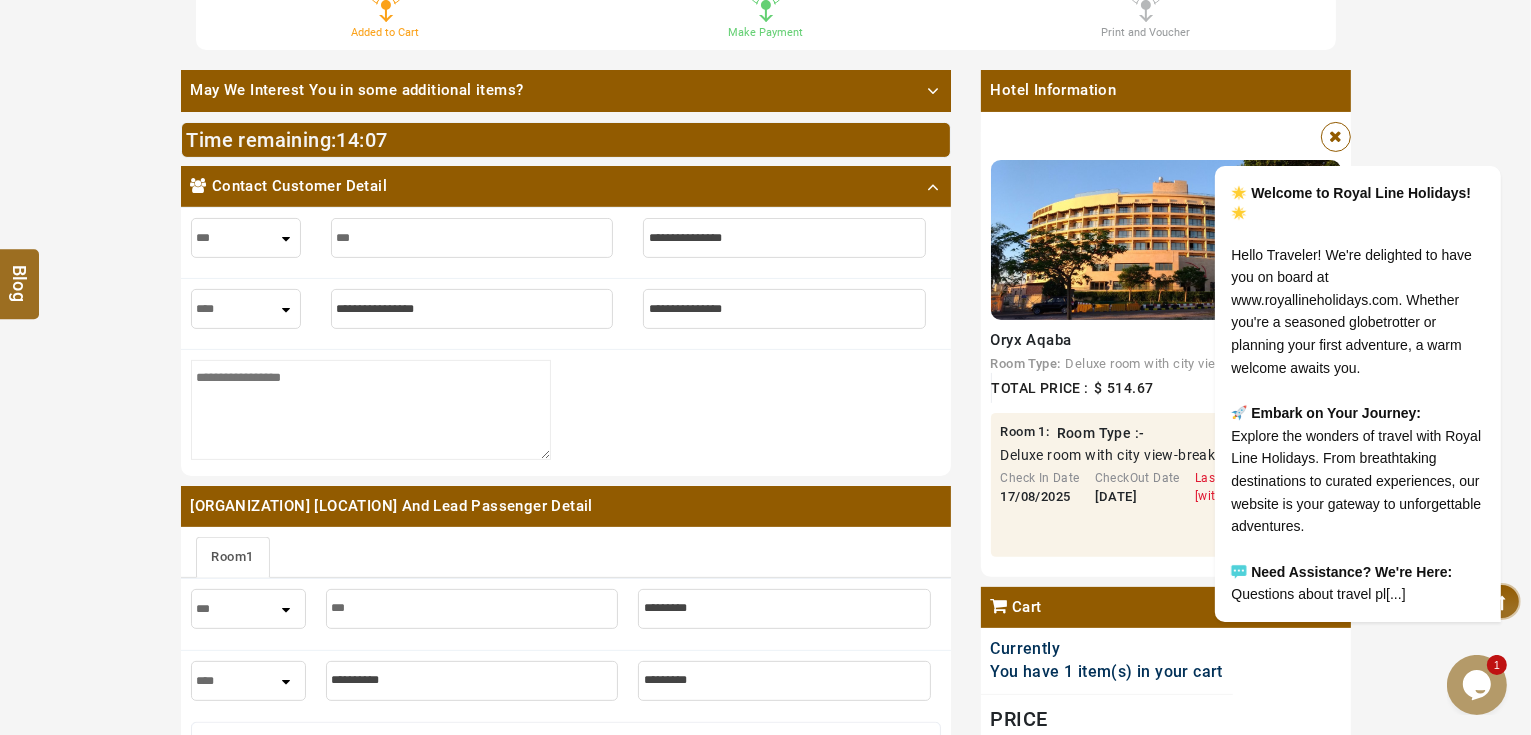 type on "****" 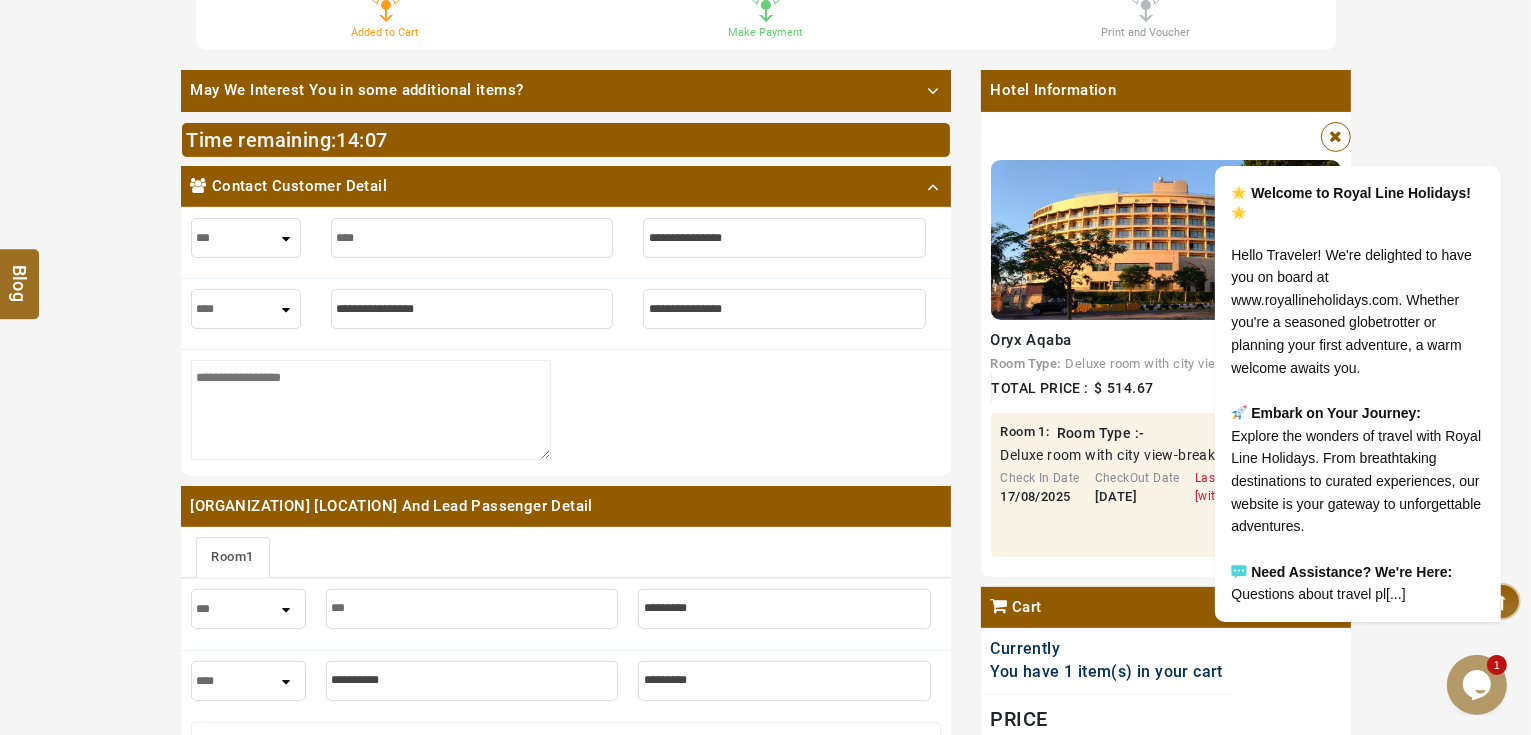 type on "****" 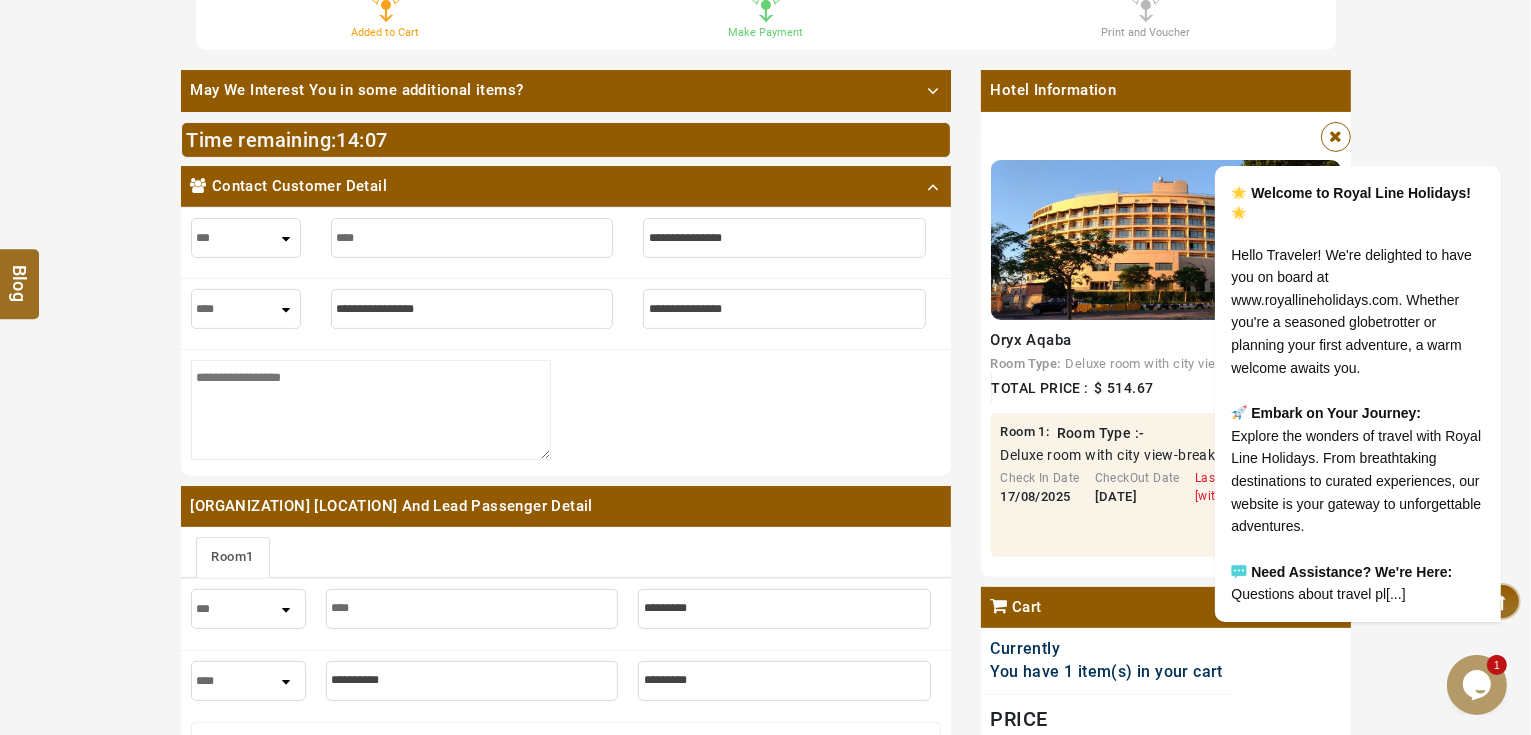 type on "*****" 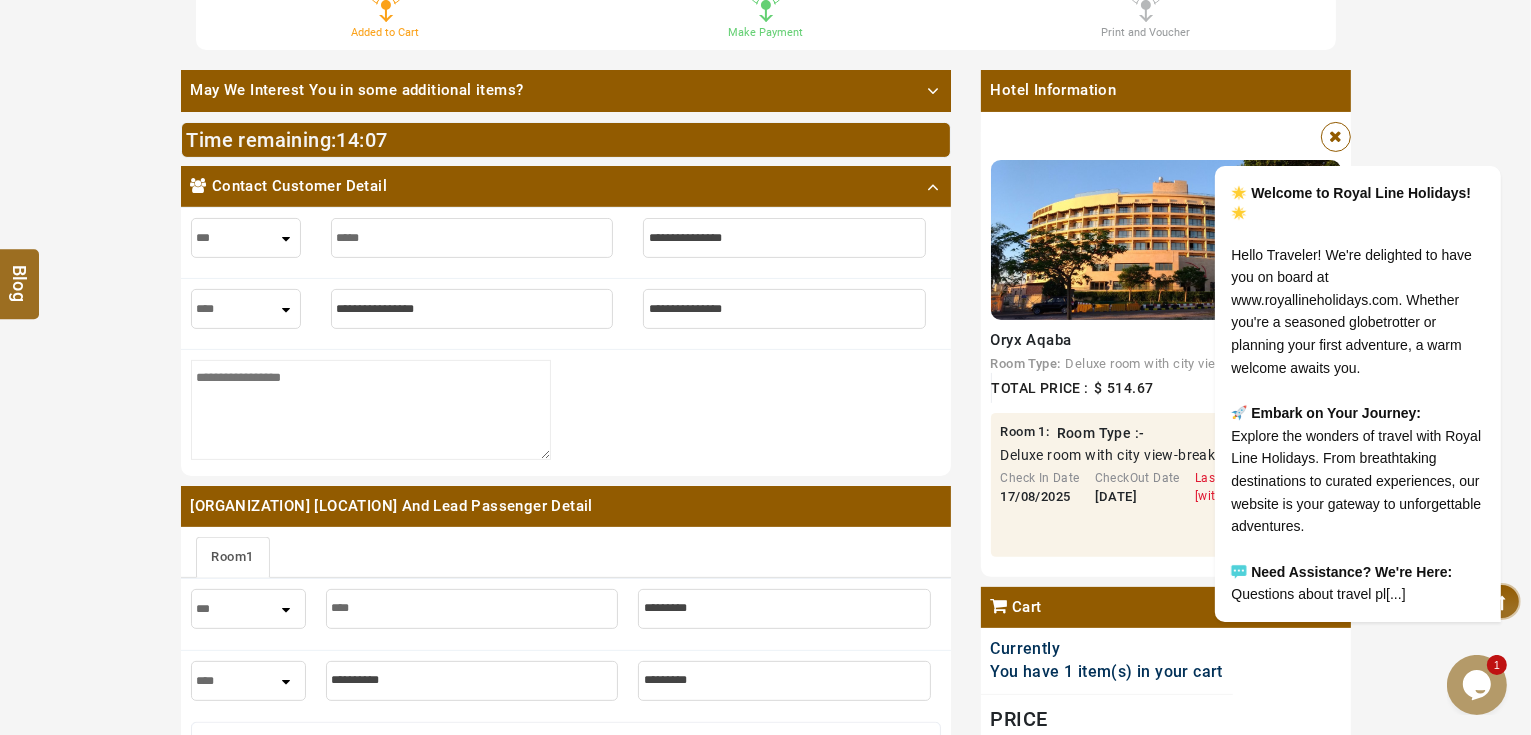 type on "*****" 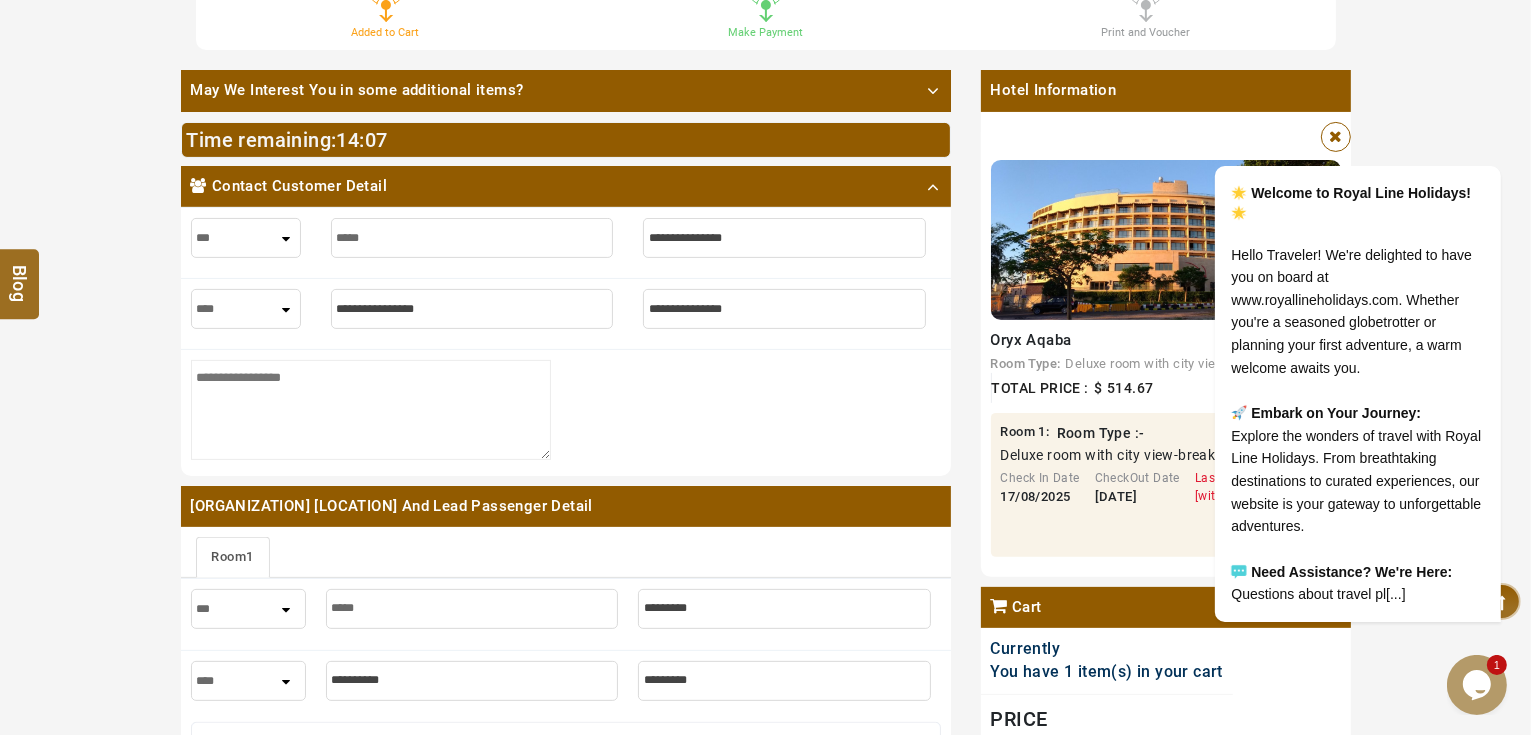 type on "******" 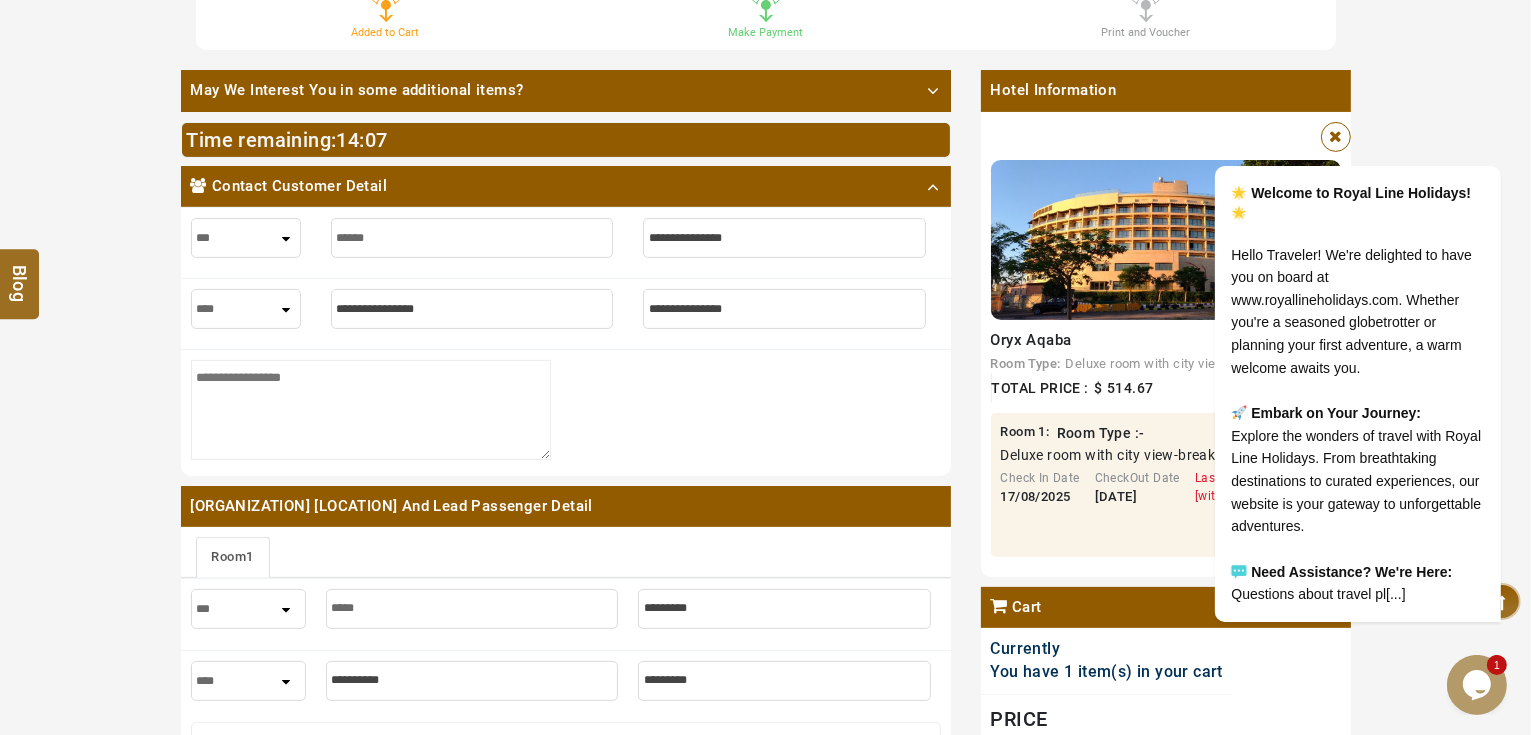 type on "******" 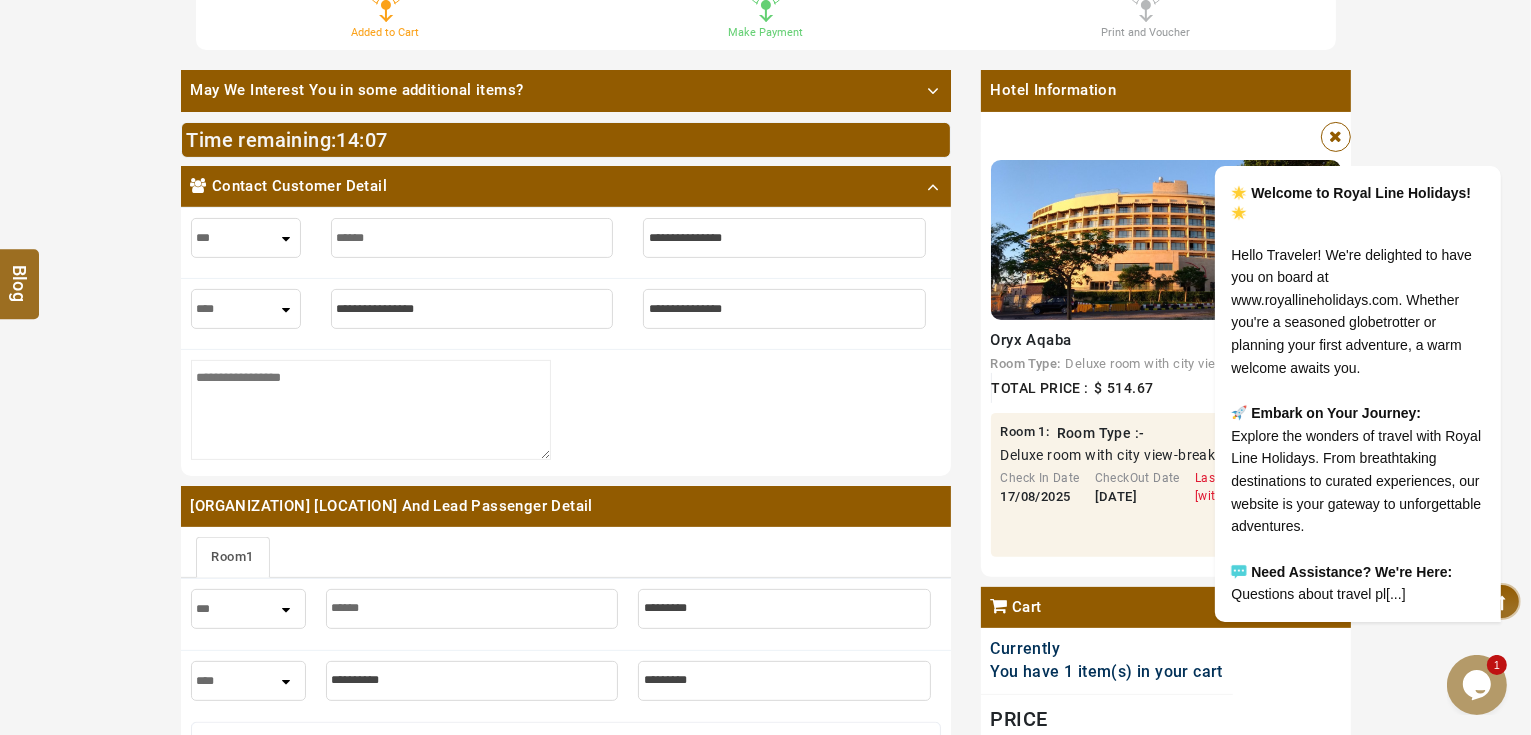 type on "*******" 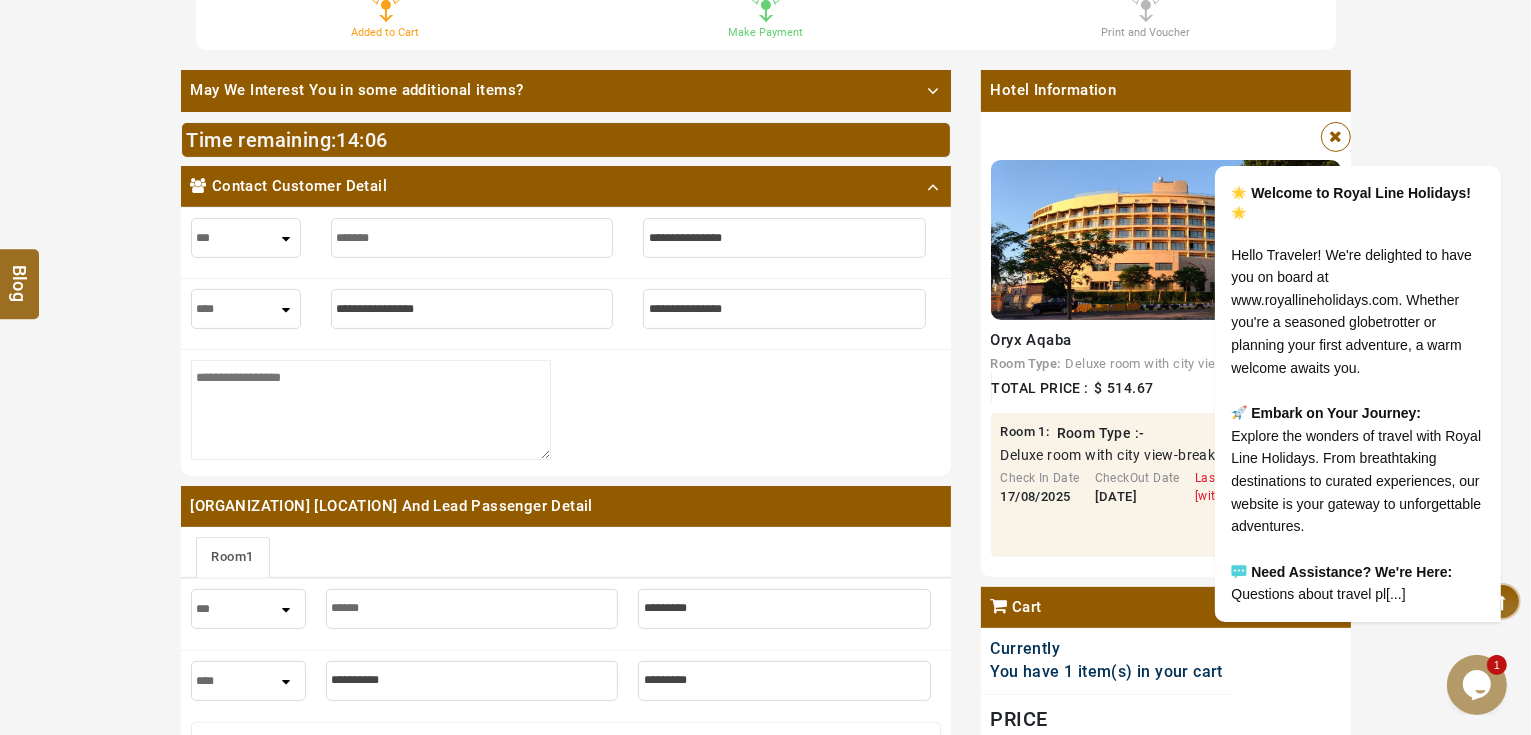 type on "*******" 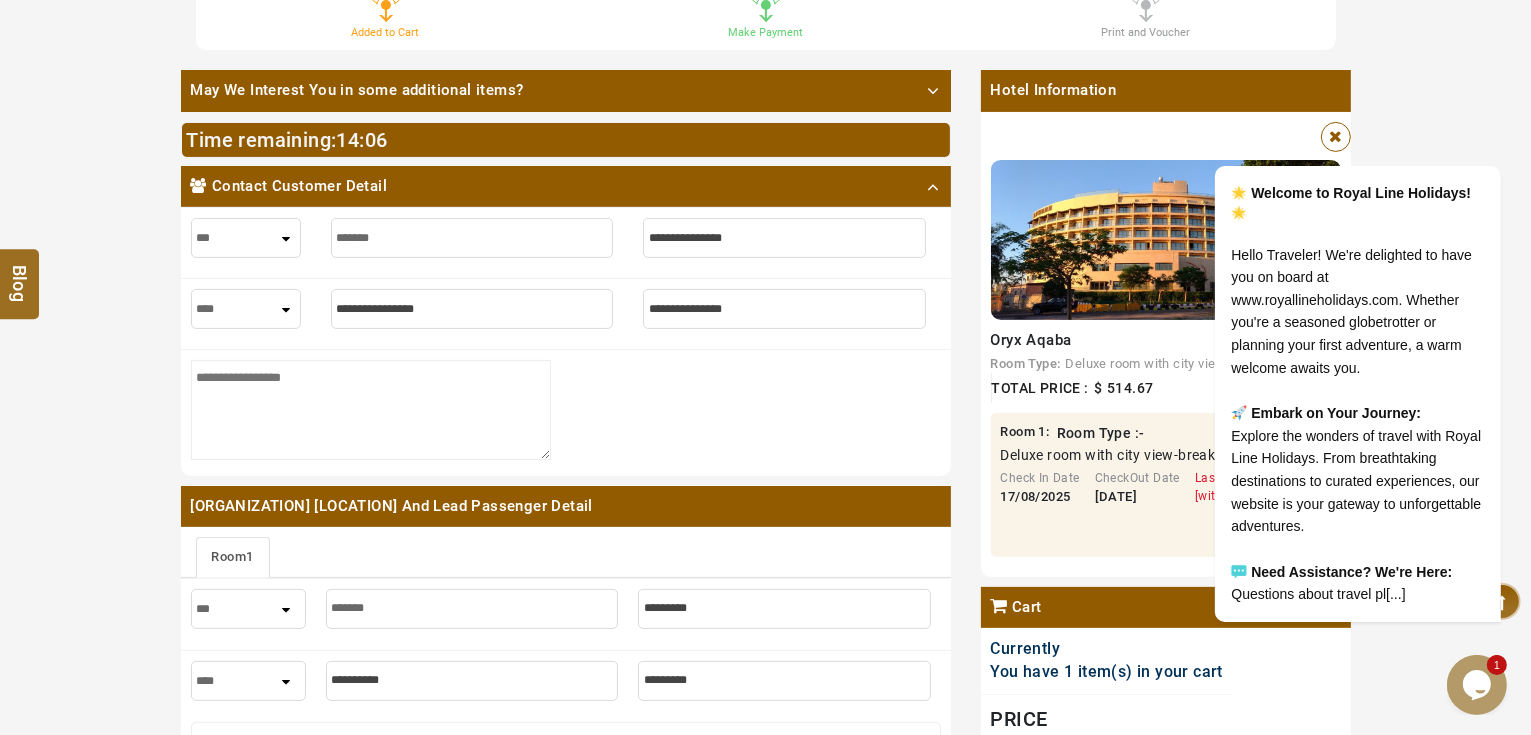 type on "********" 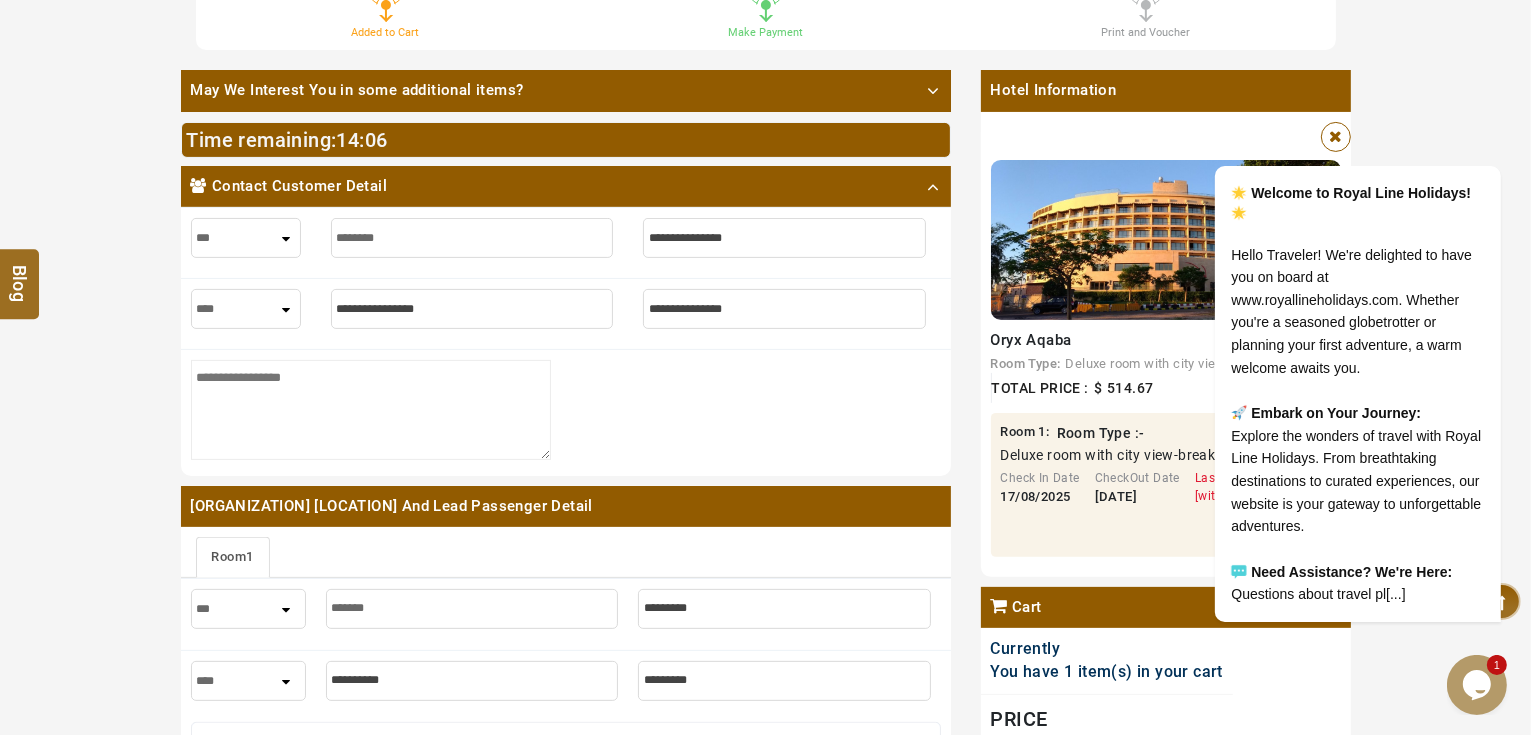 type on "********" 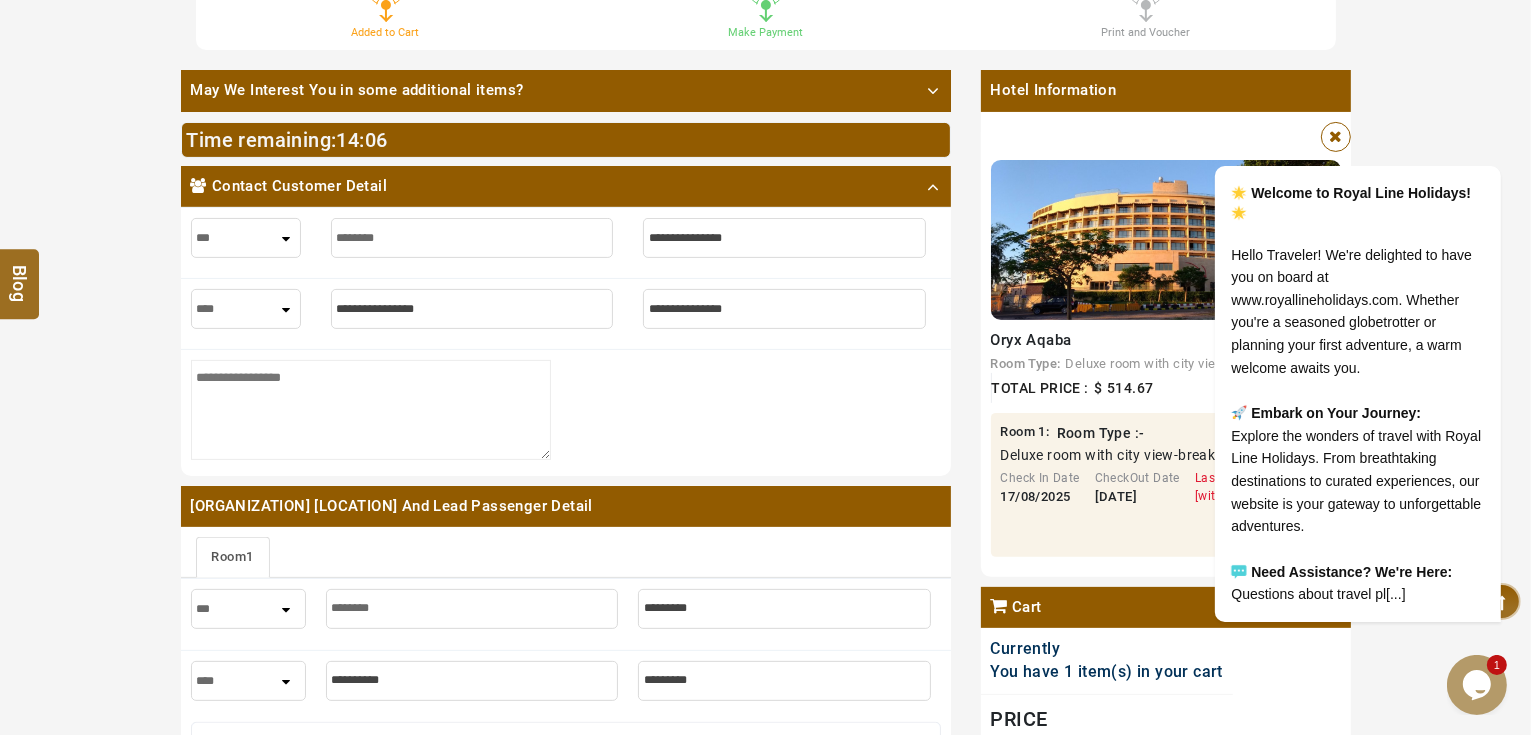 type on "********" 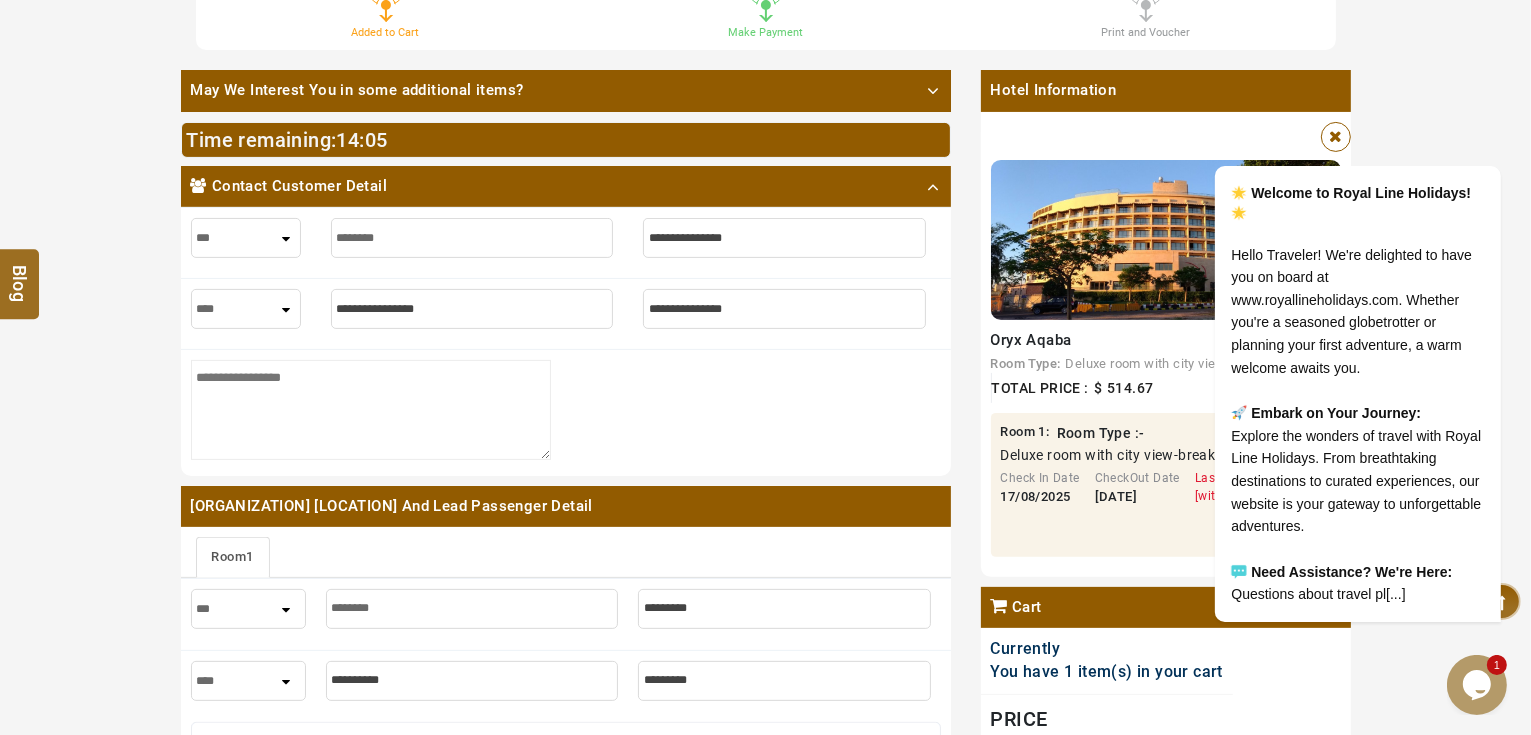 type on "*" 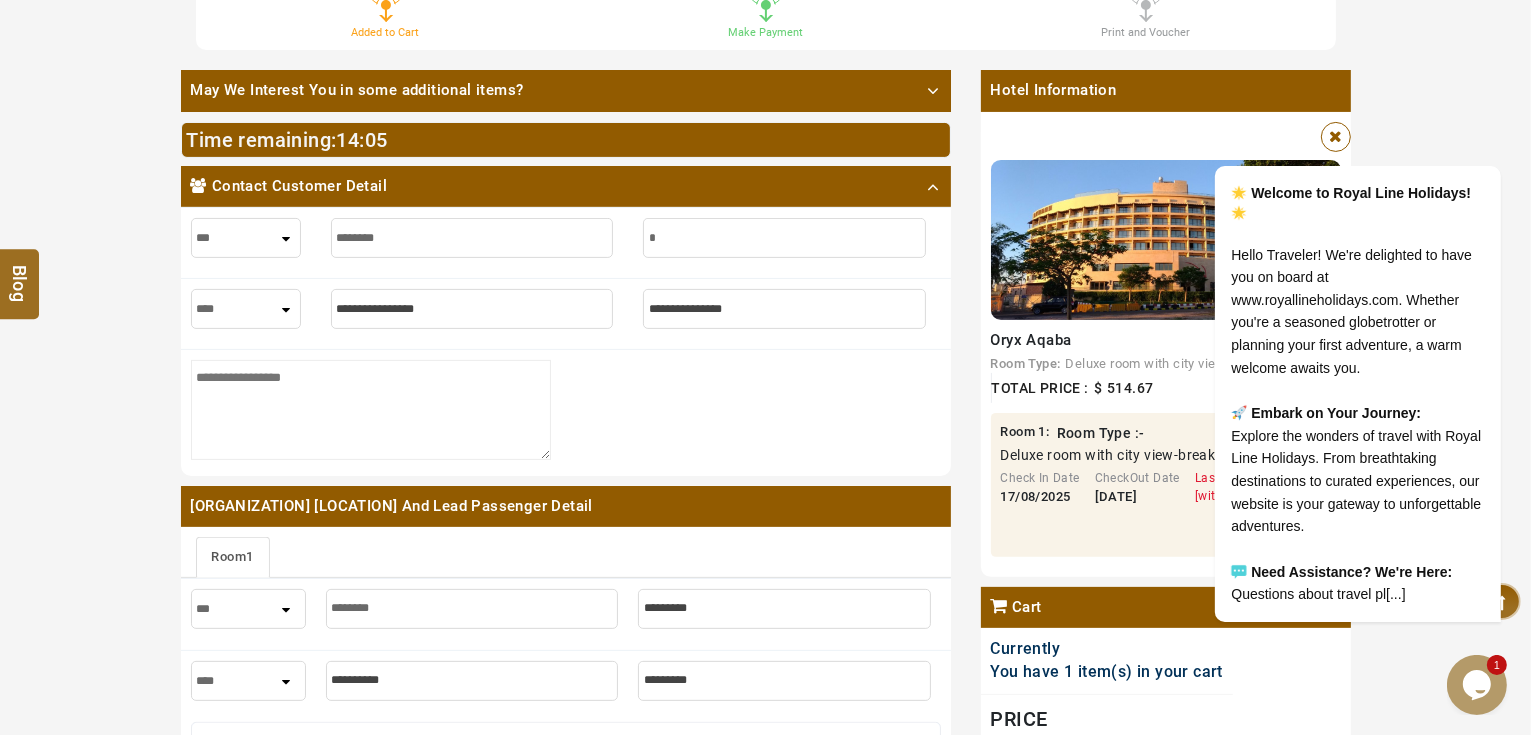 type on "*" 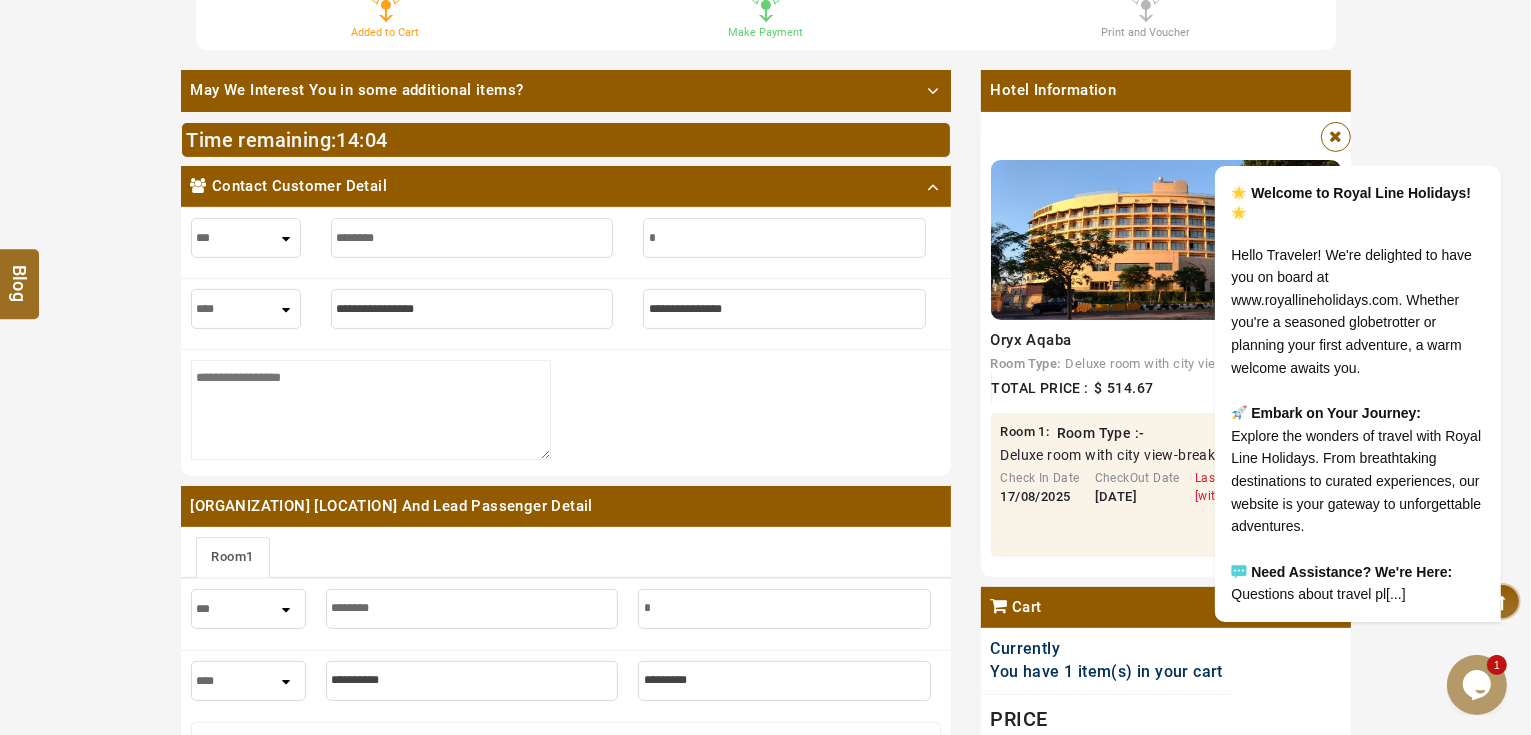 type on "**" 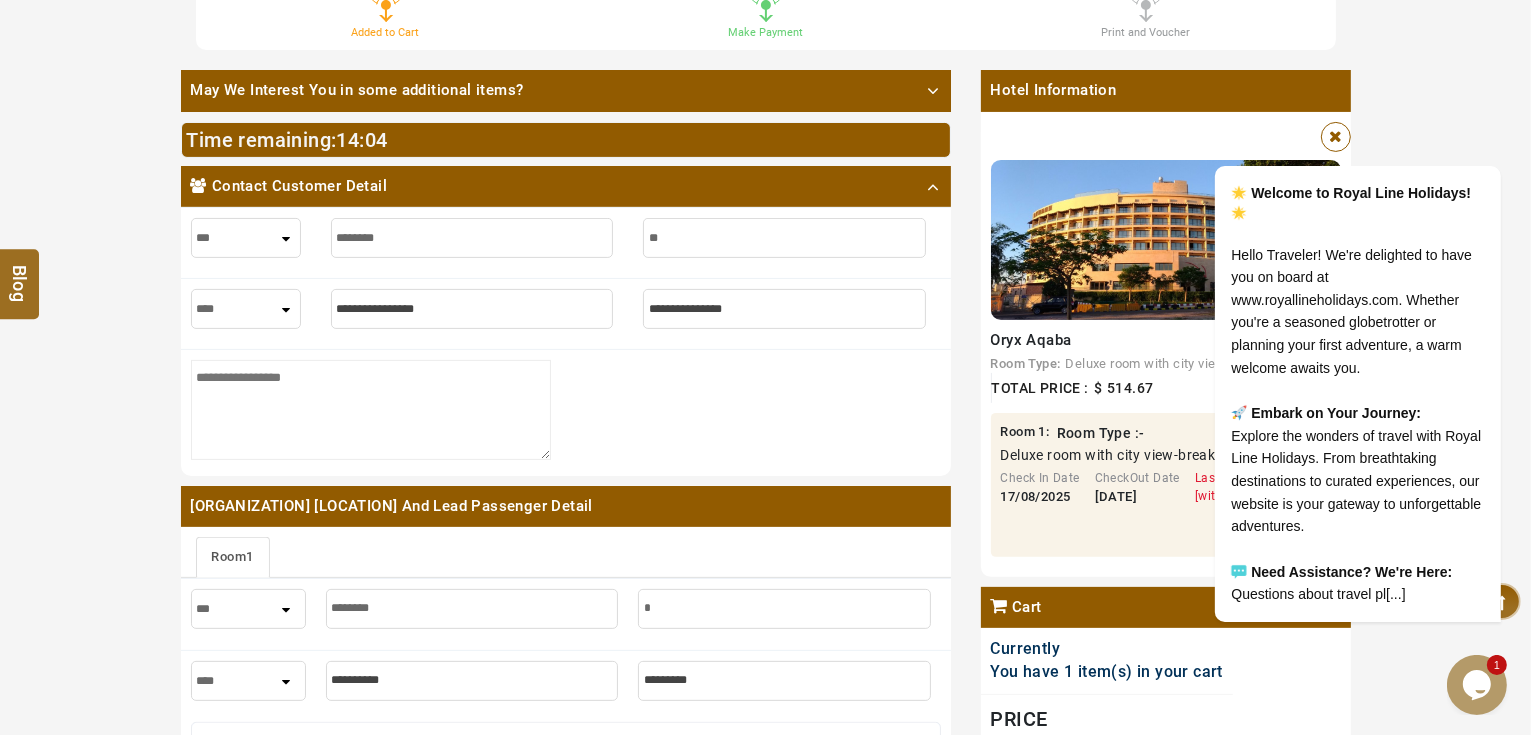 type on "**" 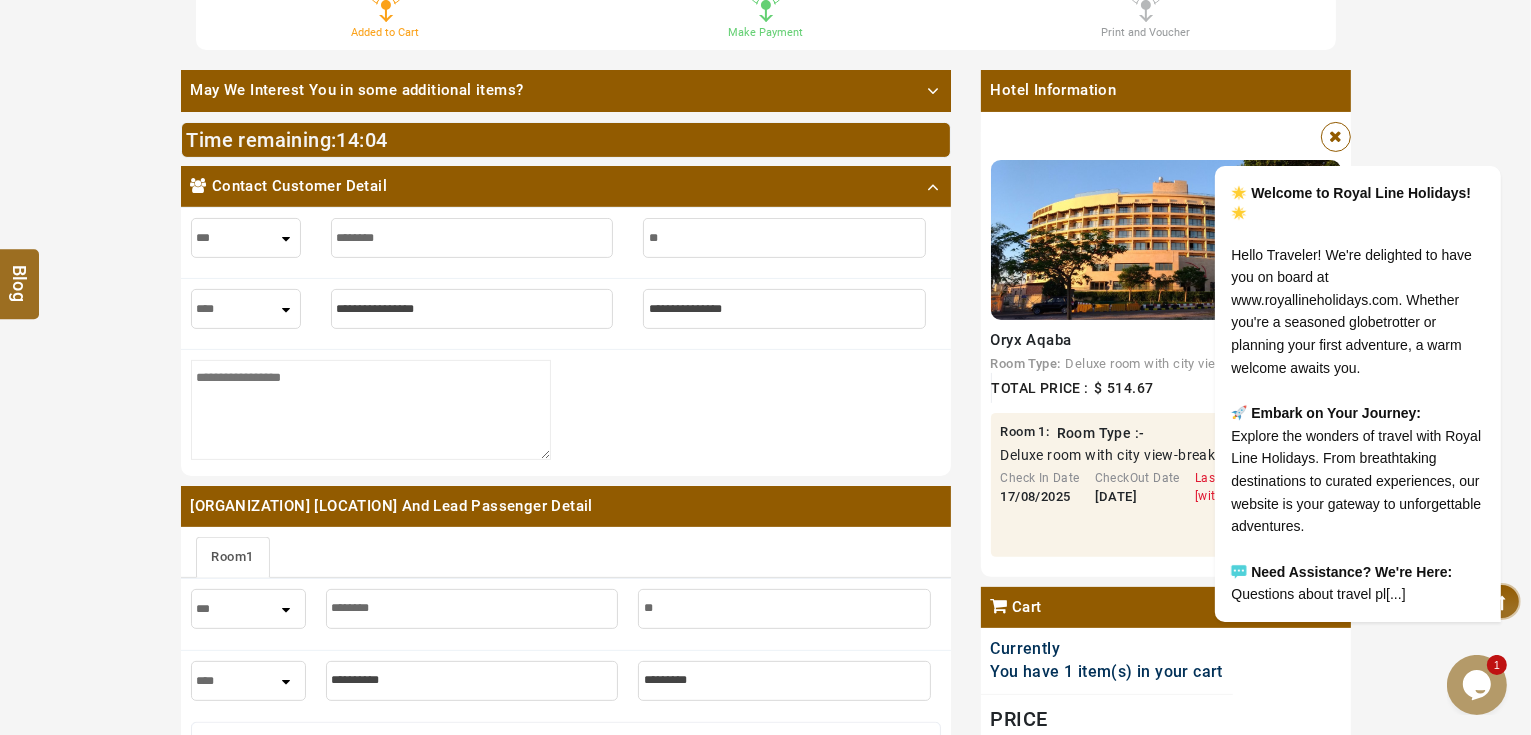type on "***" 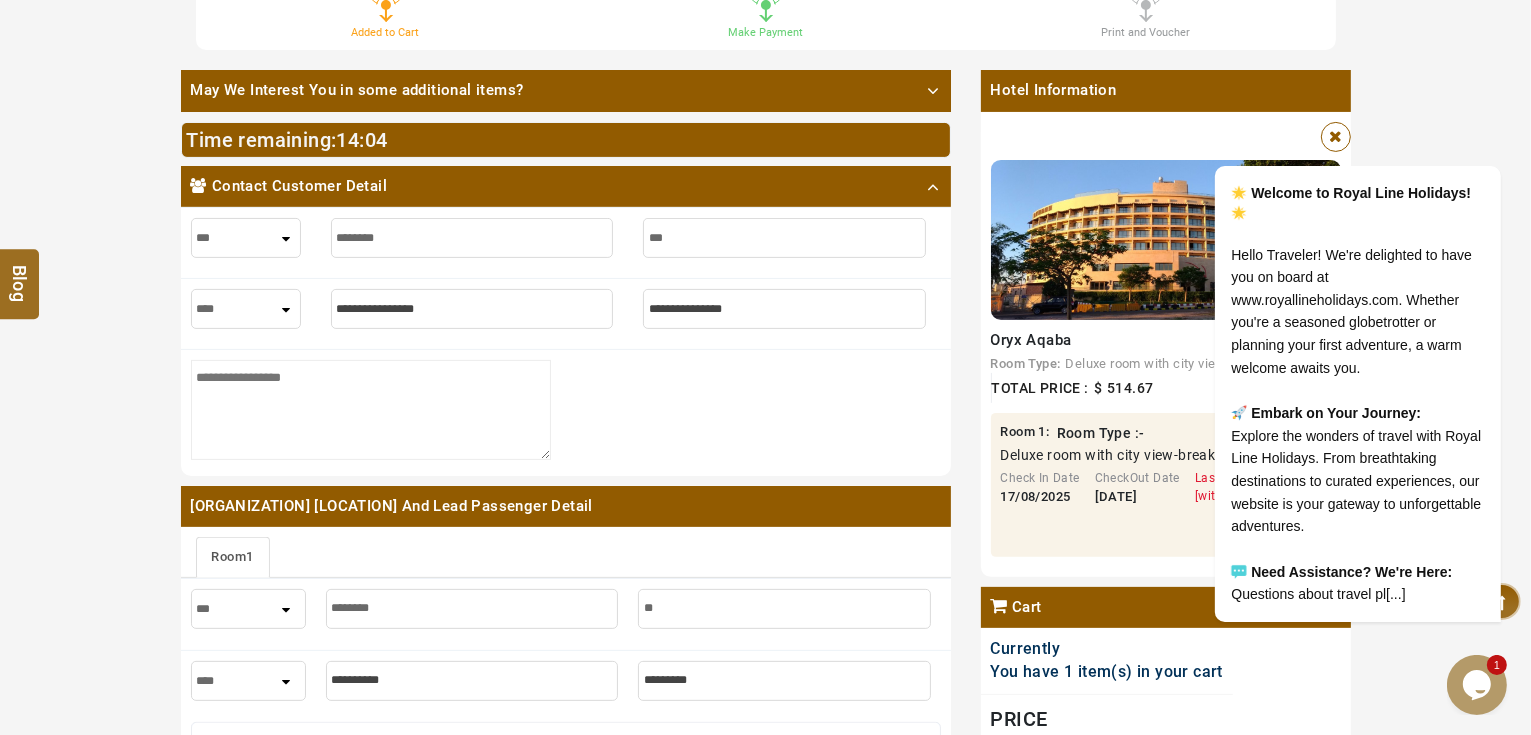 type on "***" 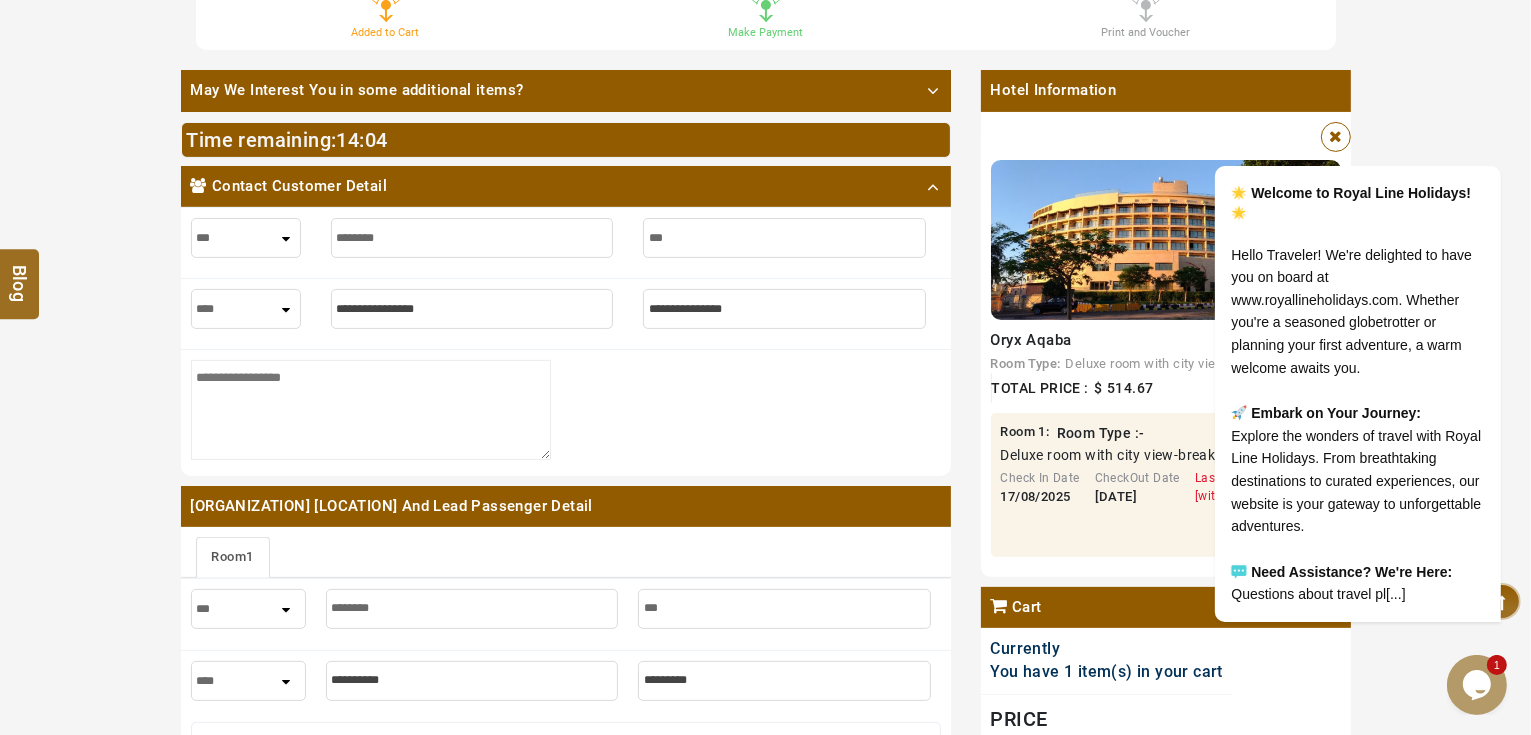 type on "****" 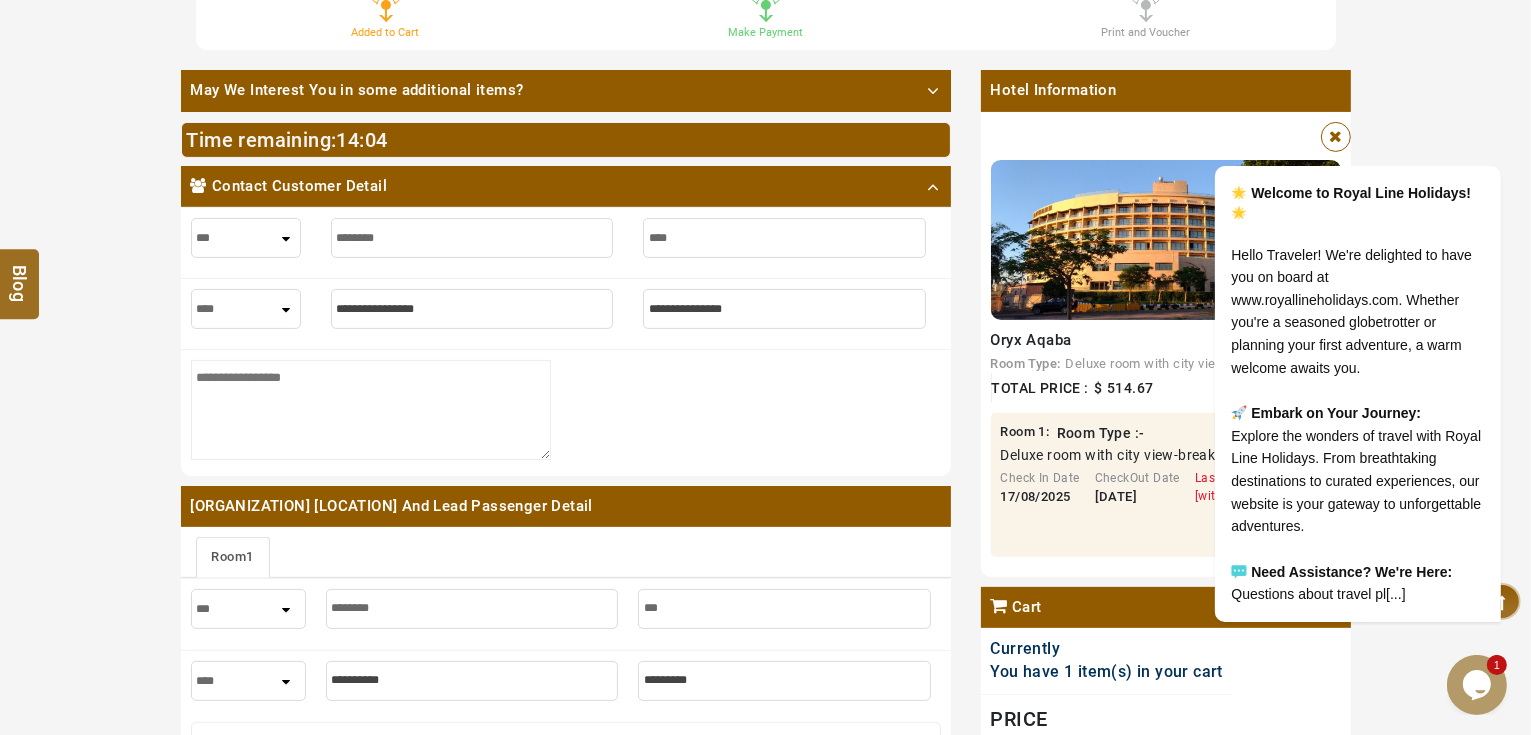 type on "****" 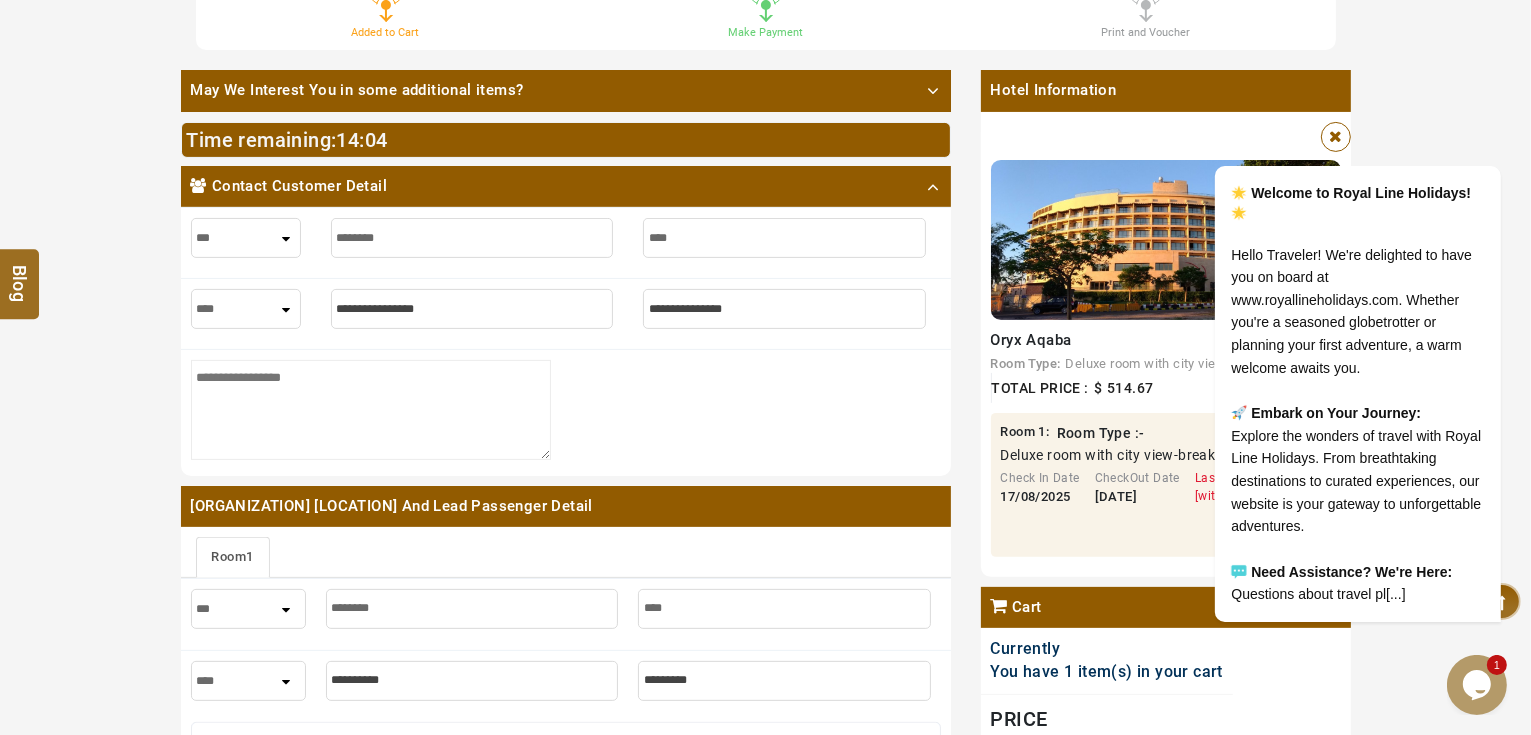 type on "*****" 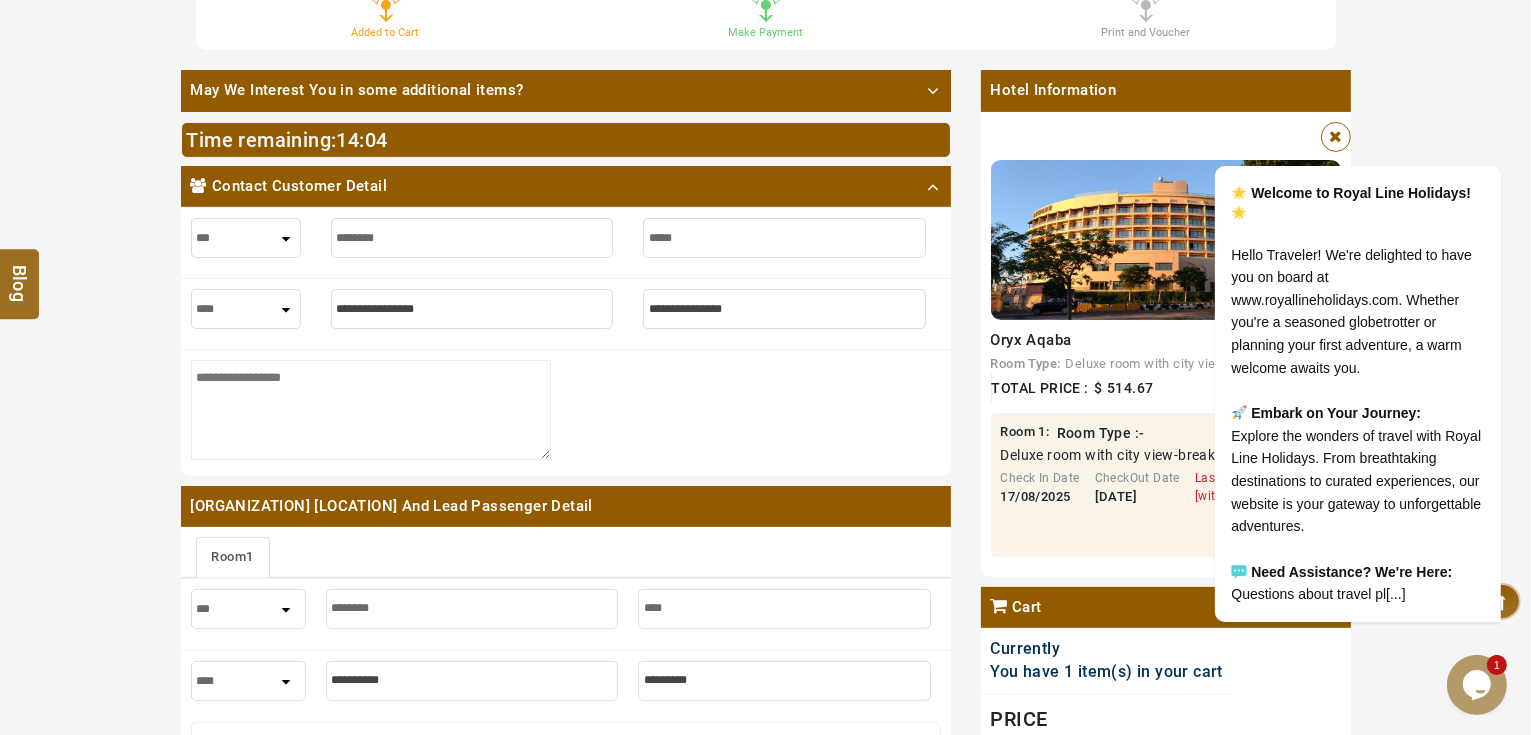 type on "*****" 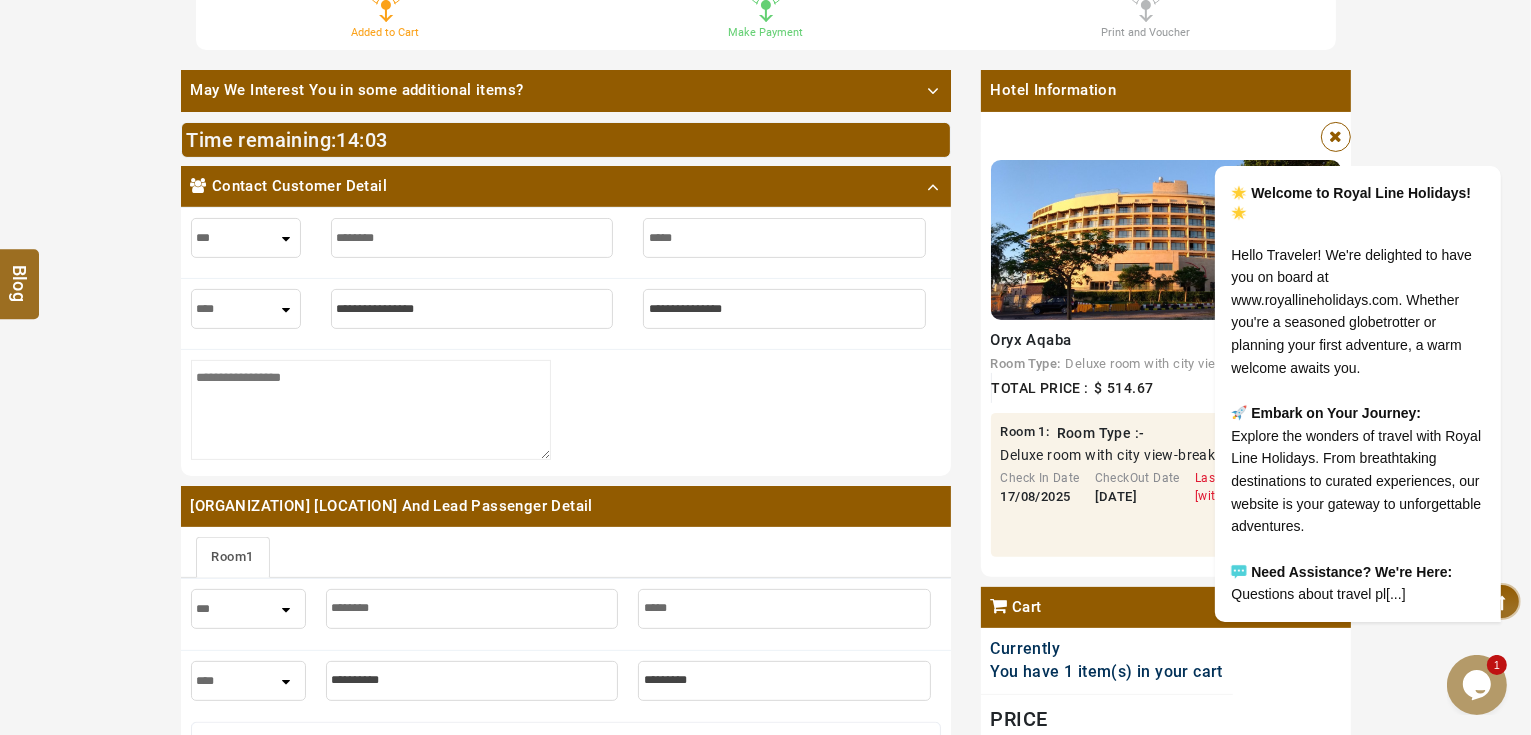 type on "*****" 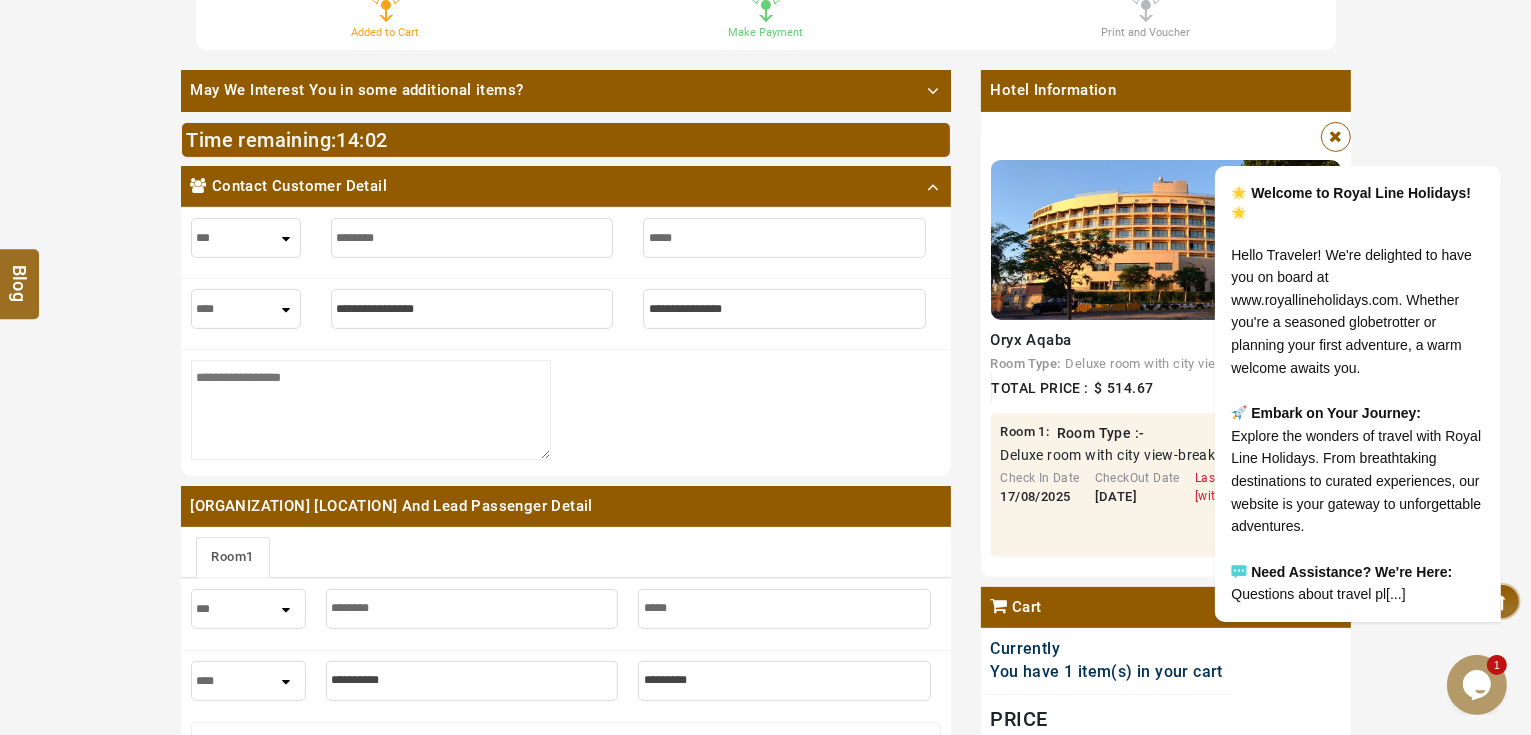 click at bounding box center [472, 309] 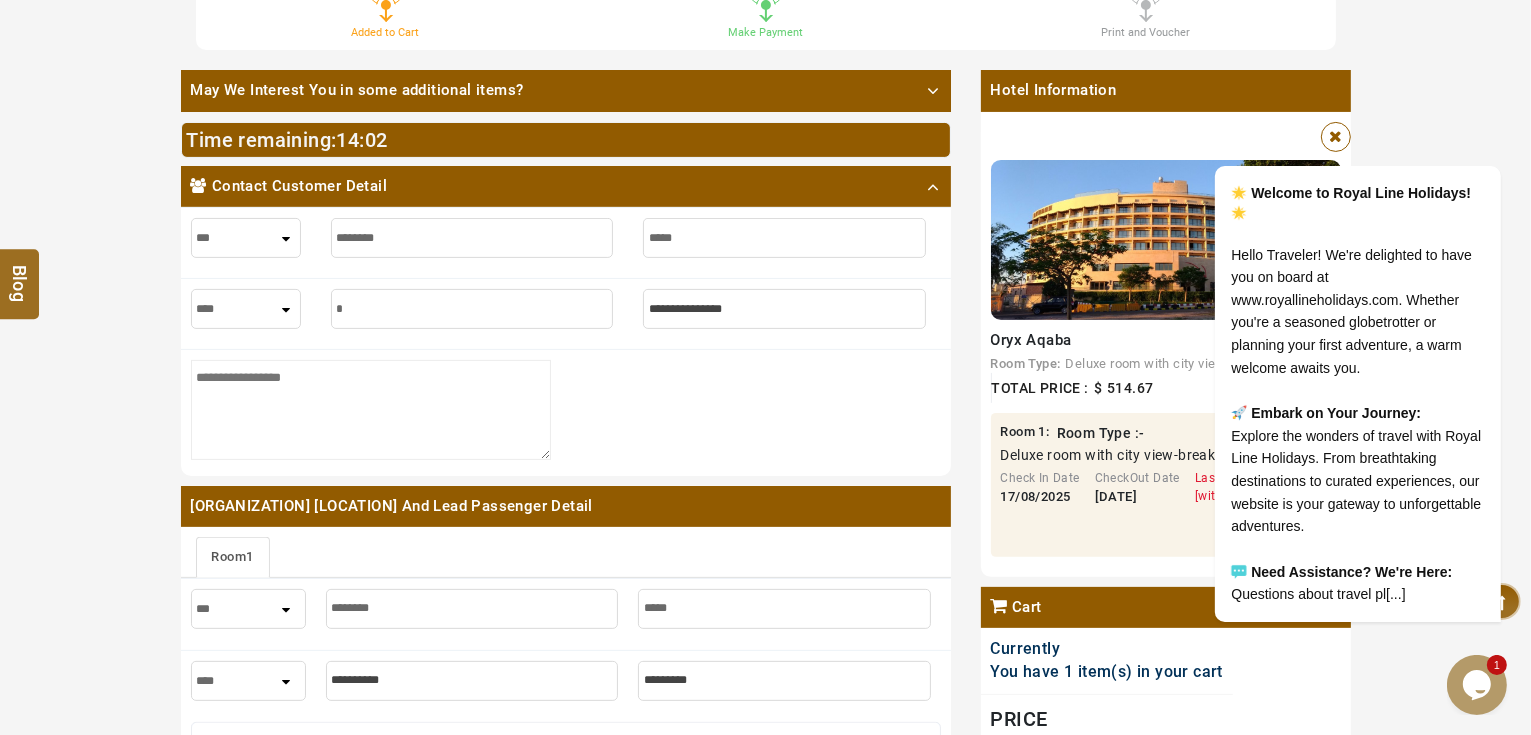 type on "*" 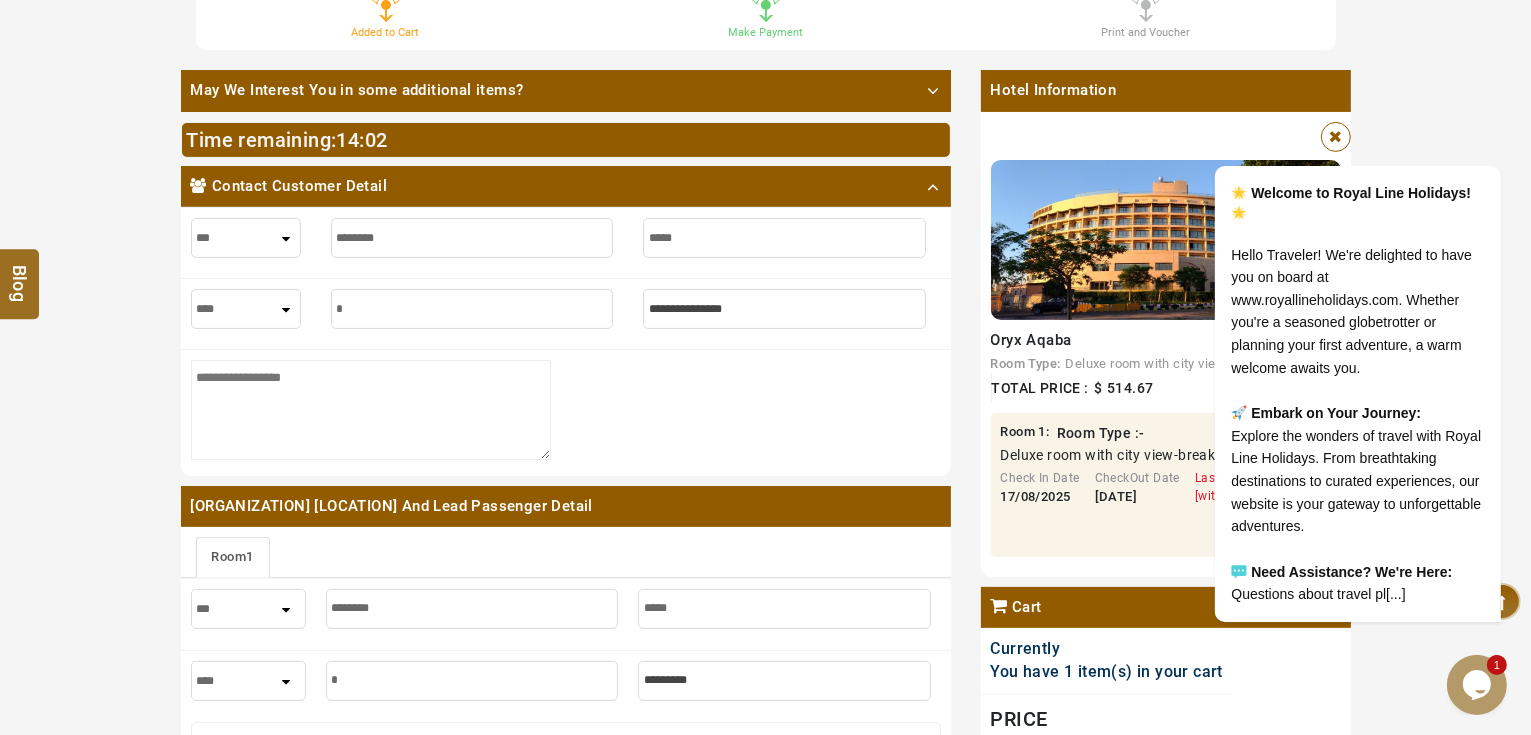 type on "**" 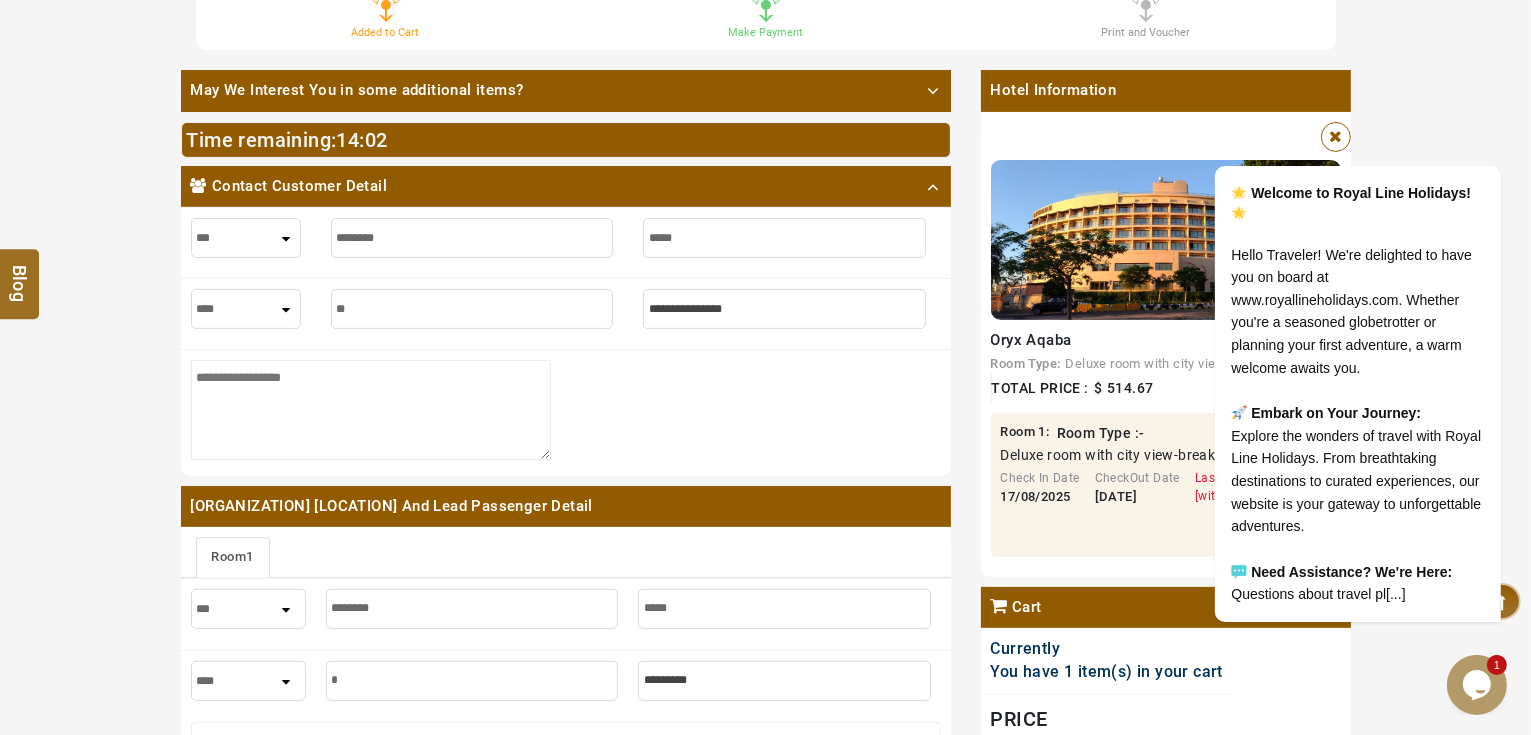 type on "**" 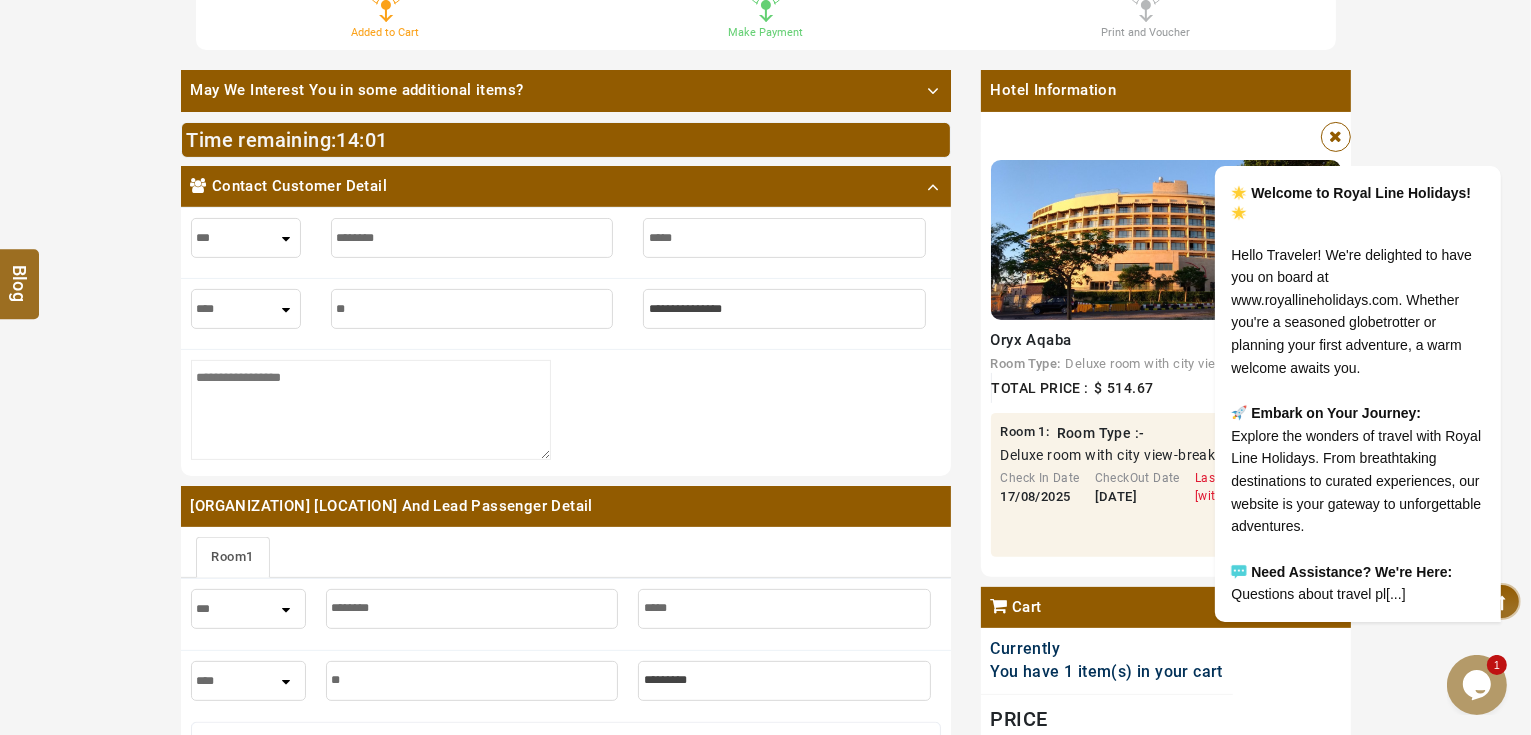 type on "***" 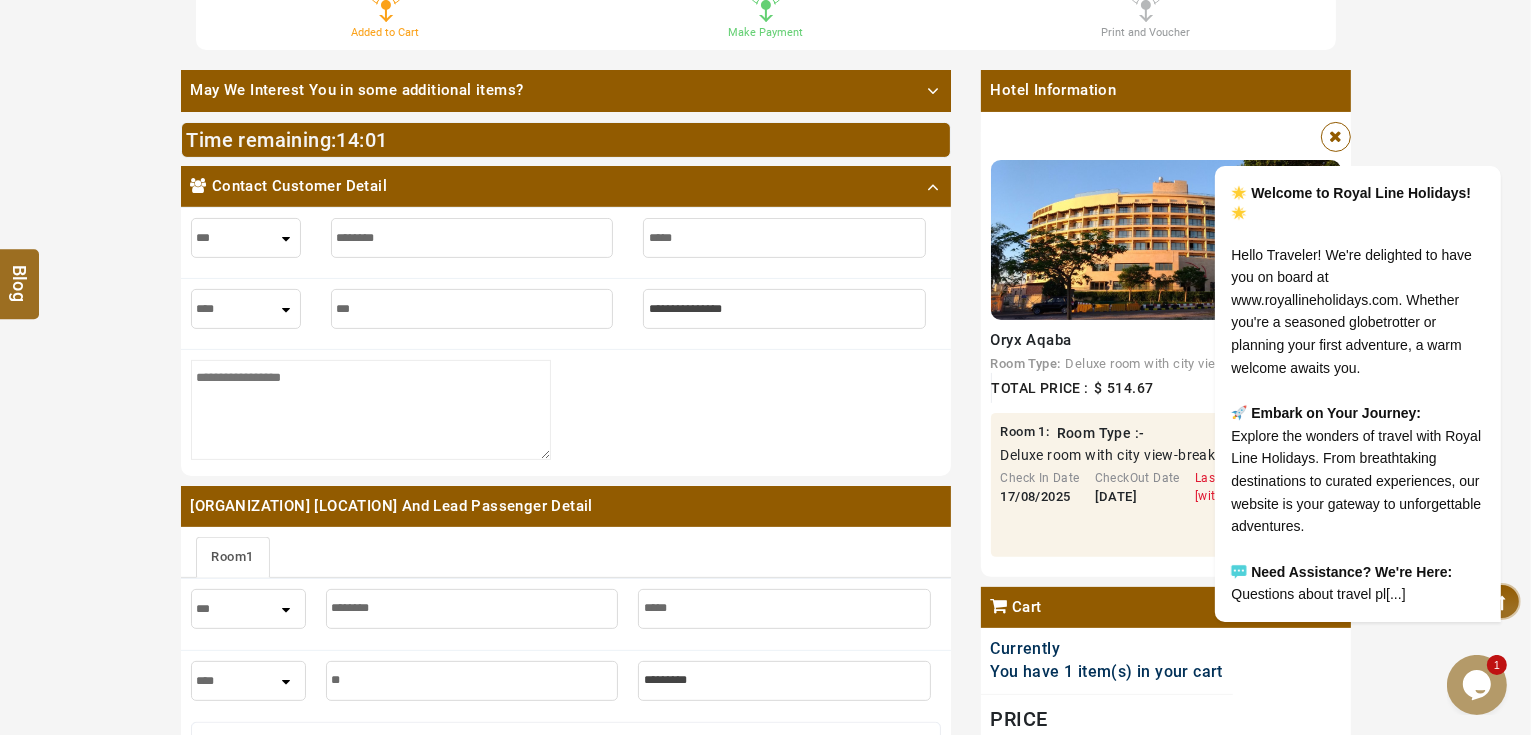 type on "***" 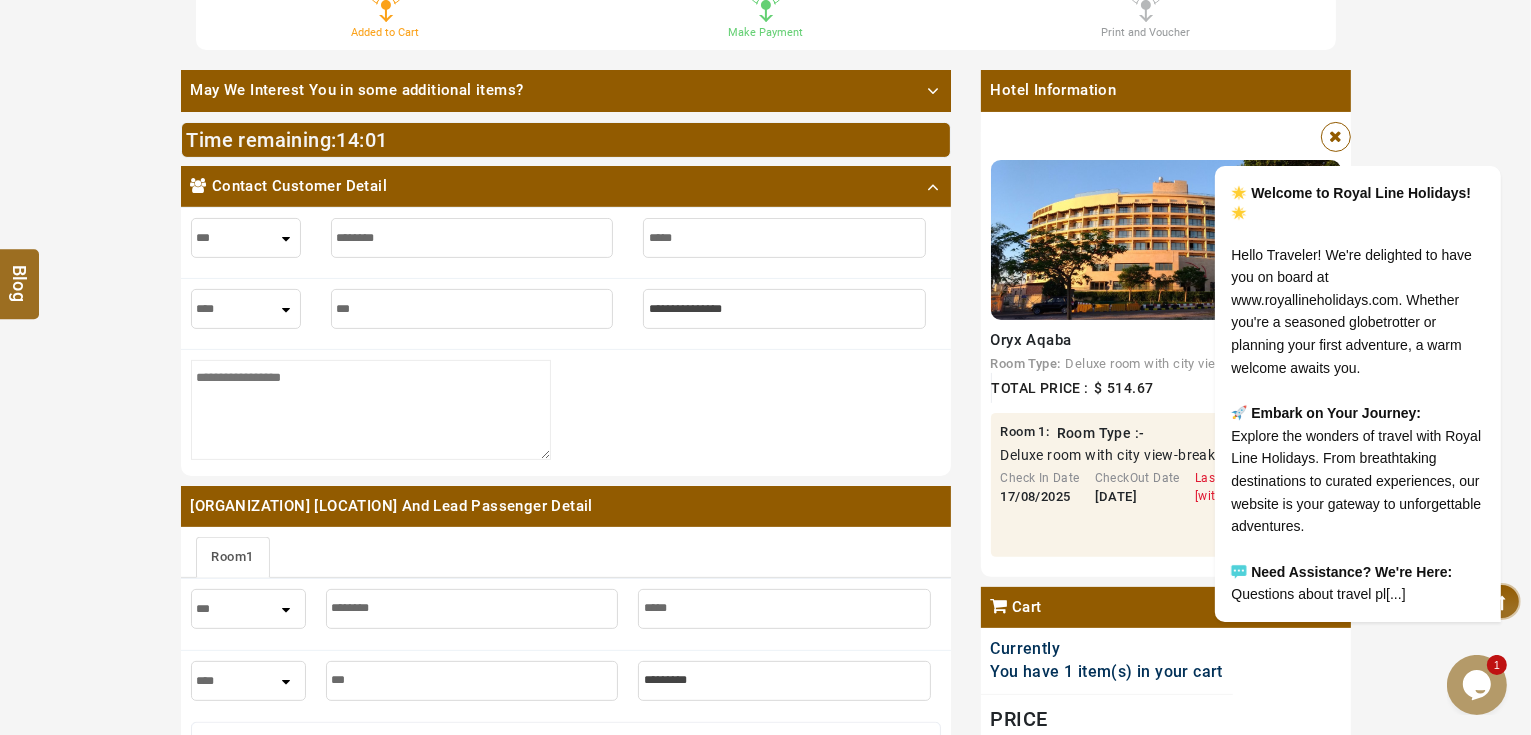 type on "****" 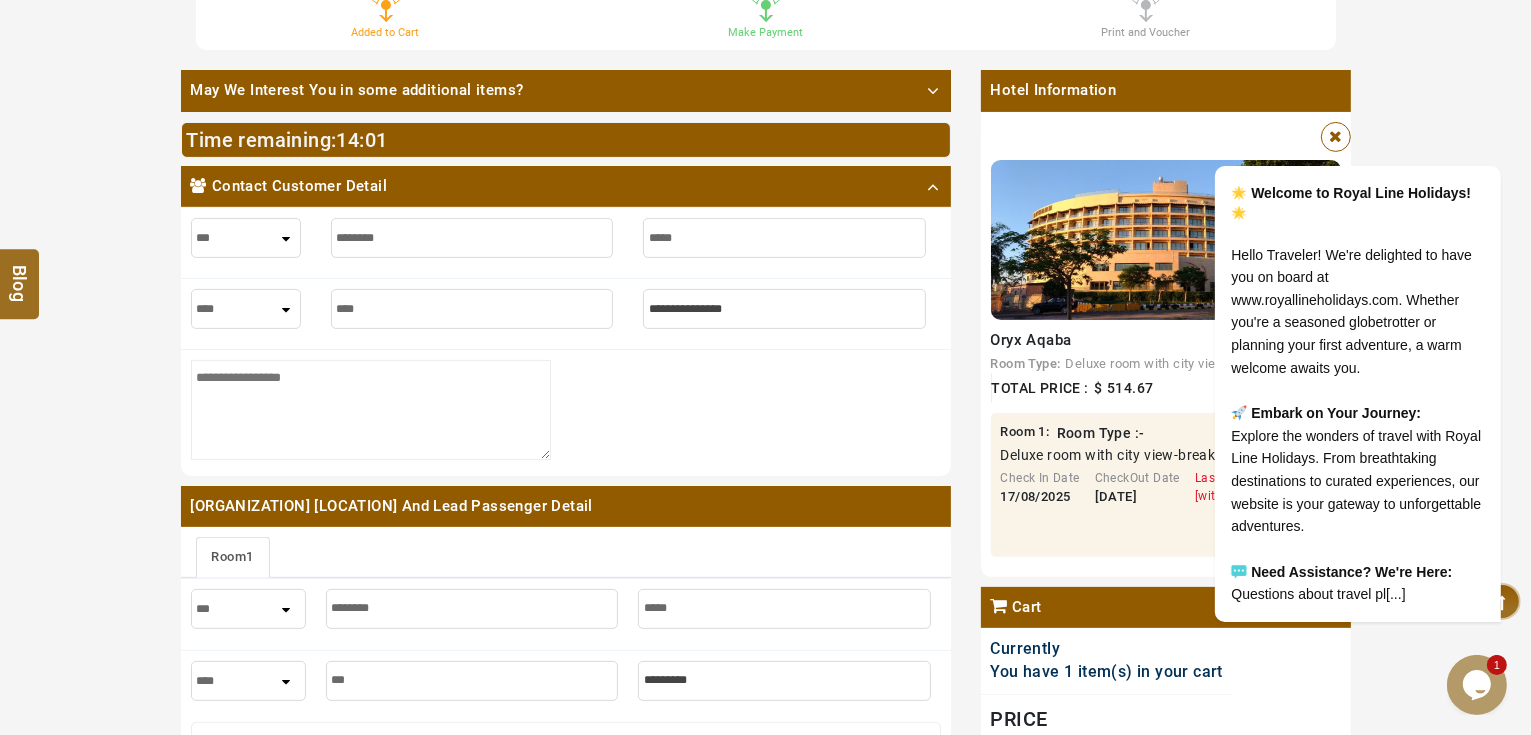 type on "****" 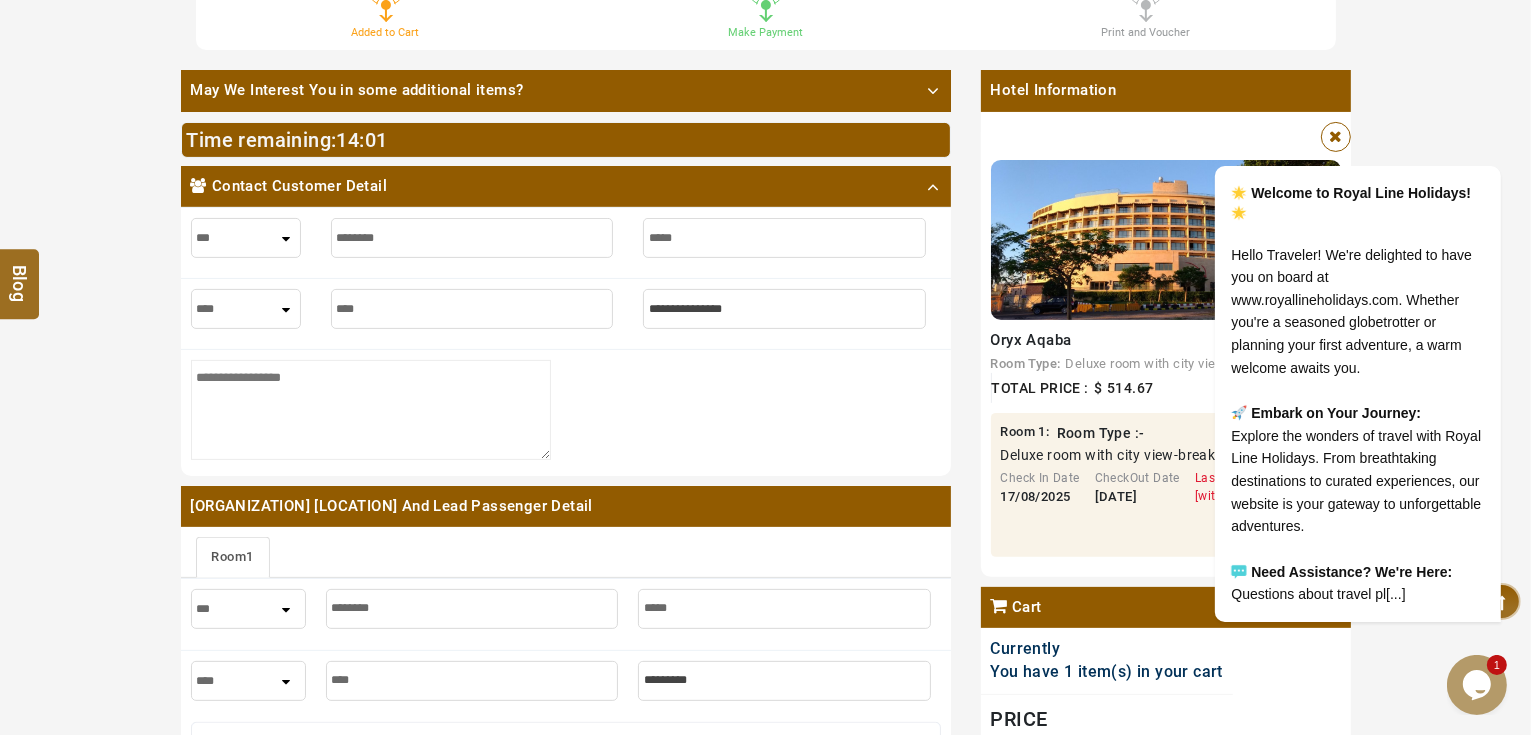 type on "*****" 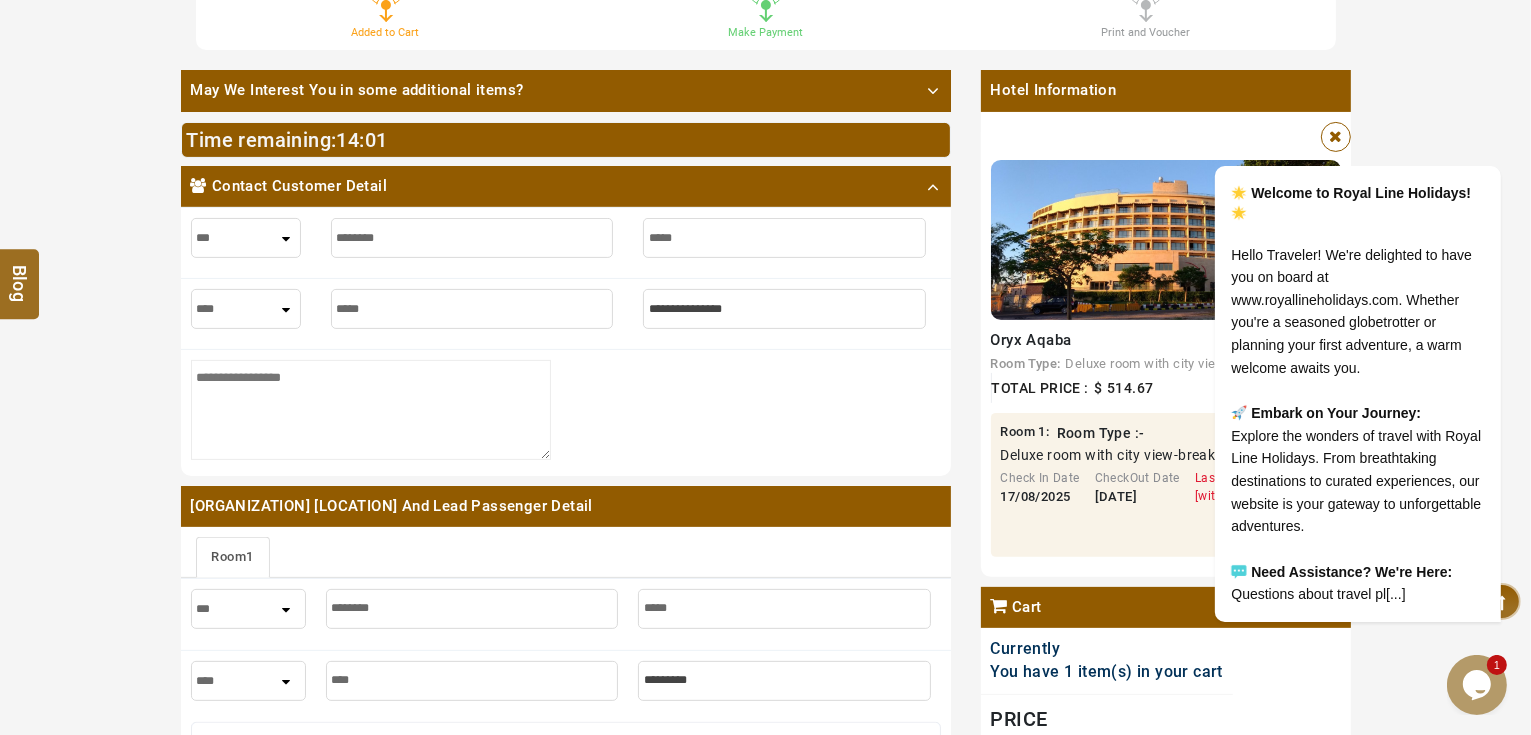 type on "*****" 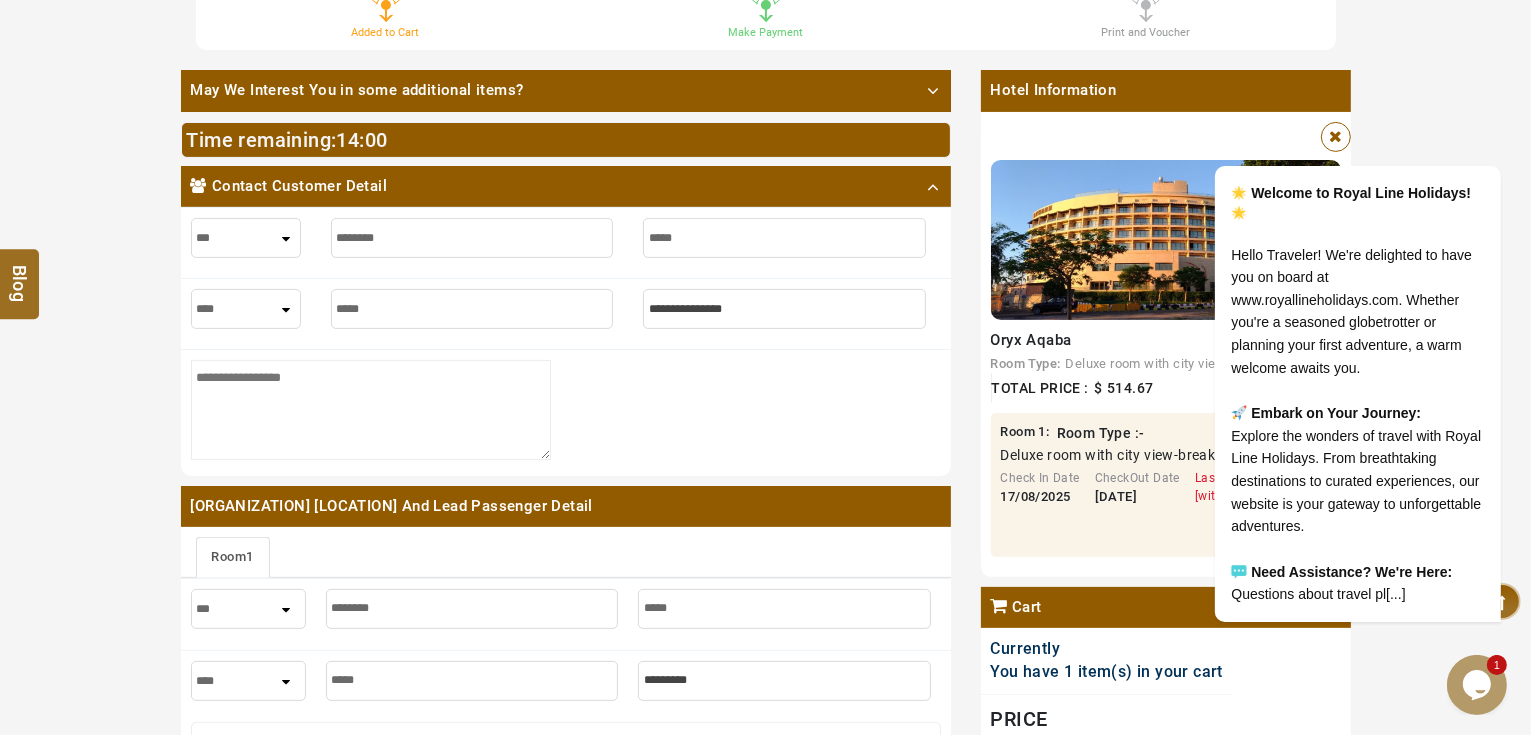 type on "*****" 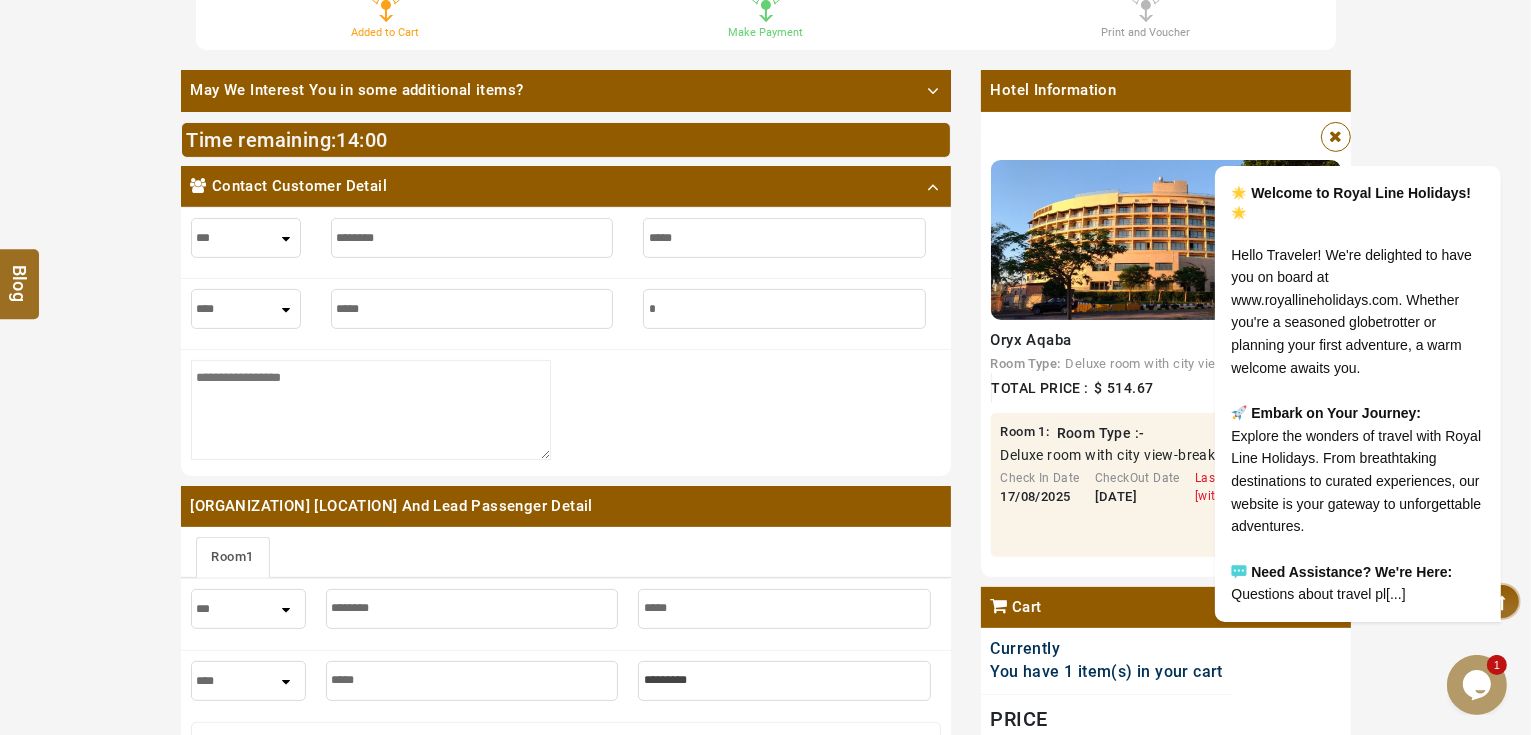 type on "*" 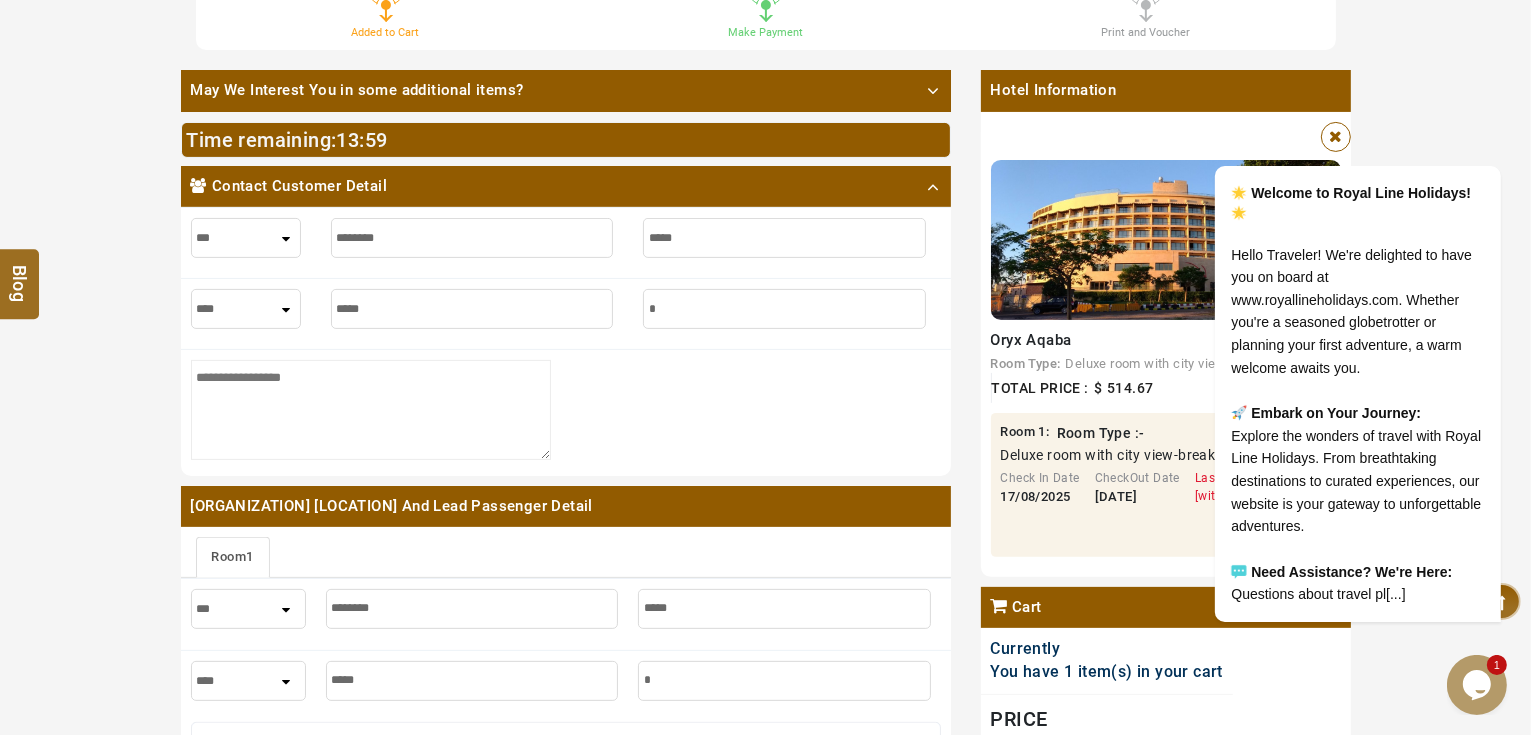 type on "**" 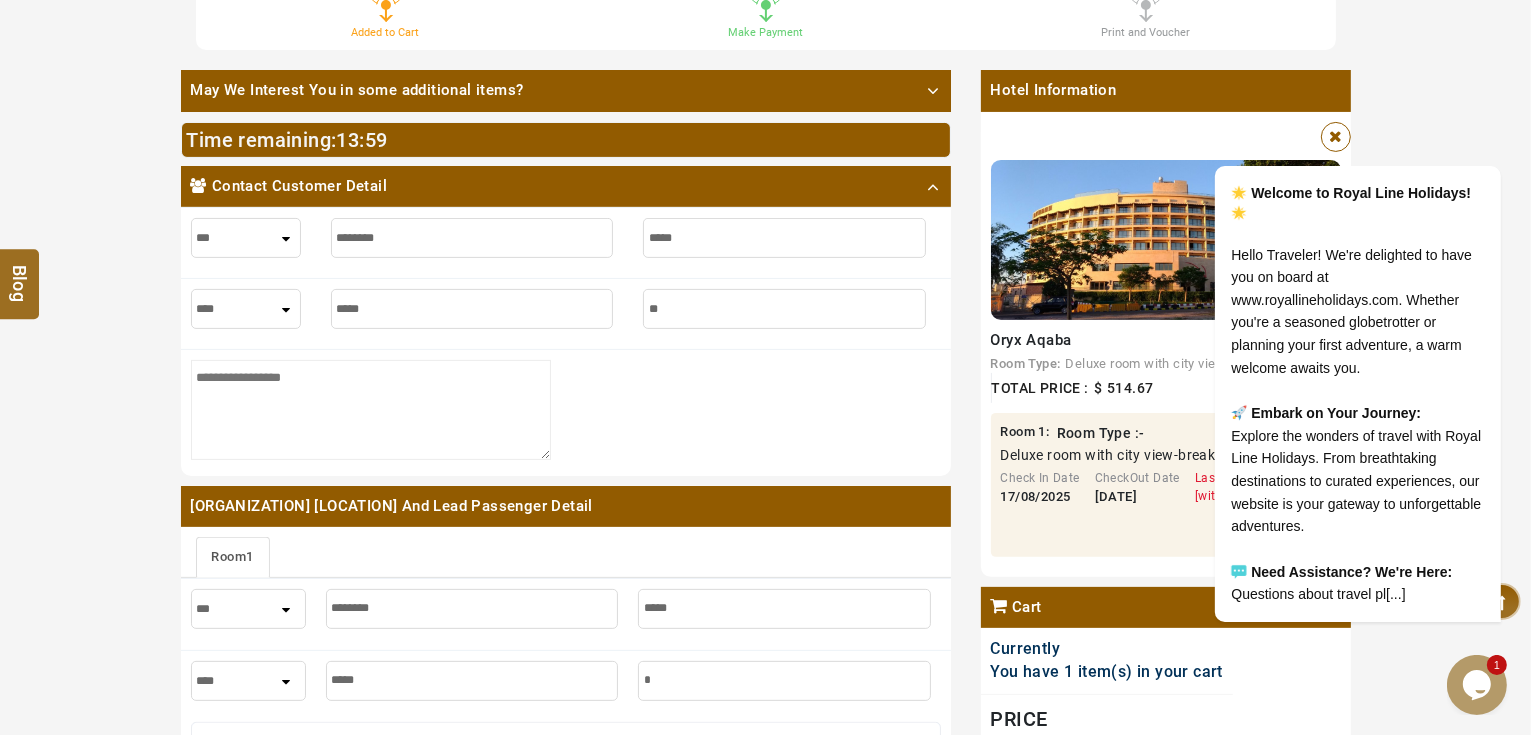 type on "**" 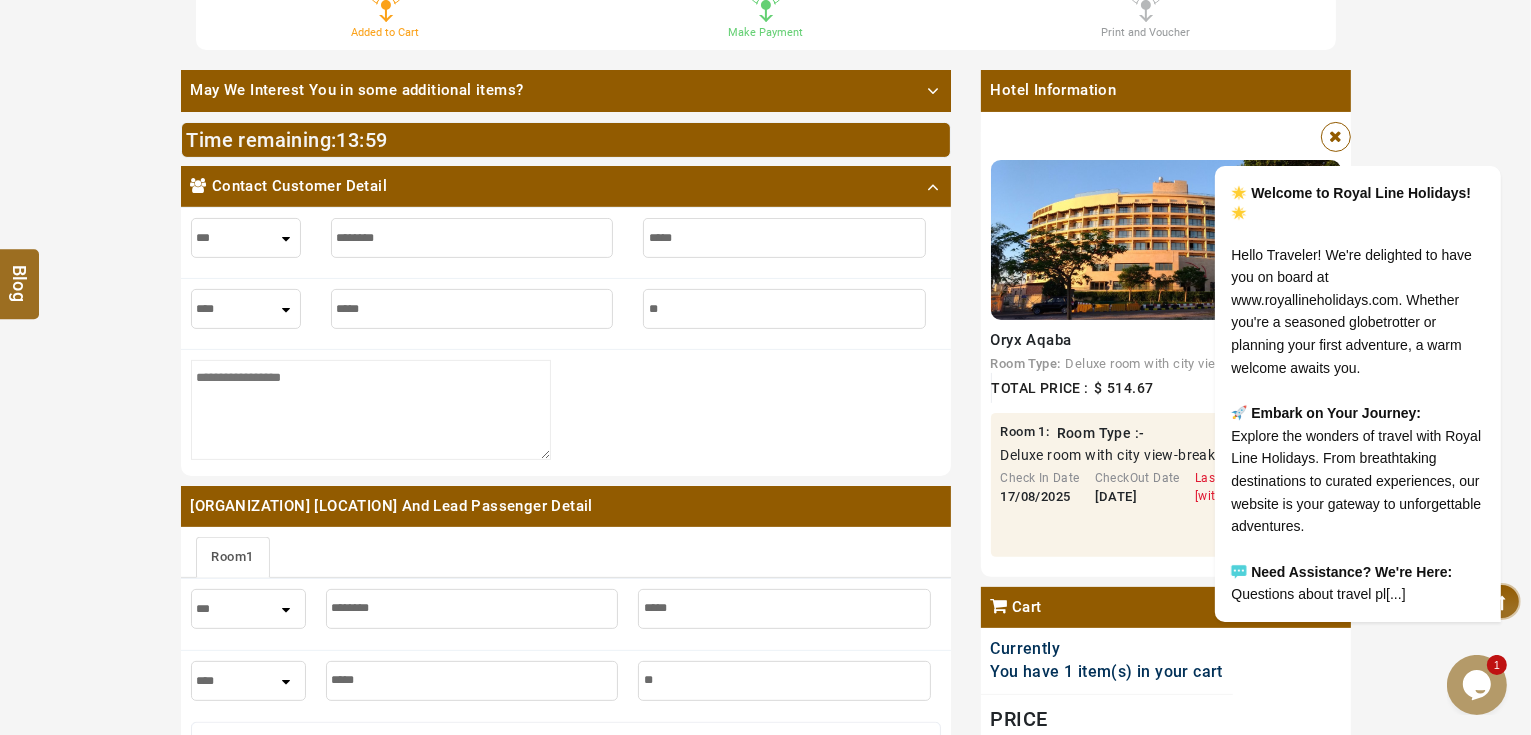 type on "***" 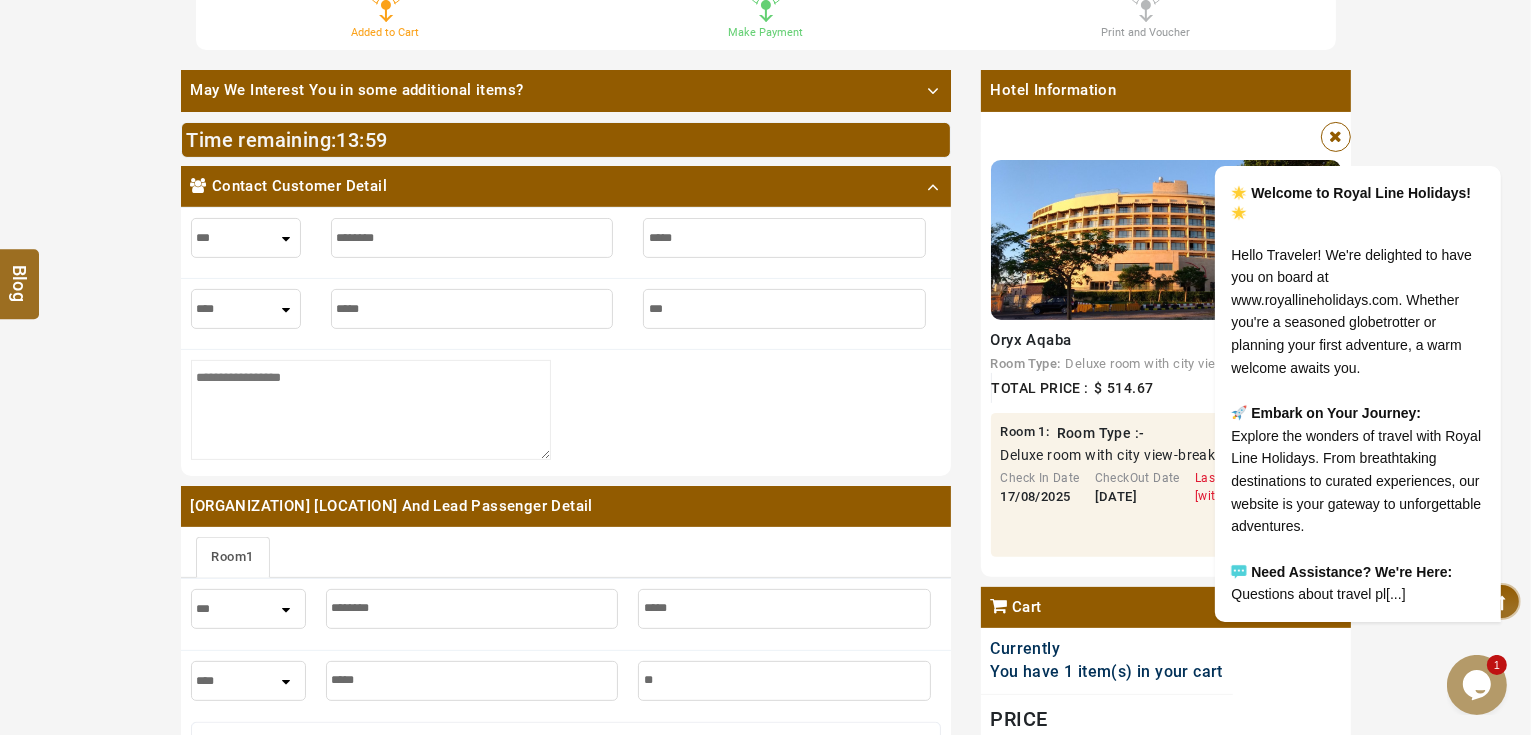 type on "***" 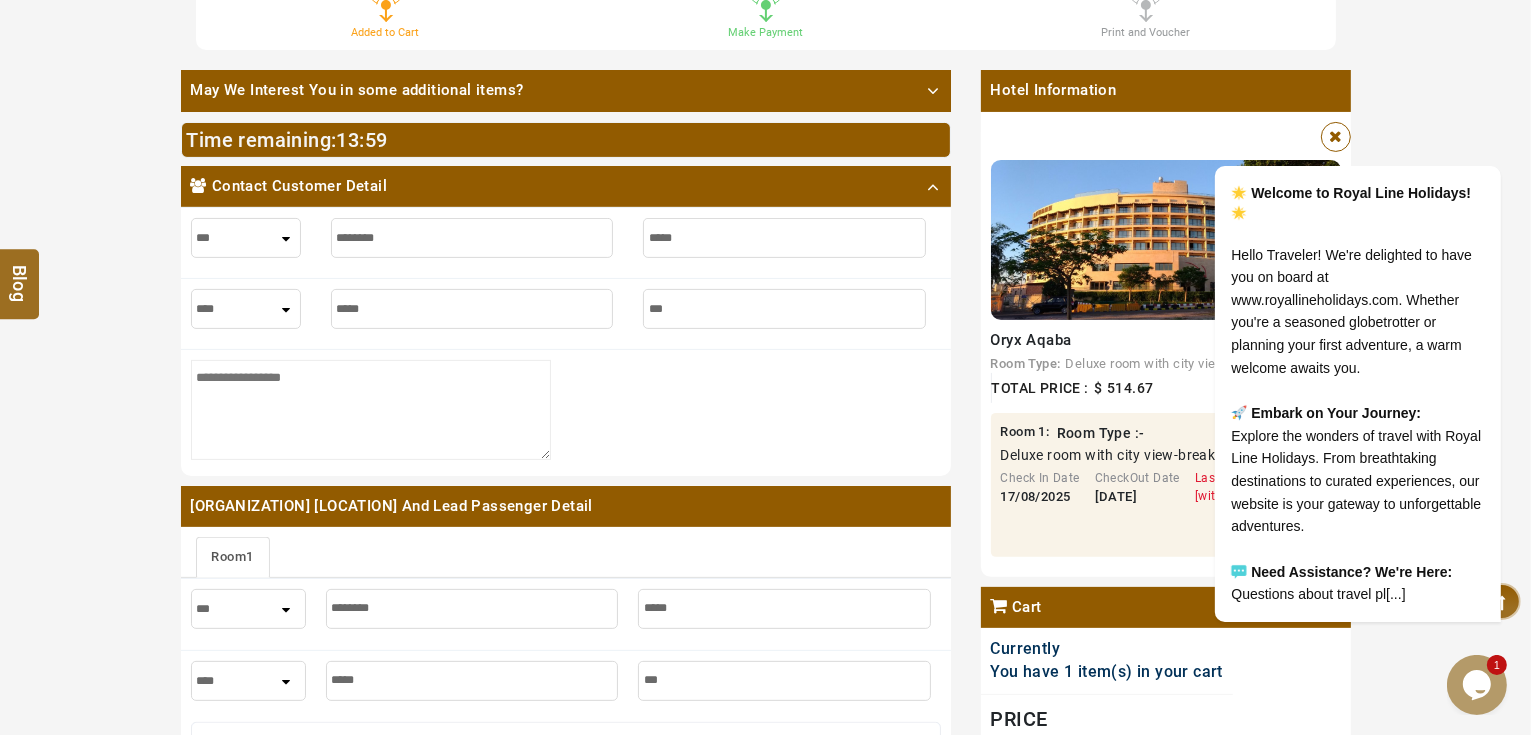 type on "****" 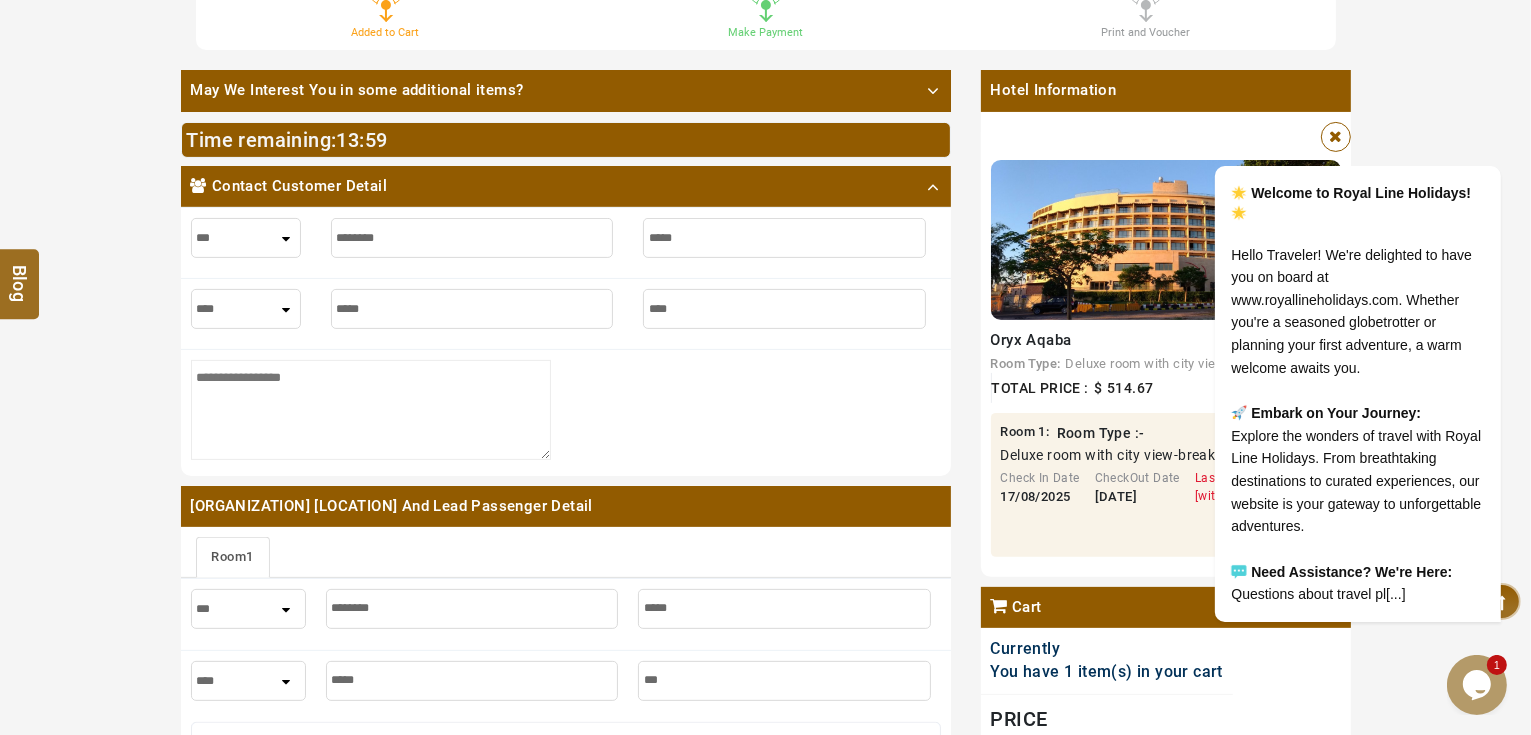 type on "****" 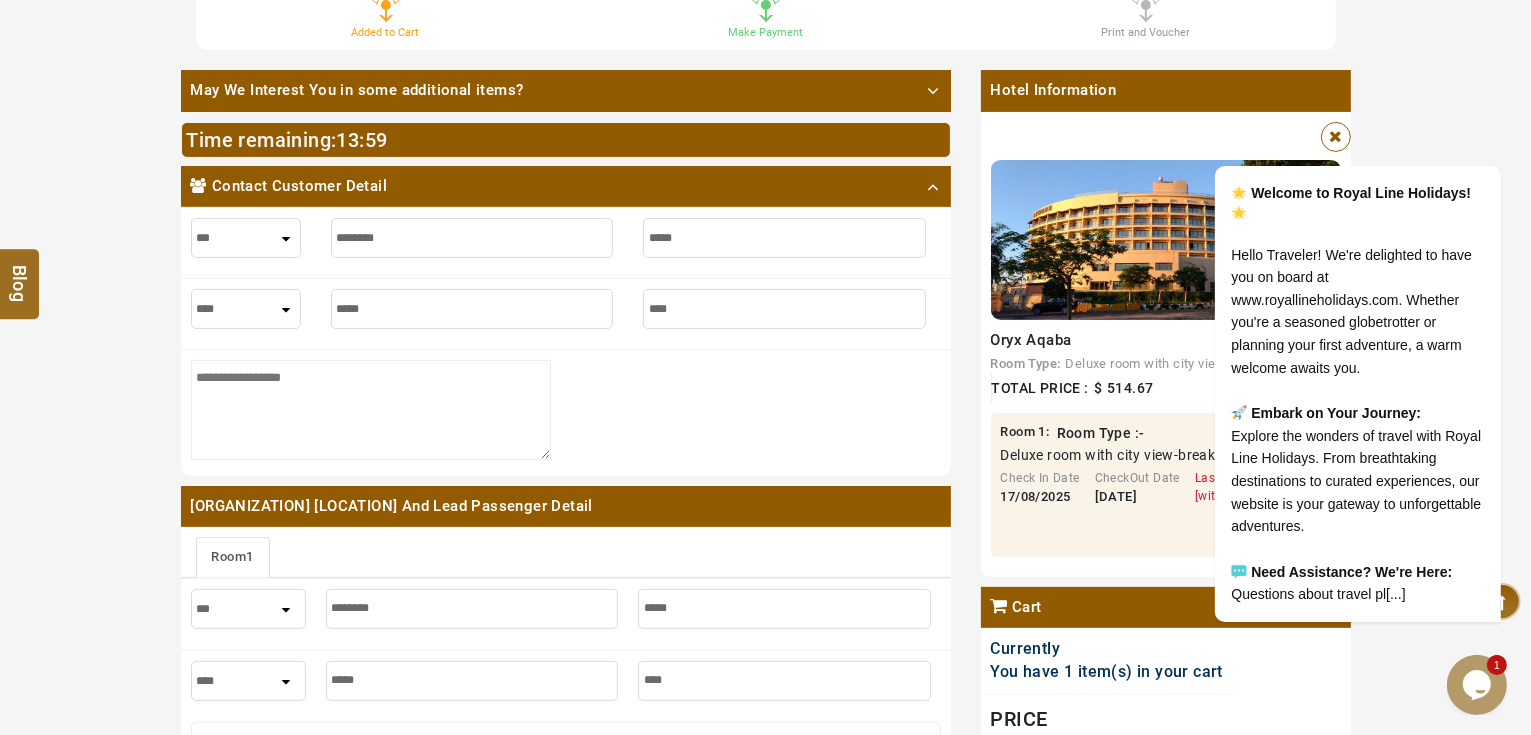 type on "*****" 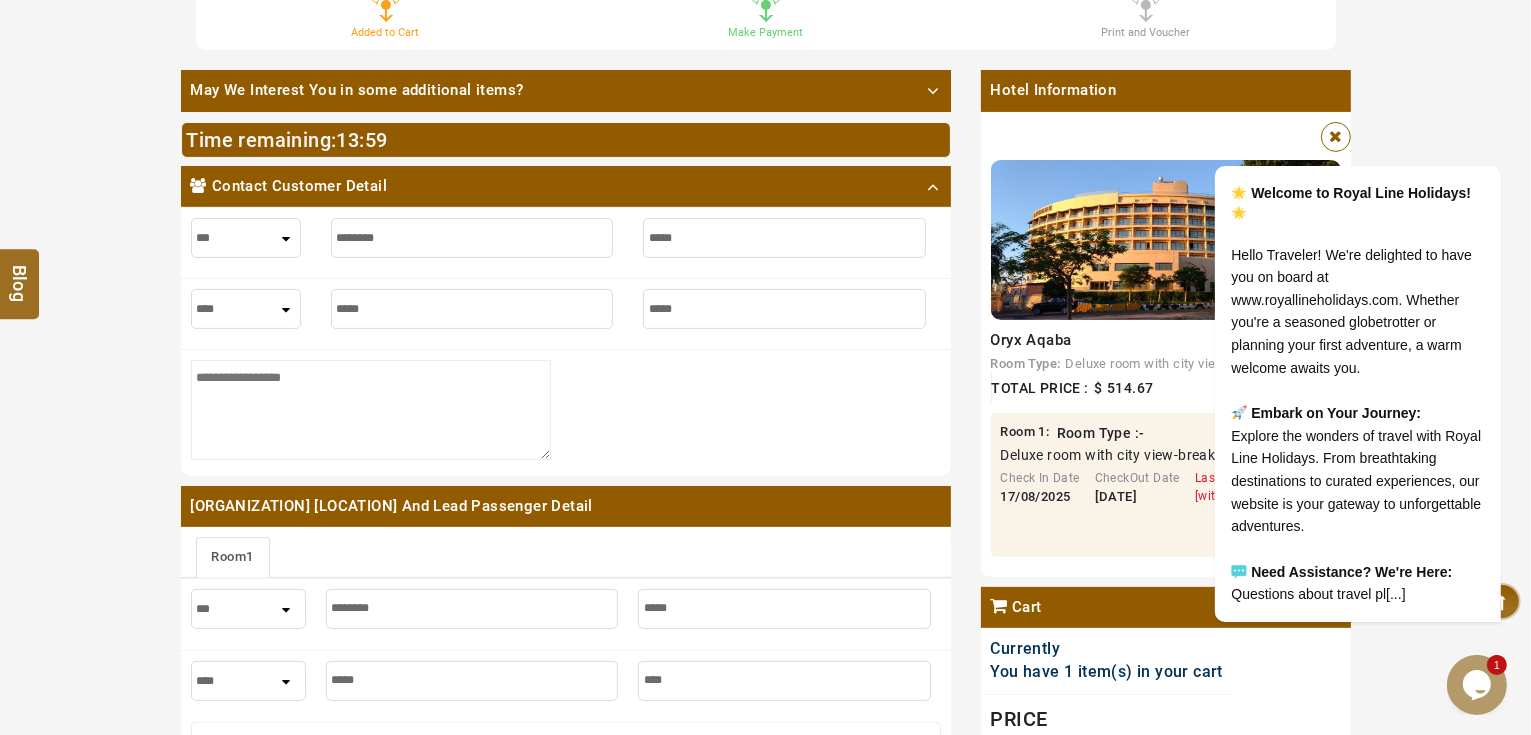 type on "*****" 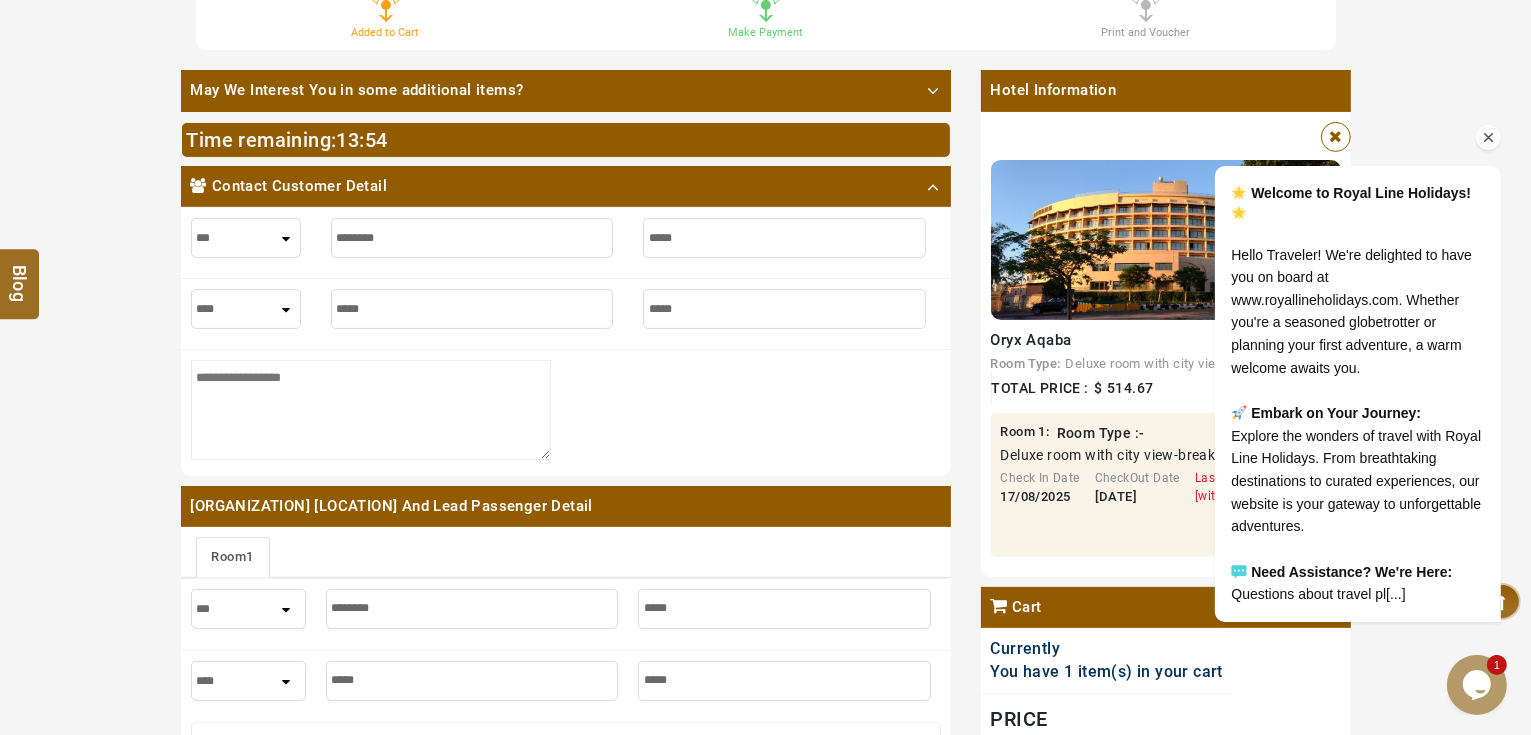 type on "*****" 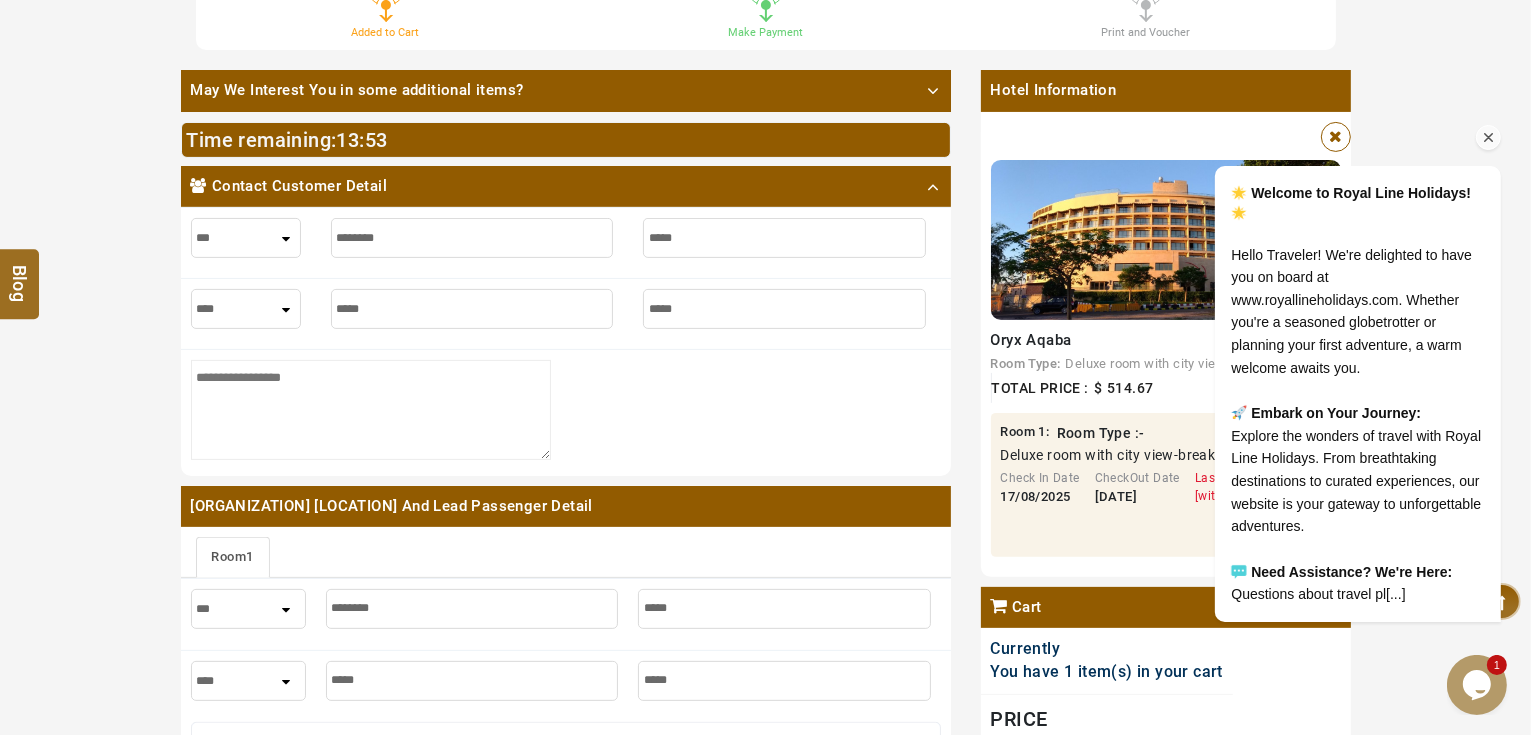 drag, startPoint x: 1490, startPoint y: 139, endPoint x: 2642, endPoint y: 141, distance: 1152.0017 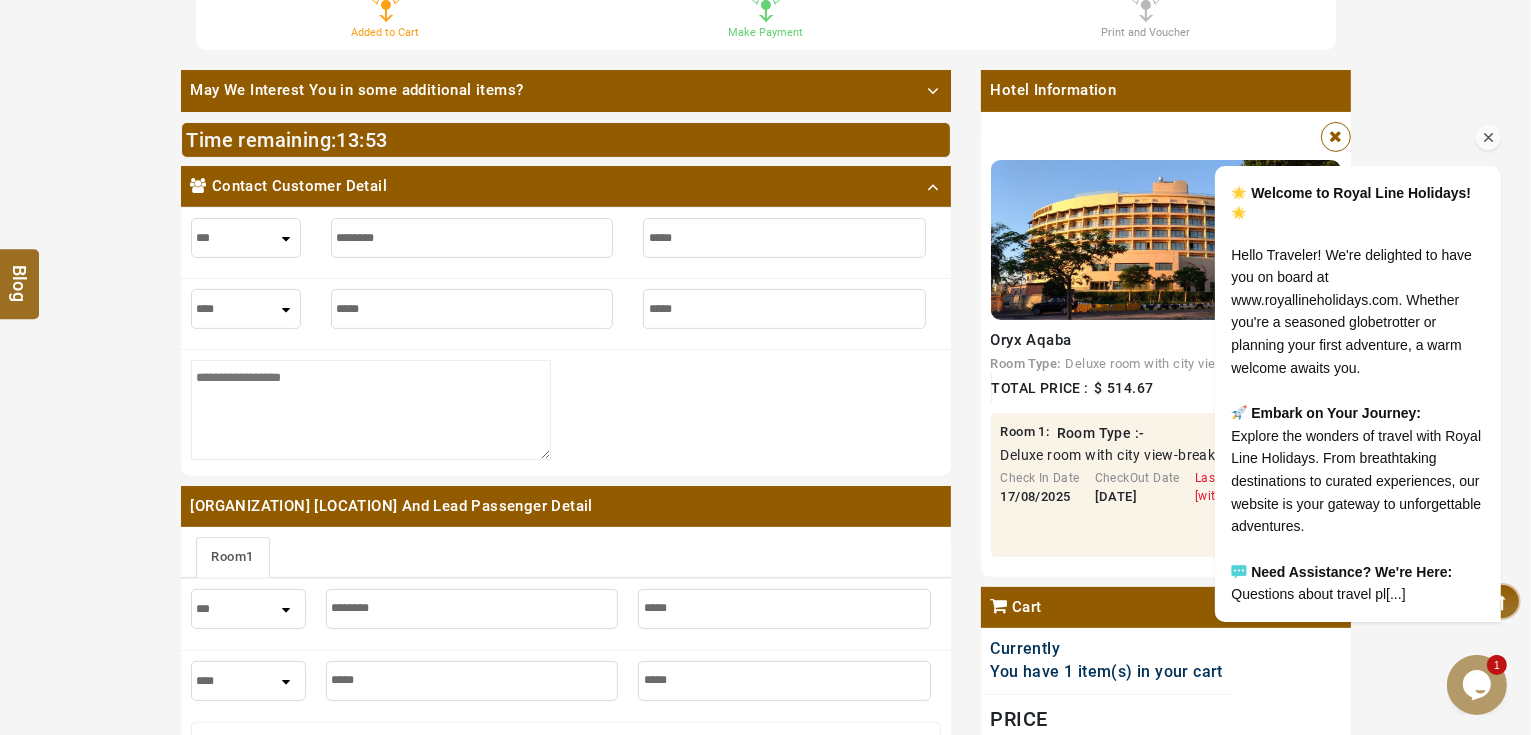 click at bounding box center [1488, 138] 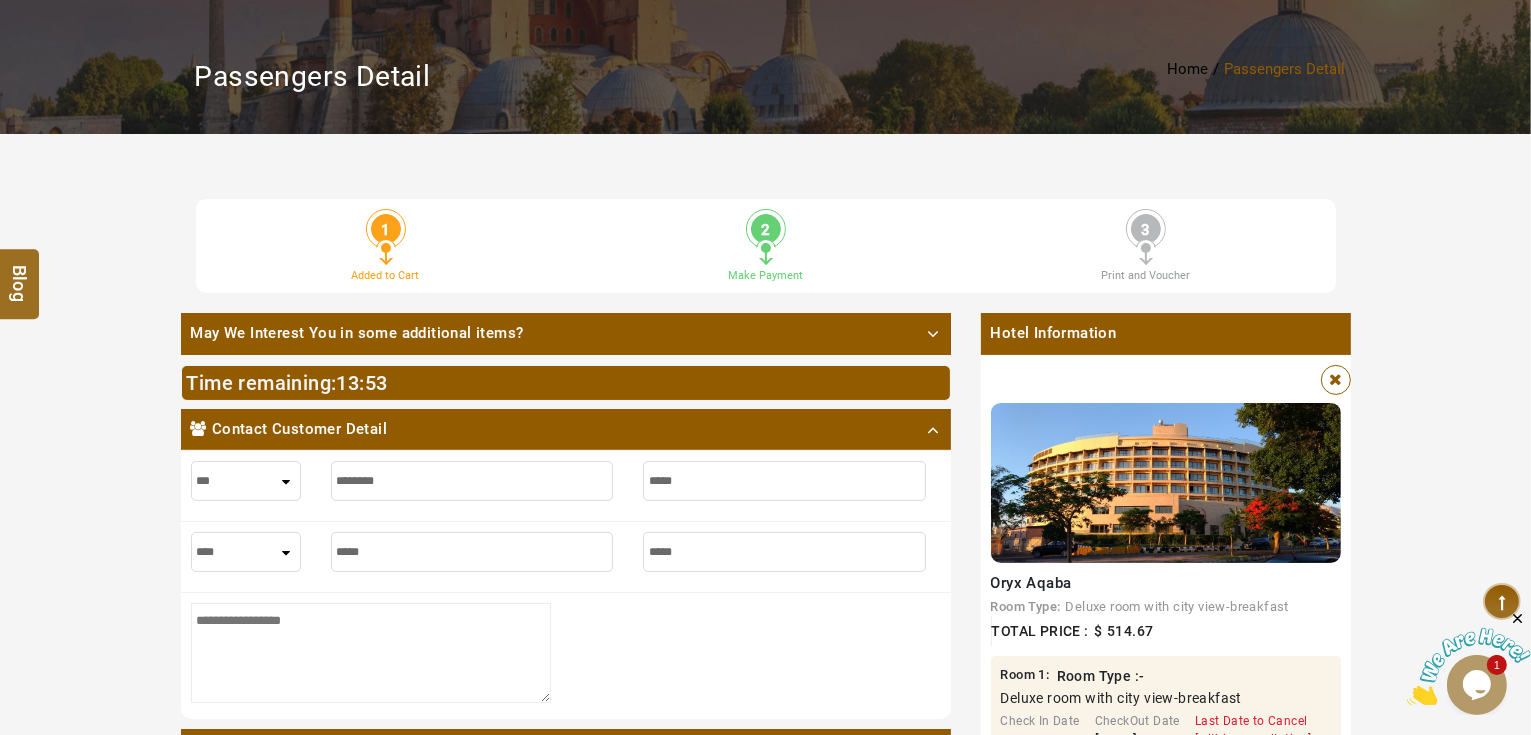 scroll, scrollTop: 80, scrollLeft: 0, axis: vertical 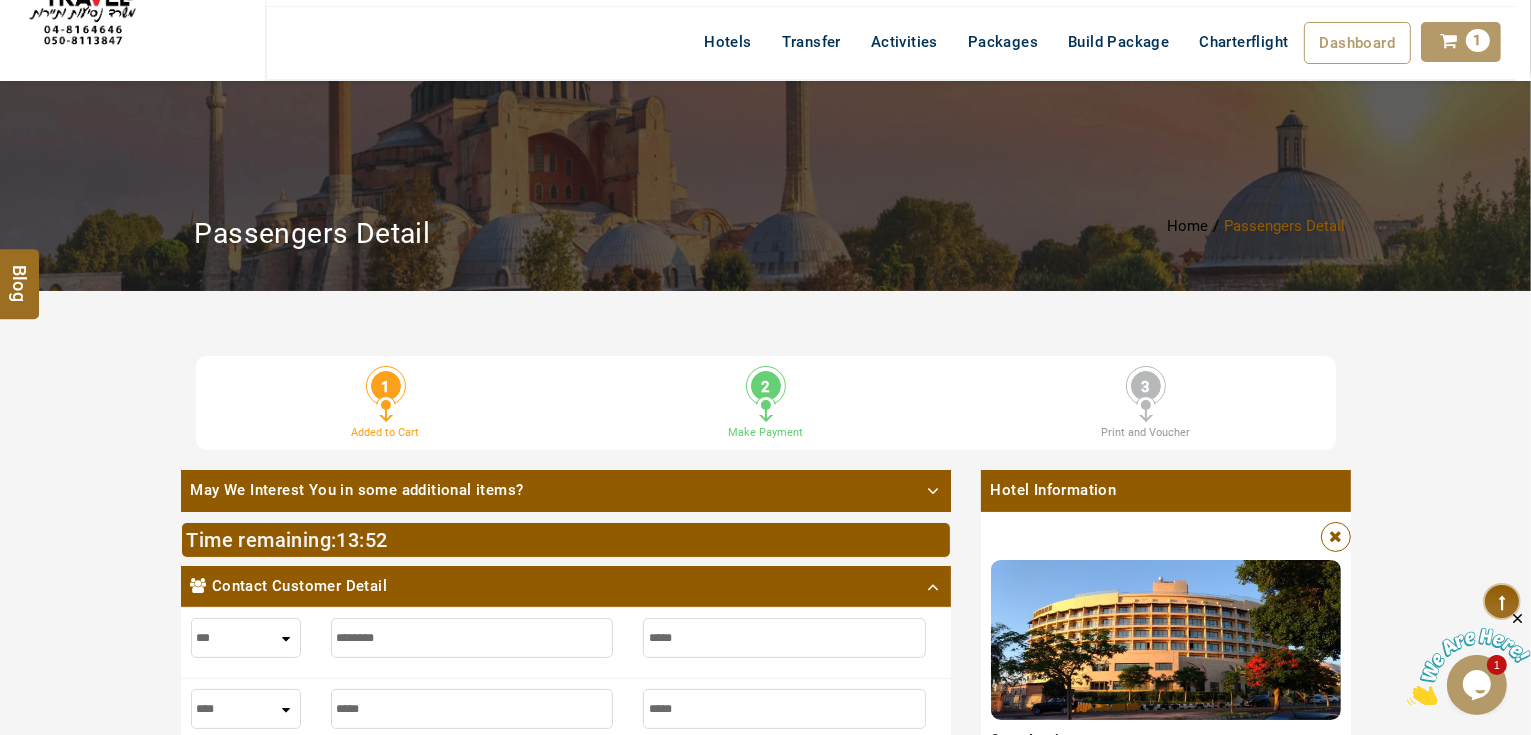 click on "Hotels  Transfer Activities Packages Build Package Charterflight Dashboard My Profile My Booking My Reports My Quotation Sign Out 1" at bounding box center [1095, 43] 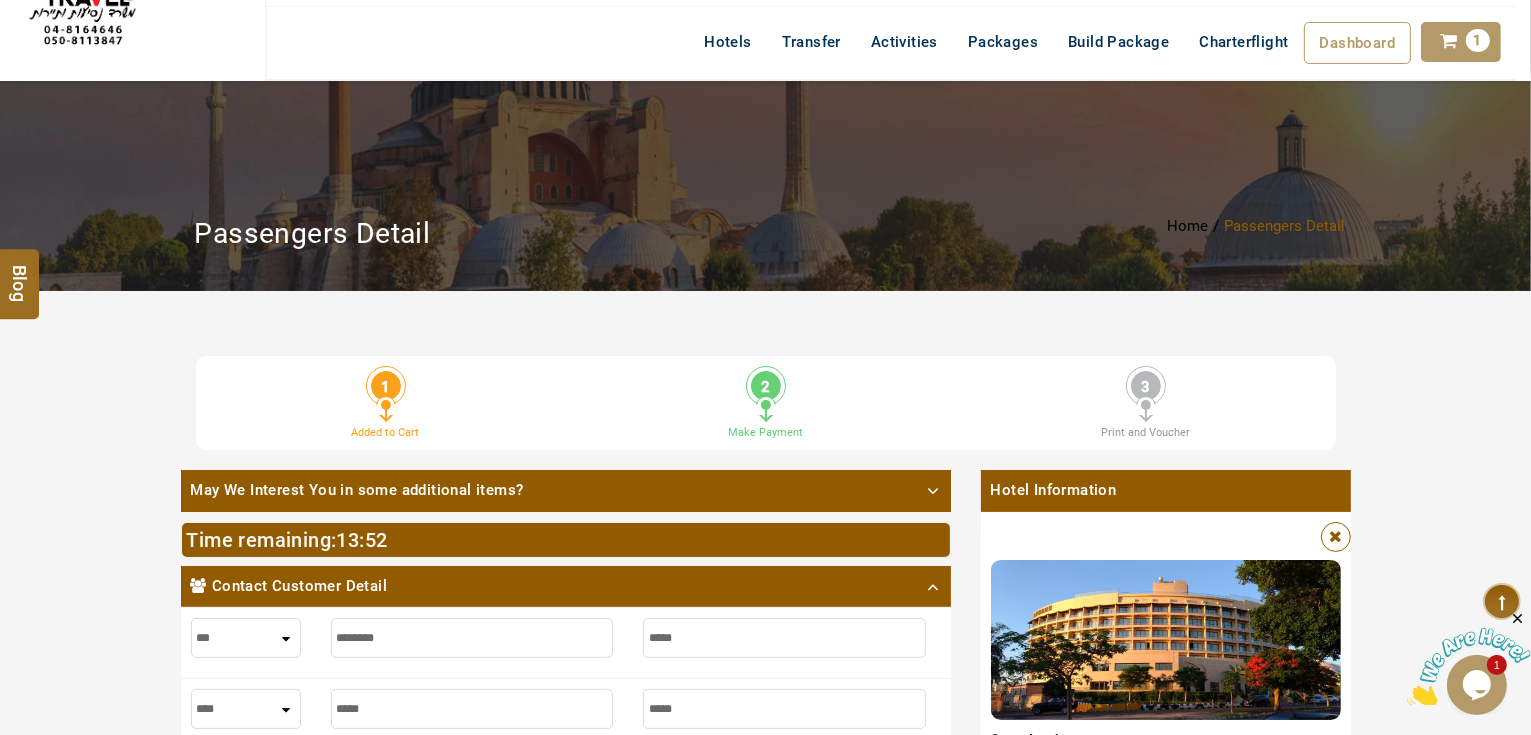 click on "1" at bounding box center [1461, 42] 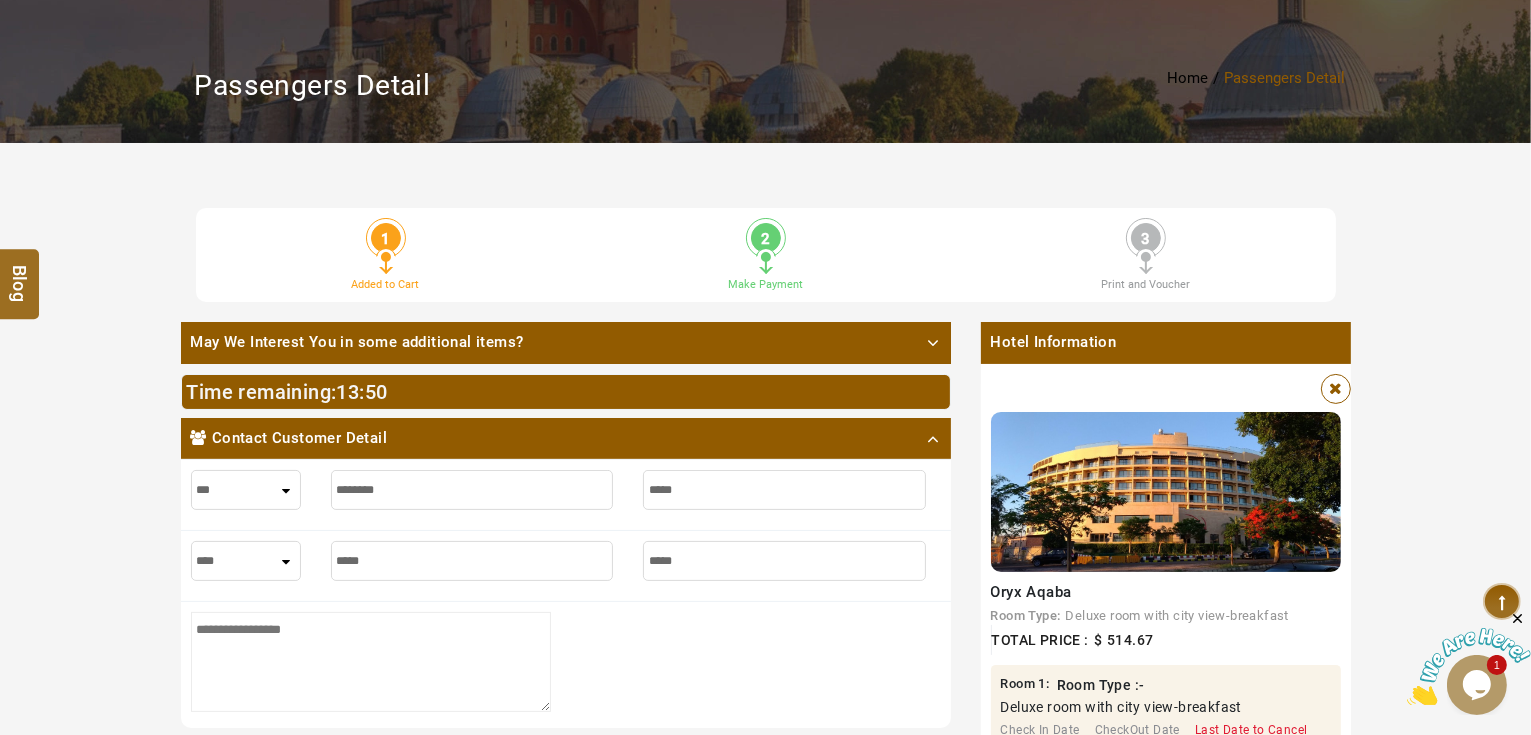 scroll, scrollTop: 480, scrollLeft: 0, axis: vertical 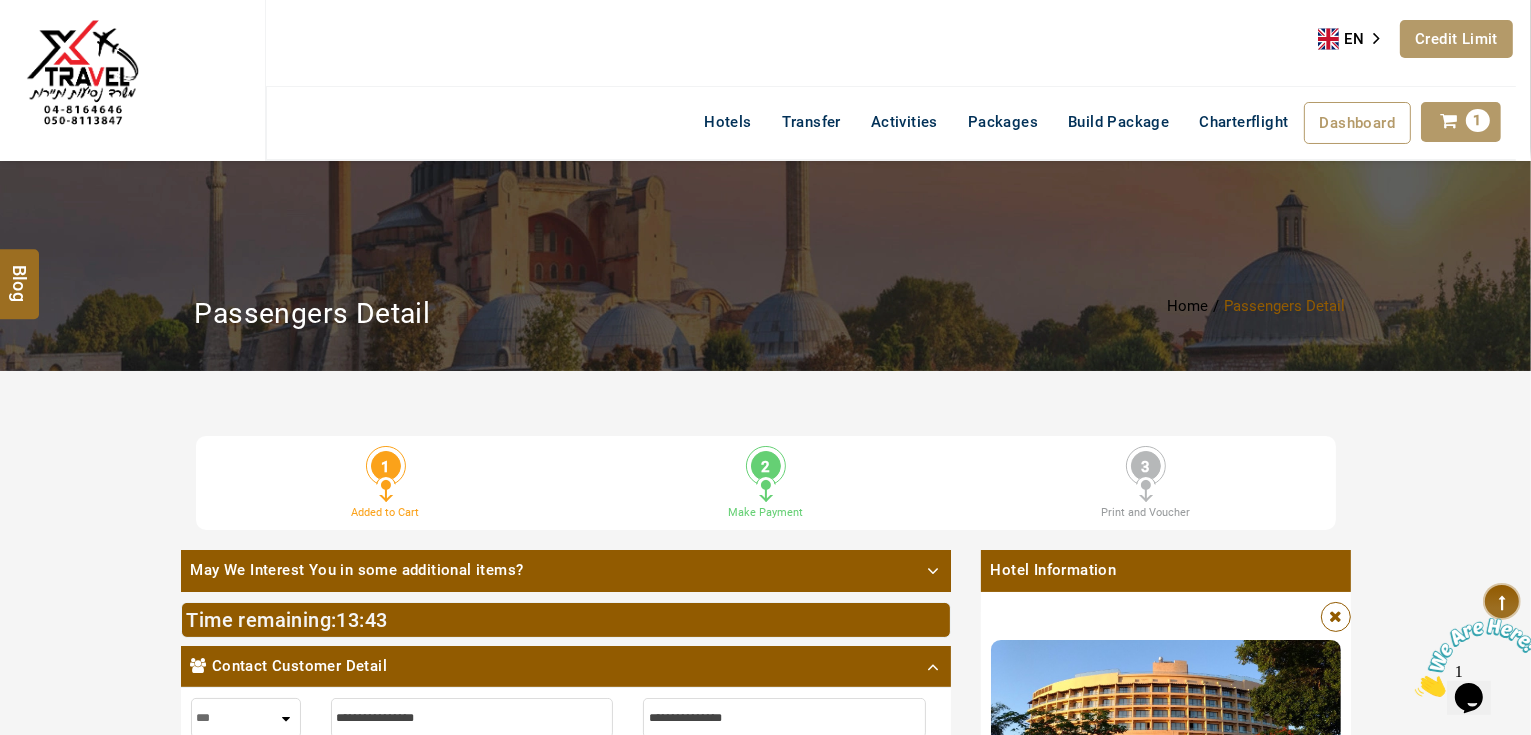 click on "Credit Limit" at bounding box center (1456, 39) 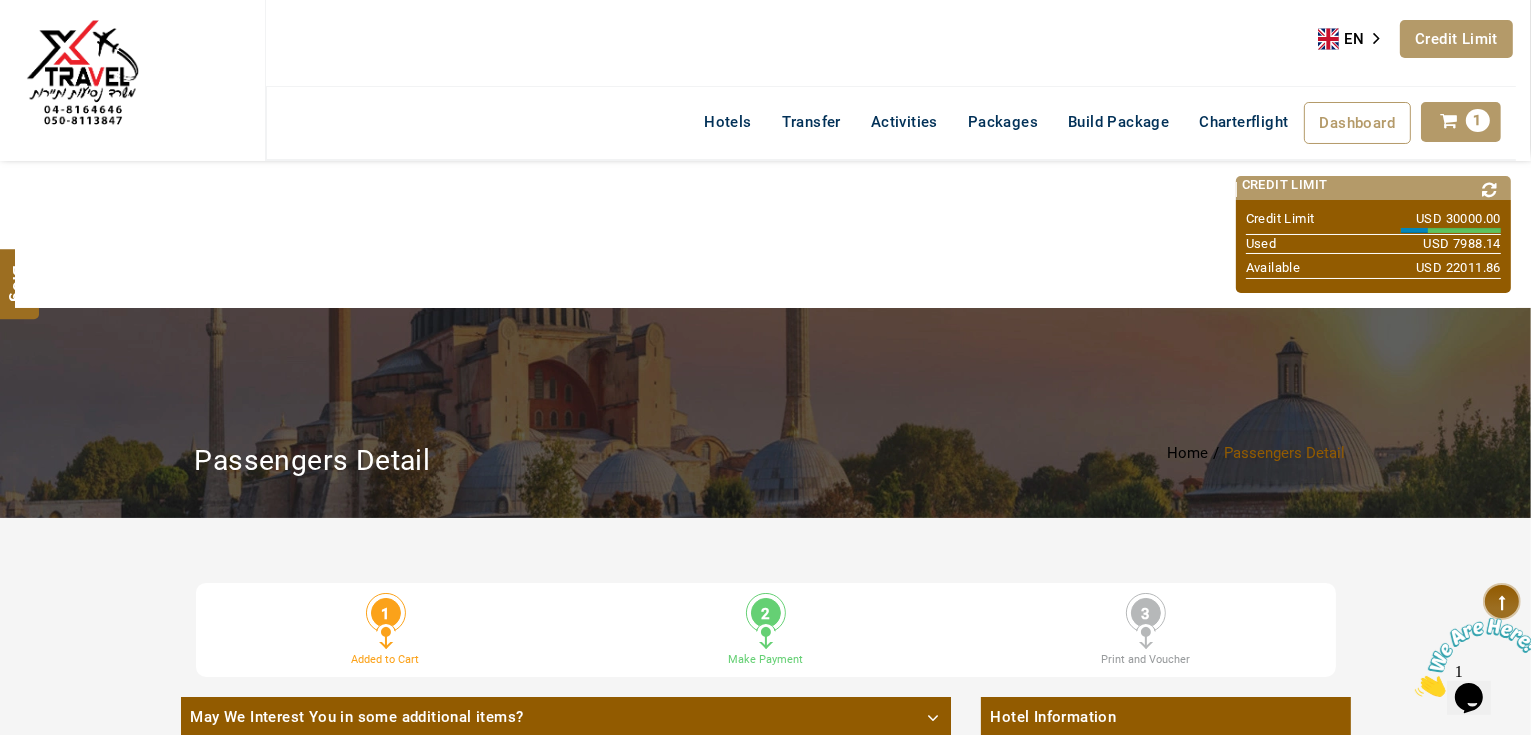 click on "Credit Limit" at bounding box center (1456, 39) 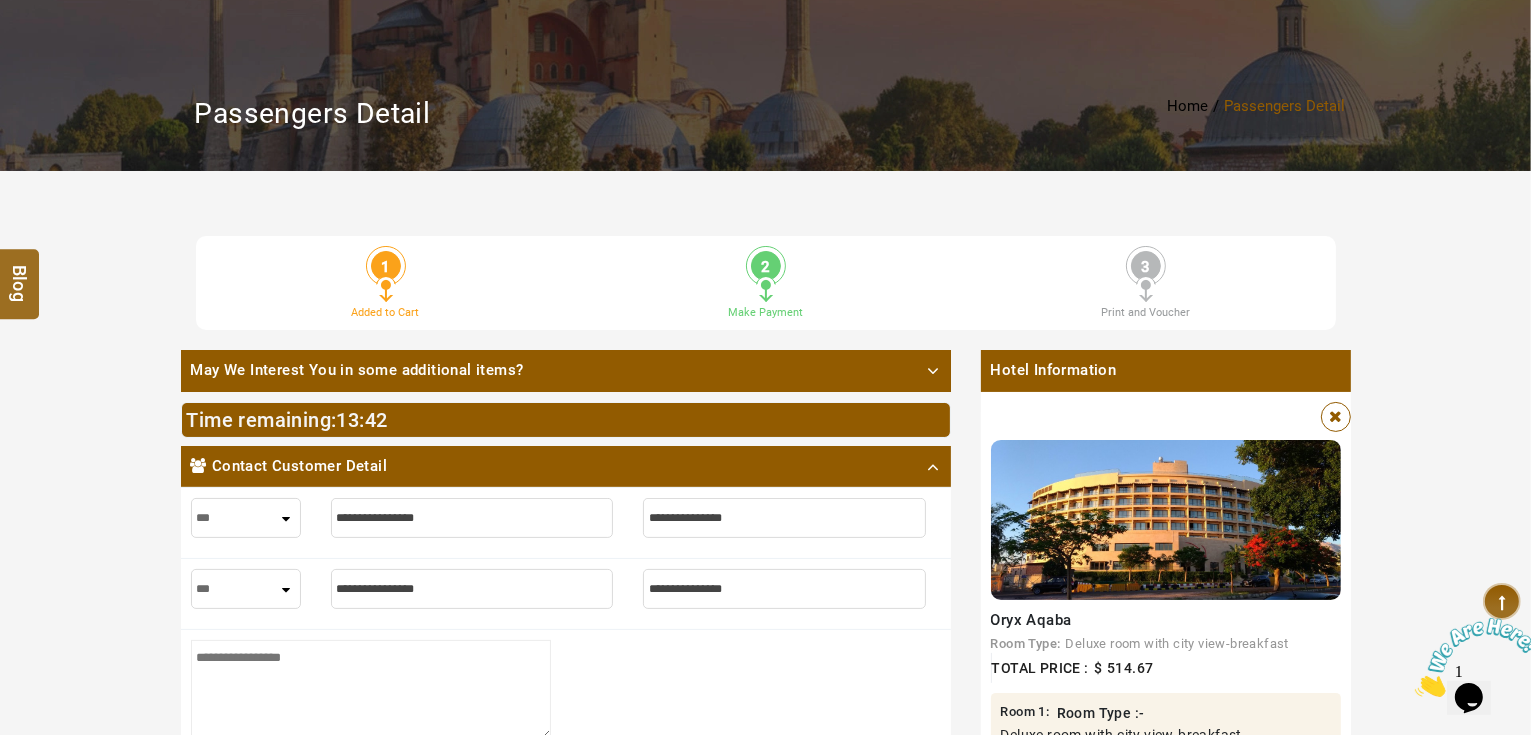scroll, scrollTop: 400, scrollLeft: 0, axis: vertical 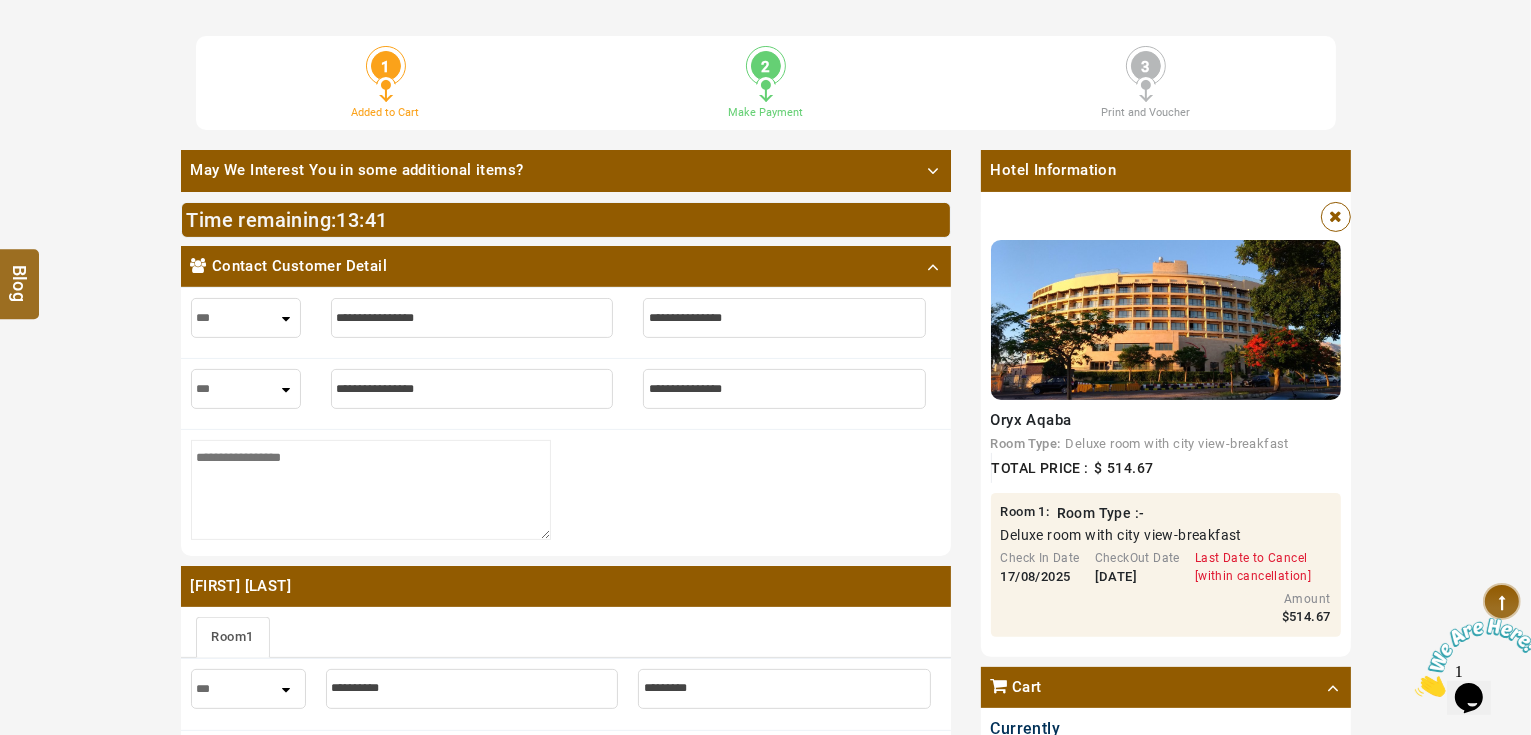 click at bounding box center [472, 318] 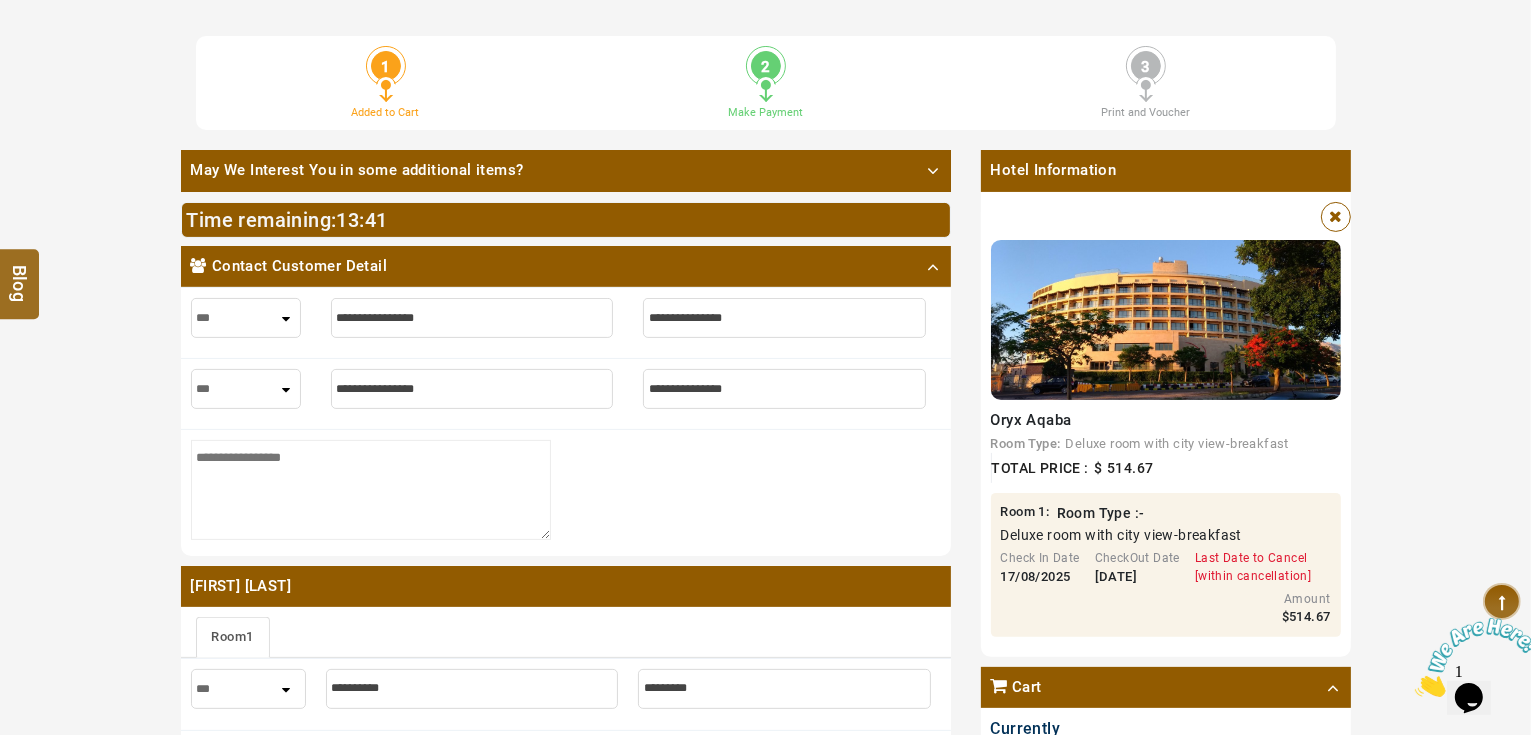 drag, startPoint x: 265, startPoint y: 389, endPoint x: 265, endPoint y: 404, distance: 15 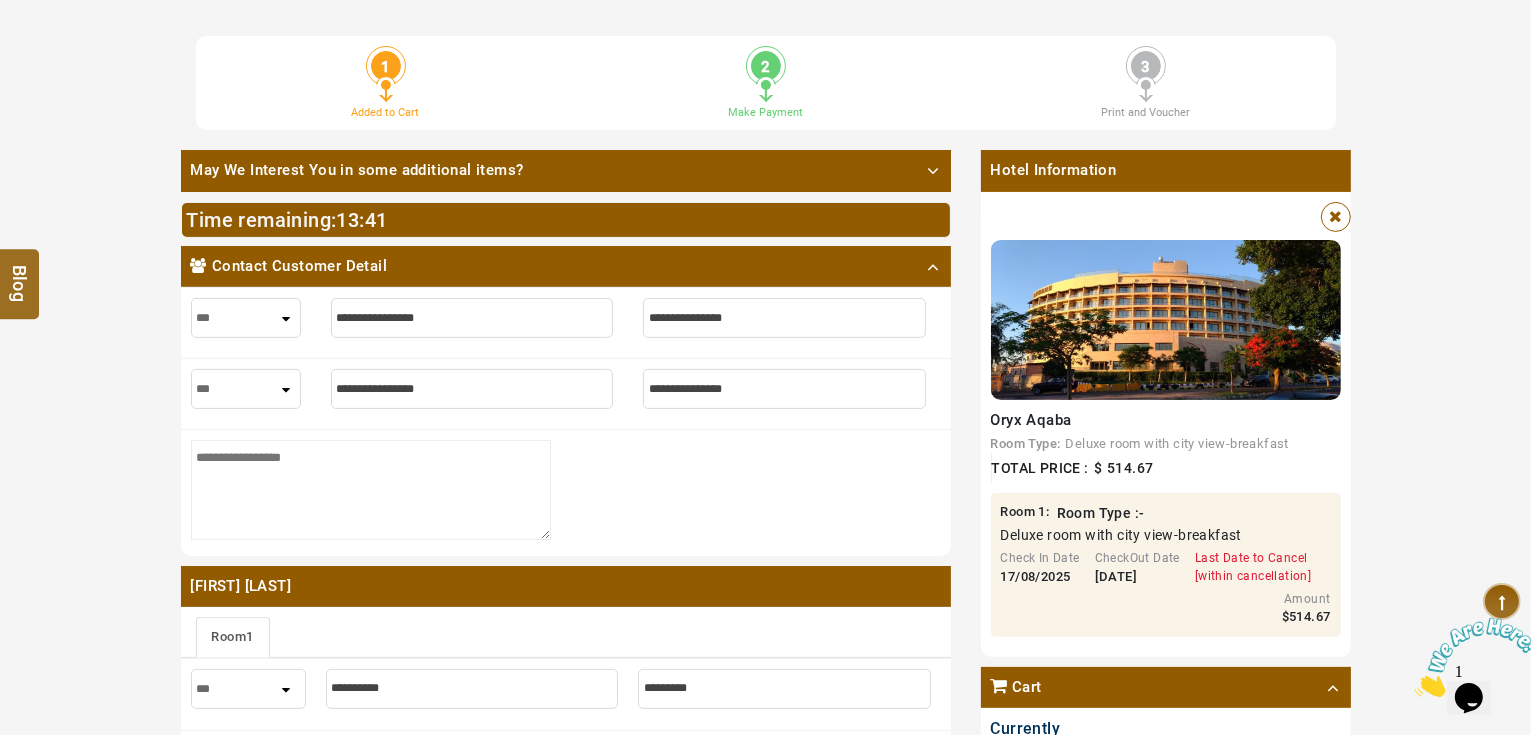 click on "*** **** ***" at bounding box center [246, 389] 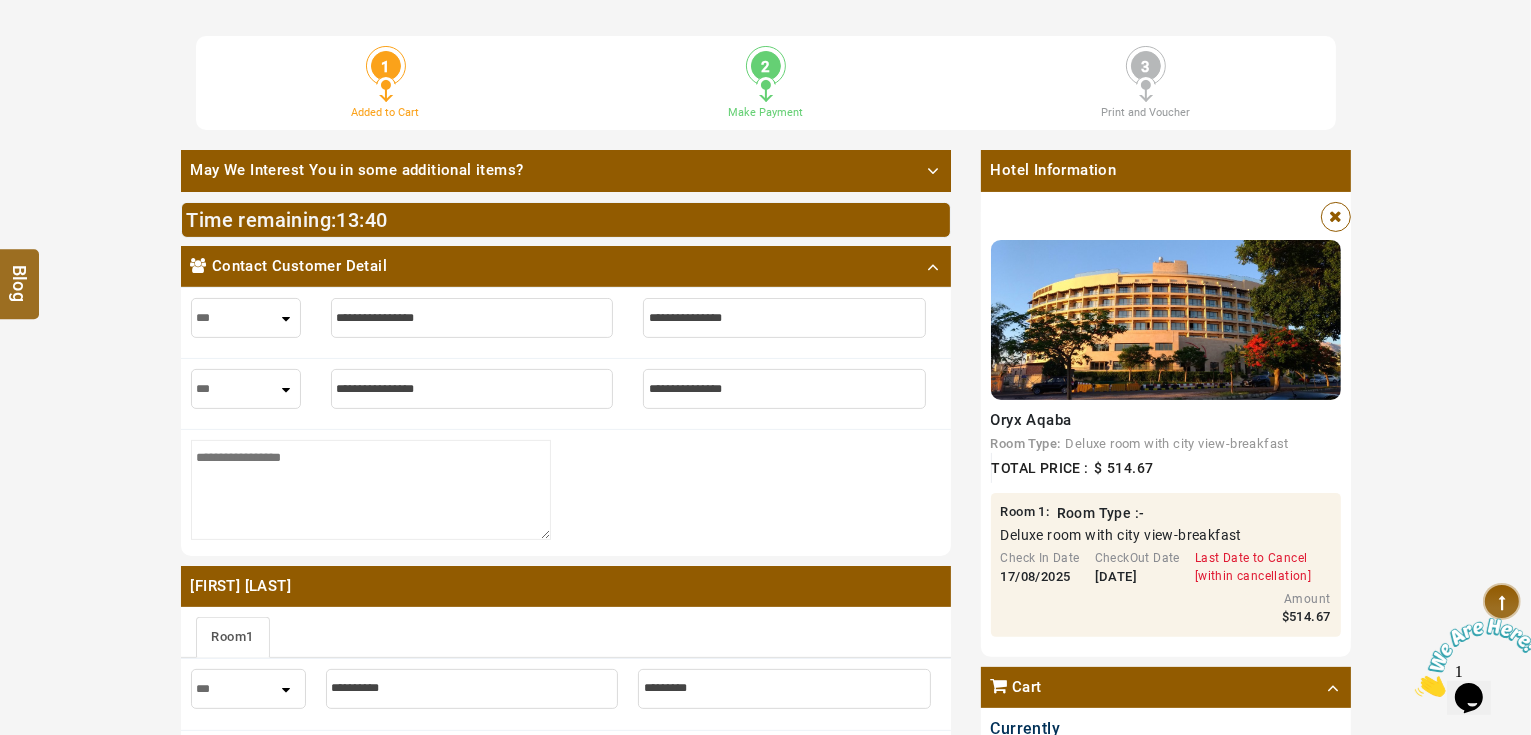 select on "****" 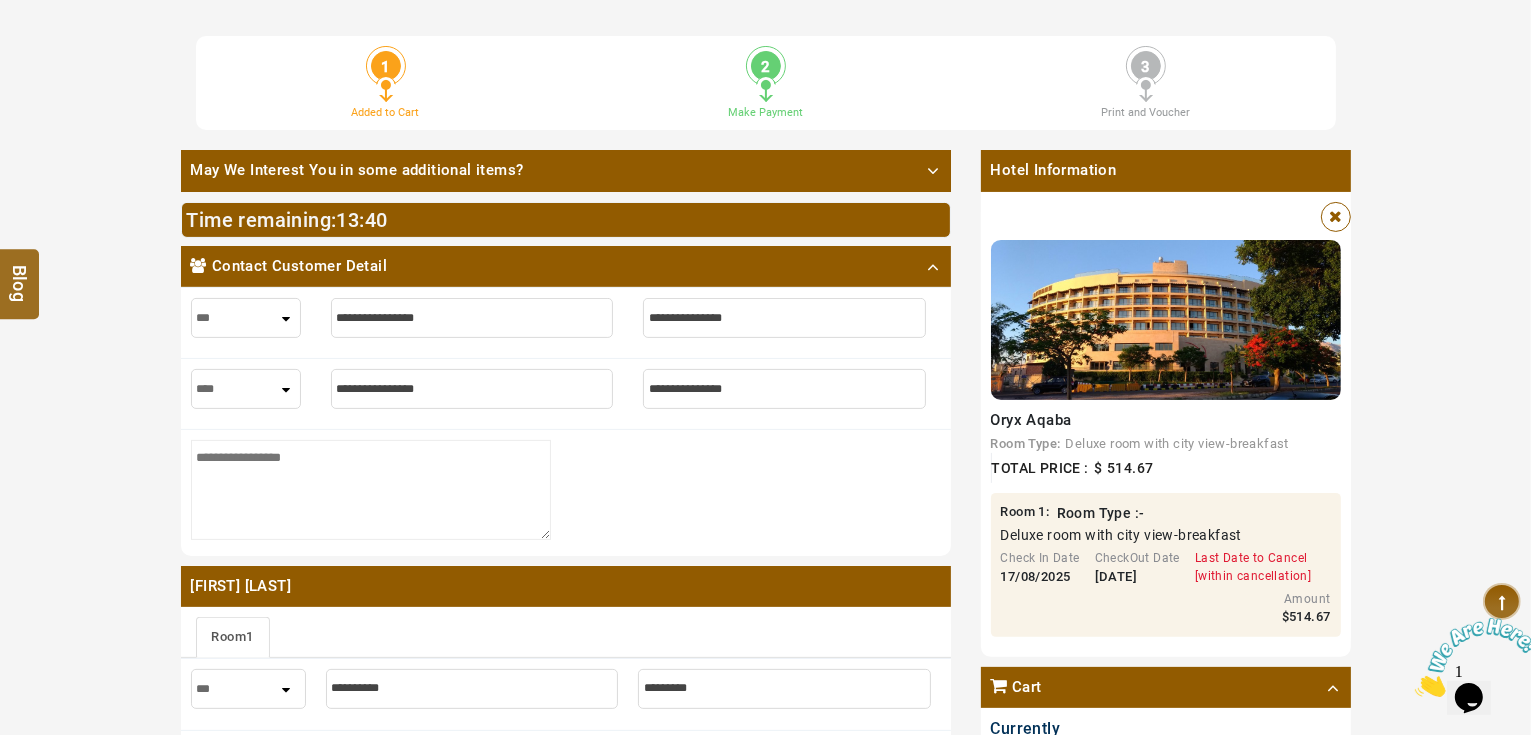 click on "*** **** ***" at bounding box center (246, 389) 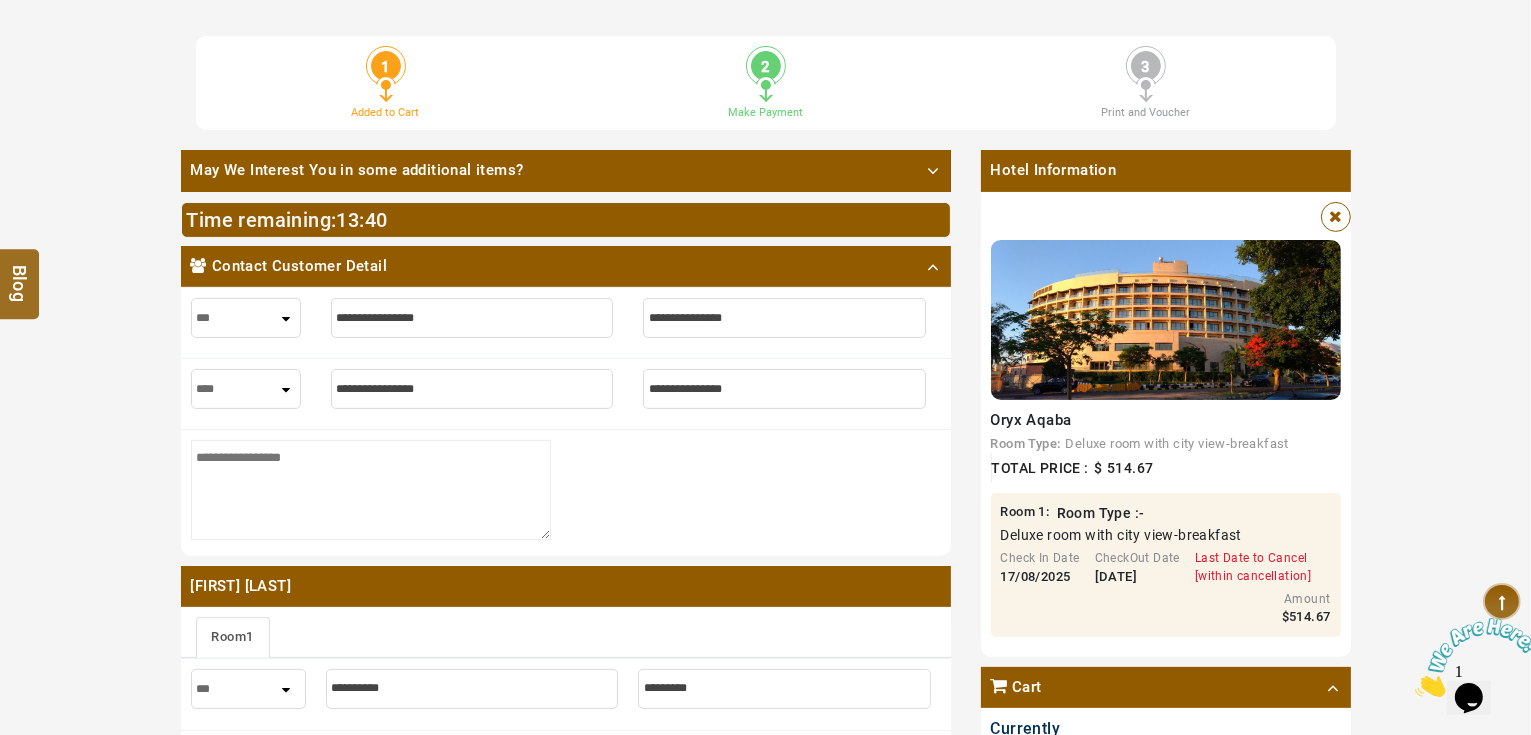 select on "****" 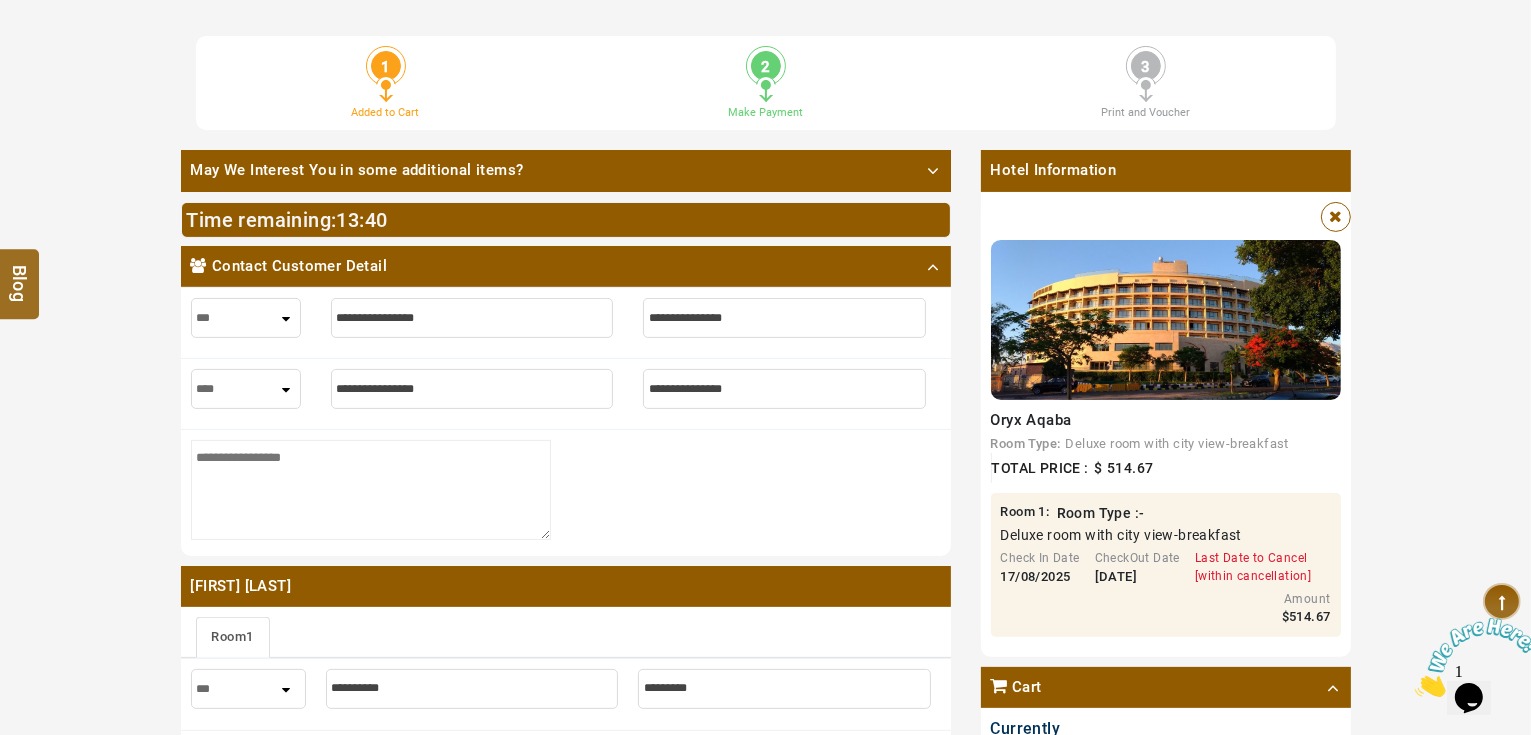 click at bounding box center [472, 318] 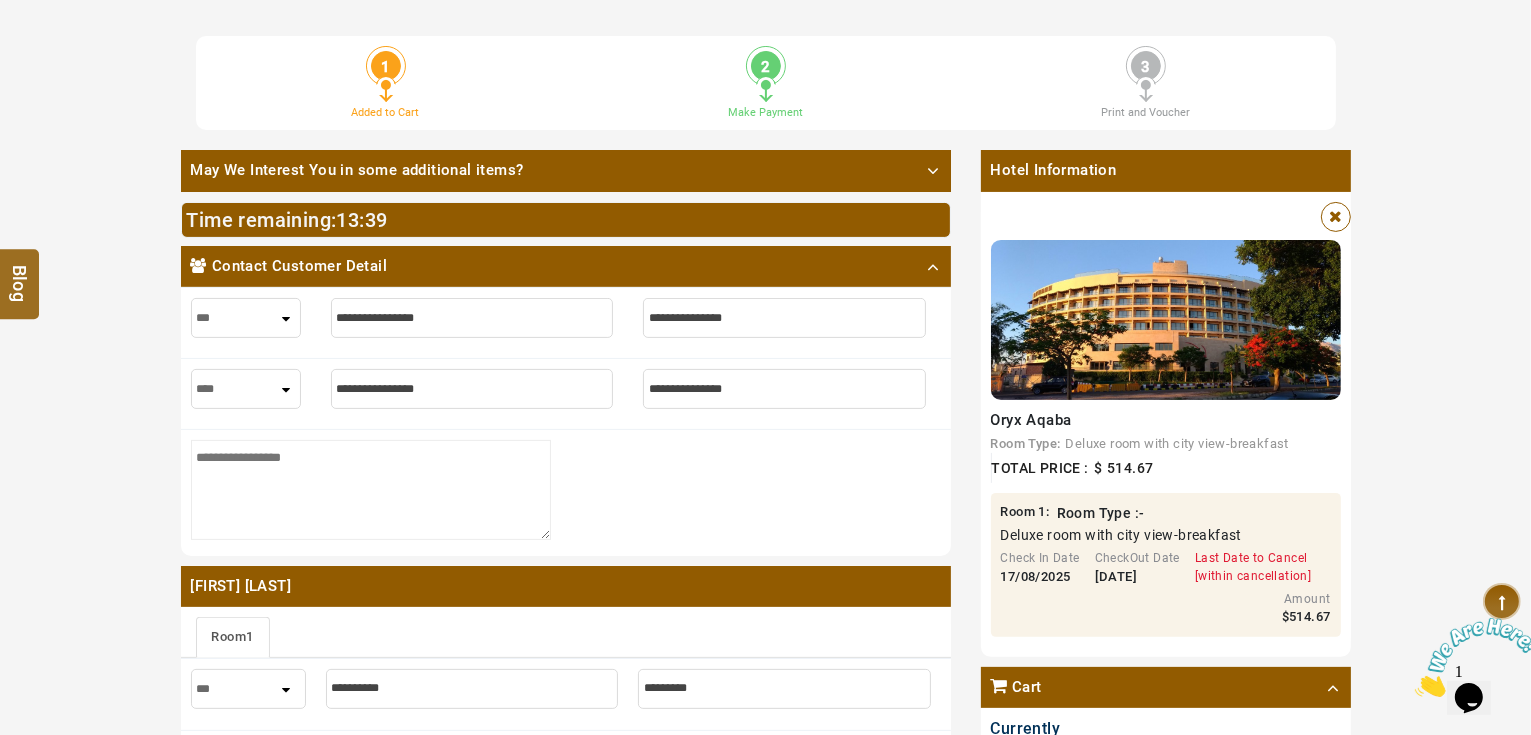 type on "*" 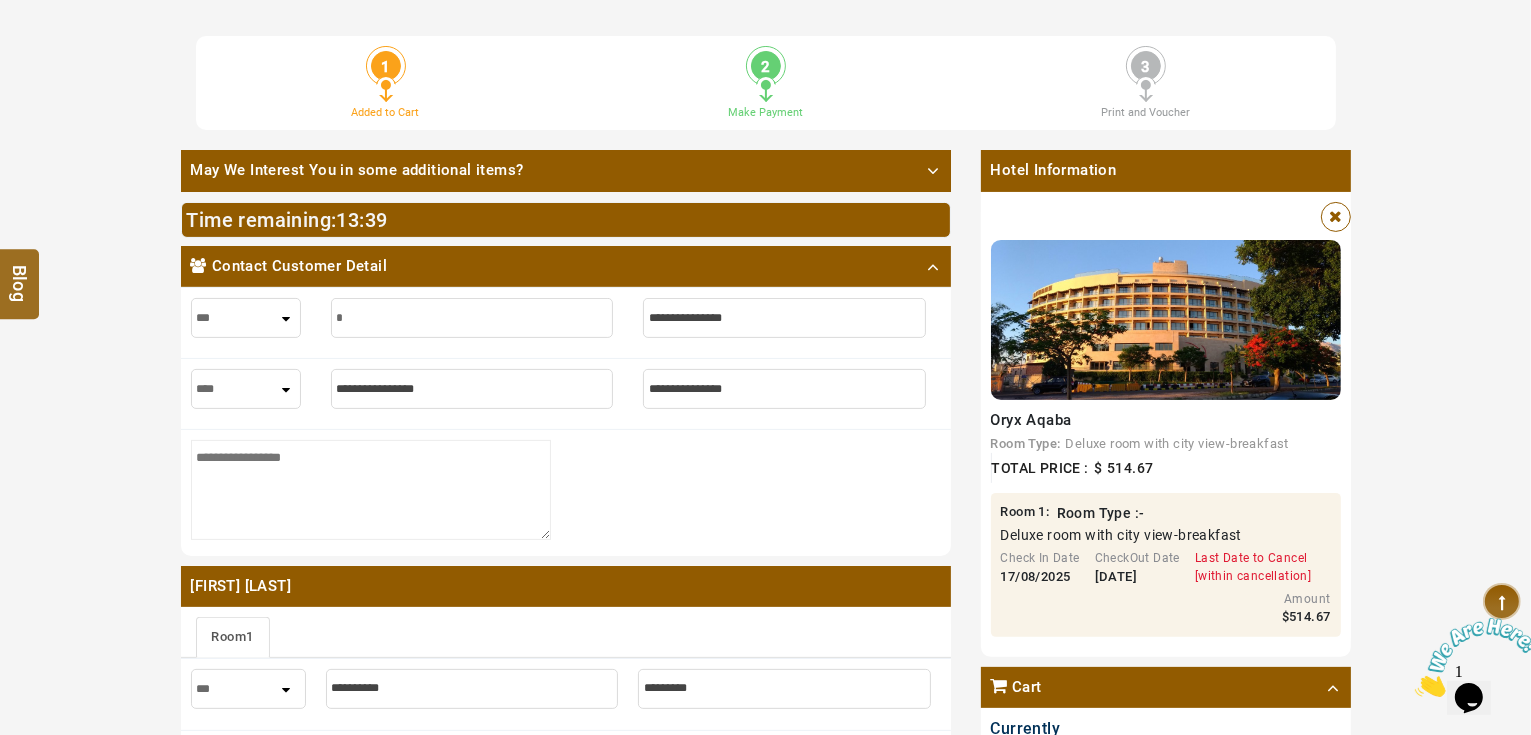 type on "*" 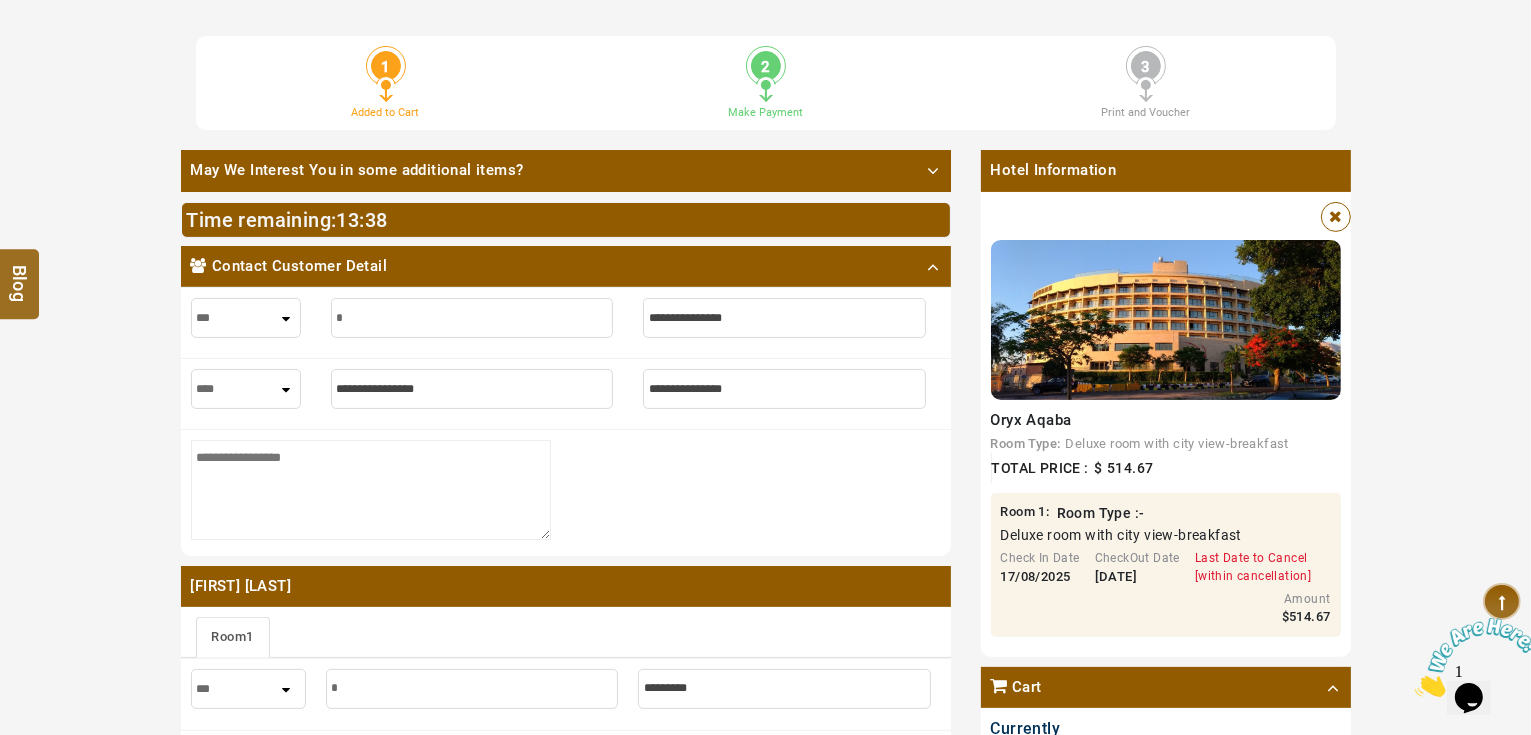 type on "**" 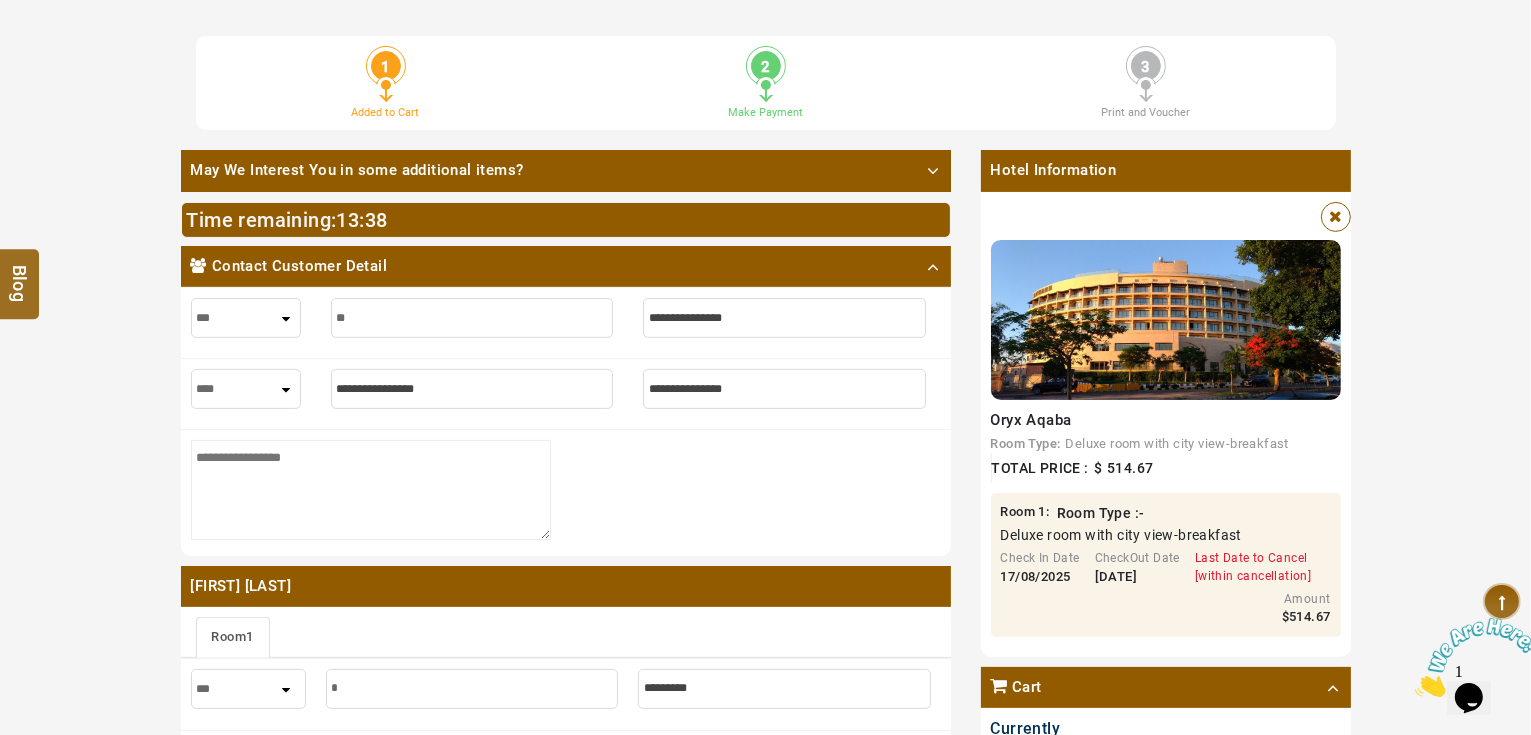 type on "**" 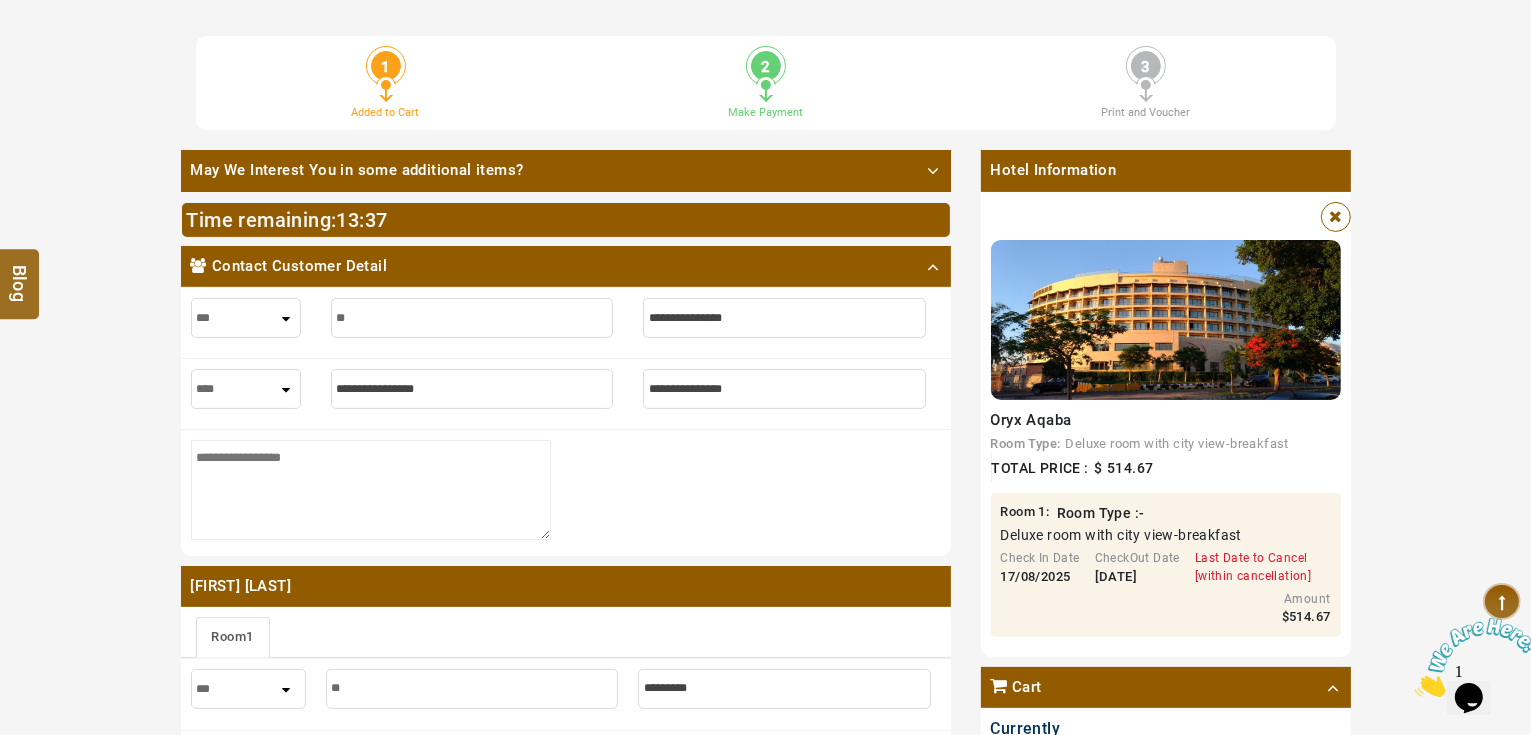 type on "***" 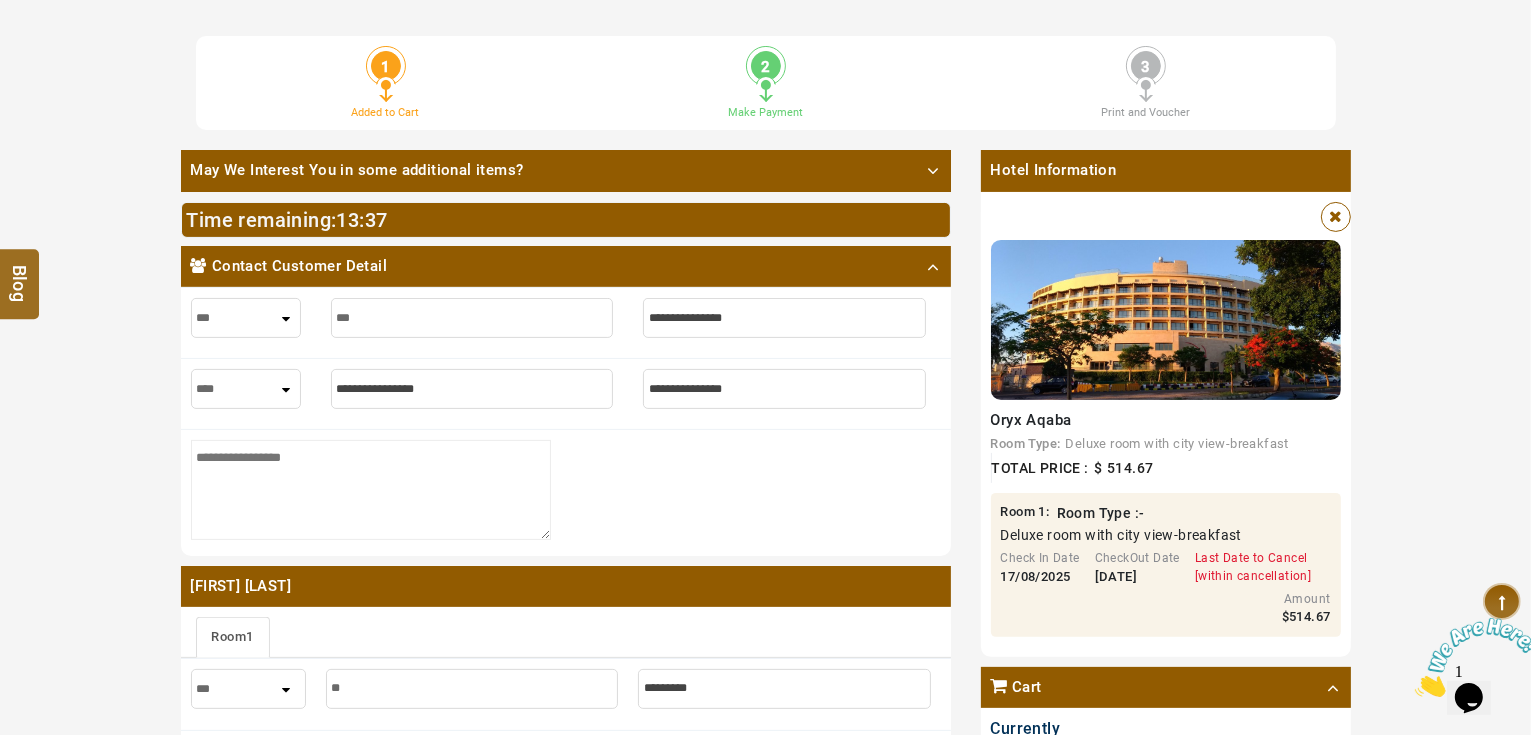 type on "***" 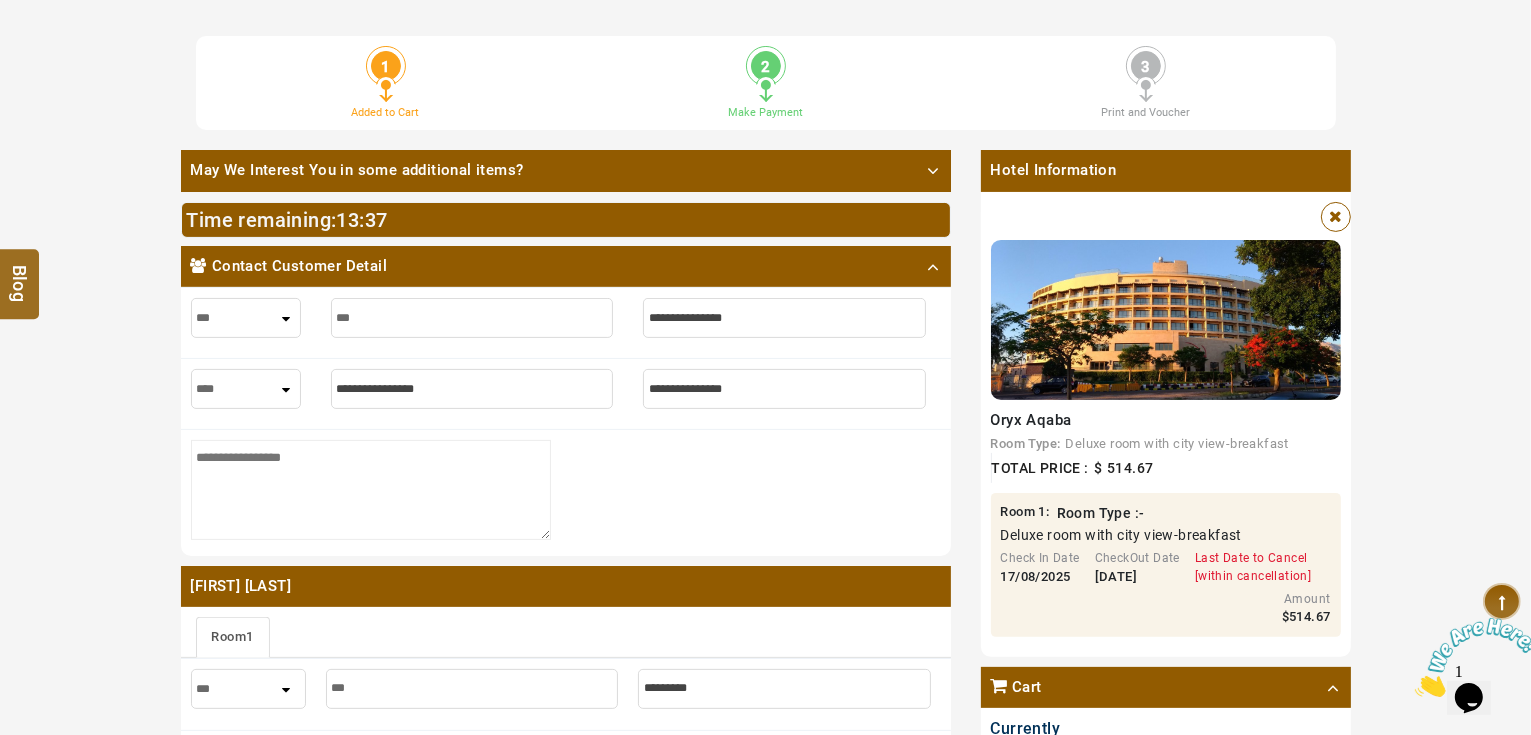 type on "****" 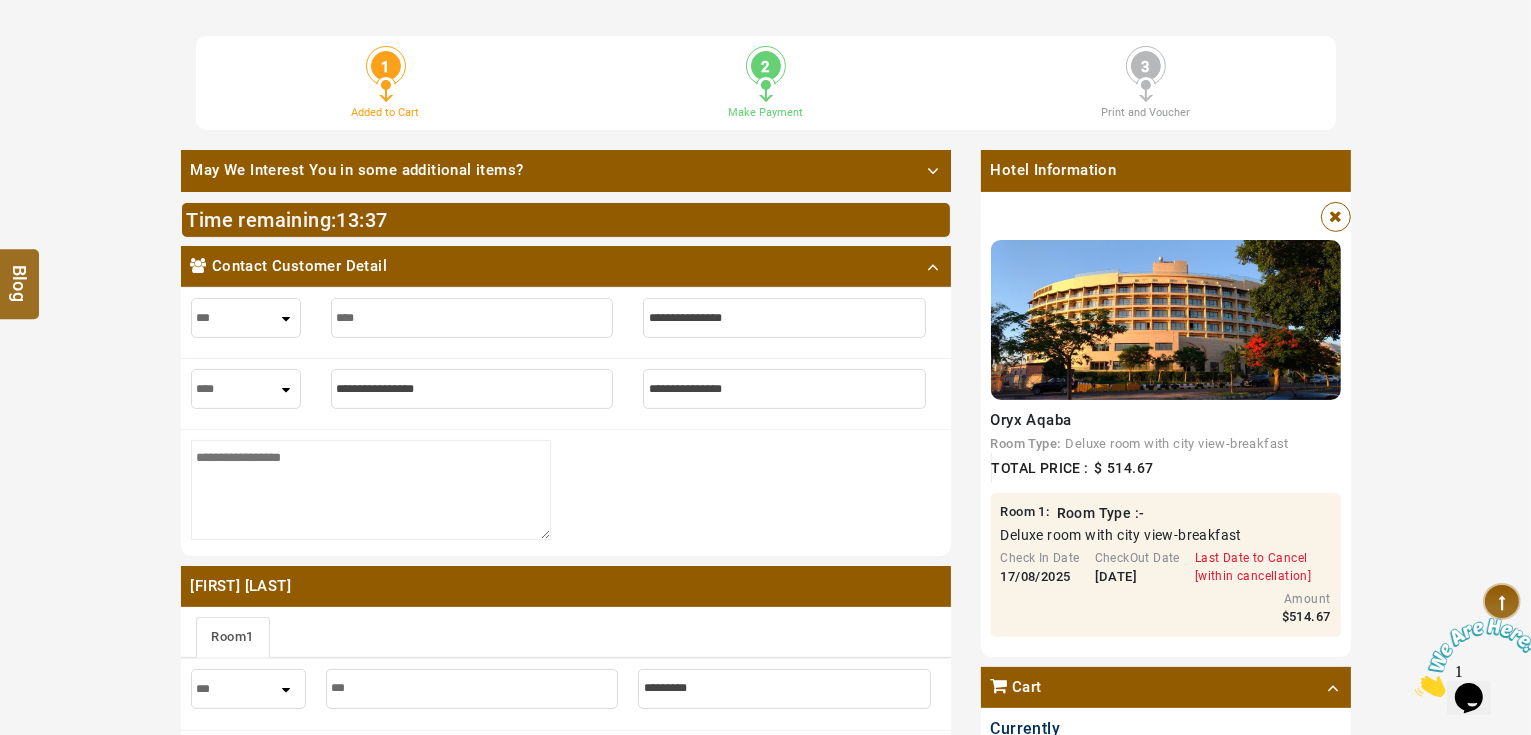 type on "****" 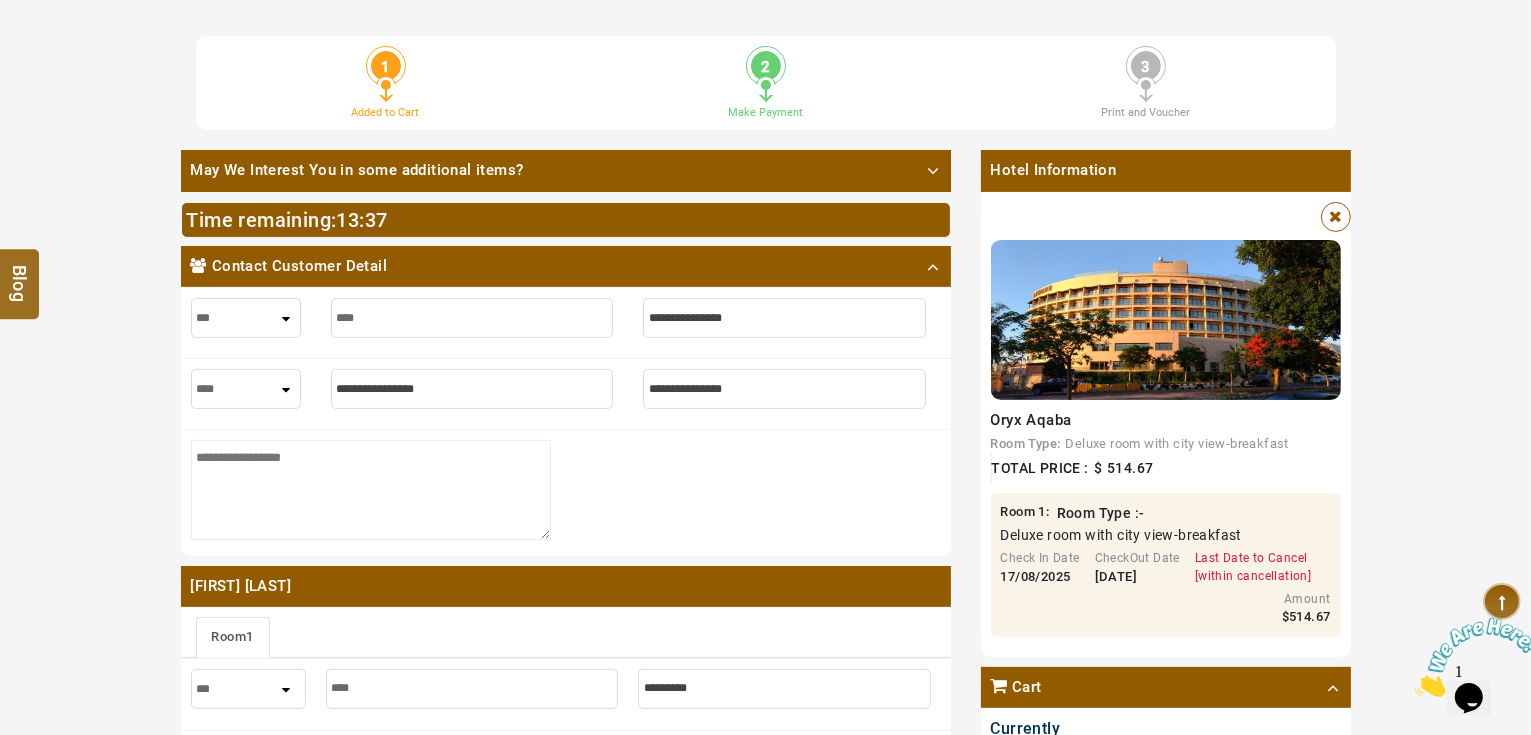 type on "*****" 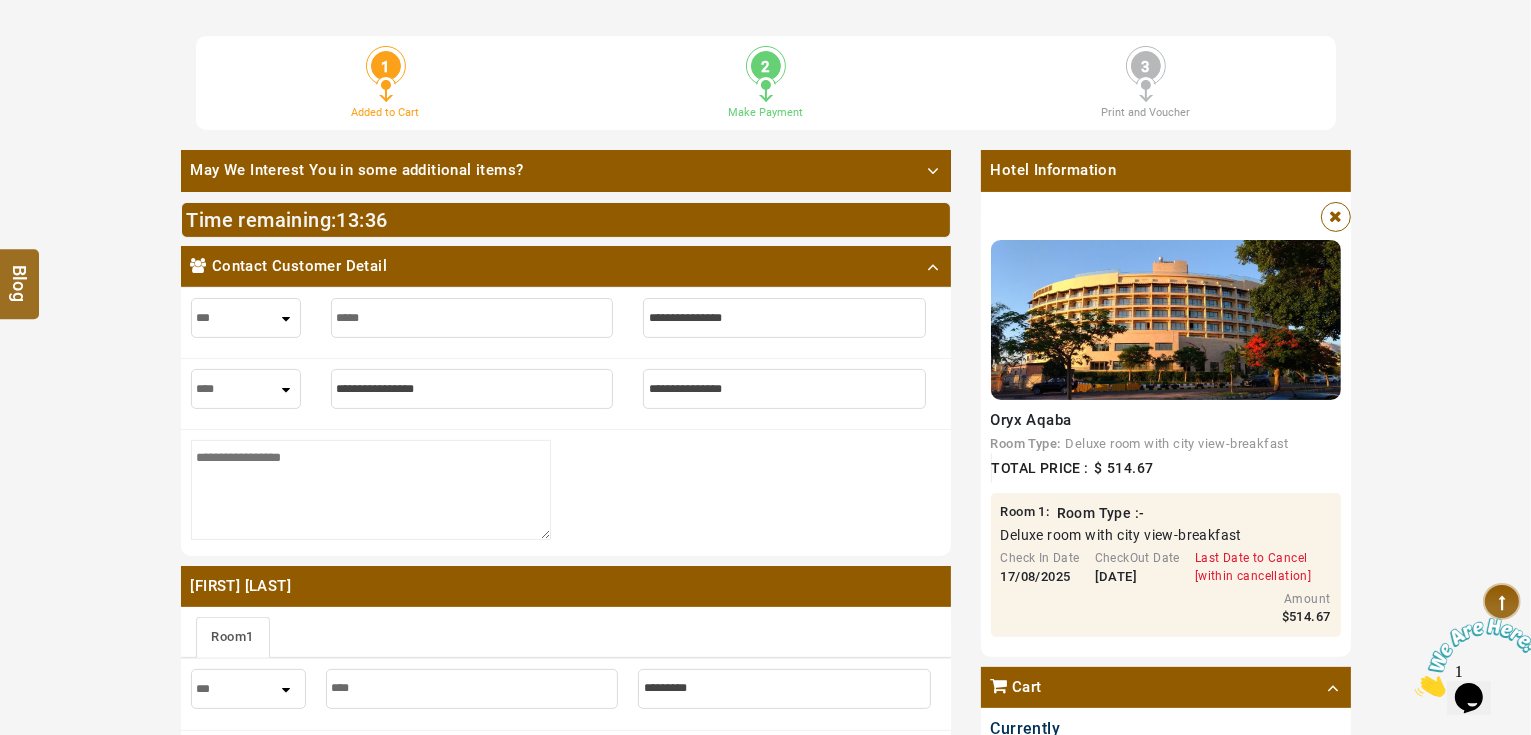 type on "*****" 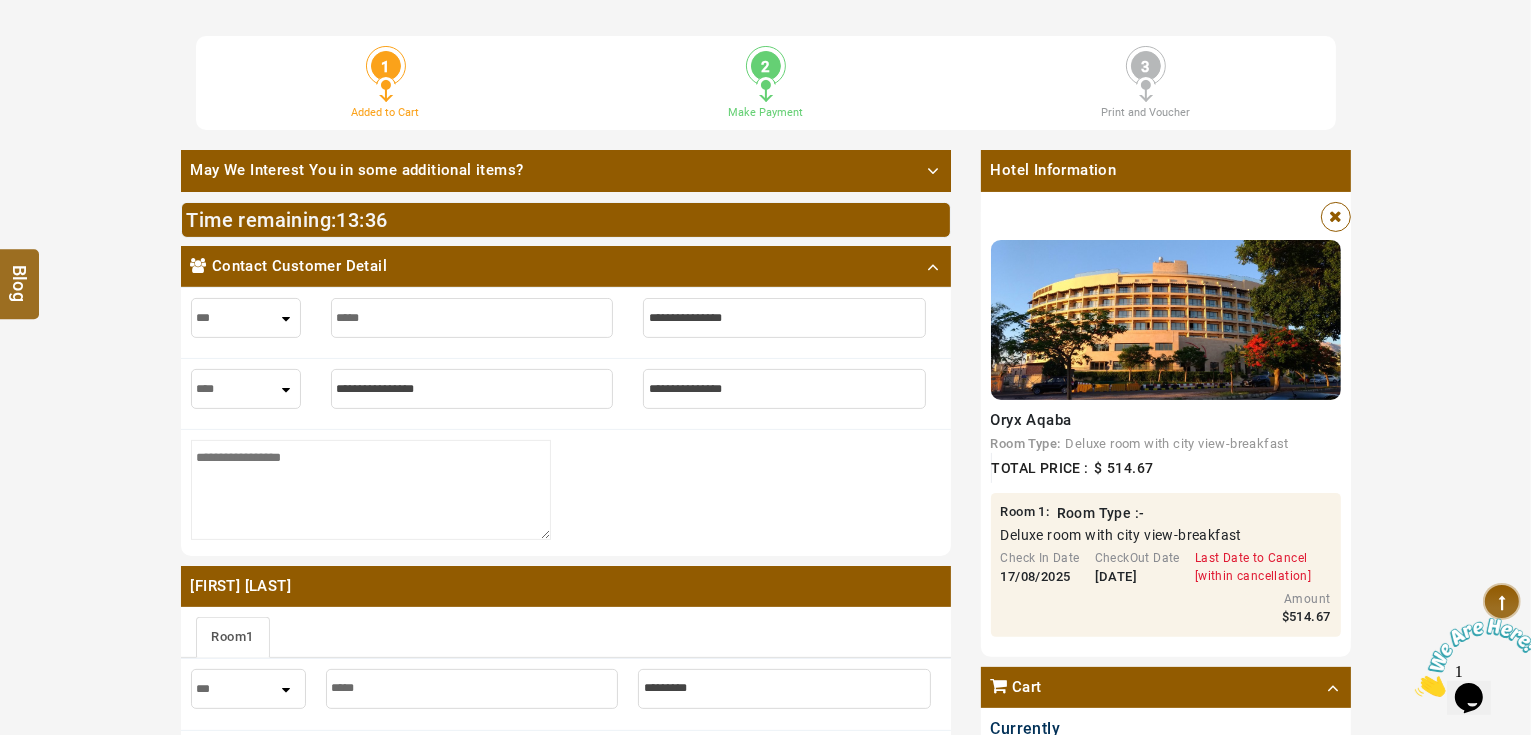 type on "******" 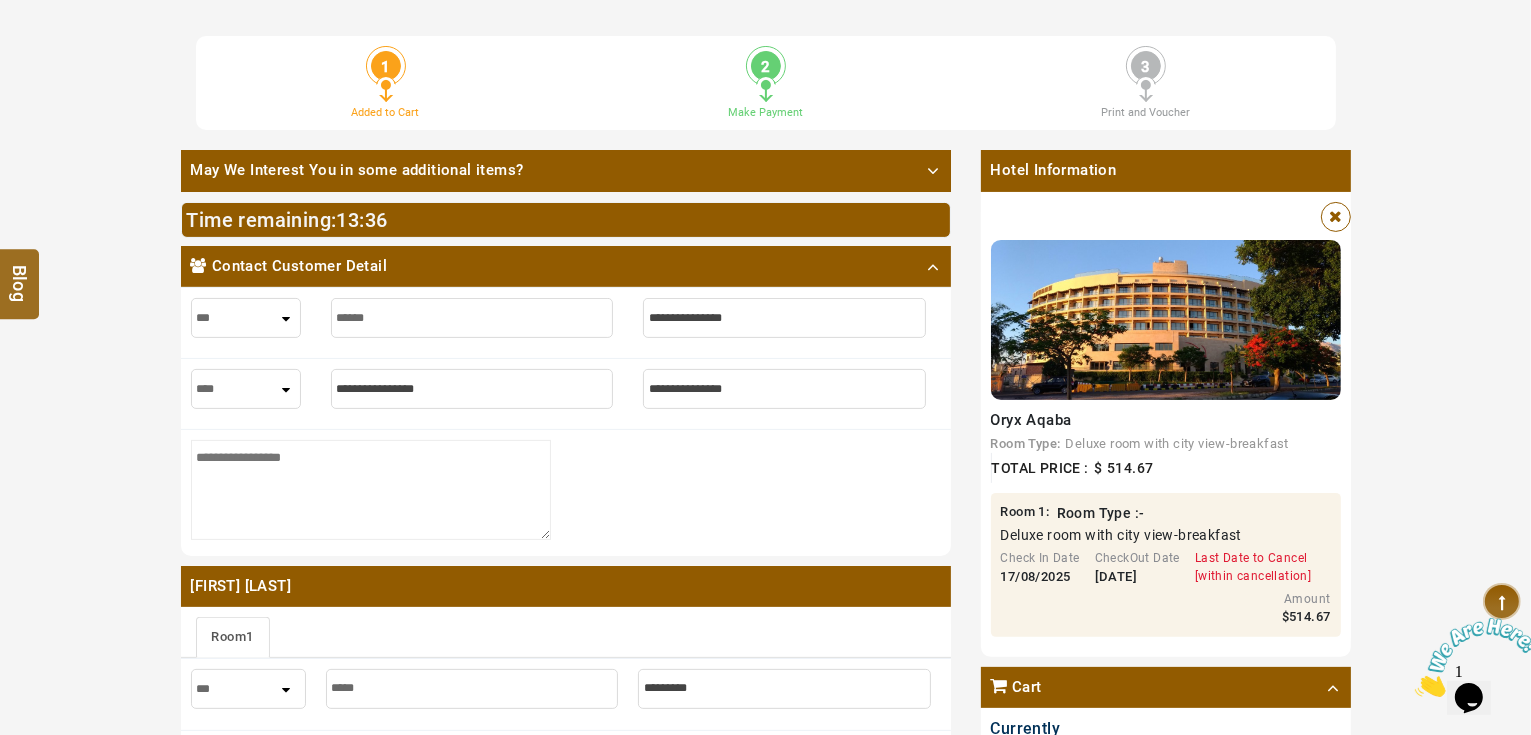 type on "******" 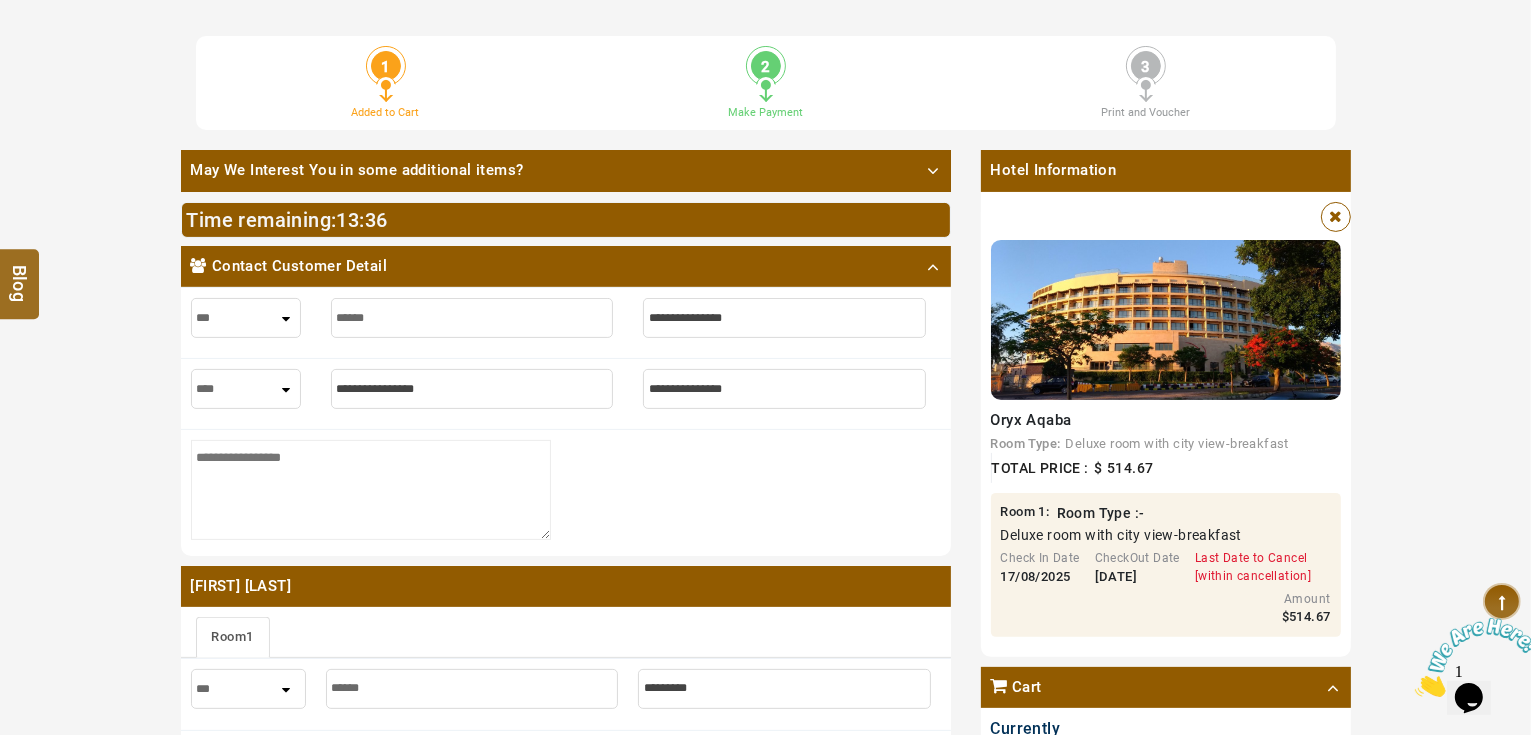 type on "*******" 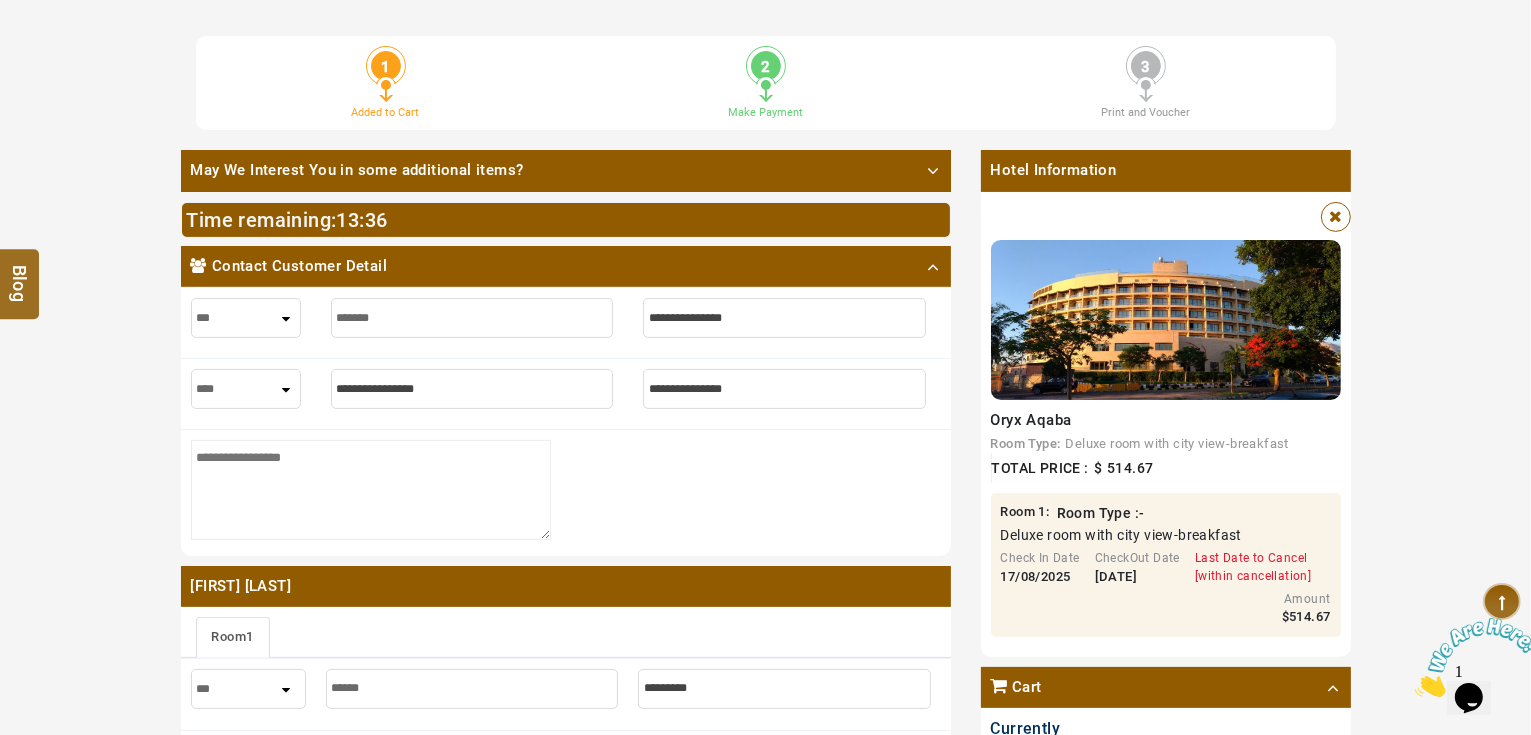 type on "*******" 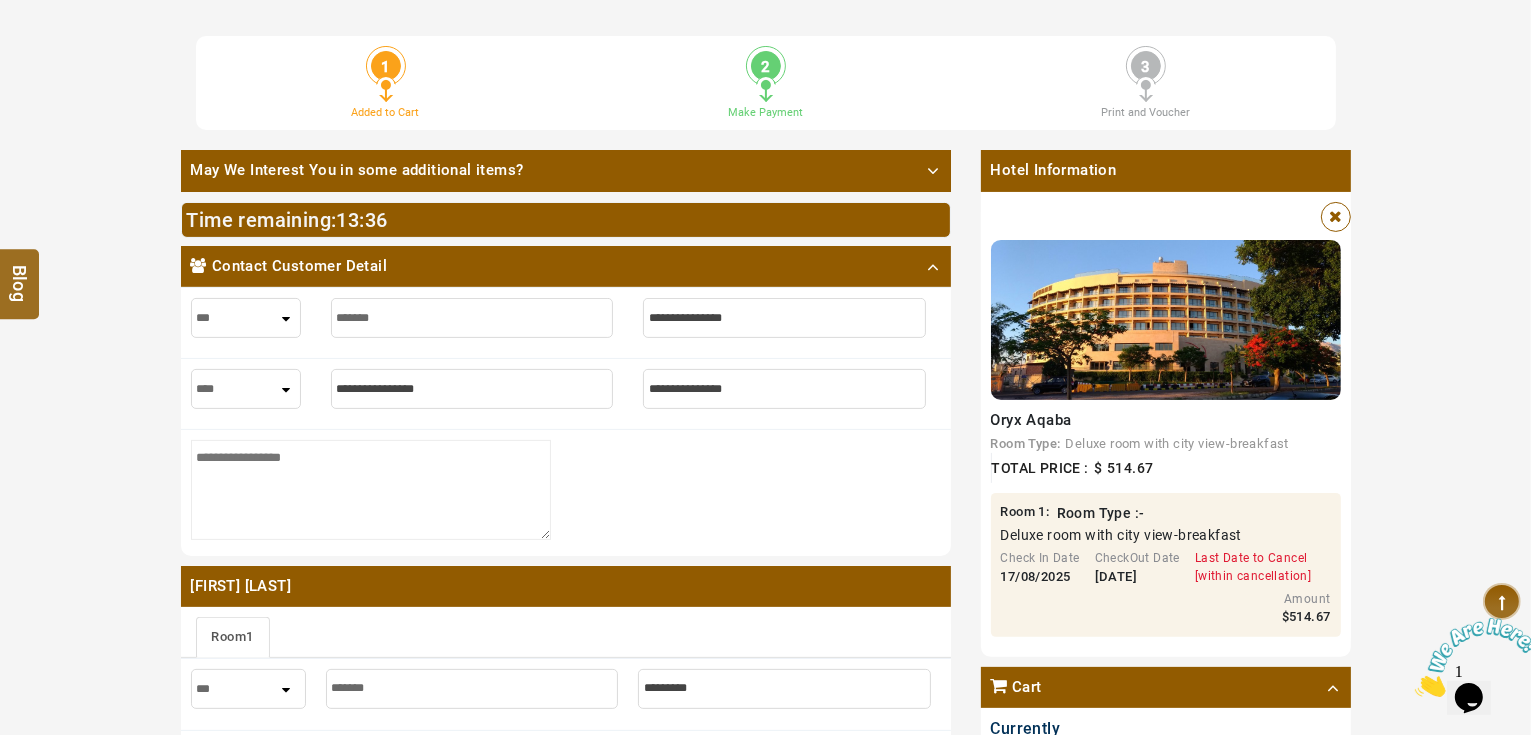 type on "********" 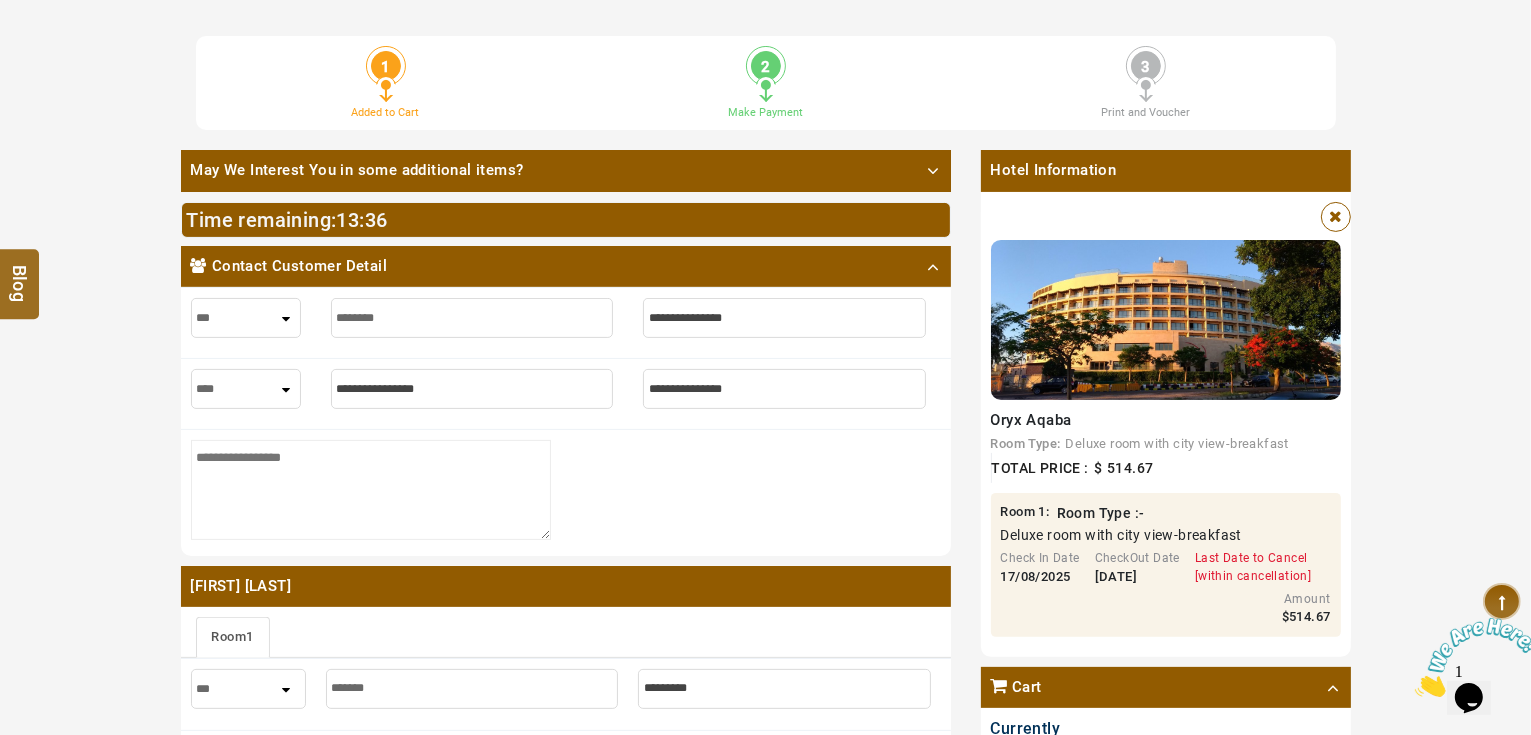 type on "********" 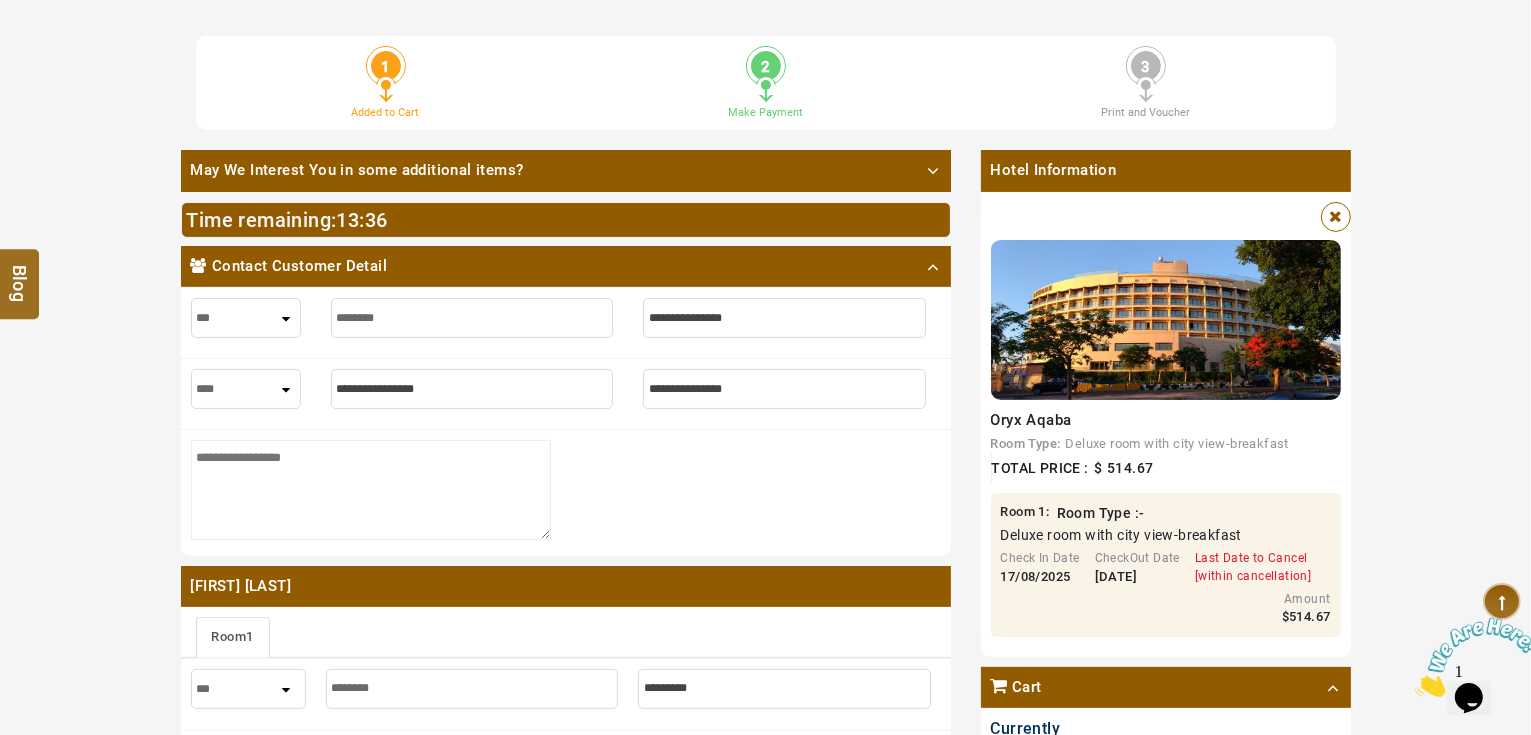 type on "********" 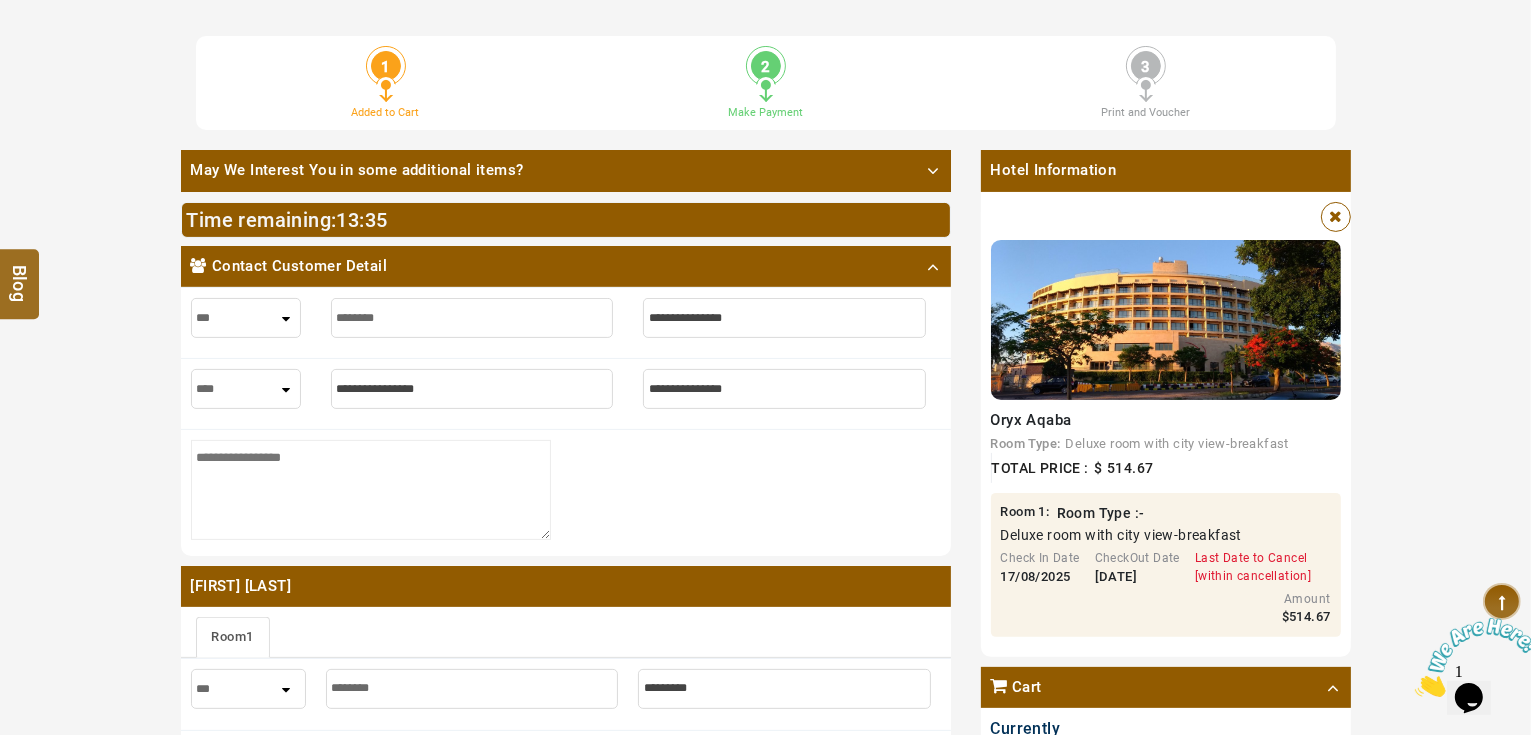 type on "*" 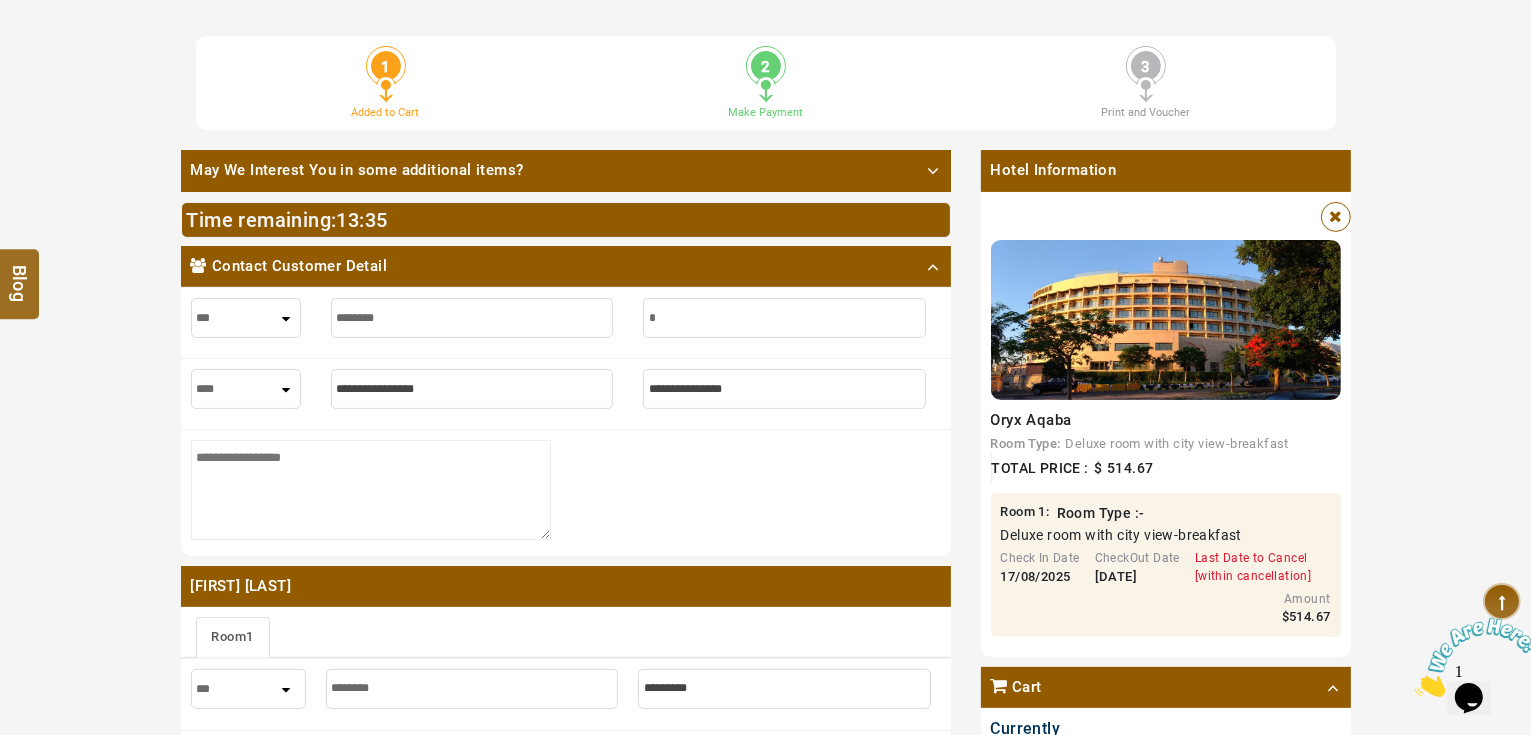 type on "*" 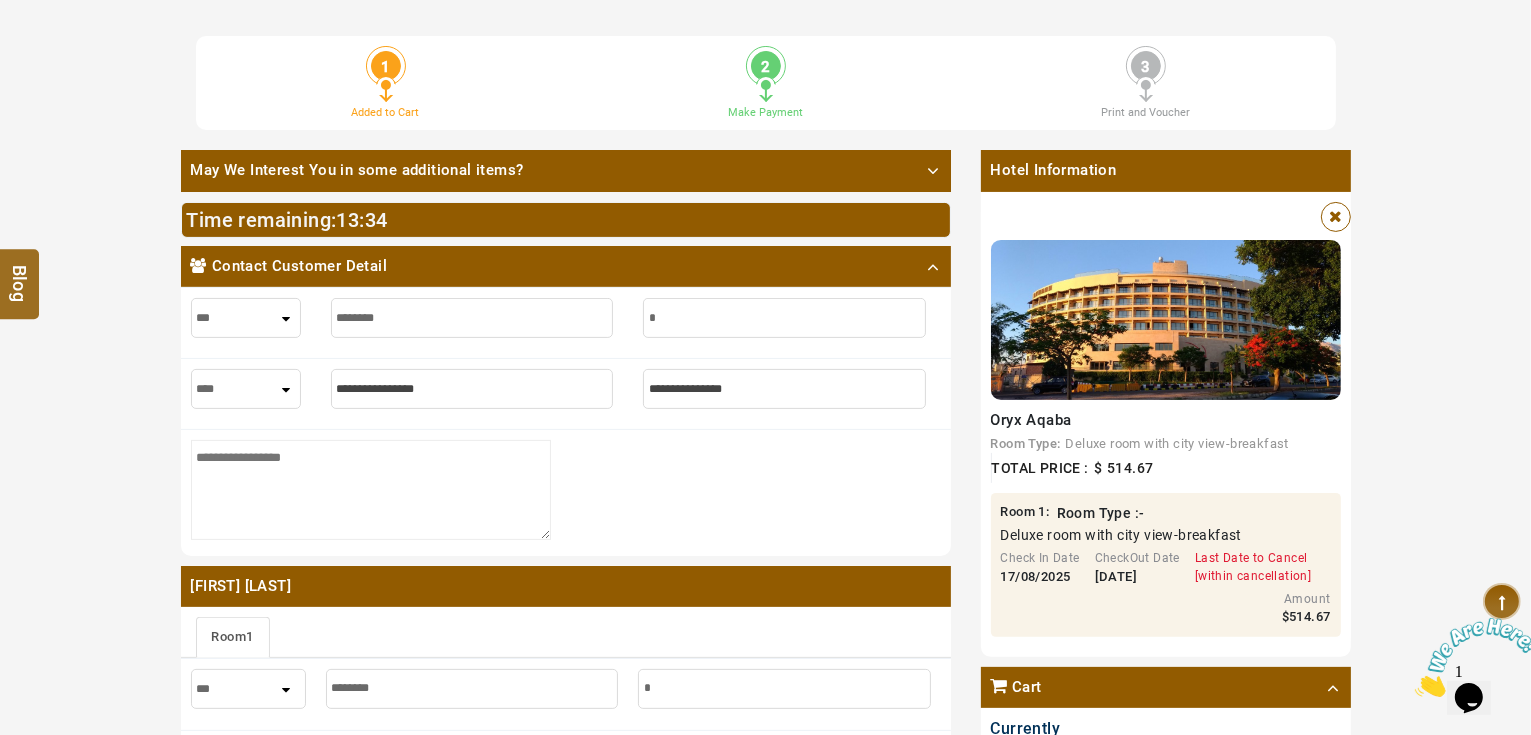 type on "**" 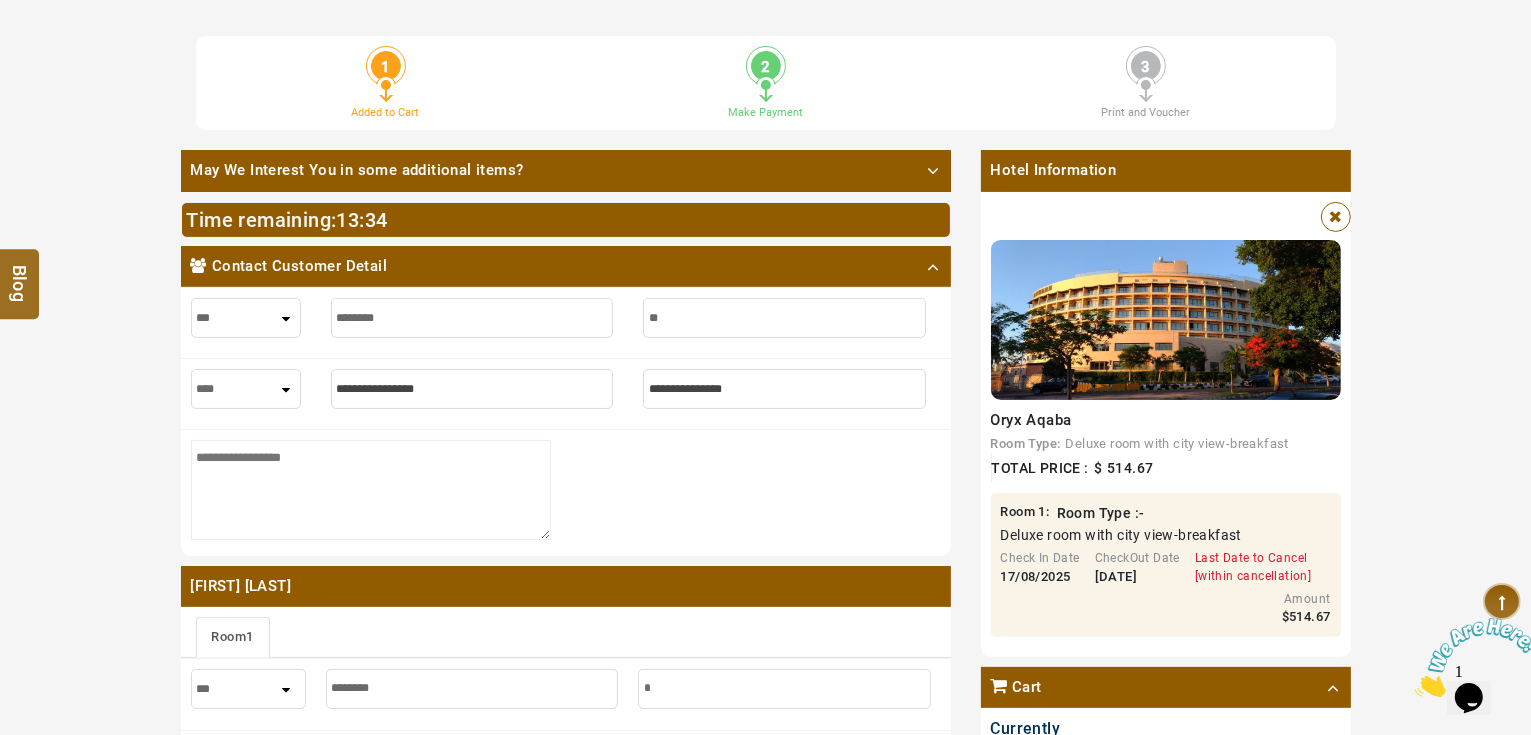 type on "**" 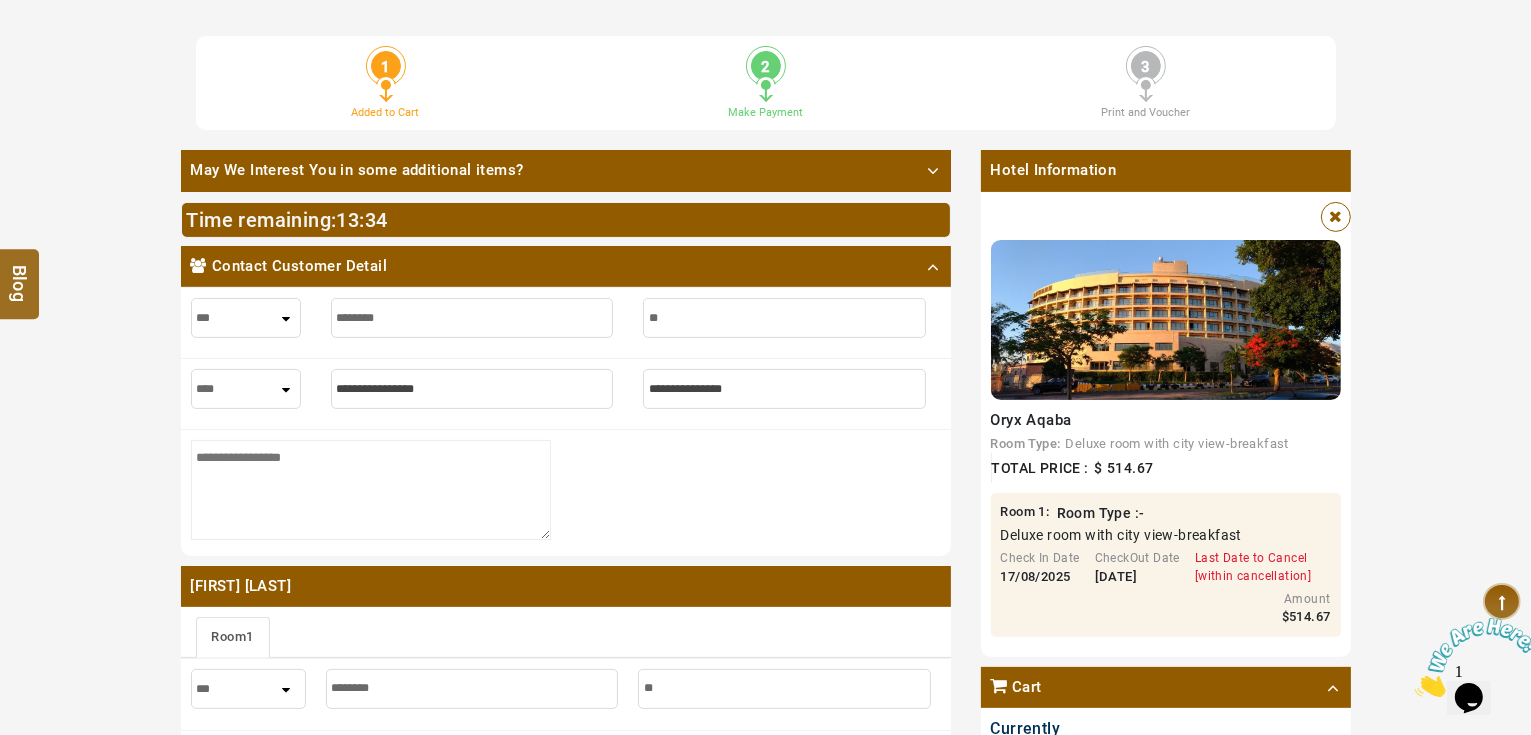 type on "***" 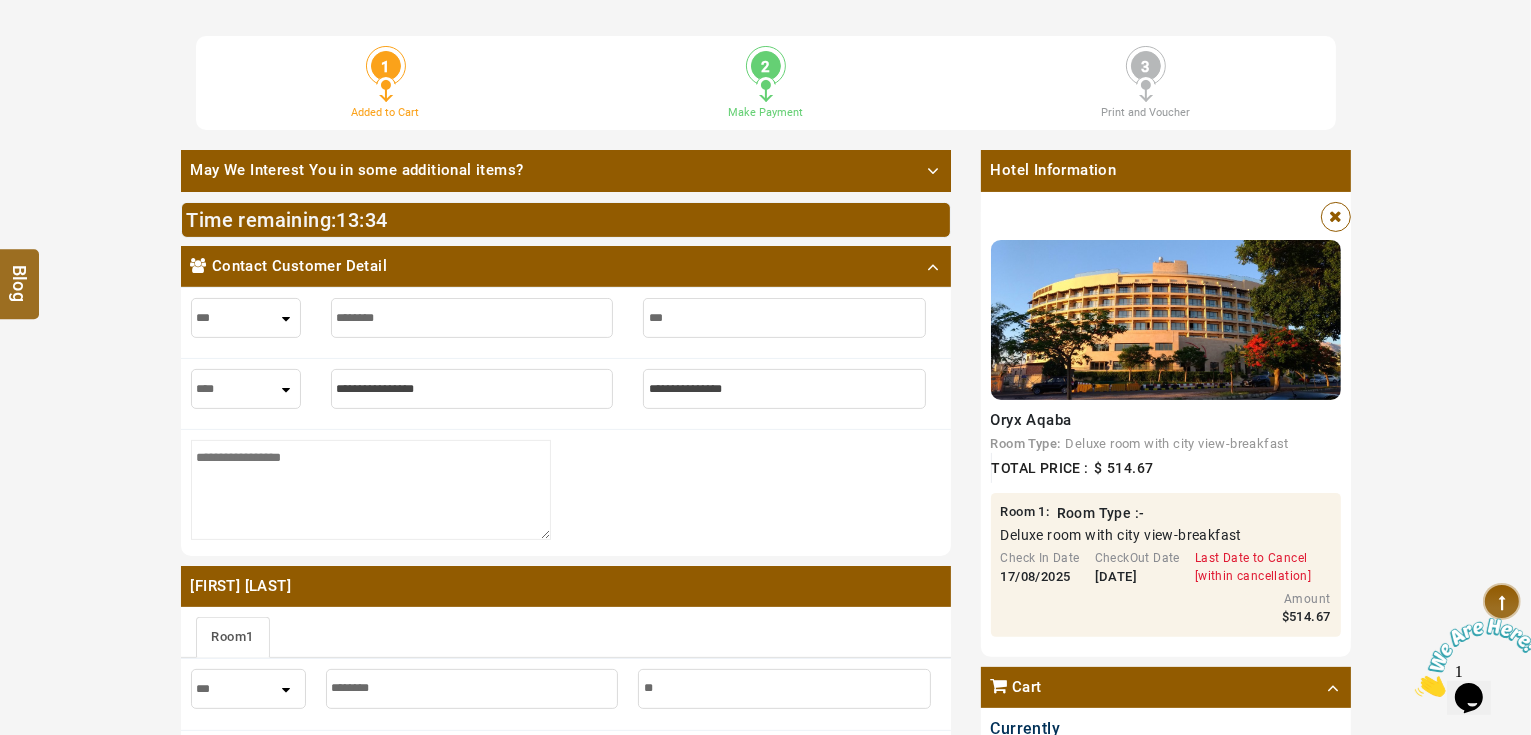 type on "***" 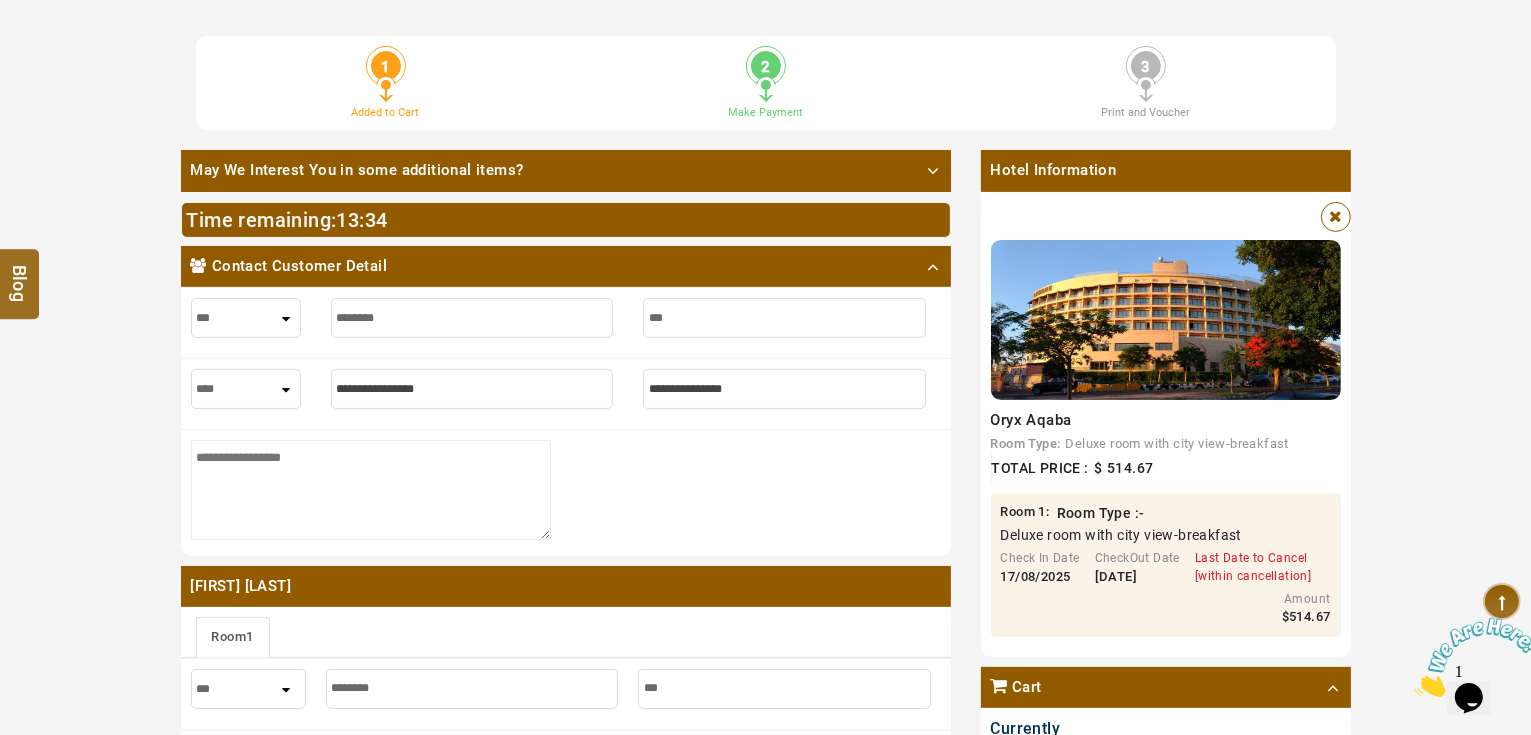 type on "****" 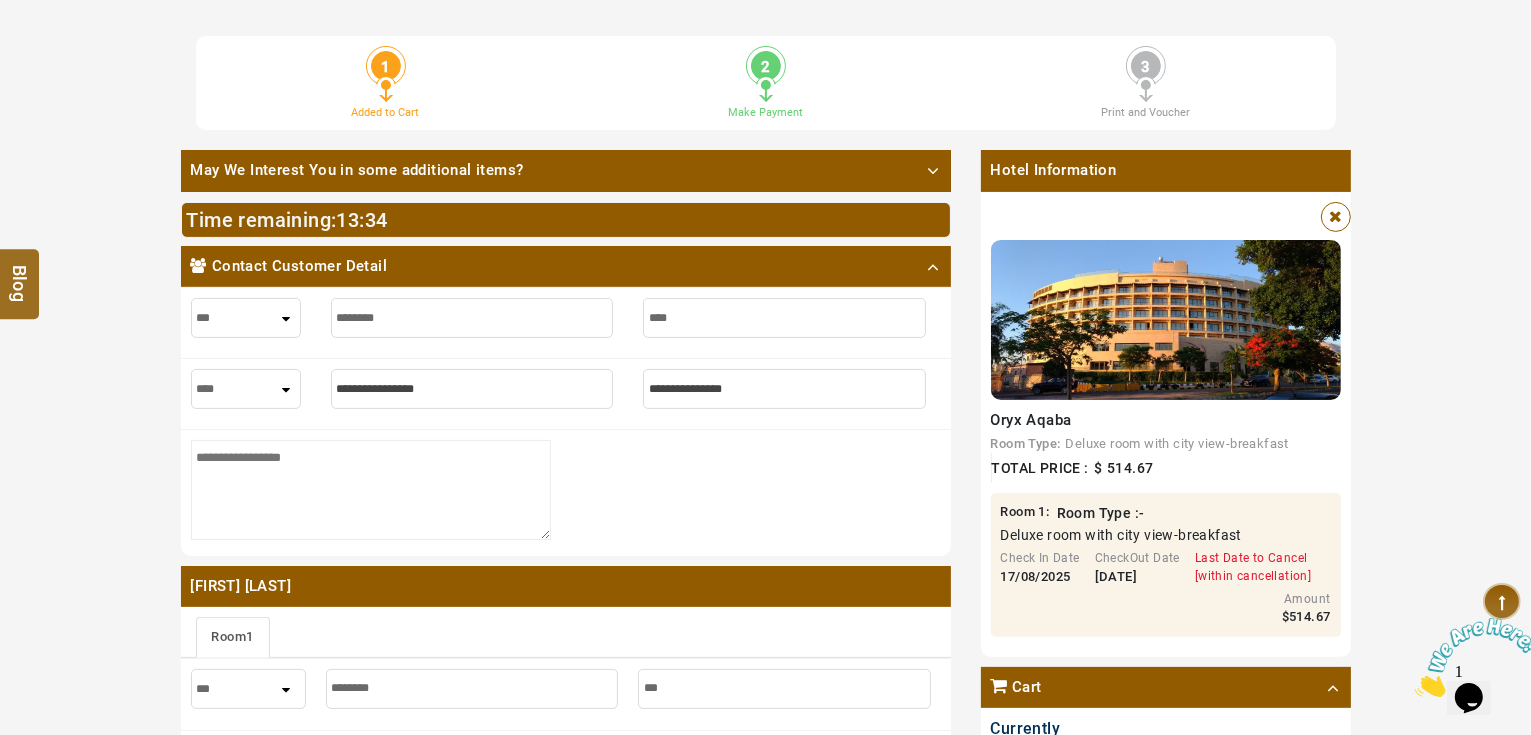 type on "****" 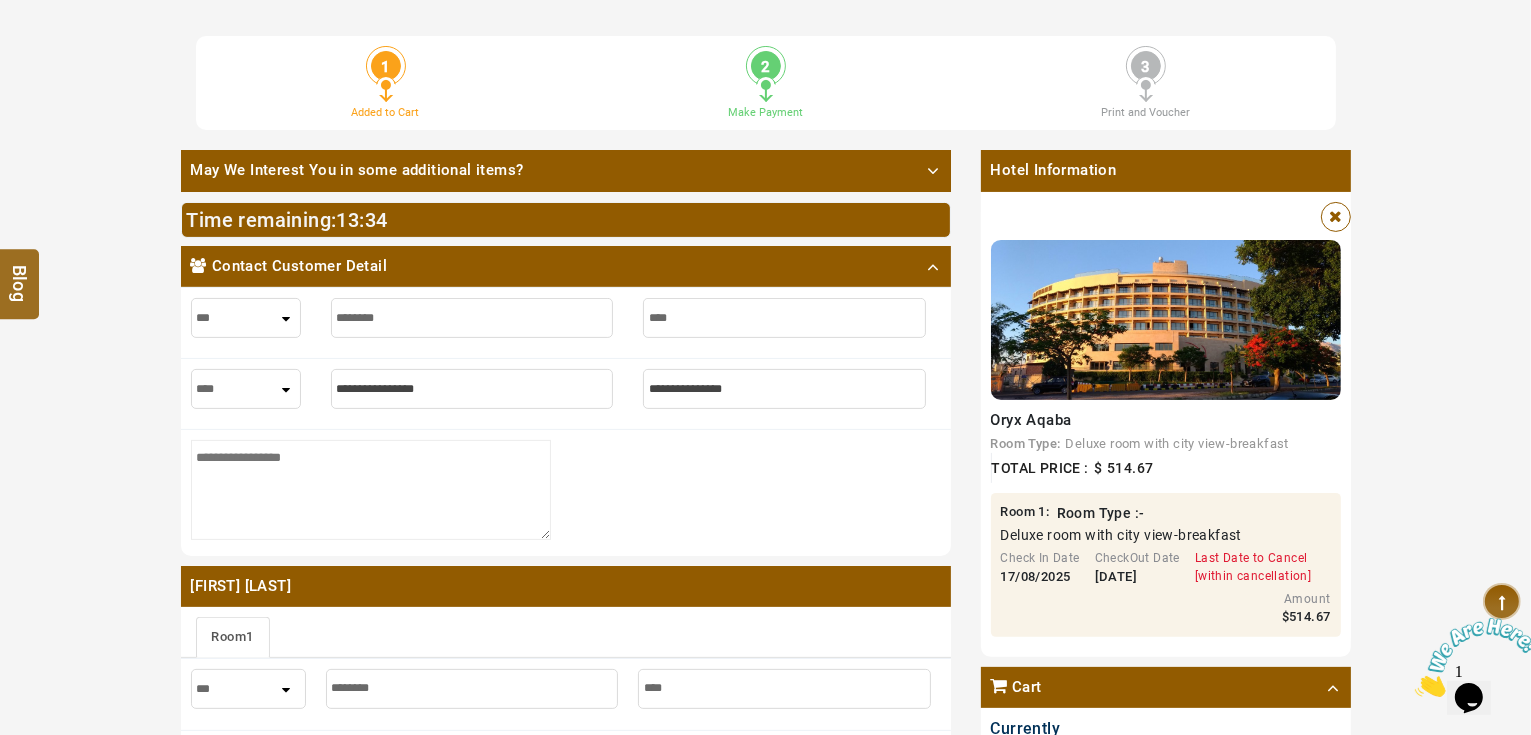 type on "*****" 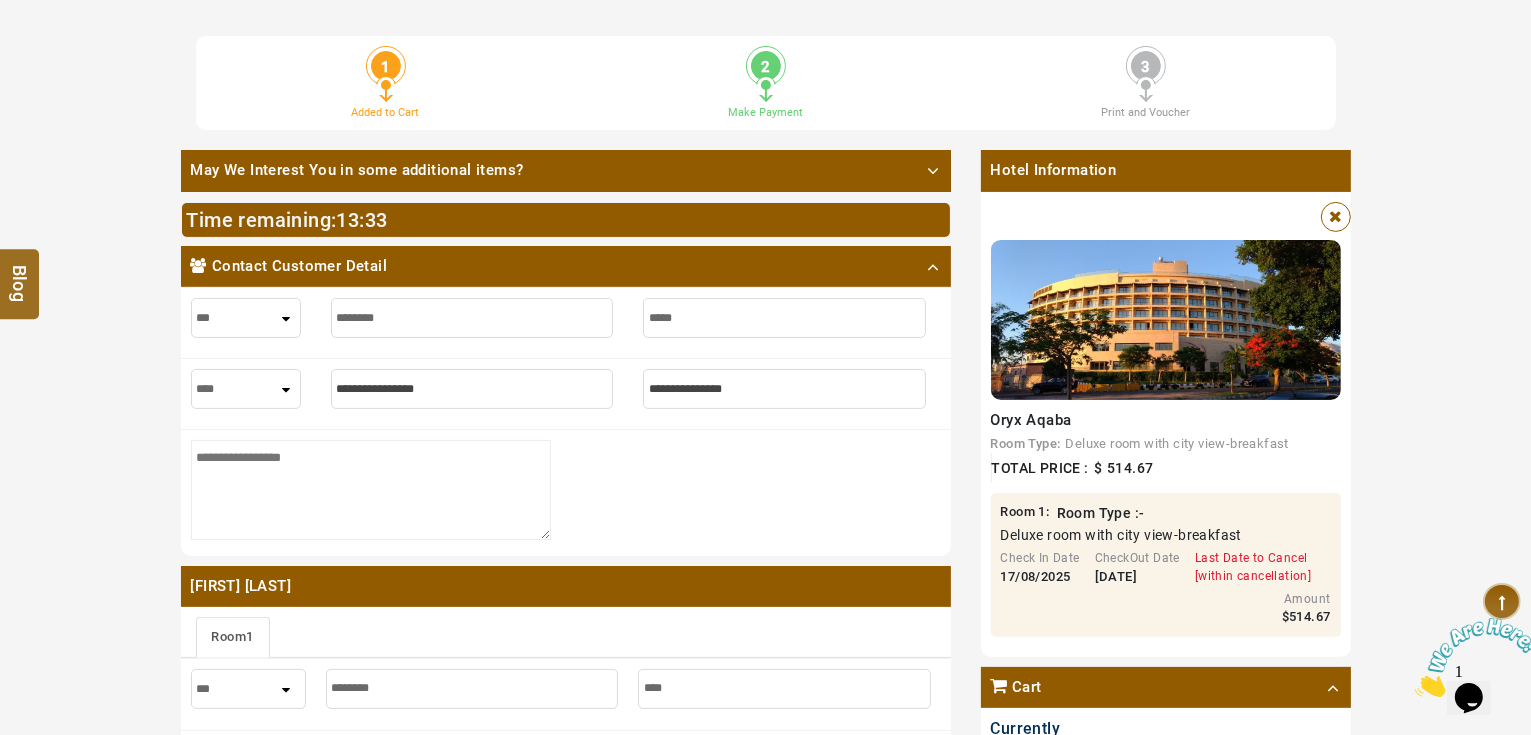 type on "*****" 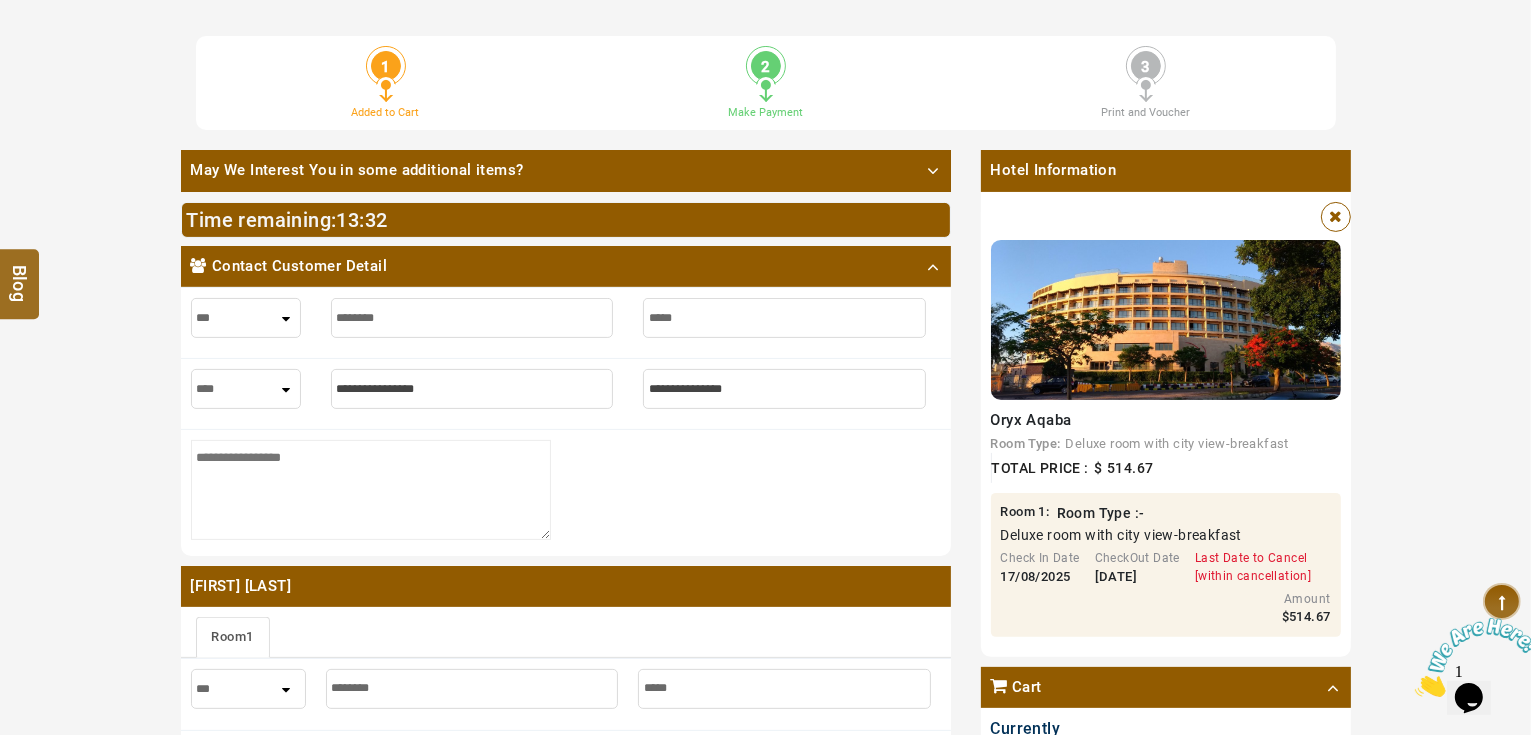 type on "*****" 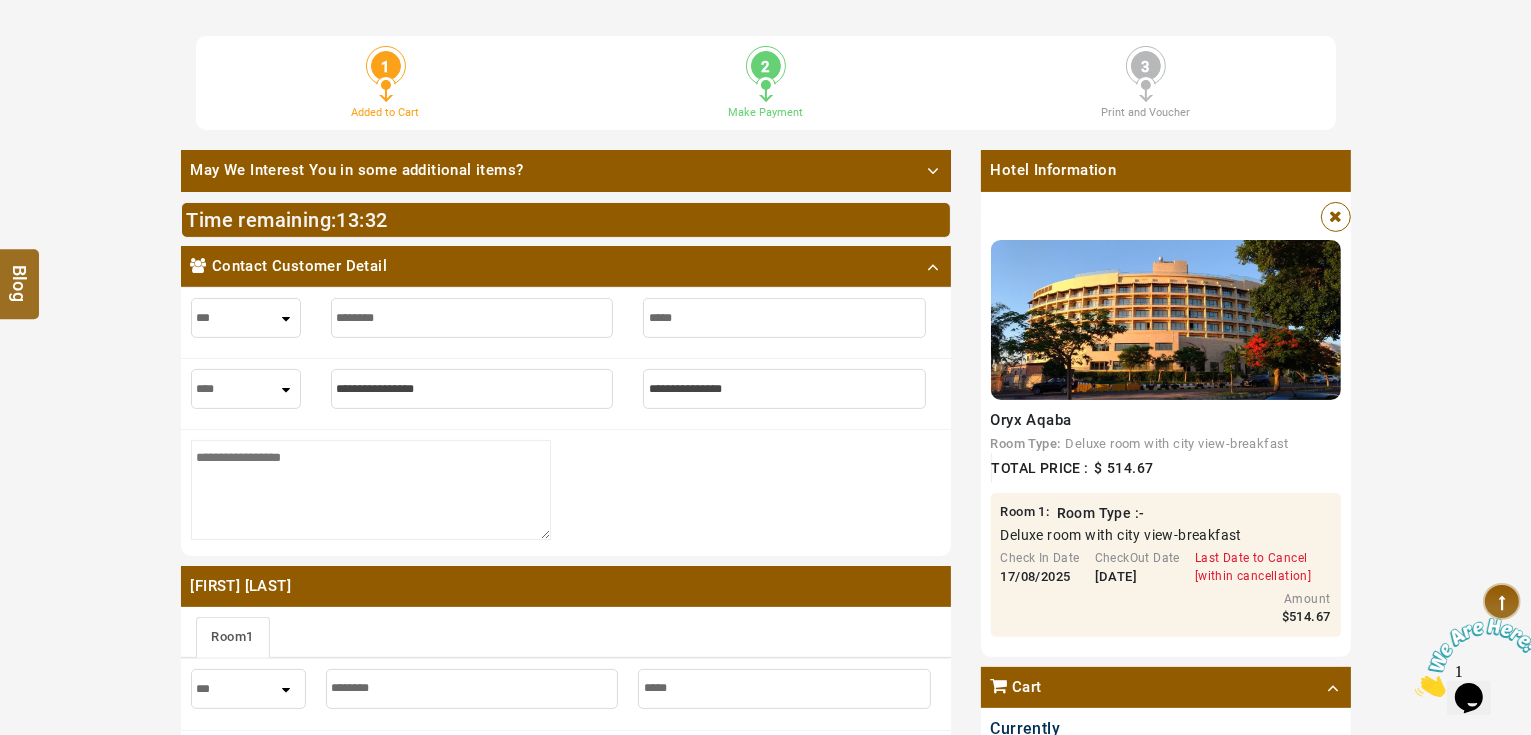 type on "*" 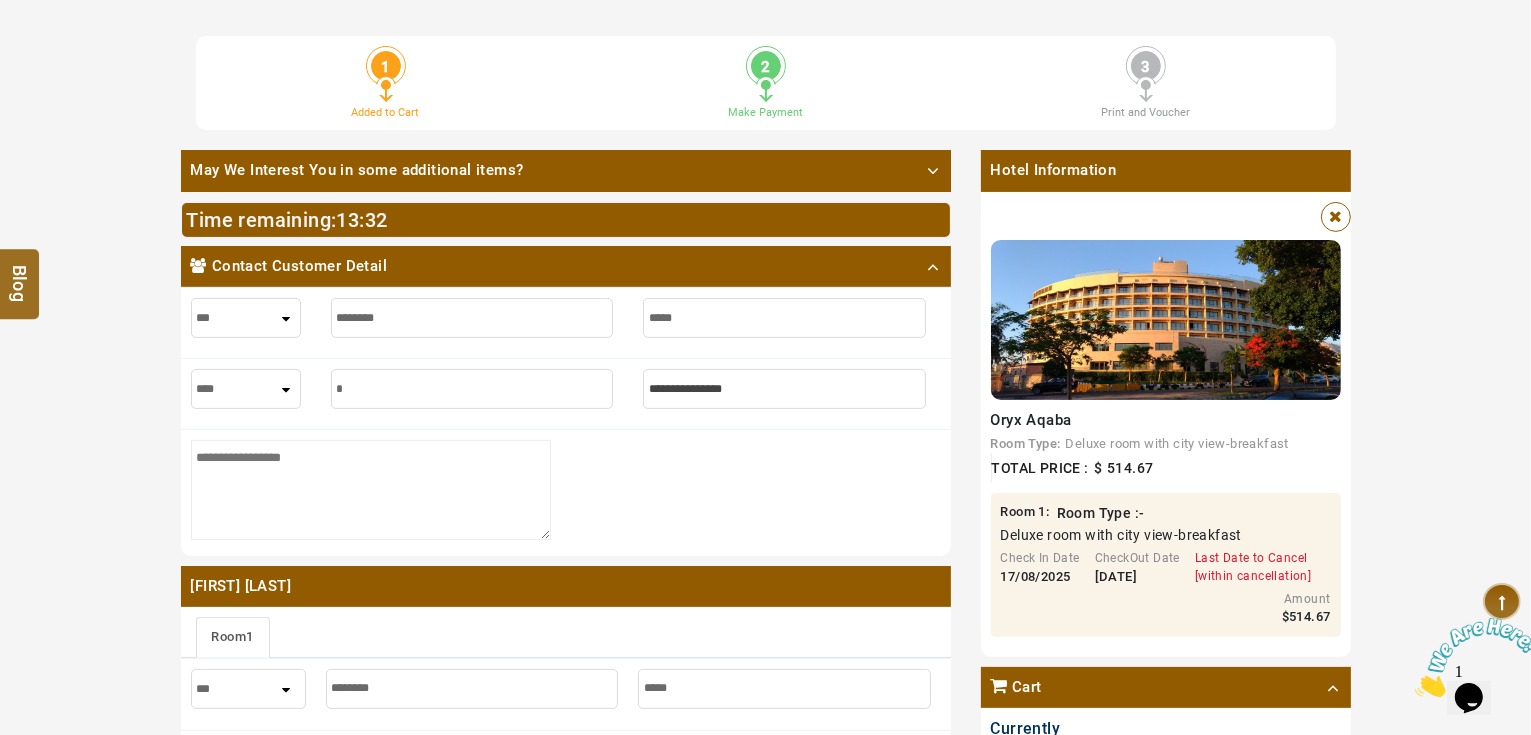 type on "*" 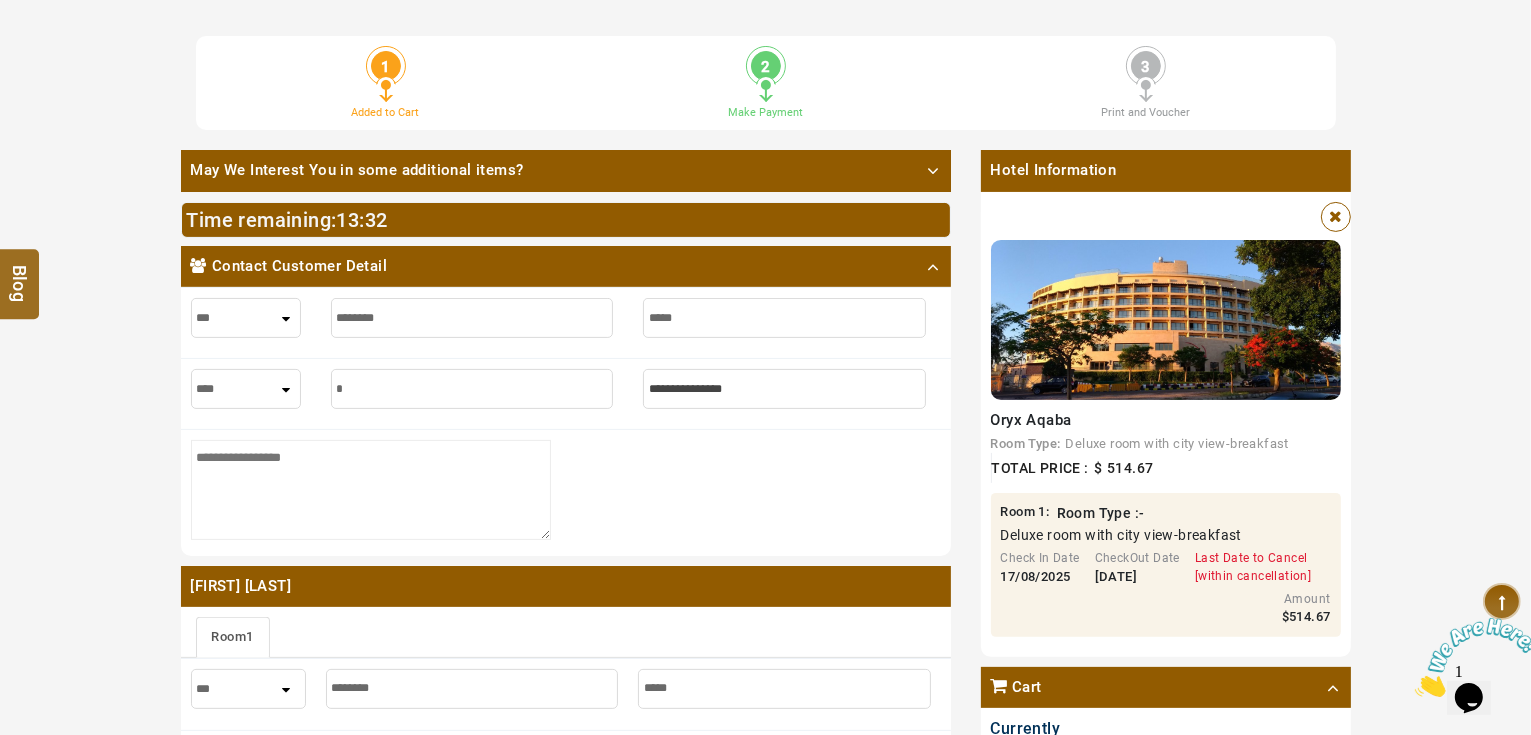 type on "**" 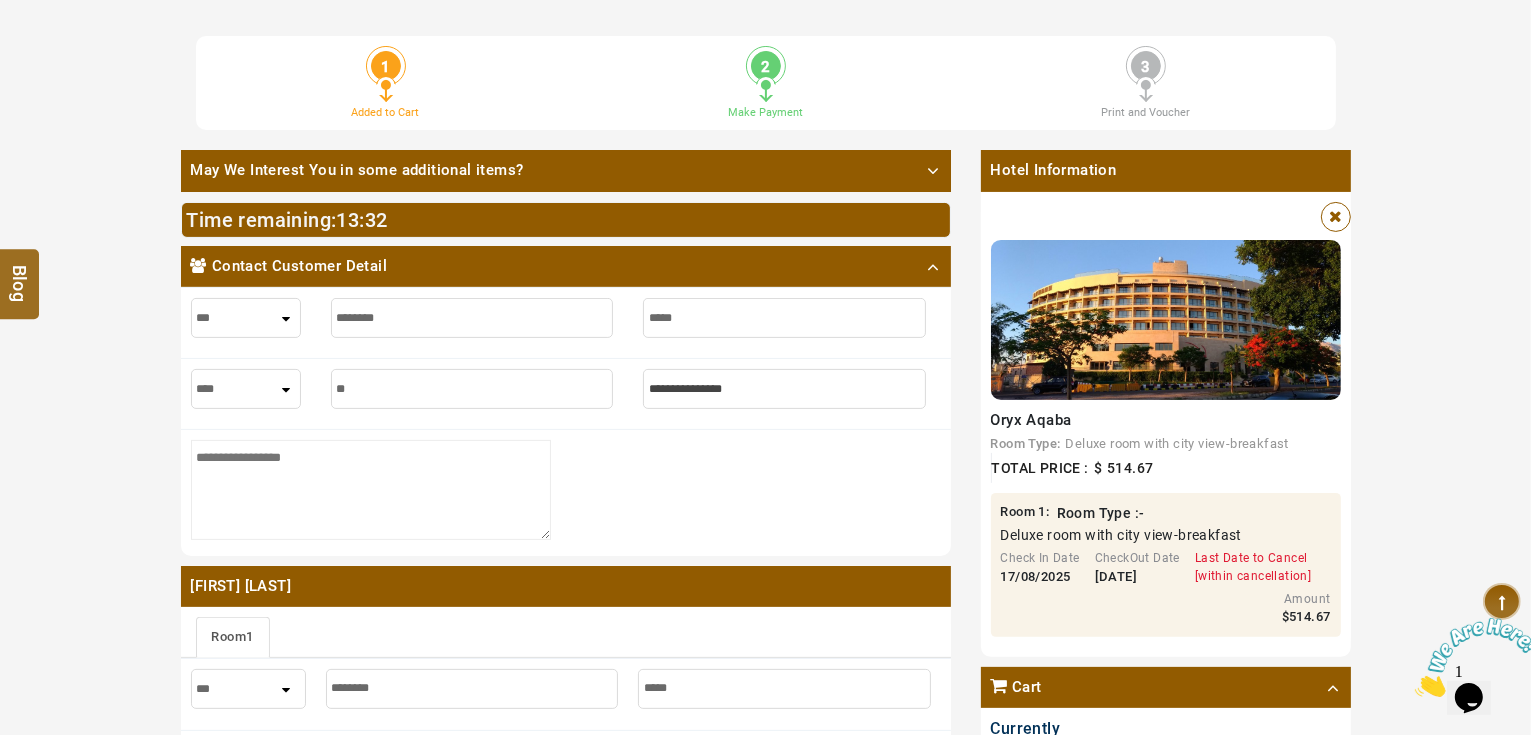 type on "**" 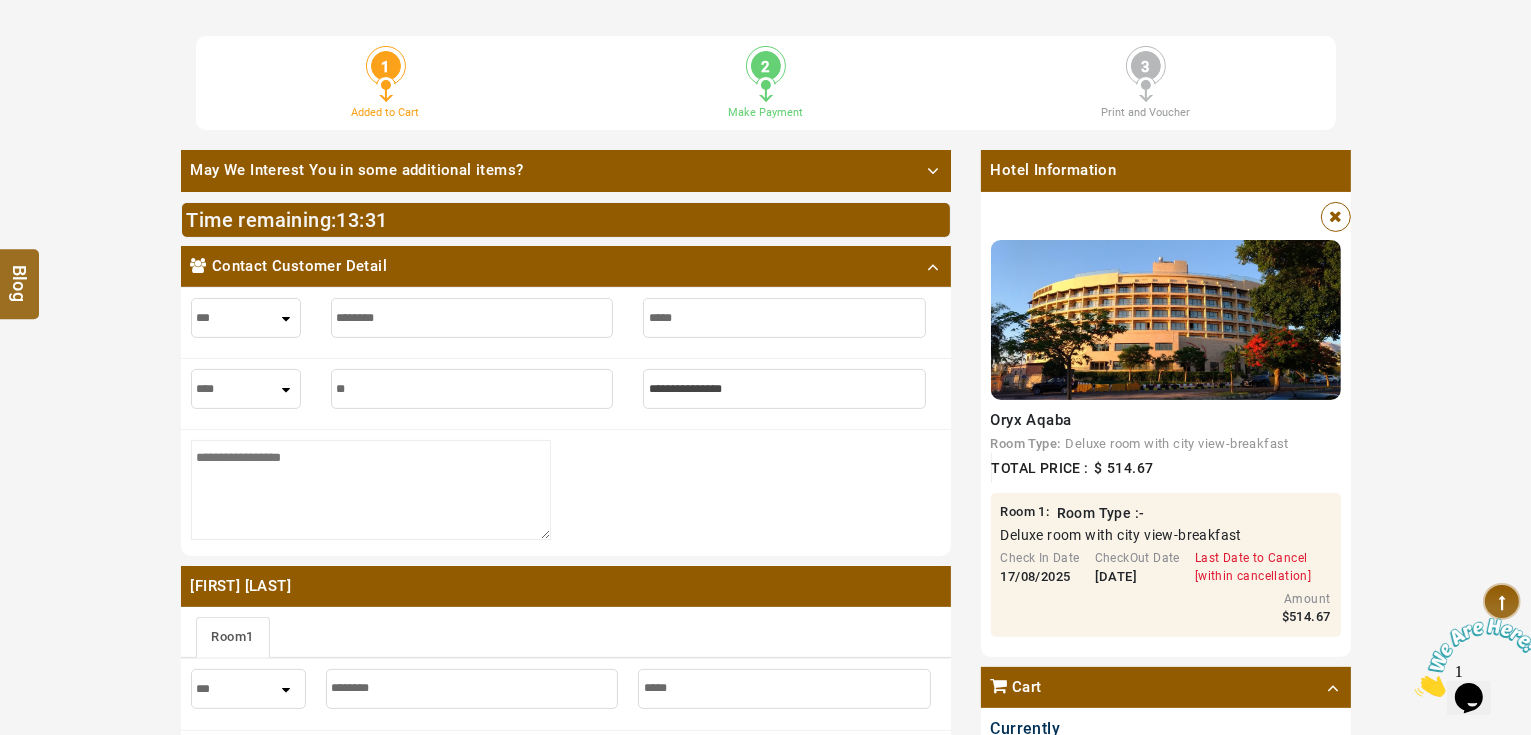 type on "***" 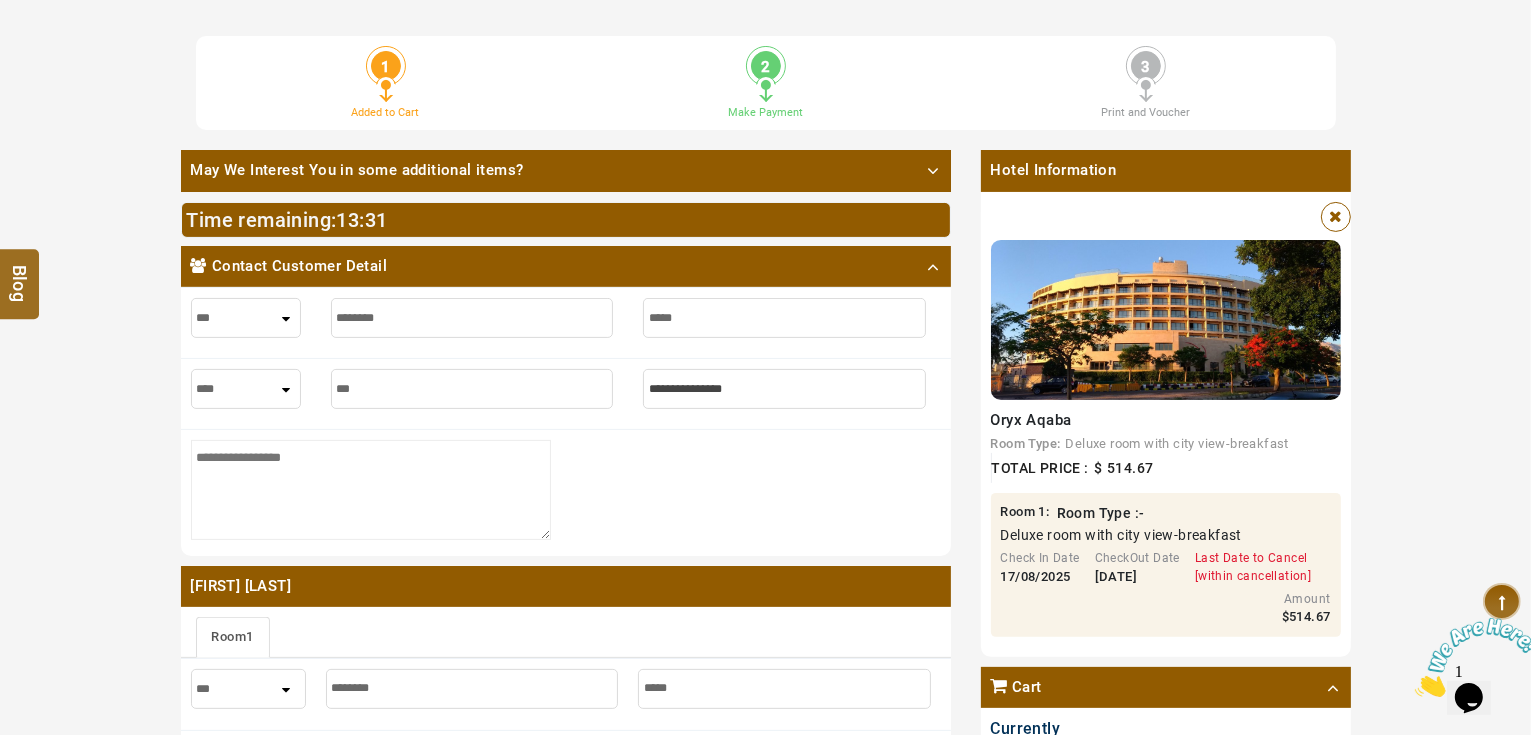 type on "***" 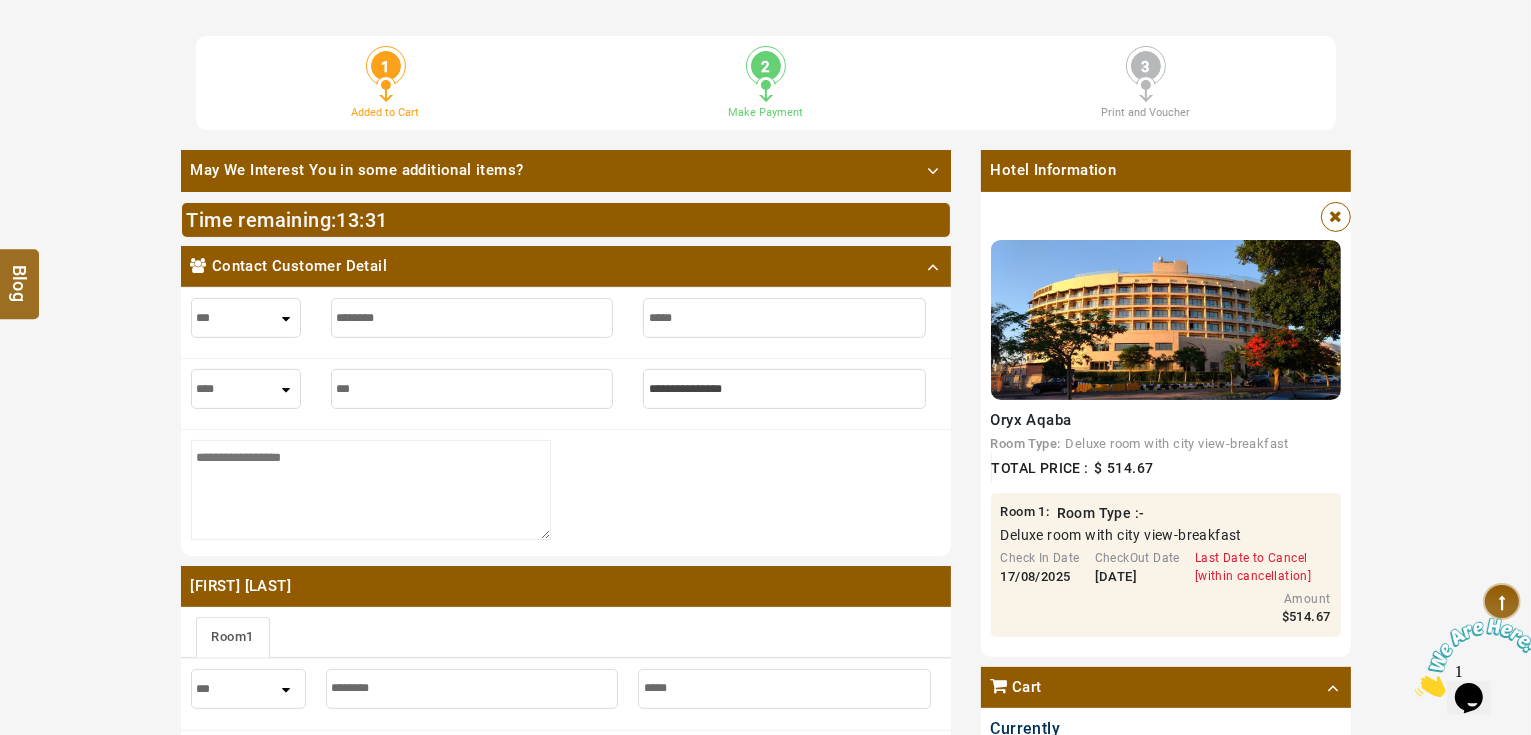 type on "****" 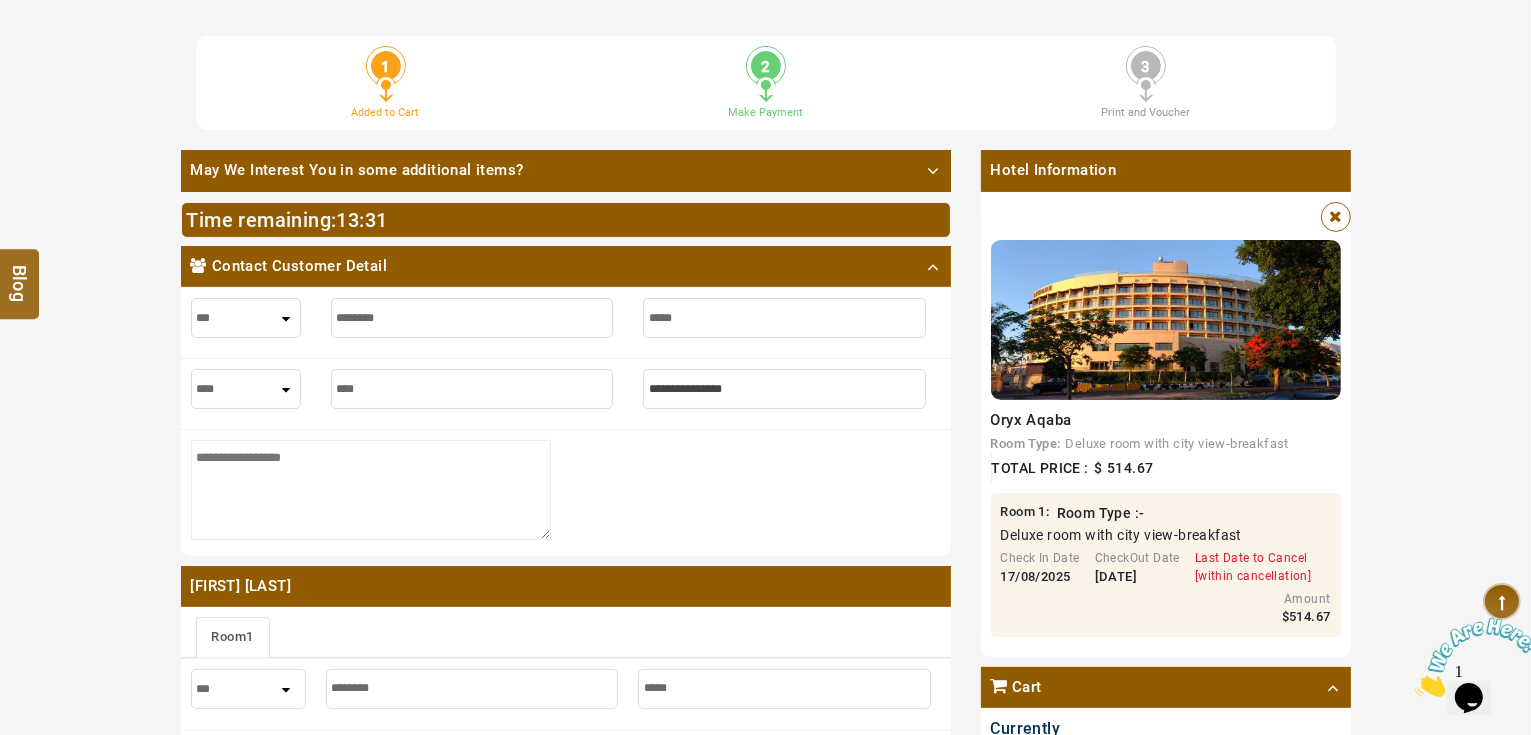 type on "****" 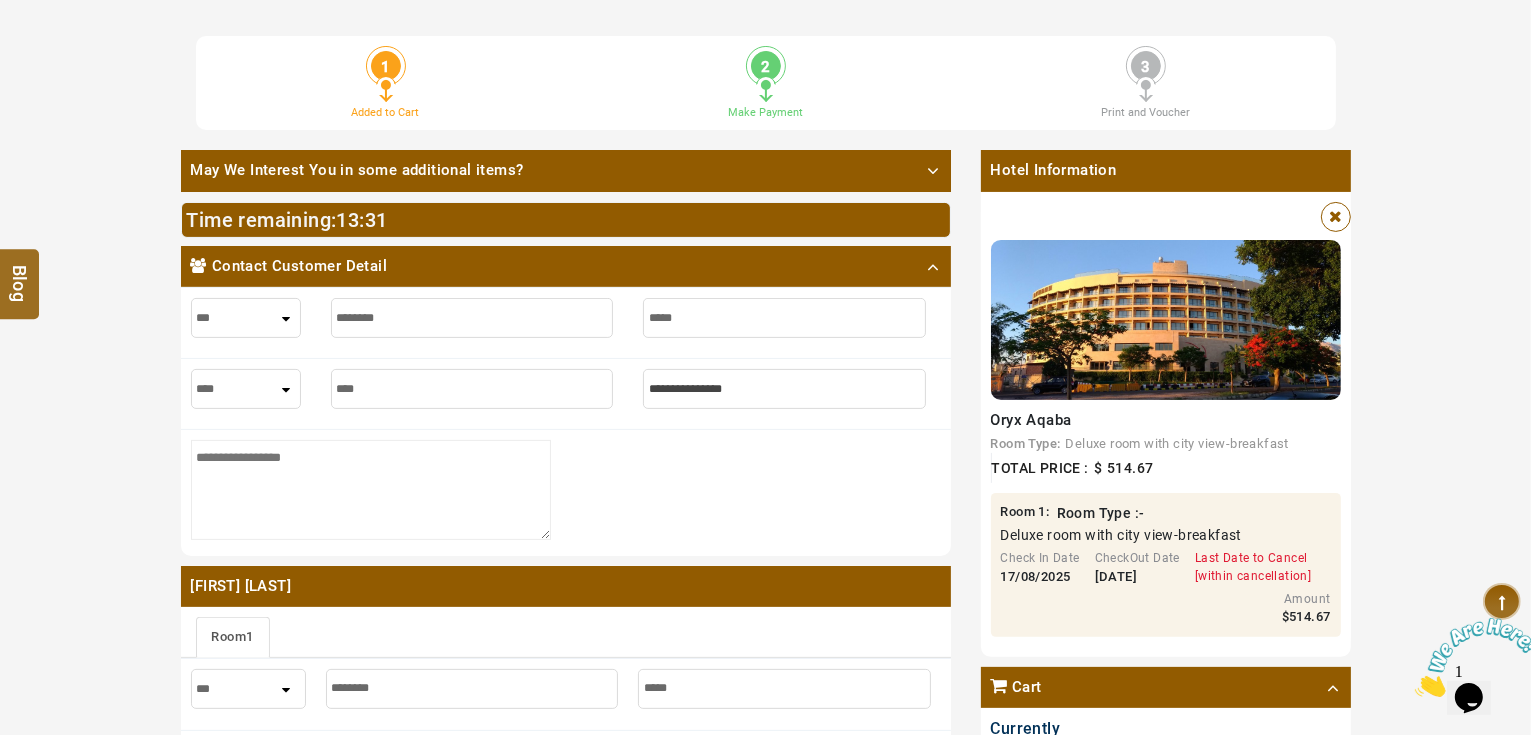 type on "*****" 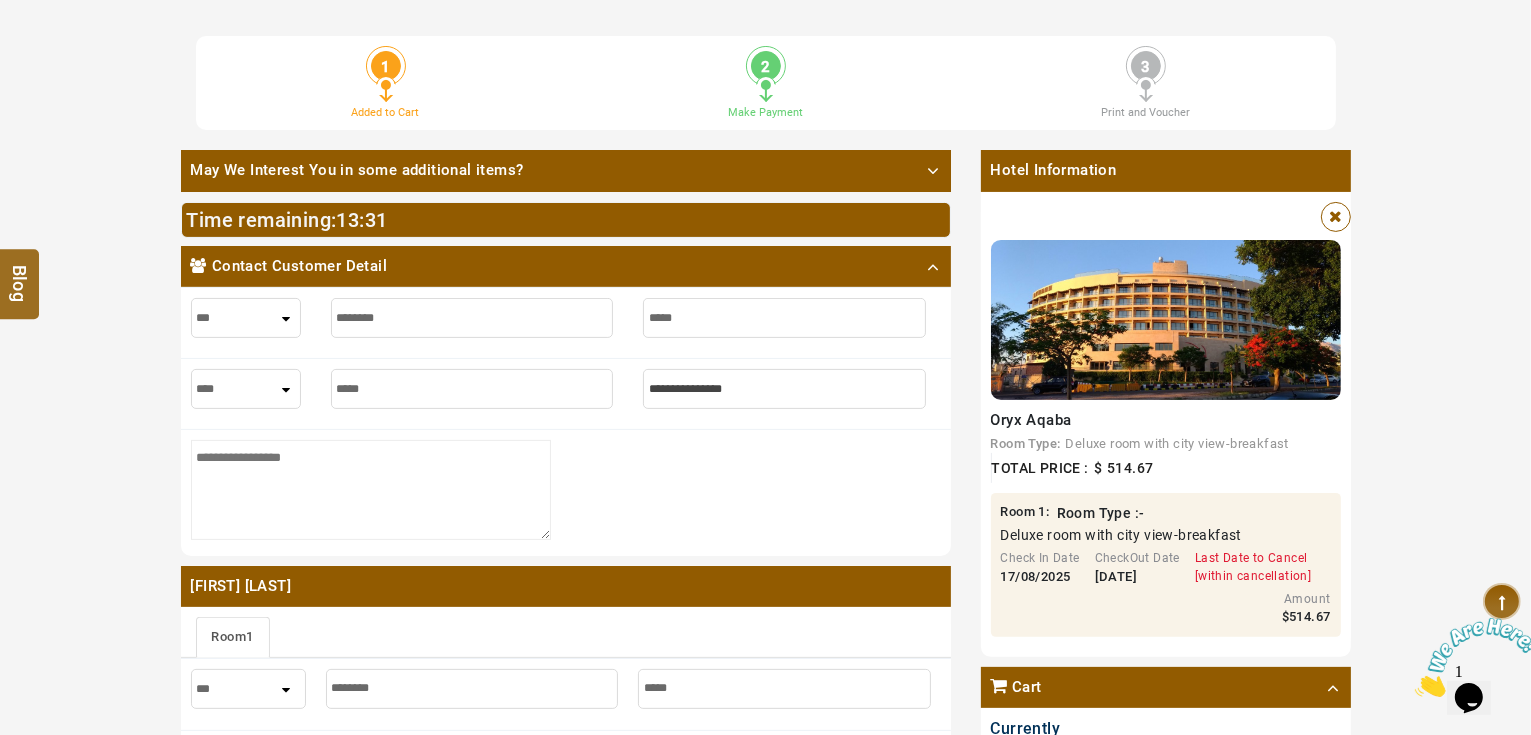 type on "*****" 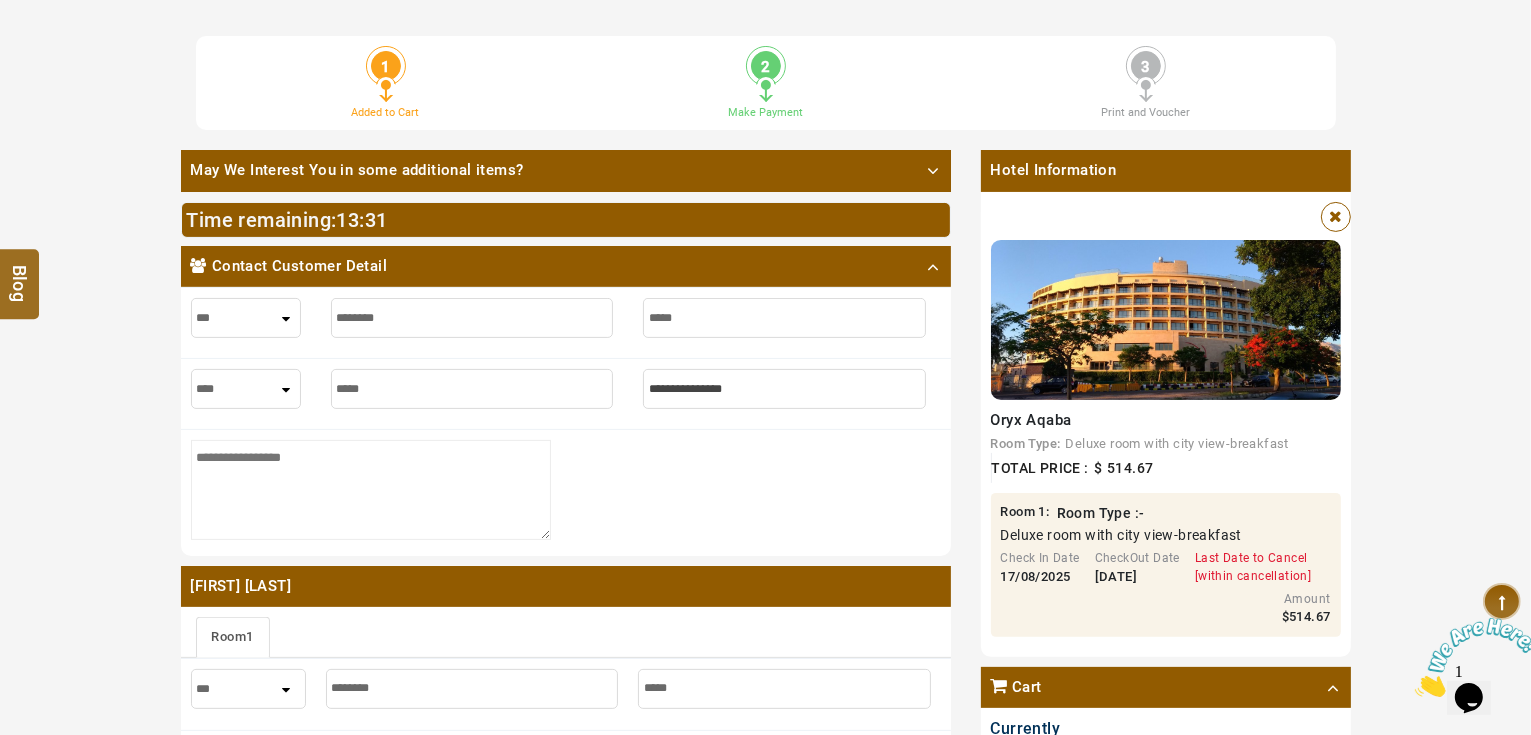 type on "*****" 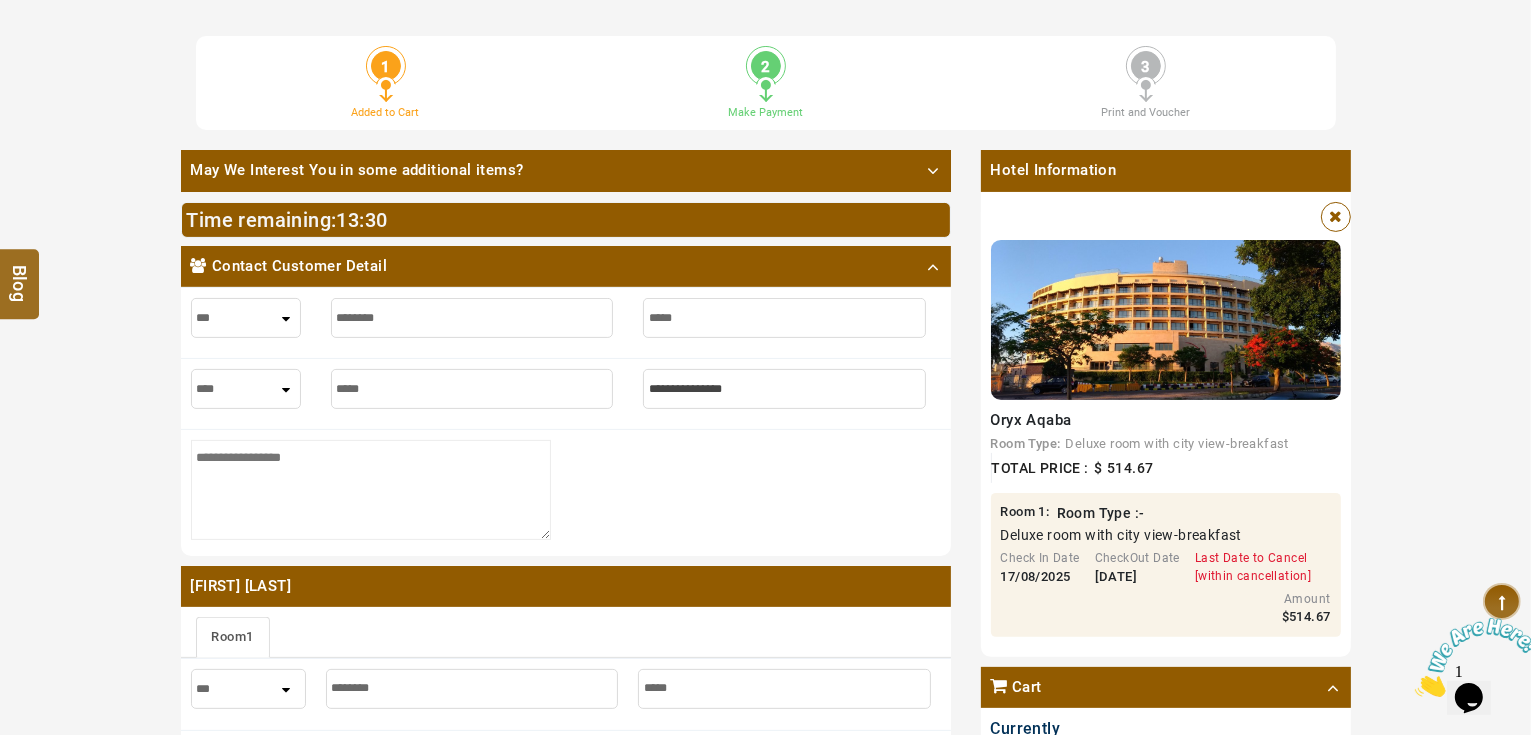type on "*" 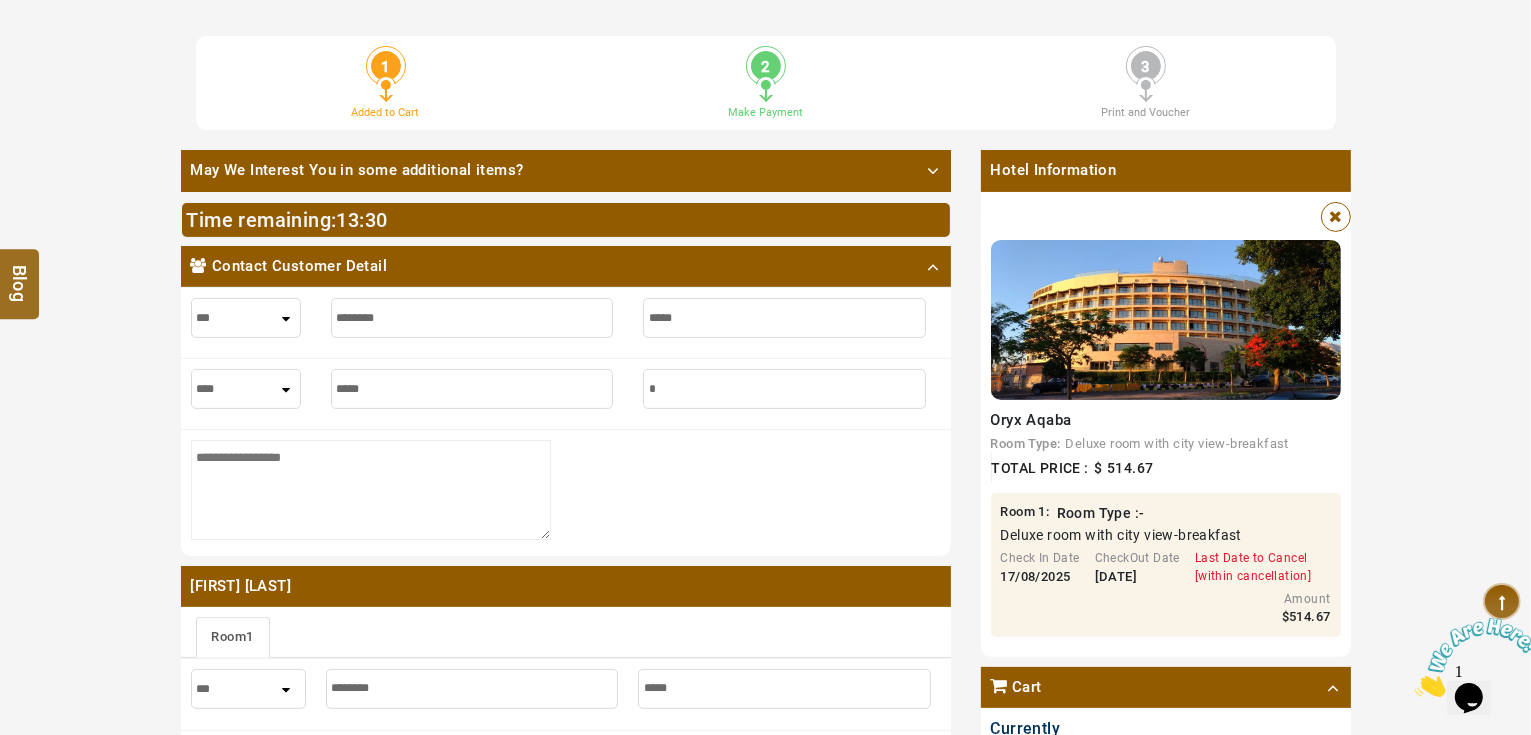 type on "*" 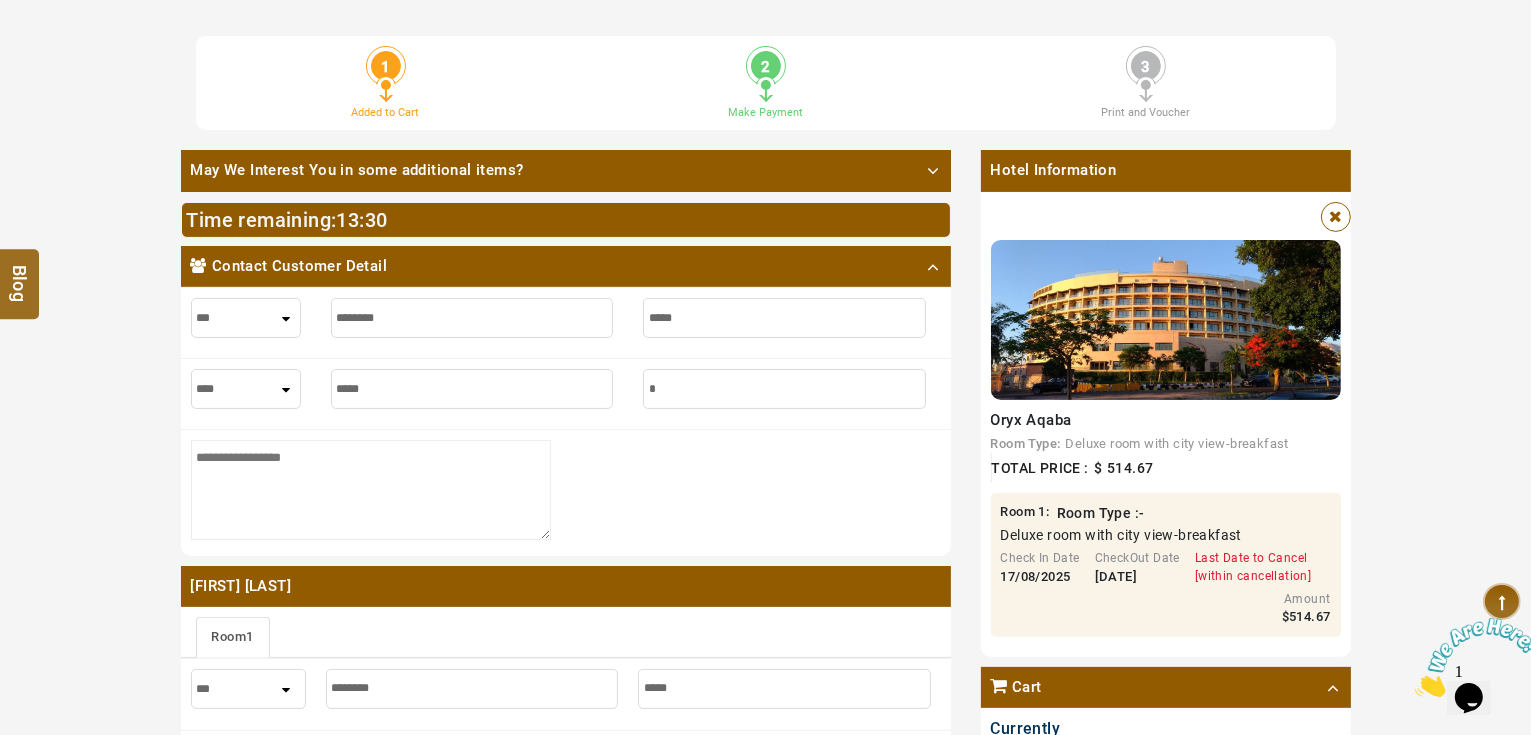 type on "**" 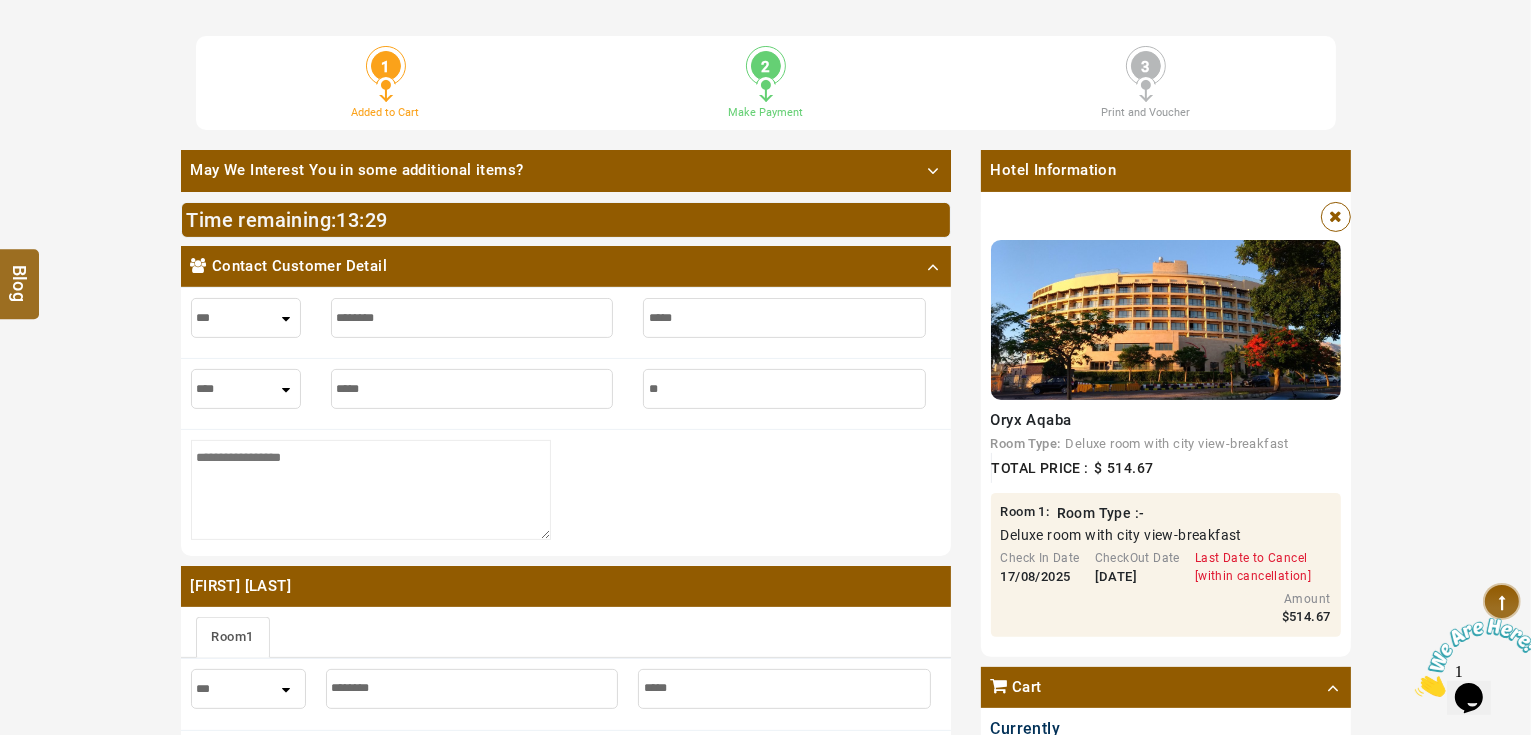 type on "**" 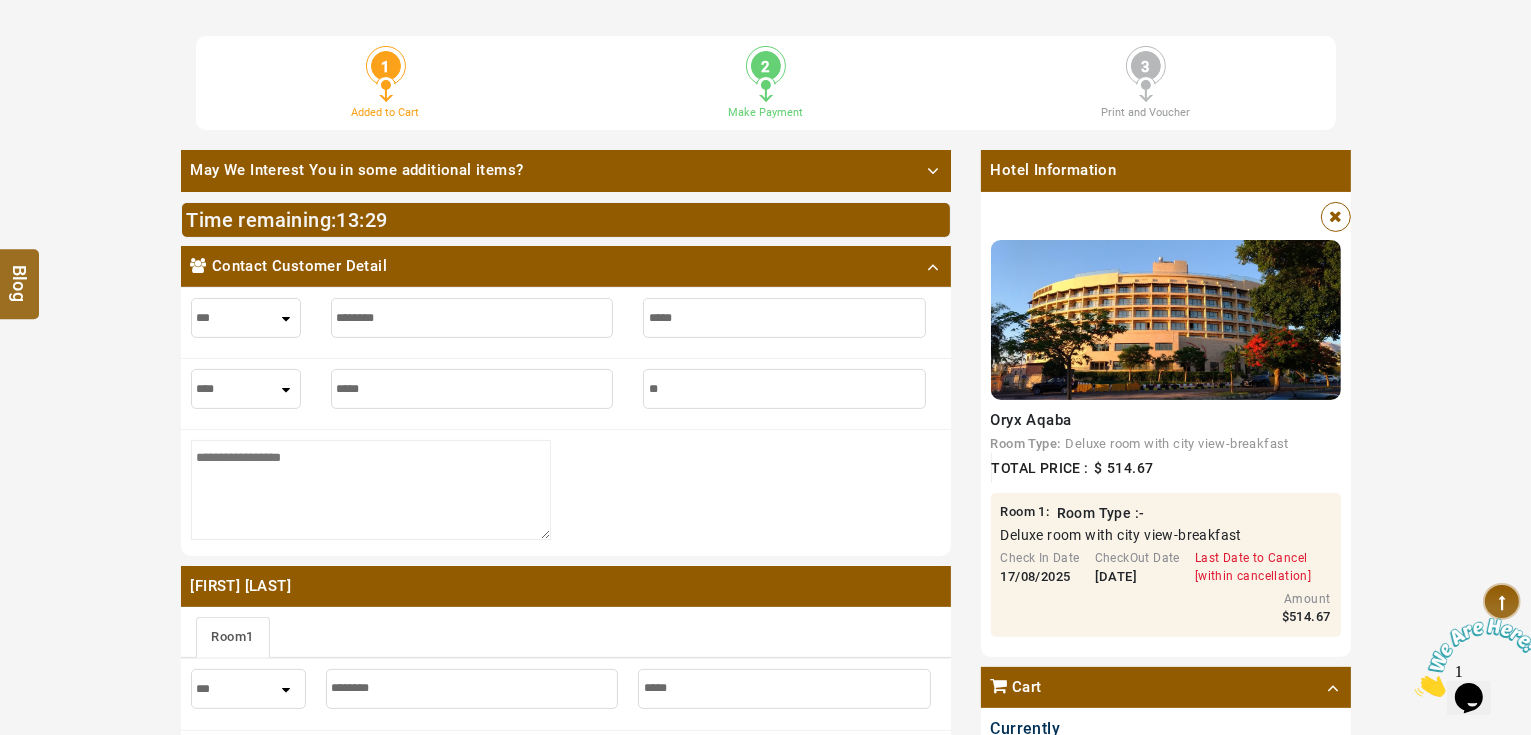 type on "***" 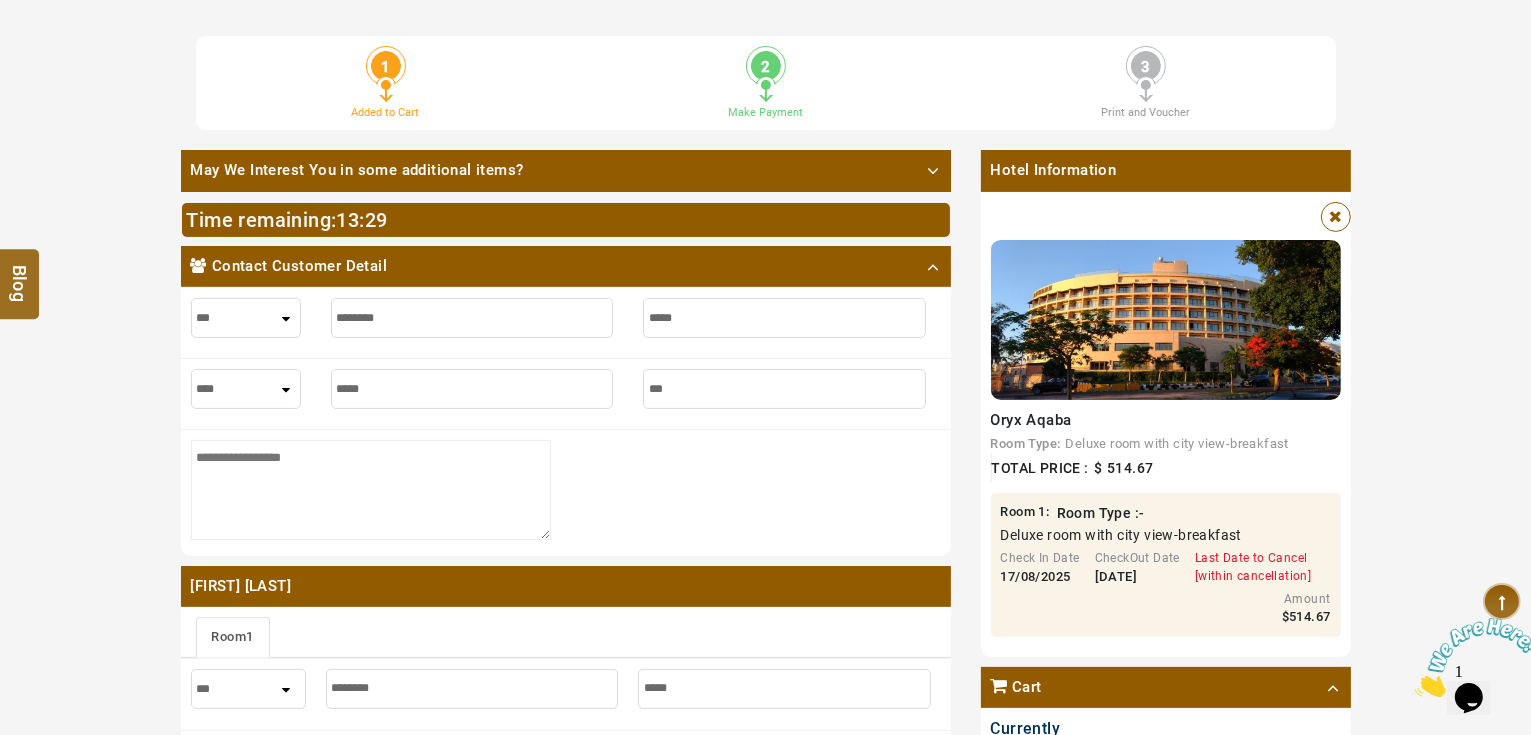 type on "***" 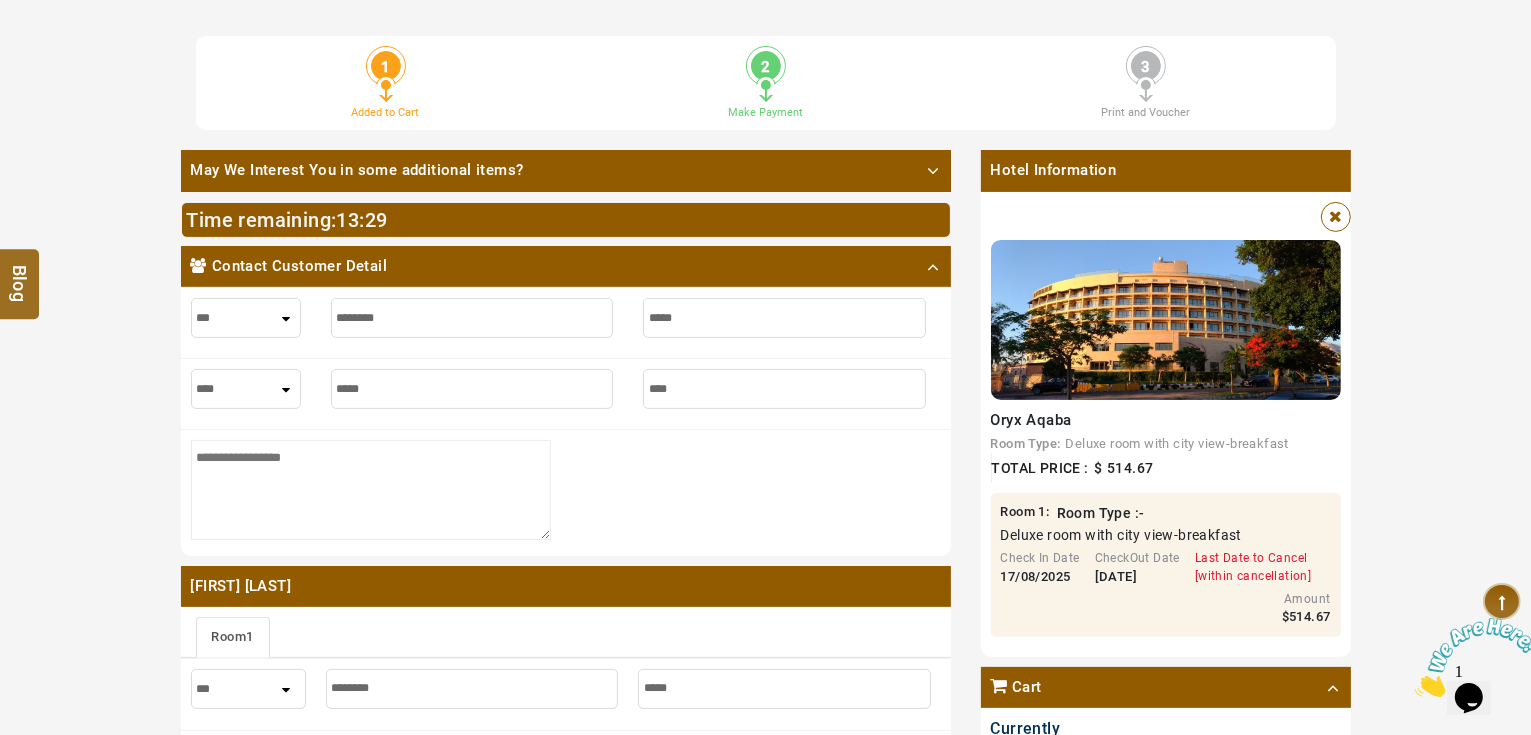 type on "*****" 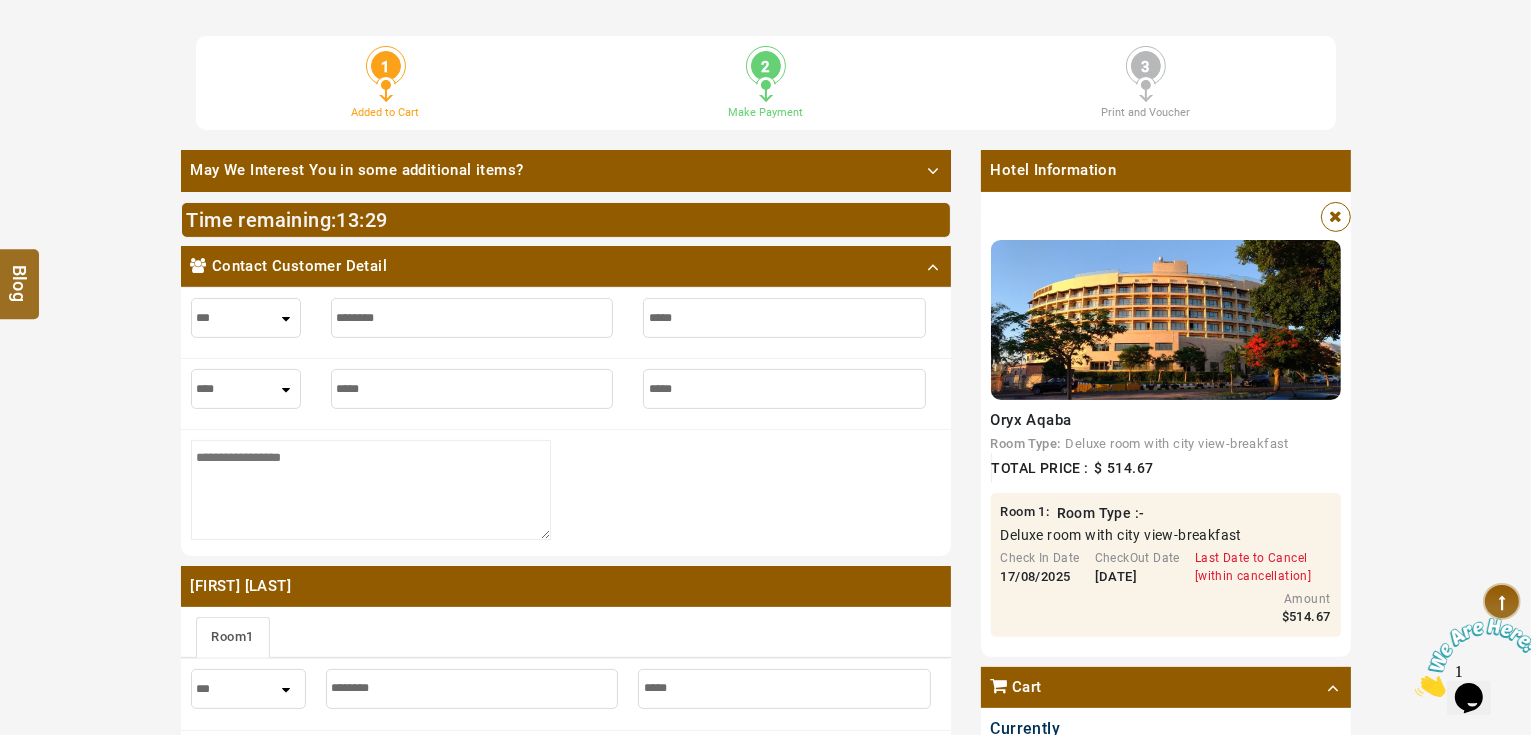 type on "*****" 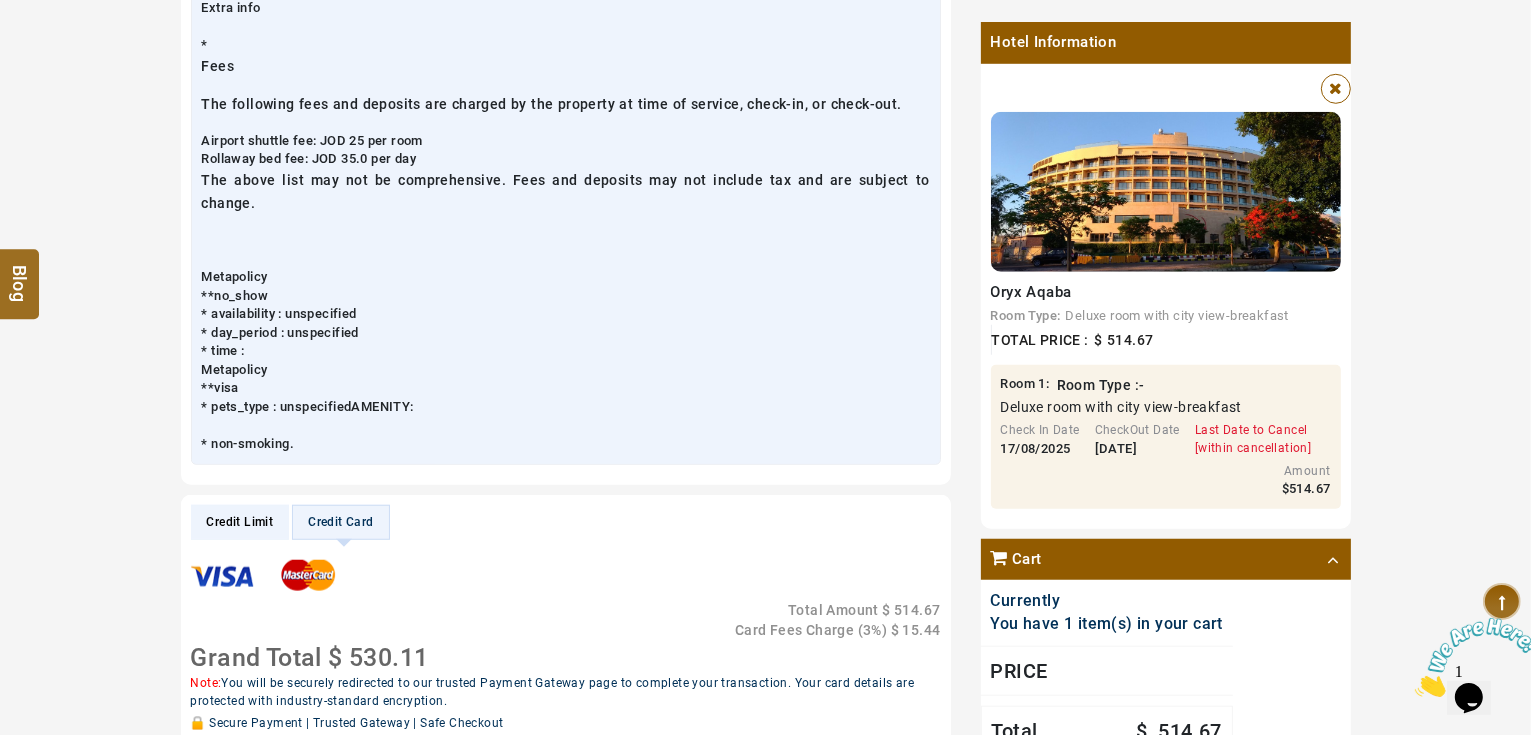scroll, scrollTop: 1760, scrollLeft: 0, axis: vertical 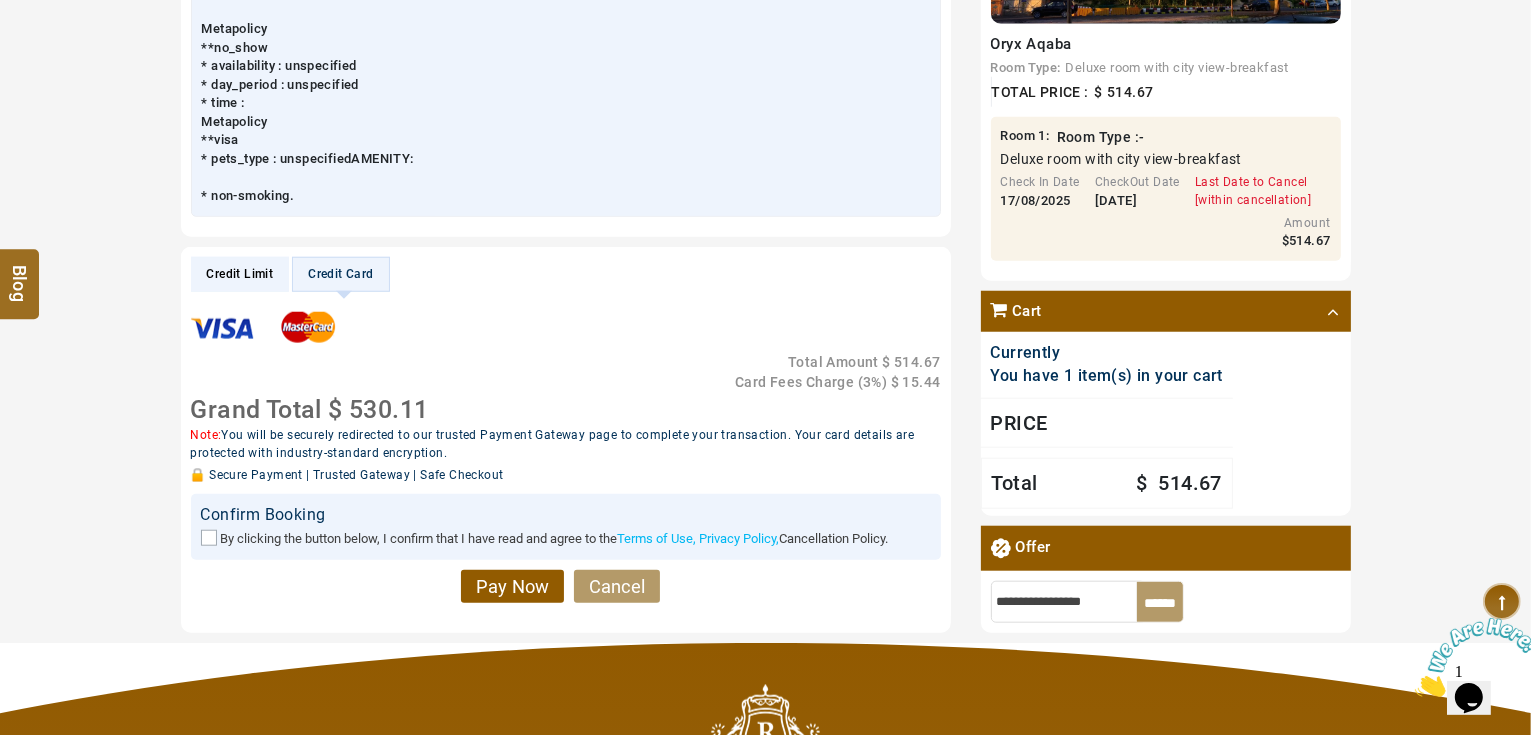 type on "*****" 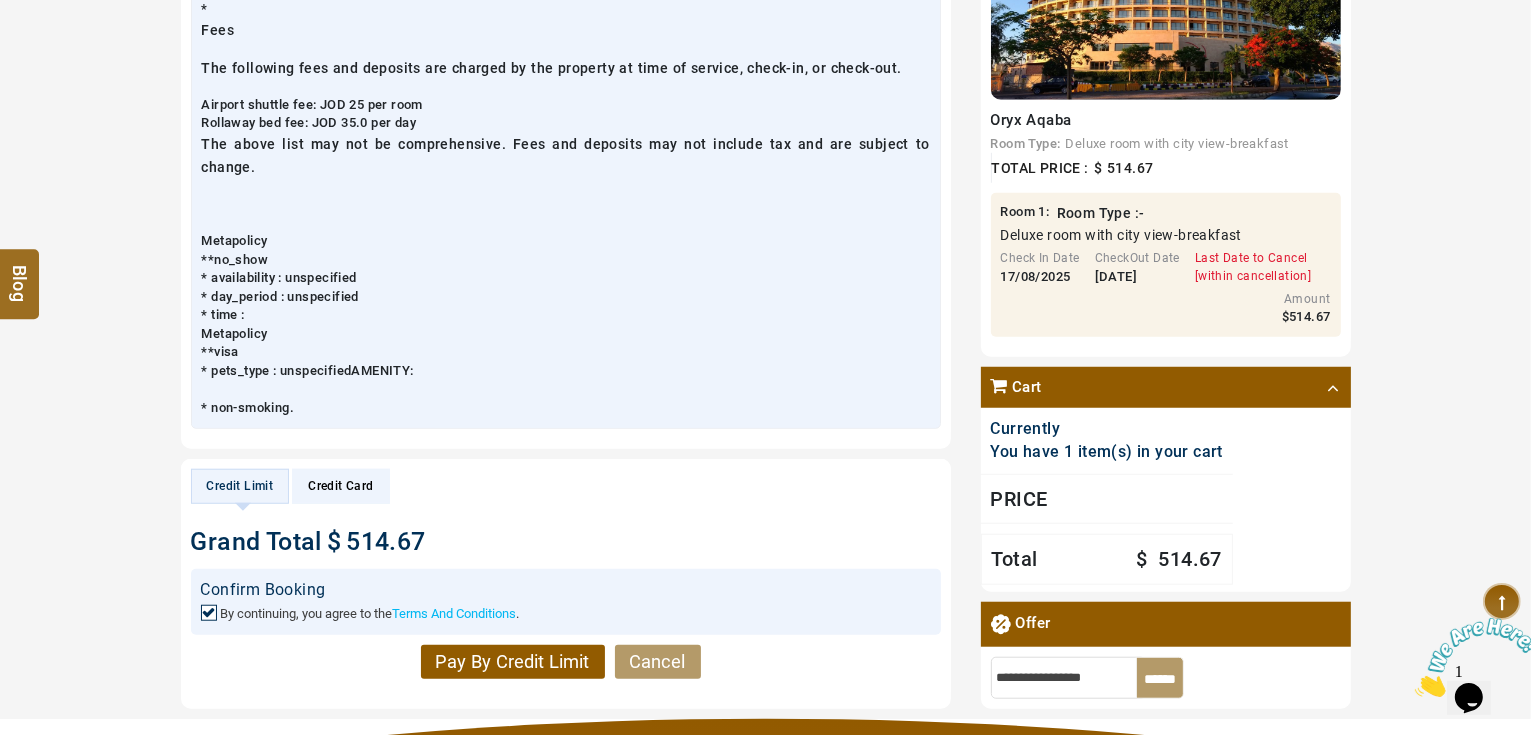 scroll, scrollTop: 1760, scrollLeft: 0, axis: vertical 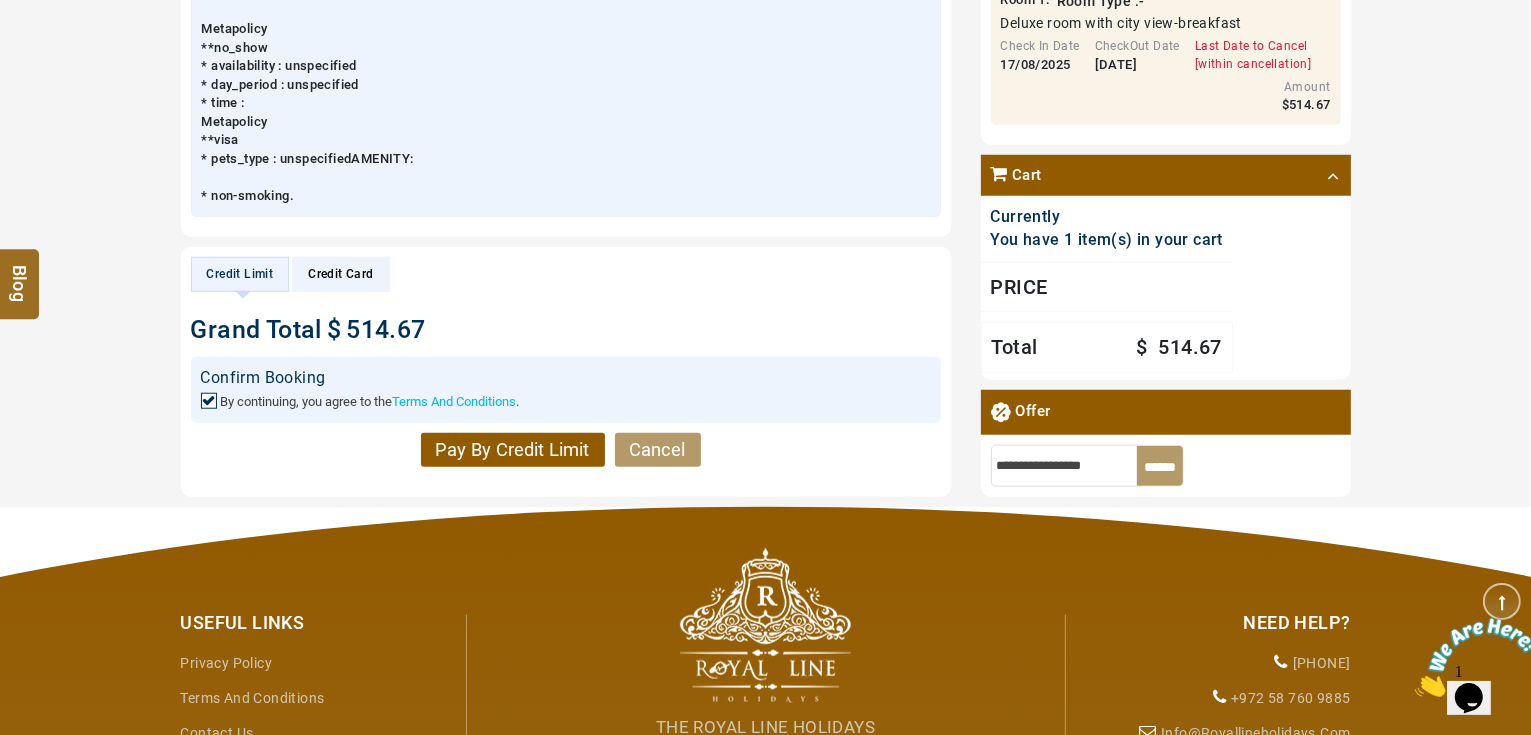 click on "Pay By Credit Limit" at bounding box center (513, 450) 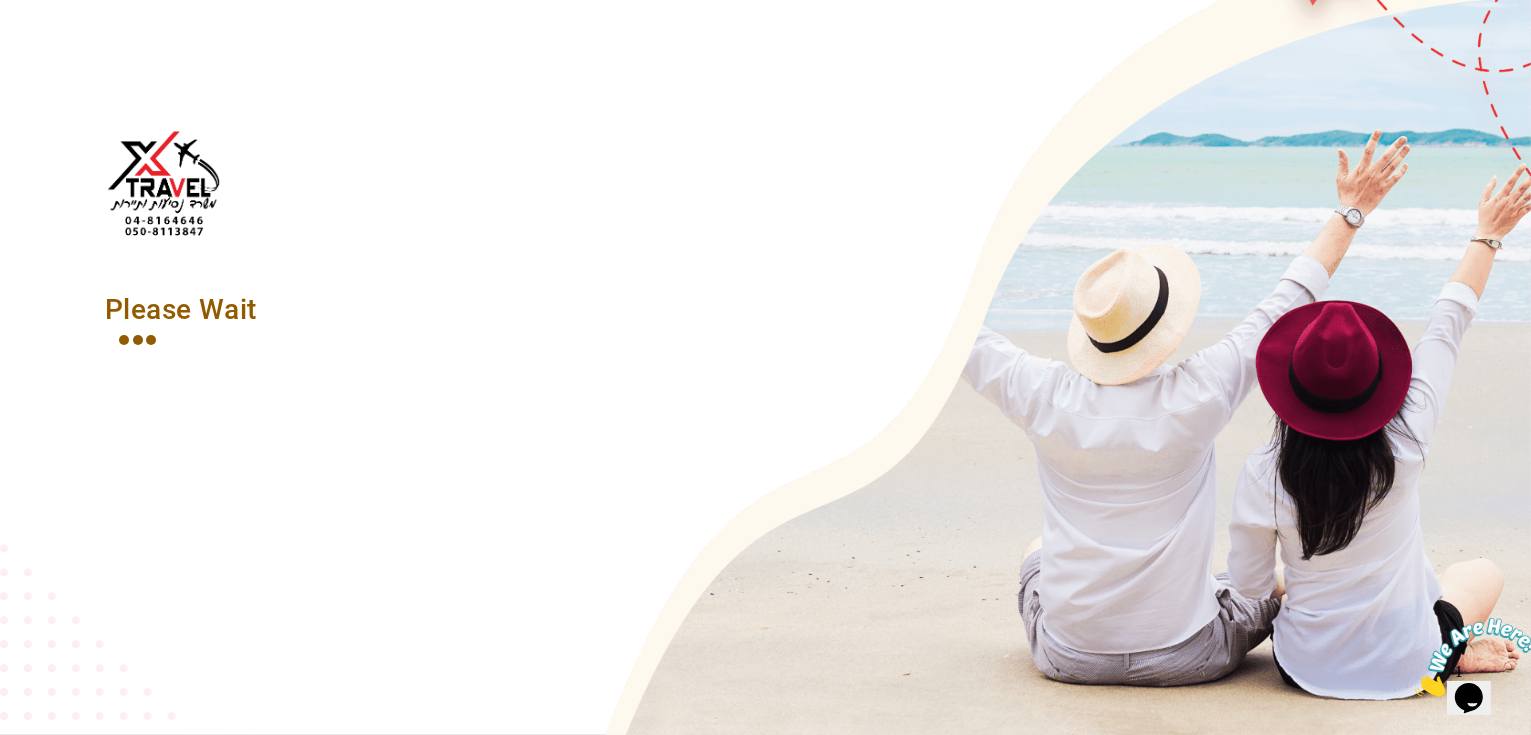scroll, scrollTop: 1600, scrollLeft: 0, axis: vertical 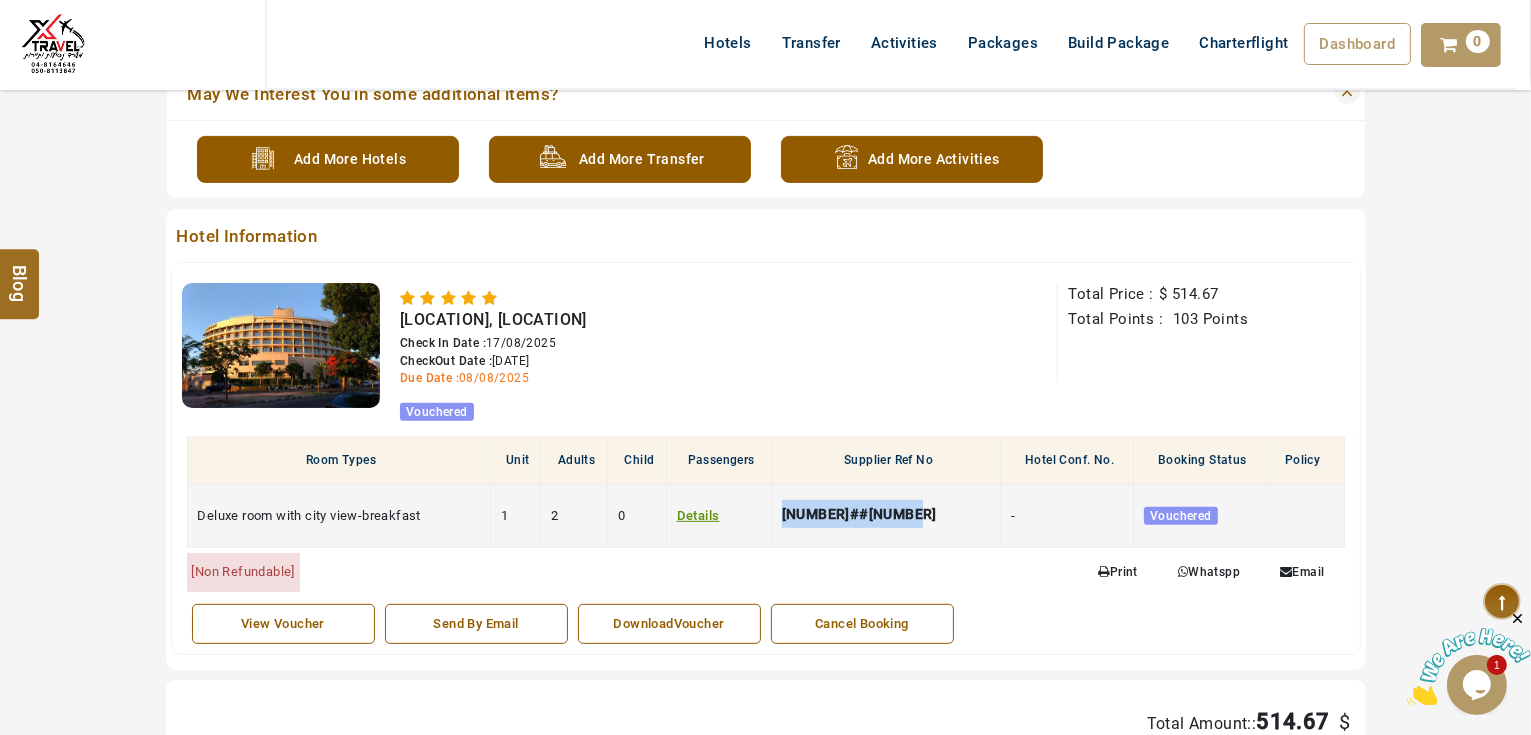 drag, startPoint x: 933, startPoint y: 511, endPoint x: 795, endPoint y: 509, distance: 138.0145 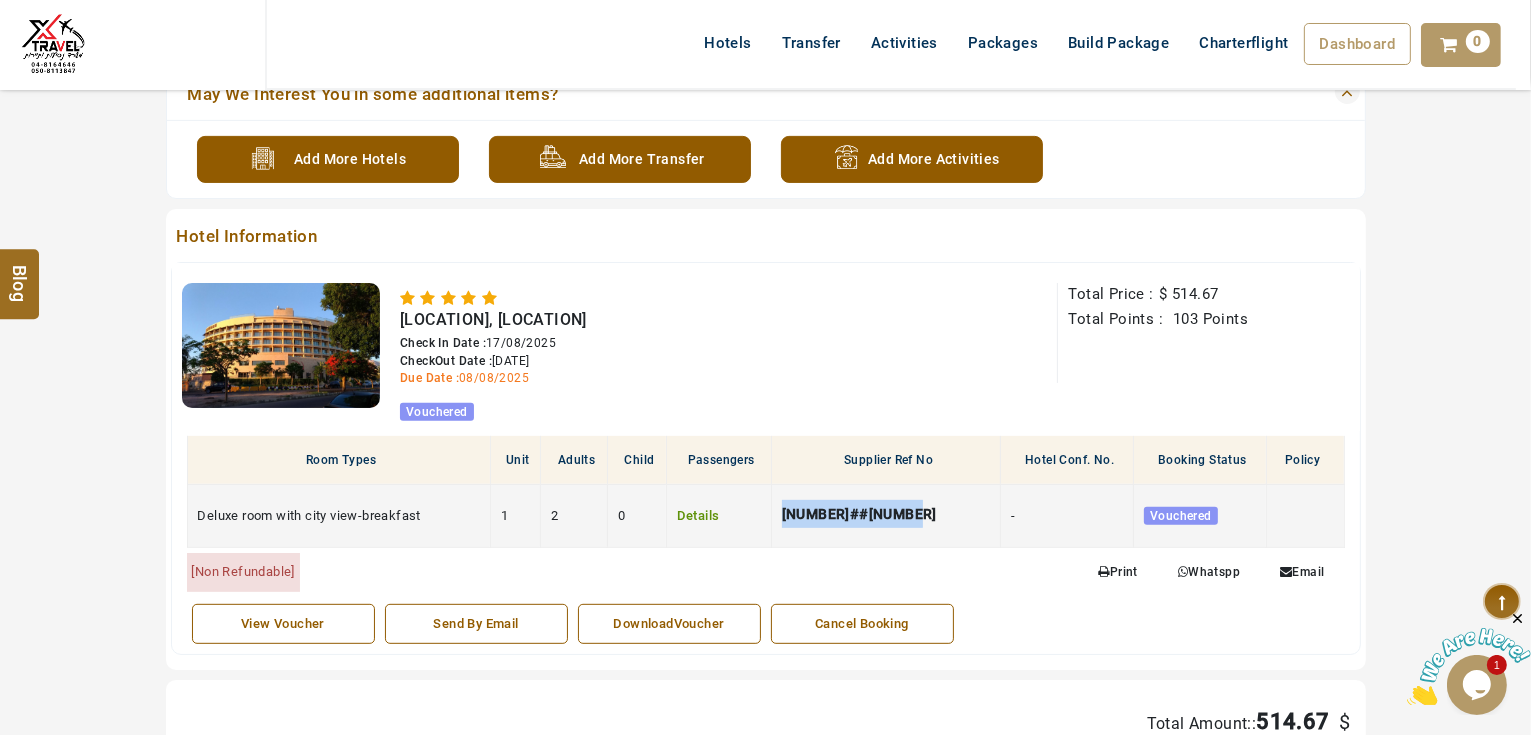 click on "Details" at bounding box center [698, 515] 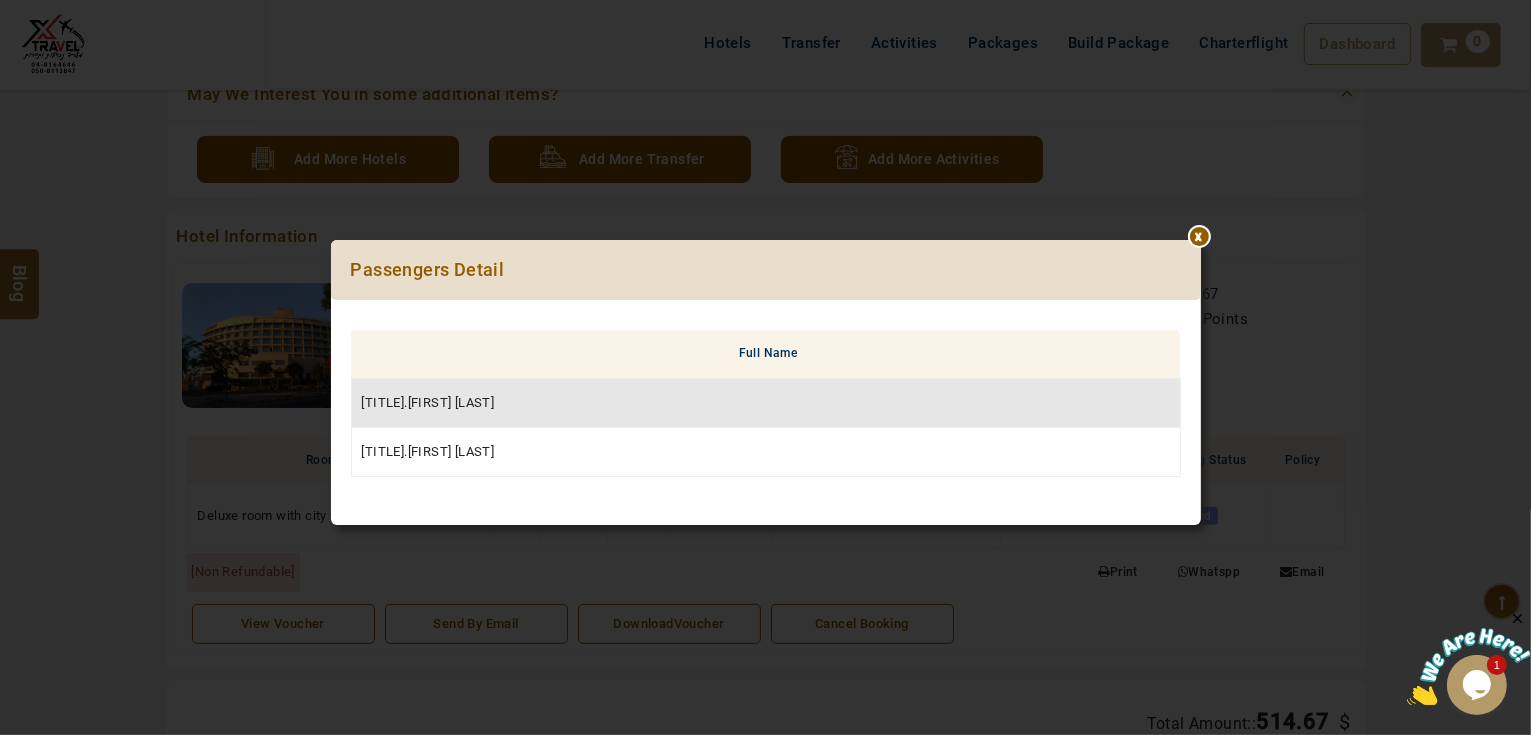 click at bounding box center [1201, 240] 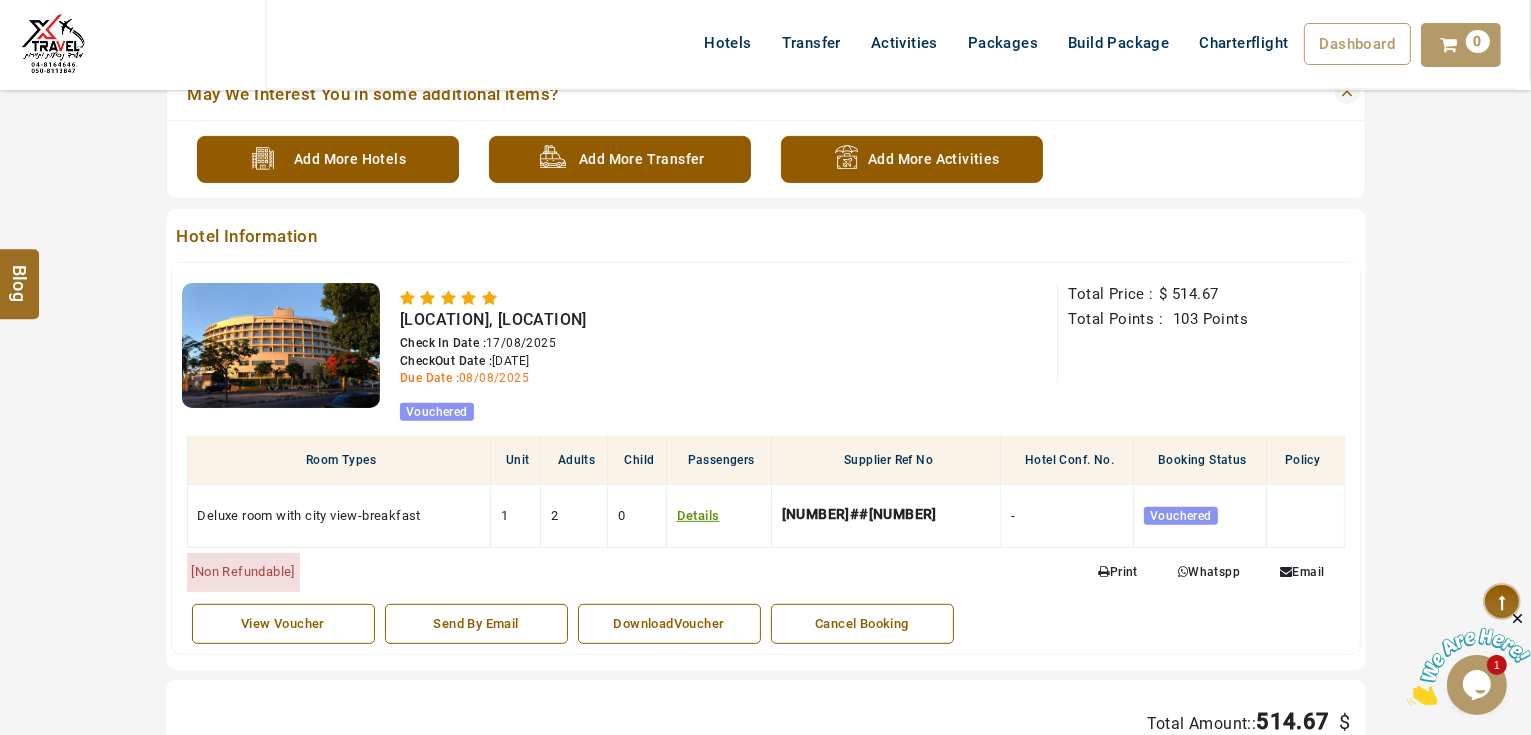 click on "Print" at bounding box center [1117, 572] 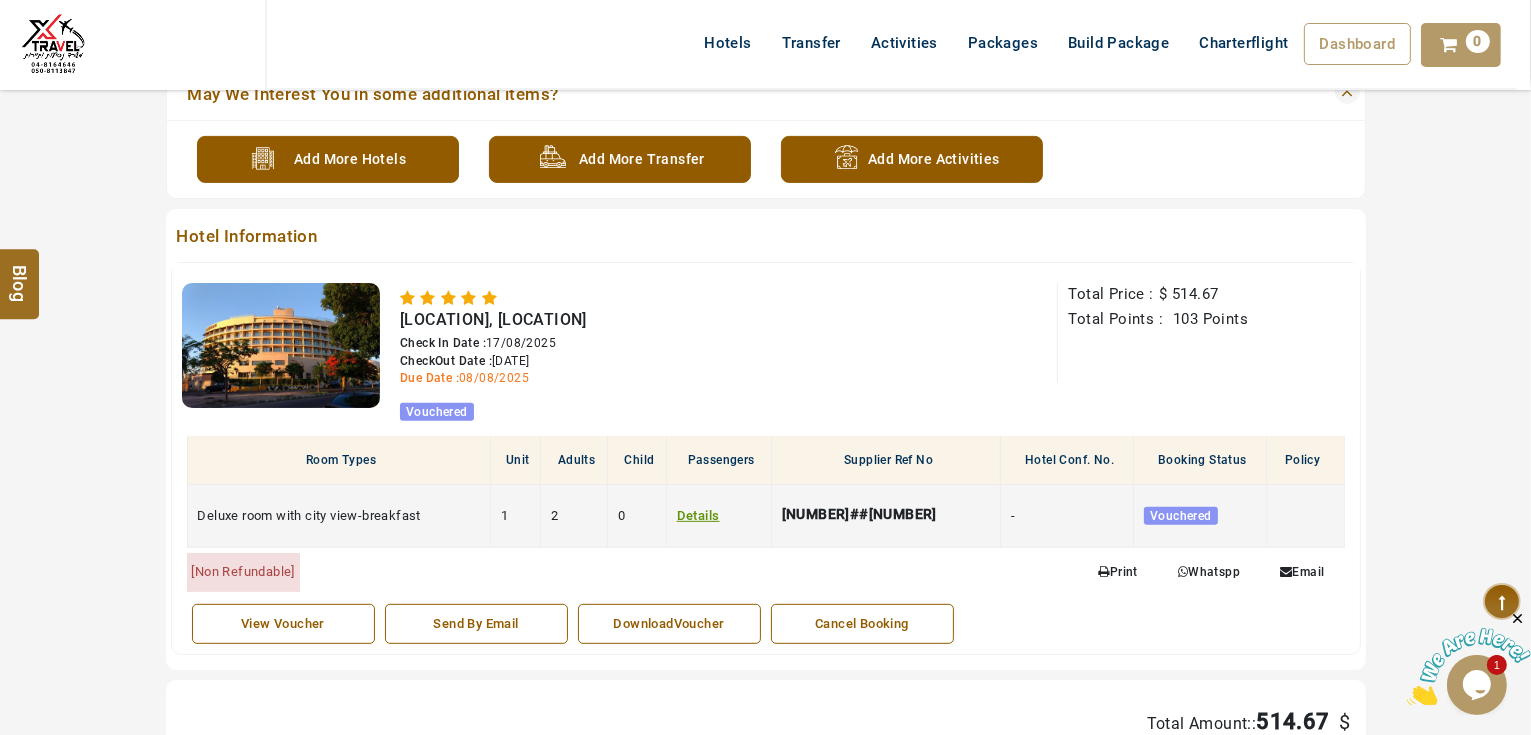 click on "[NUMBER]##[NUMBER]" at bounding box center (864, 516) 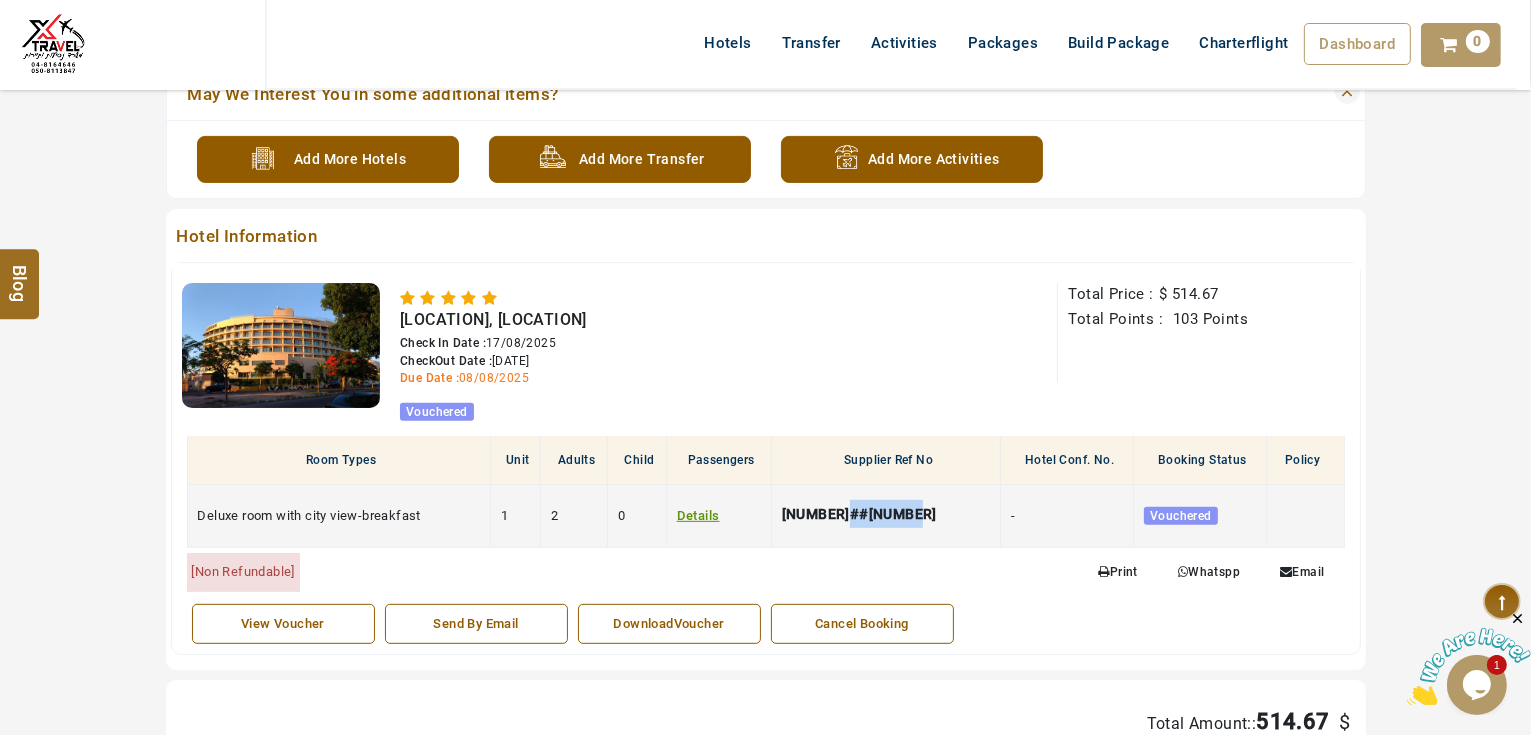 click on "[NUMBER]##[NUMBER]" at bounding box center [864, 516] 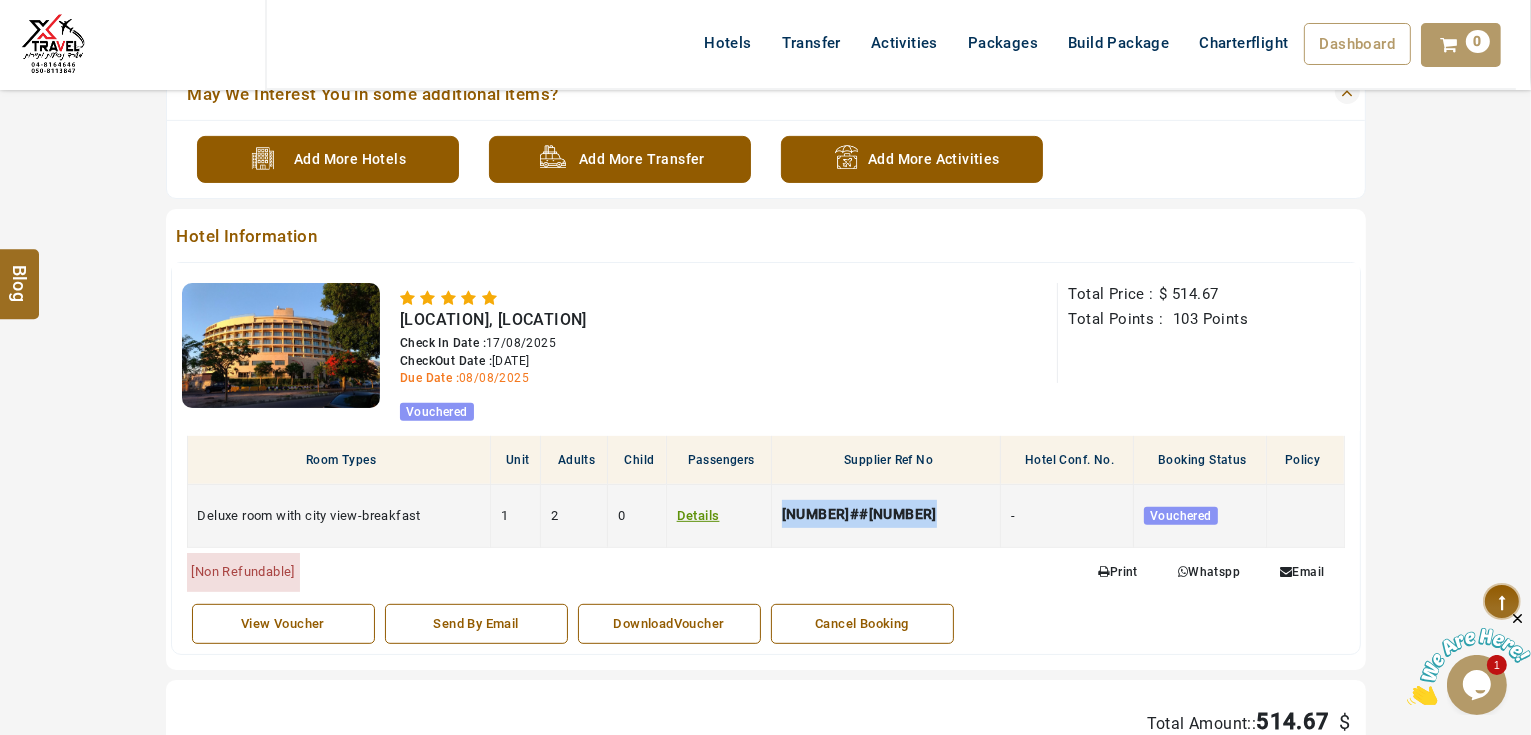 click on "[NUMBER]##[NUMBER]" at bounding box center [864, 516] 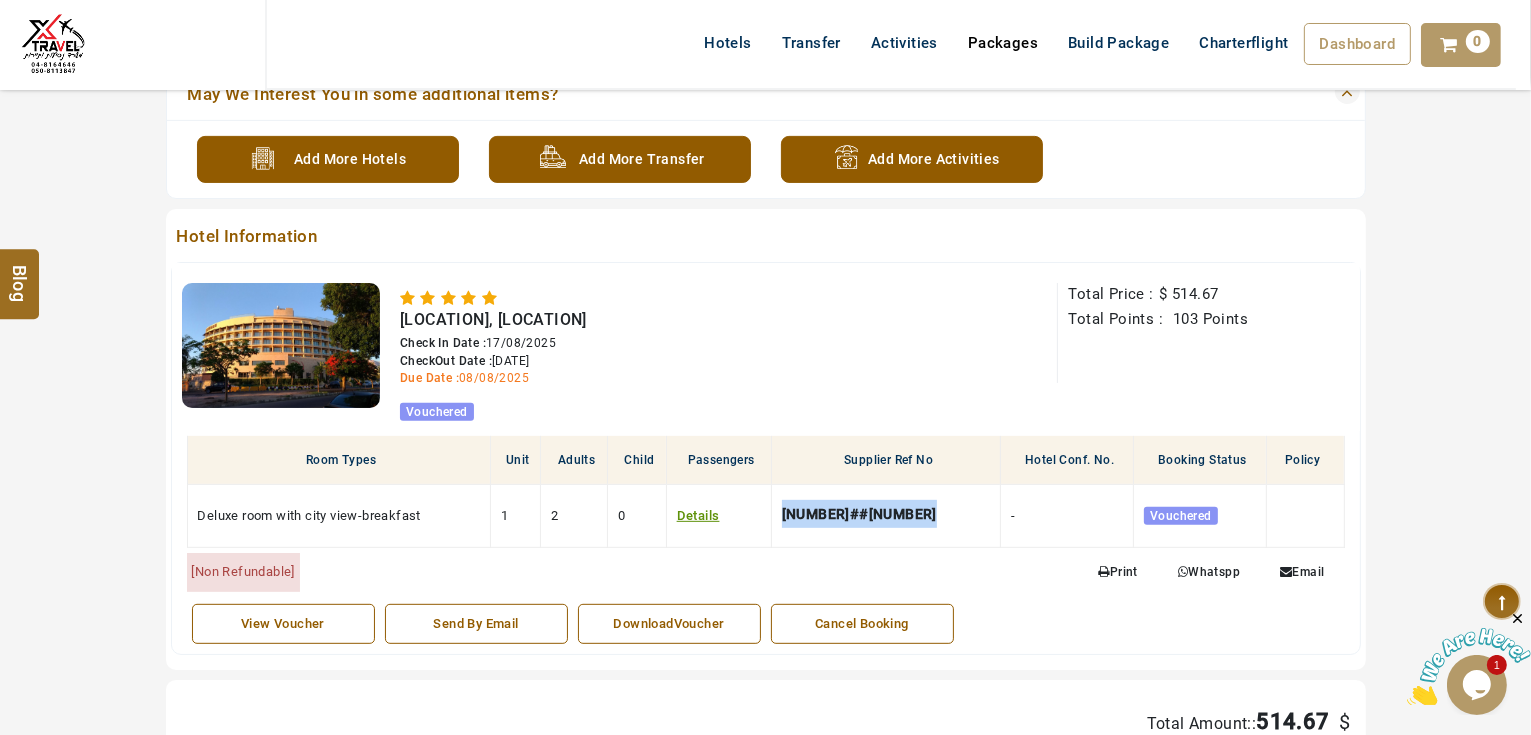 copy on "[NUMBER]##[NUMBER]" 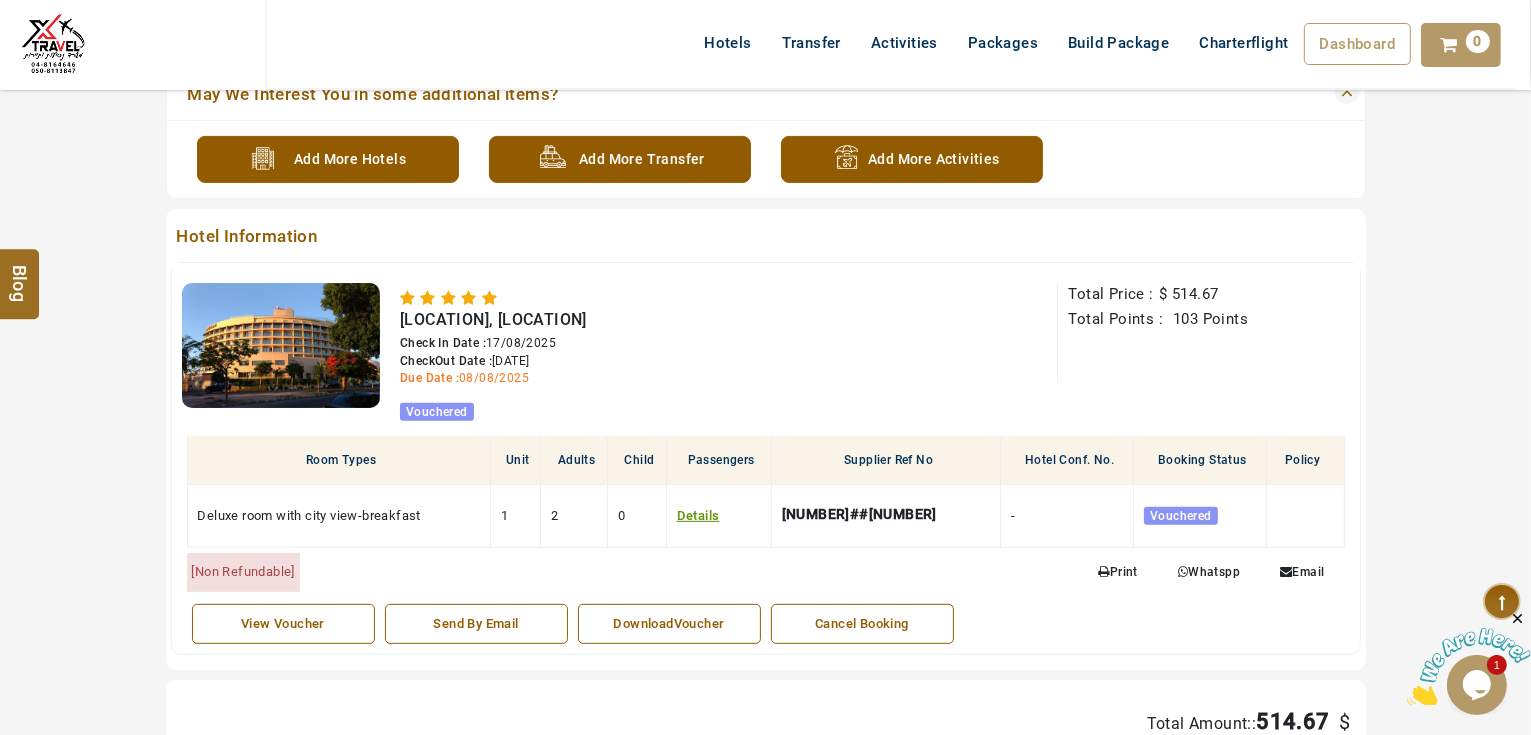click on "[LOCATION], [LOCATION]" at bounding box center (626, 320) 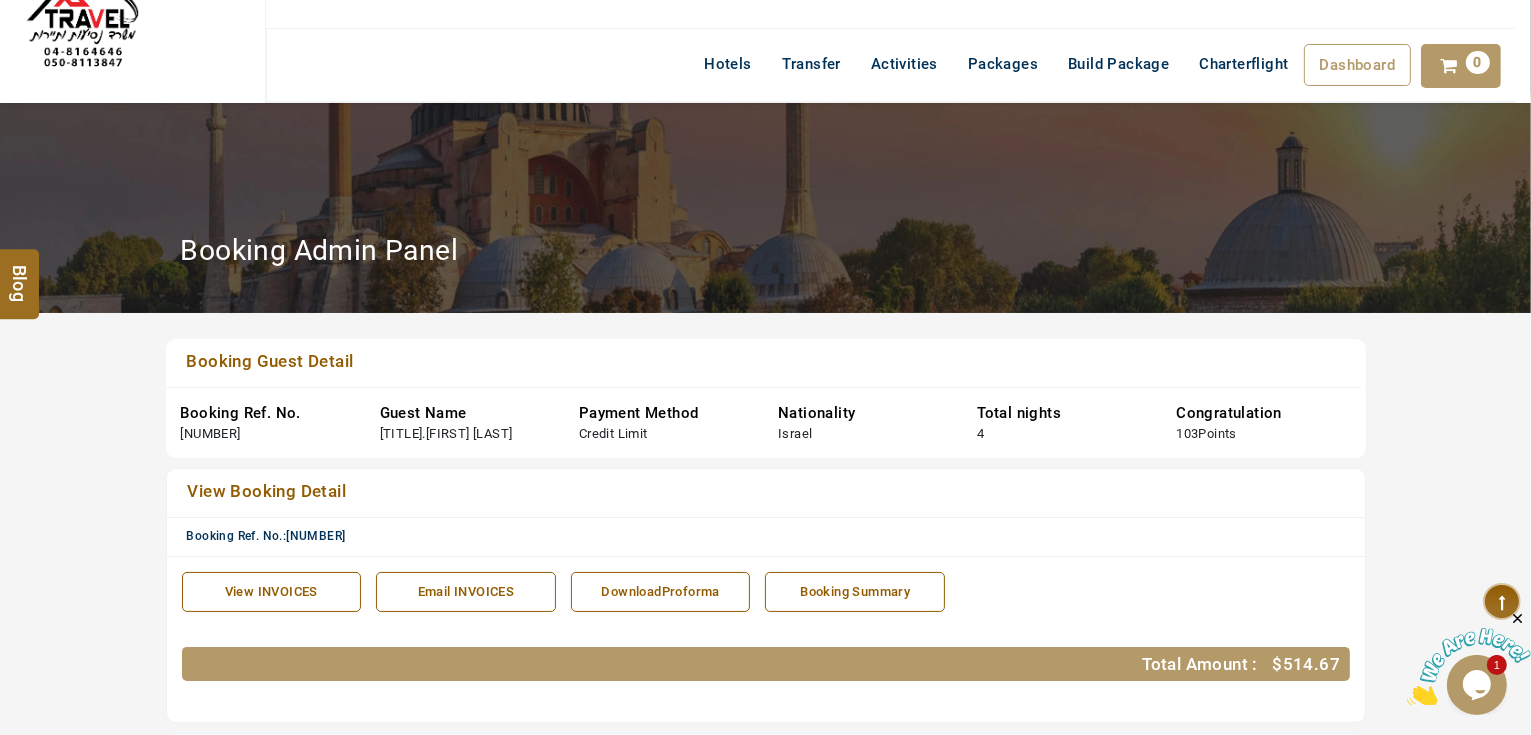 scroll, scrollTop: 0, scrollLeft: 0, axis: both 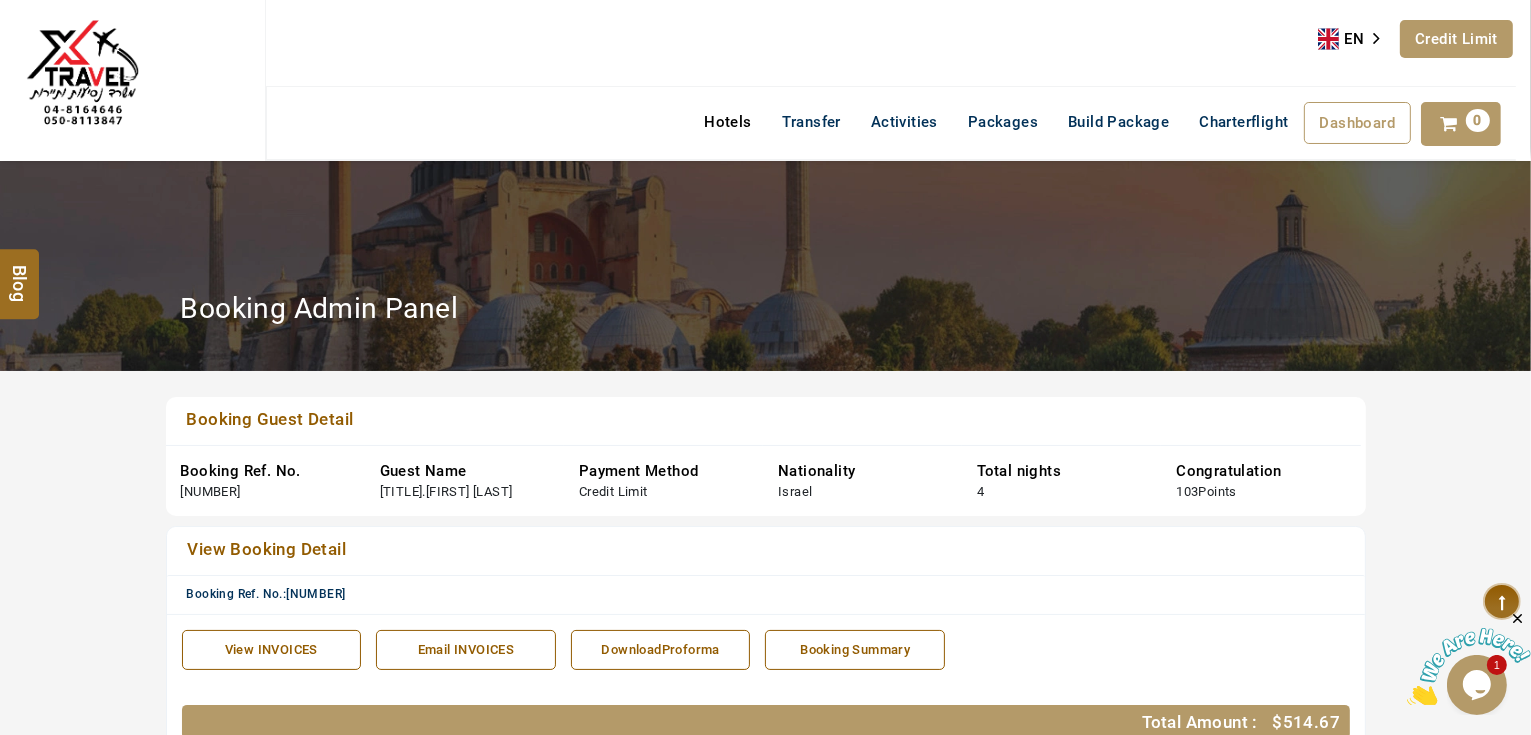 click on "Hotels" at bounding box center [727, 122] 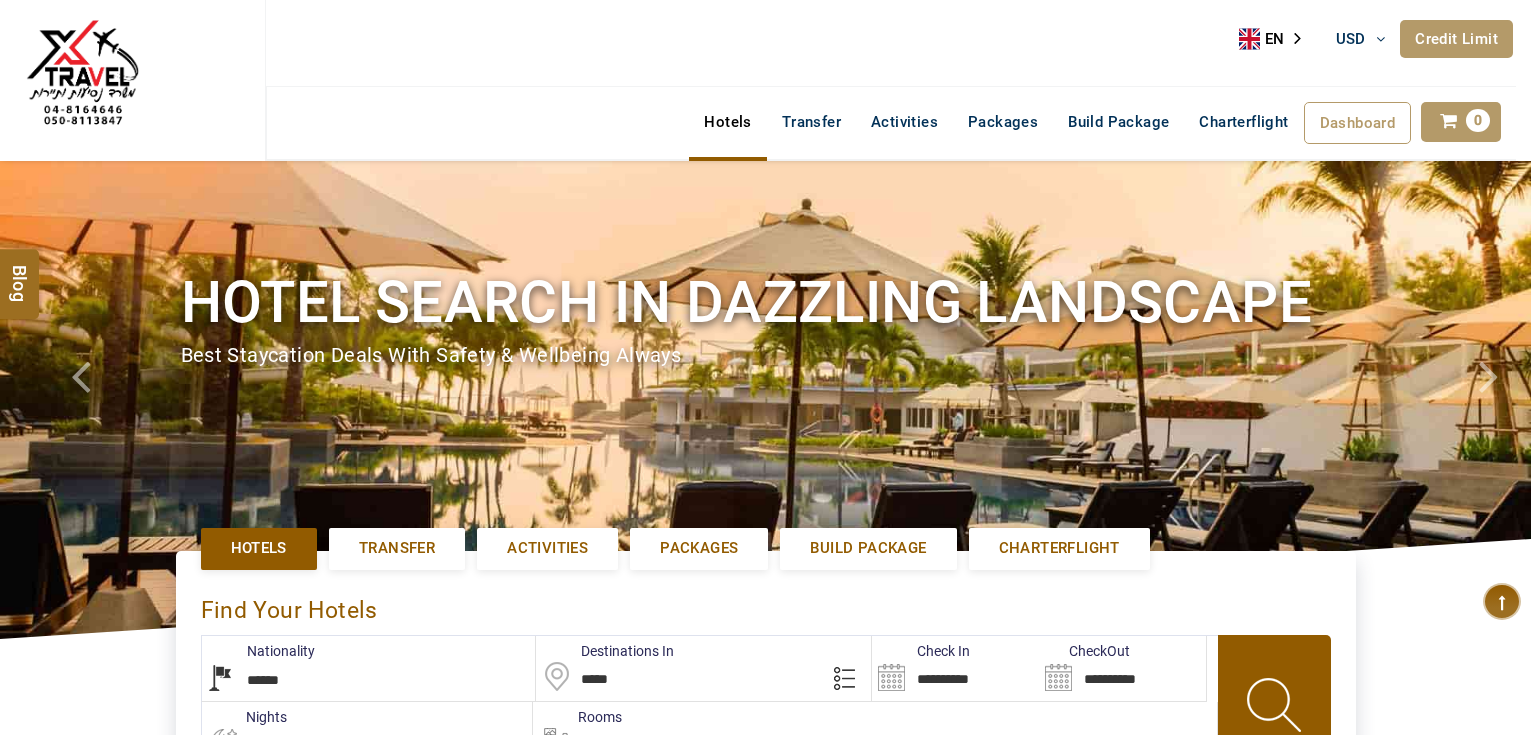 select on "******" 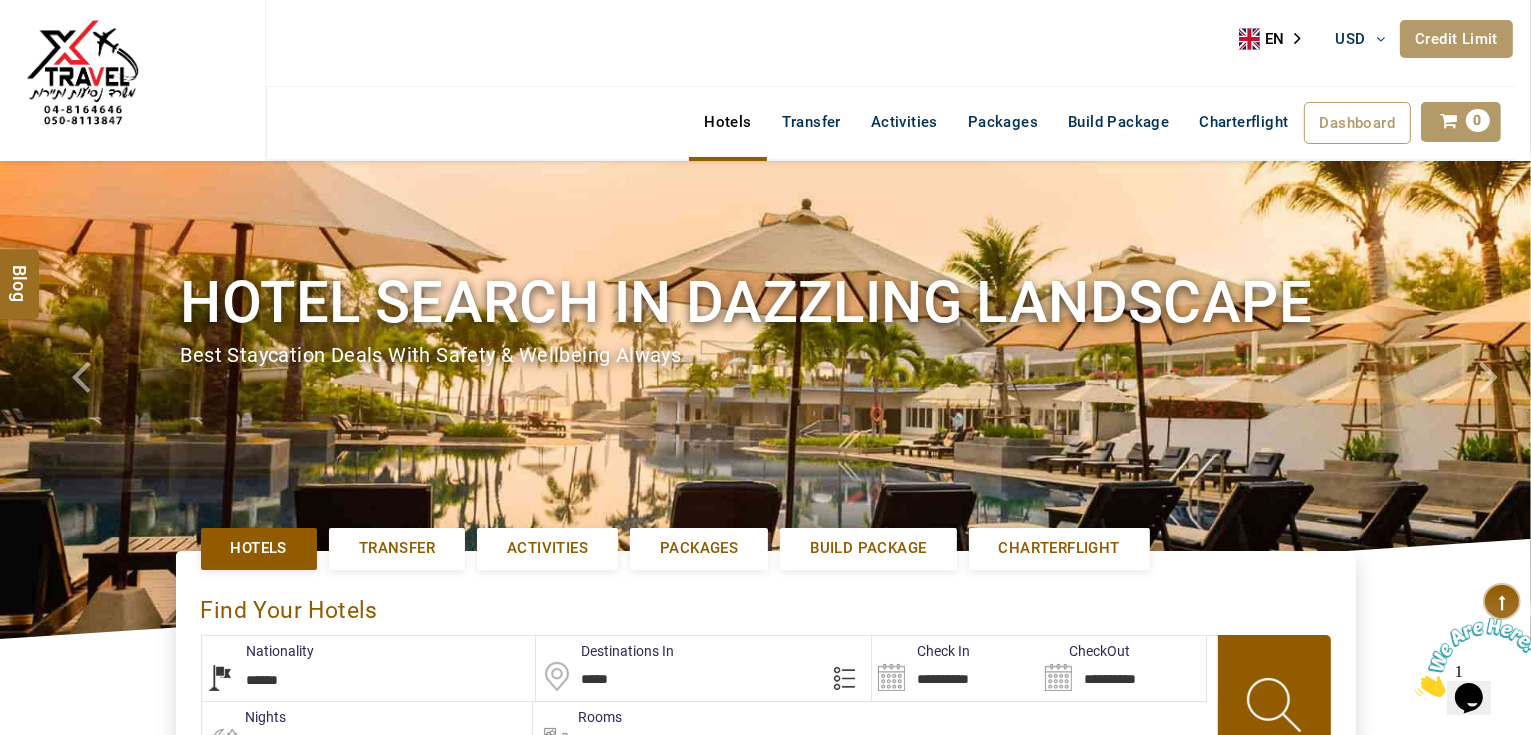 scroll, scrollTop: 0, scrollLeft: 0, axis: both 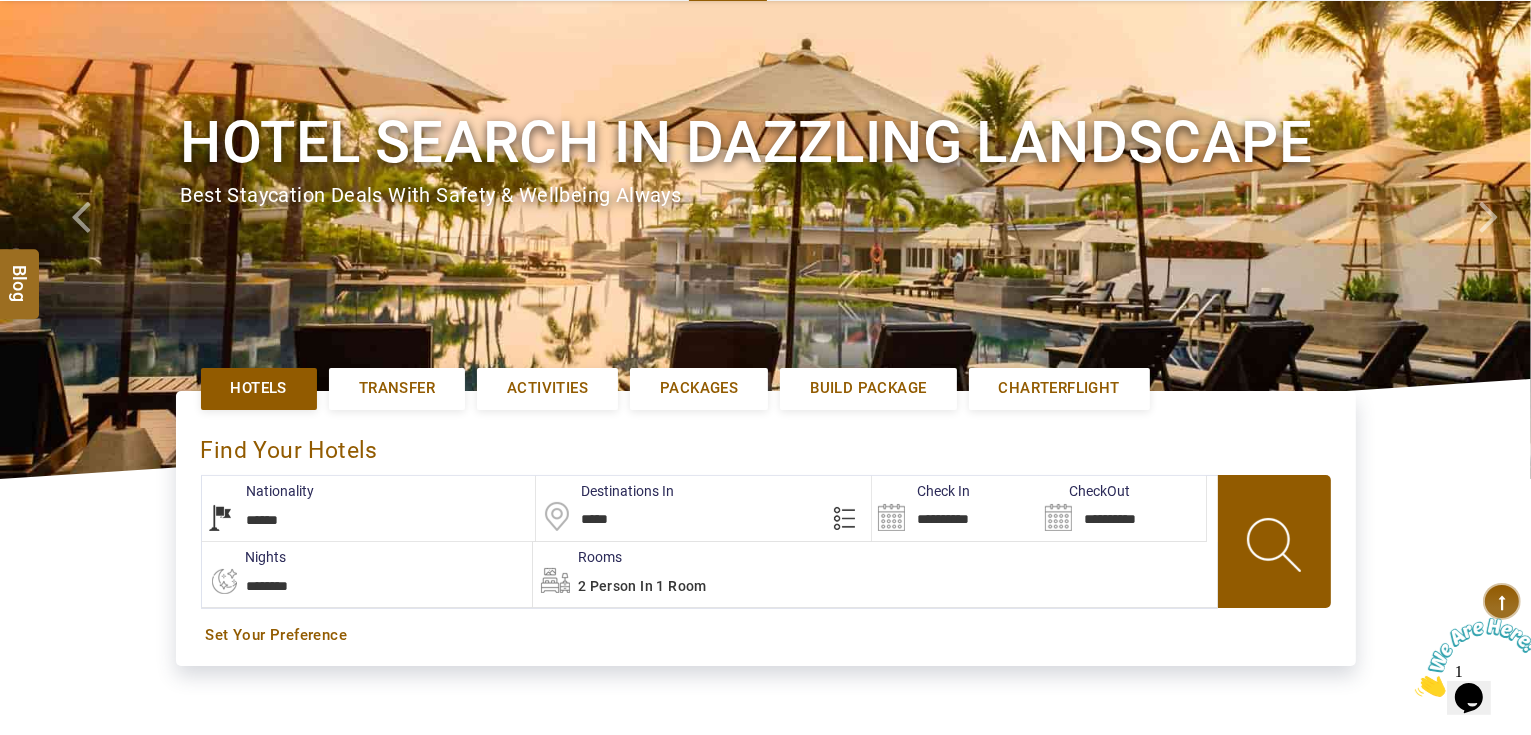 click on "**********" at bounding box center [955, 508] 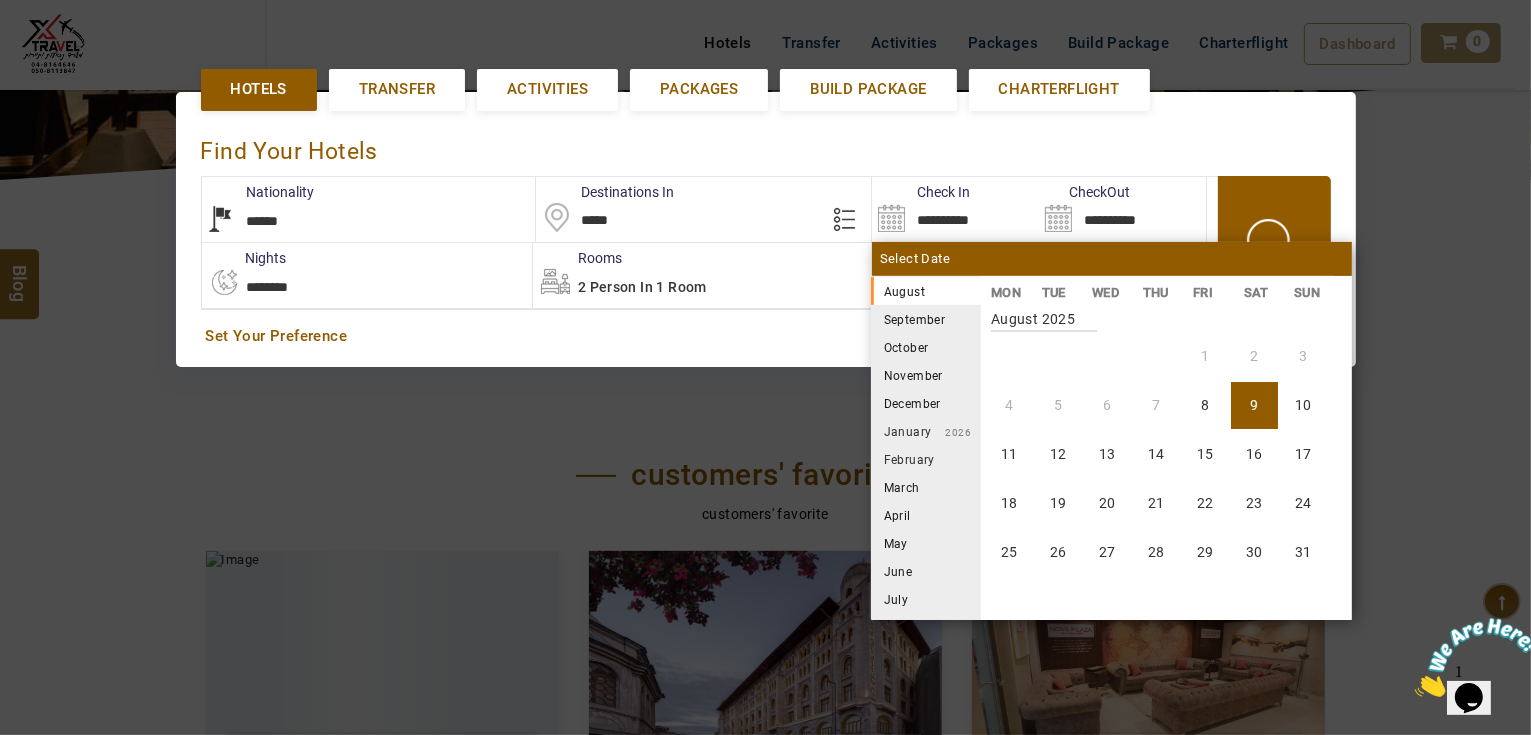 scroll, scrollTop: 460, scrollLeft: 0, axis: vertical 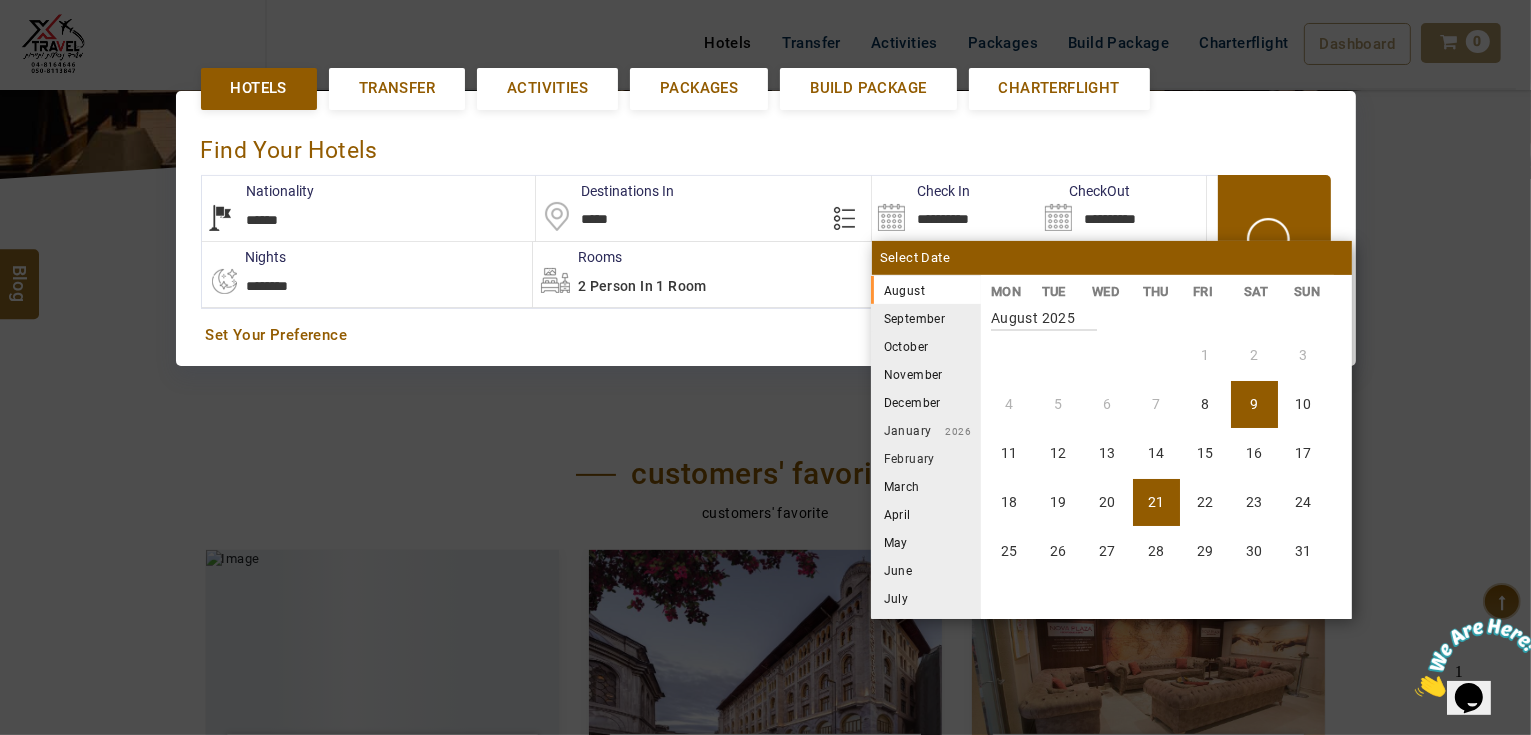 click on "21" at bounding box center [1156, 502] 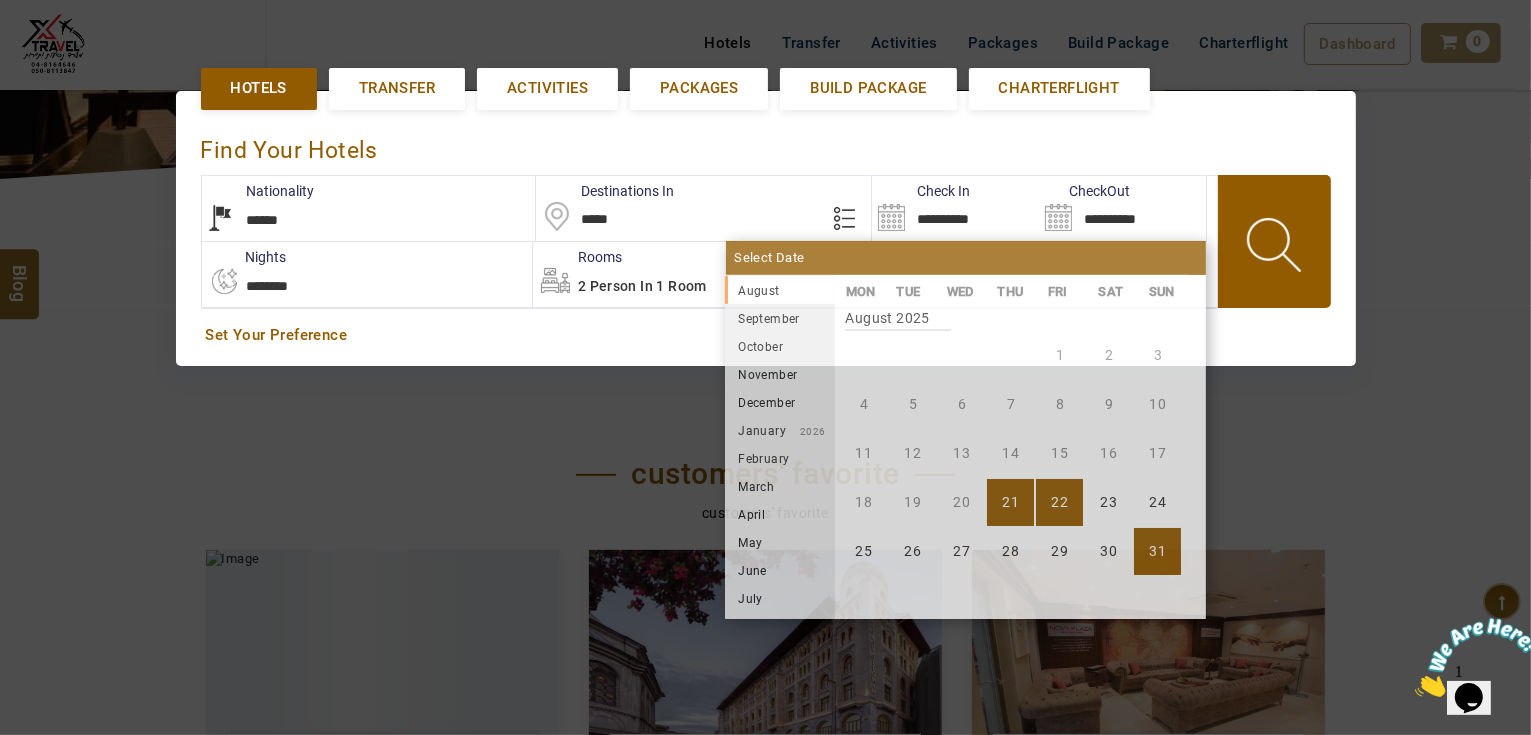 click on "31" at bounding box center (1157, 551) 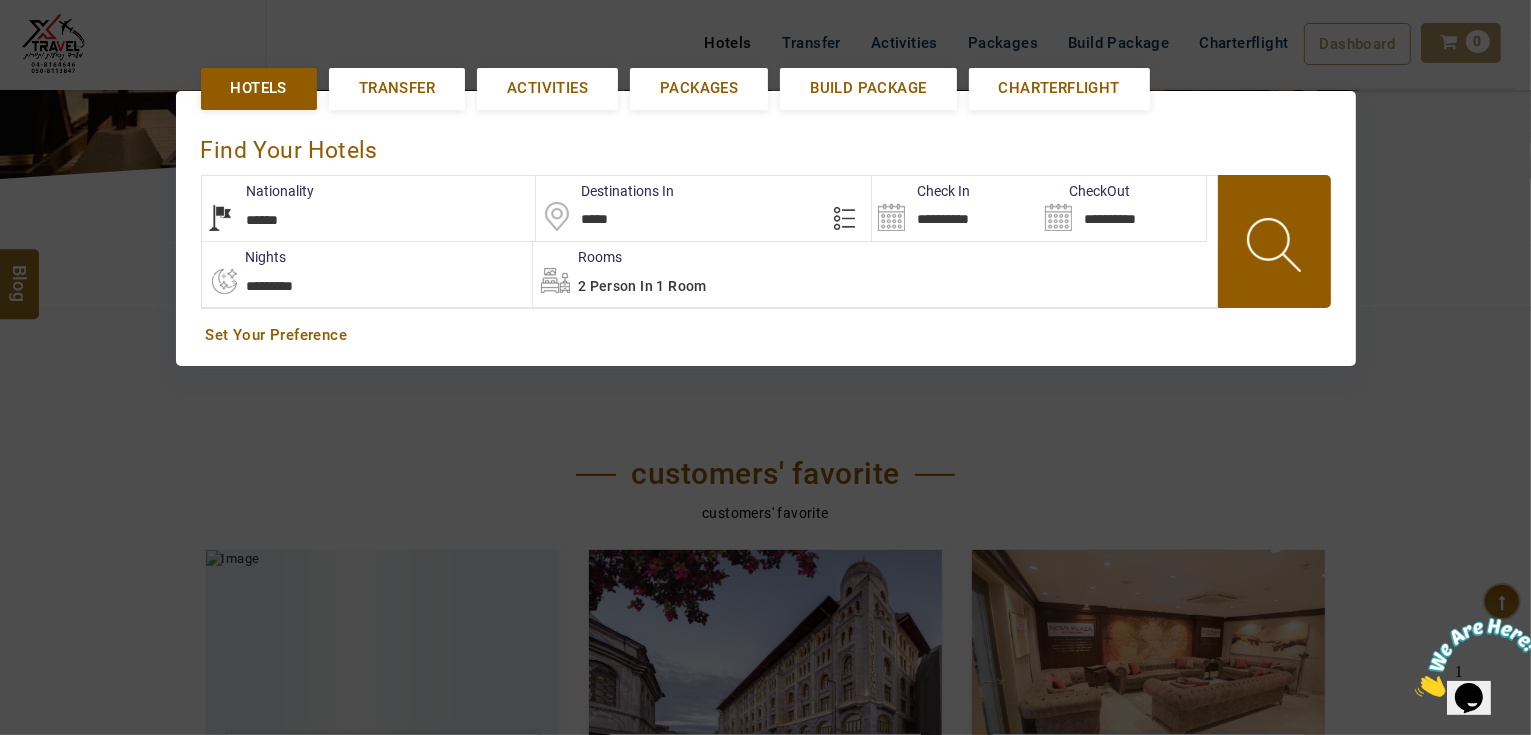 click on "*****" at bounding box center (703, 208) 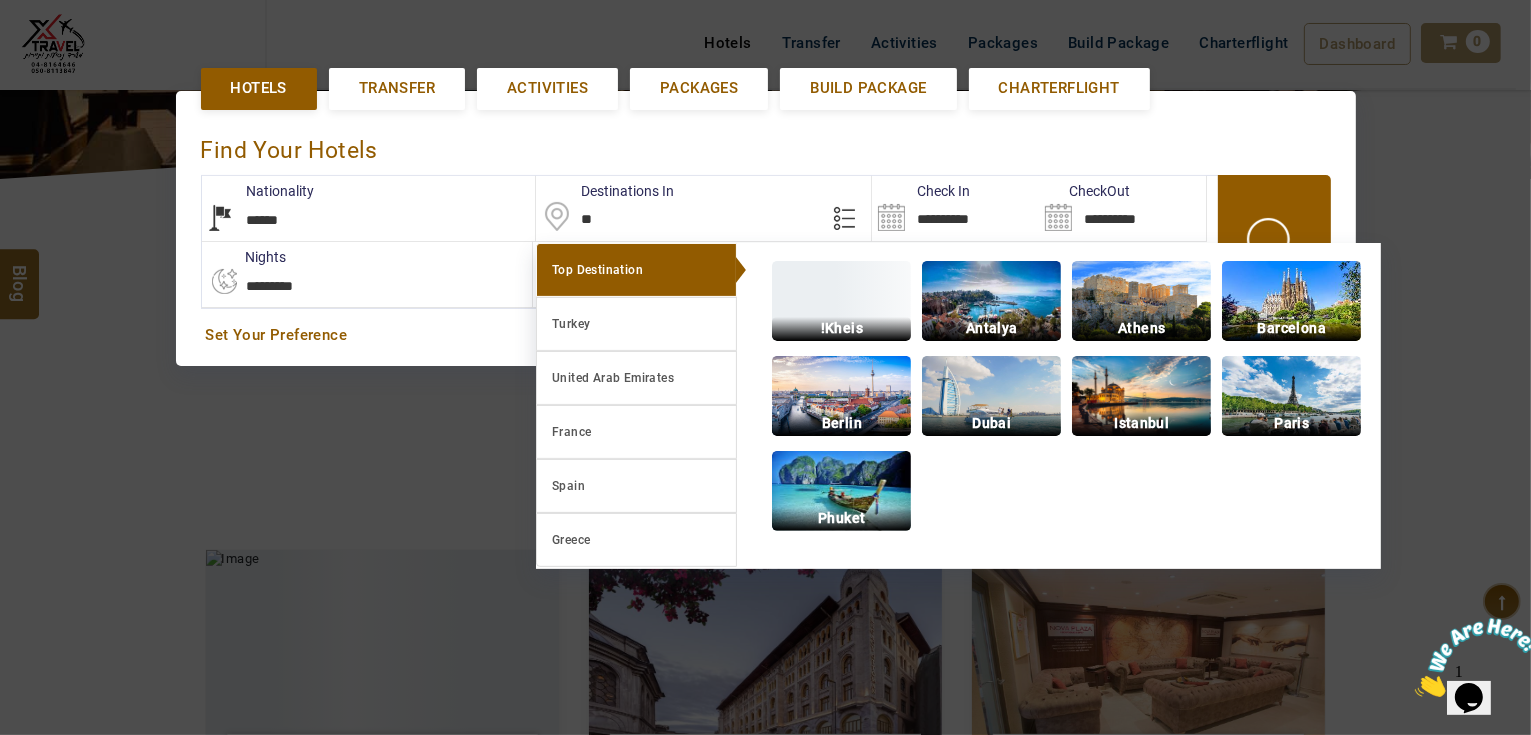 type on "*" 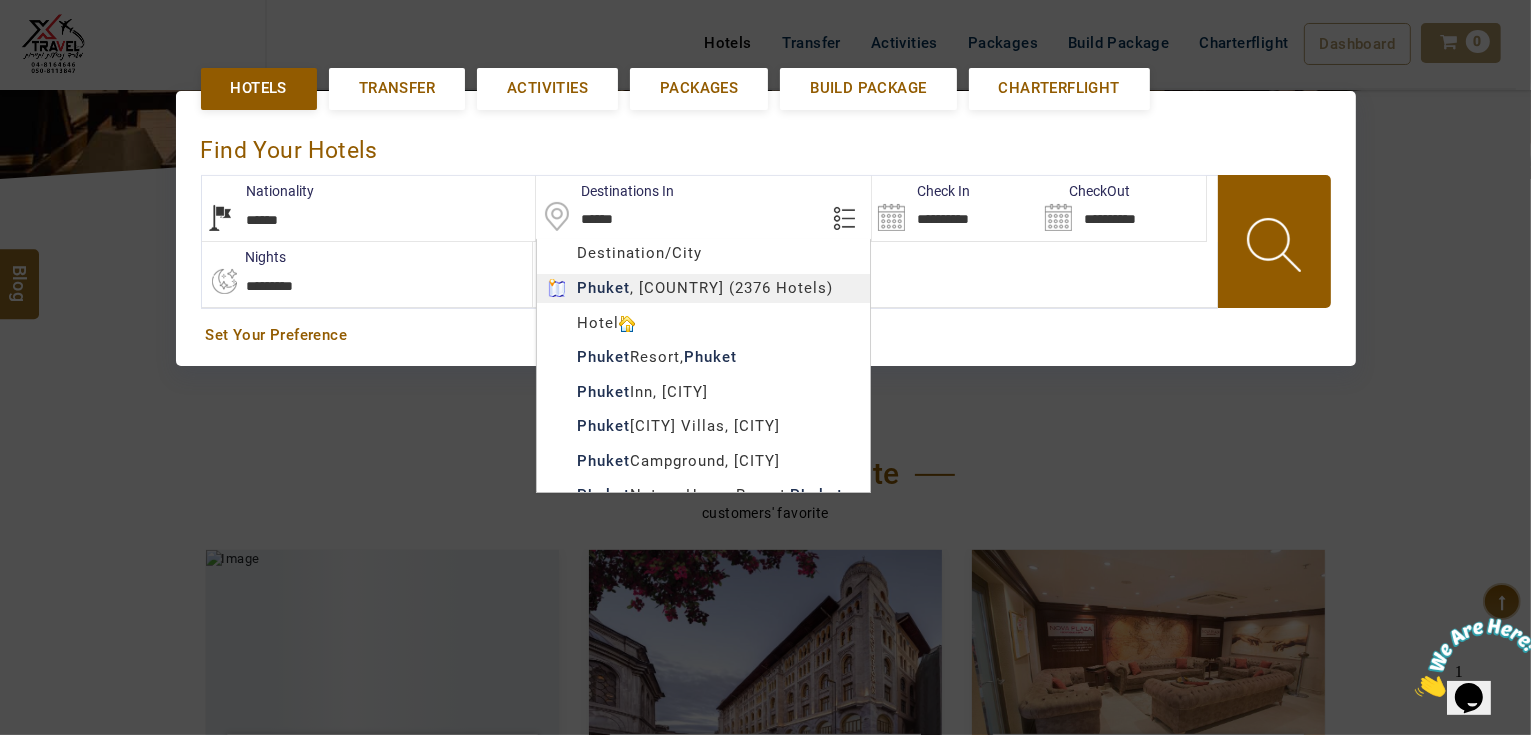 type on "******" 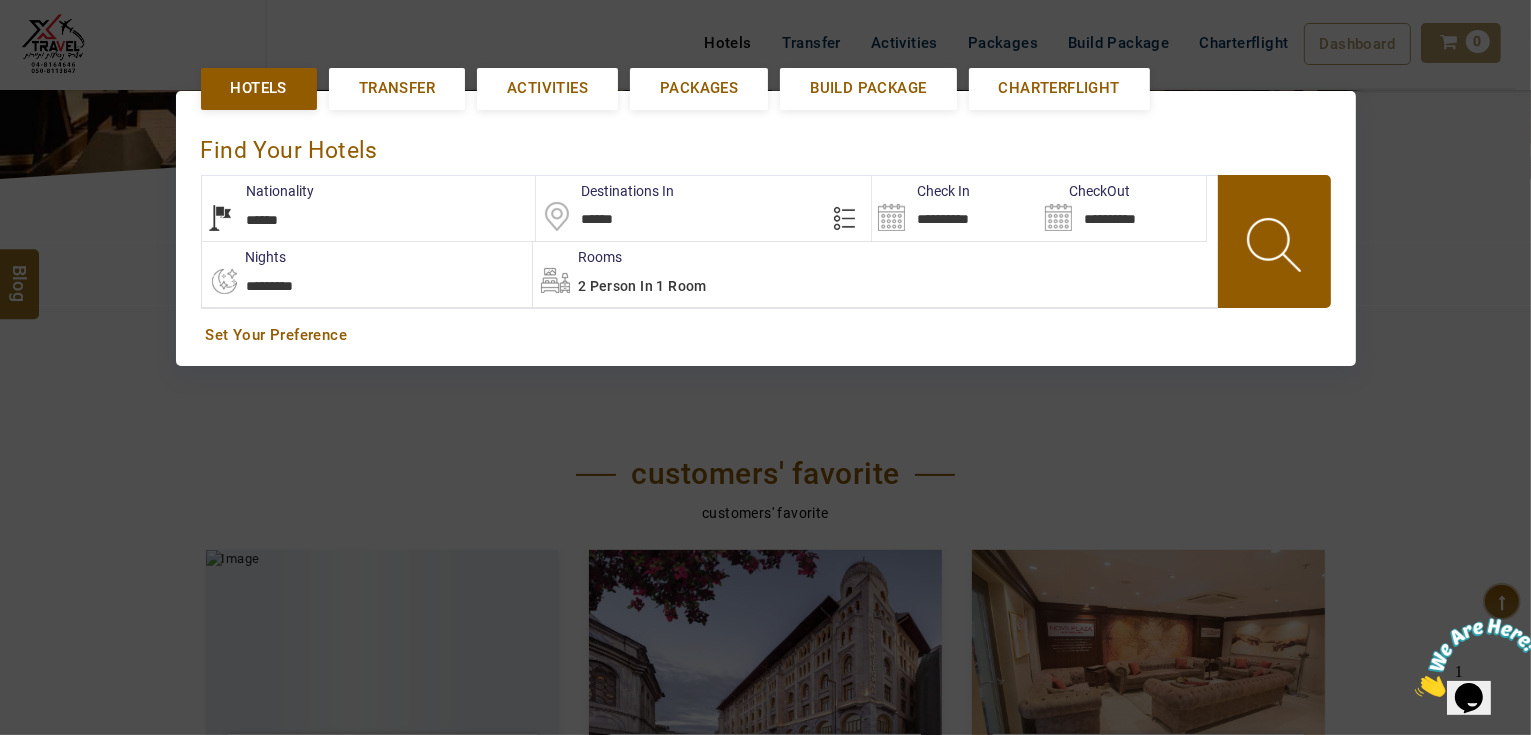 click at bounding box center [1276, 248] 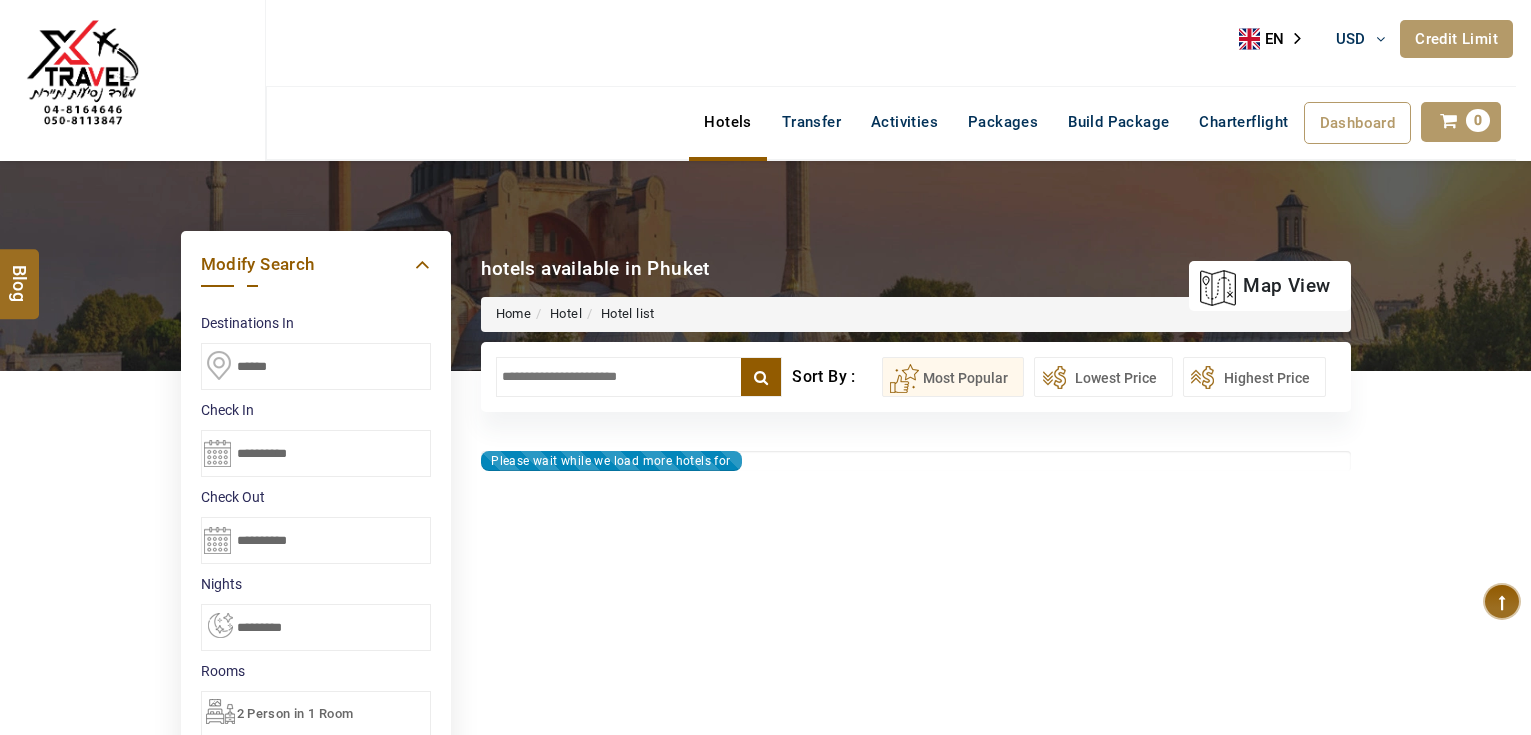 select on "**" 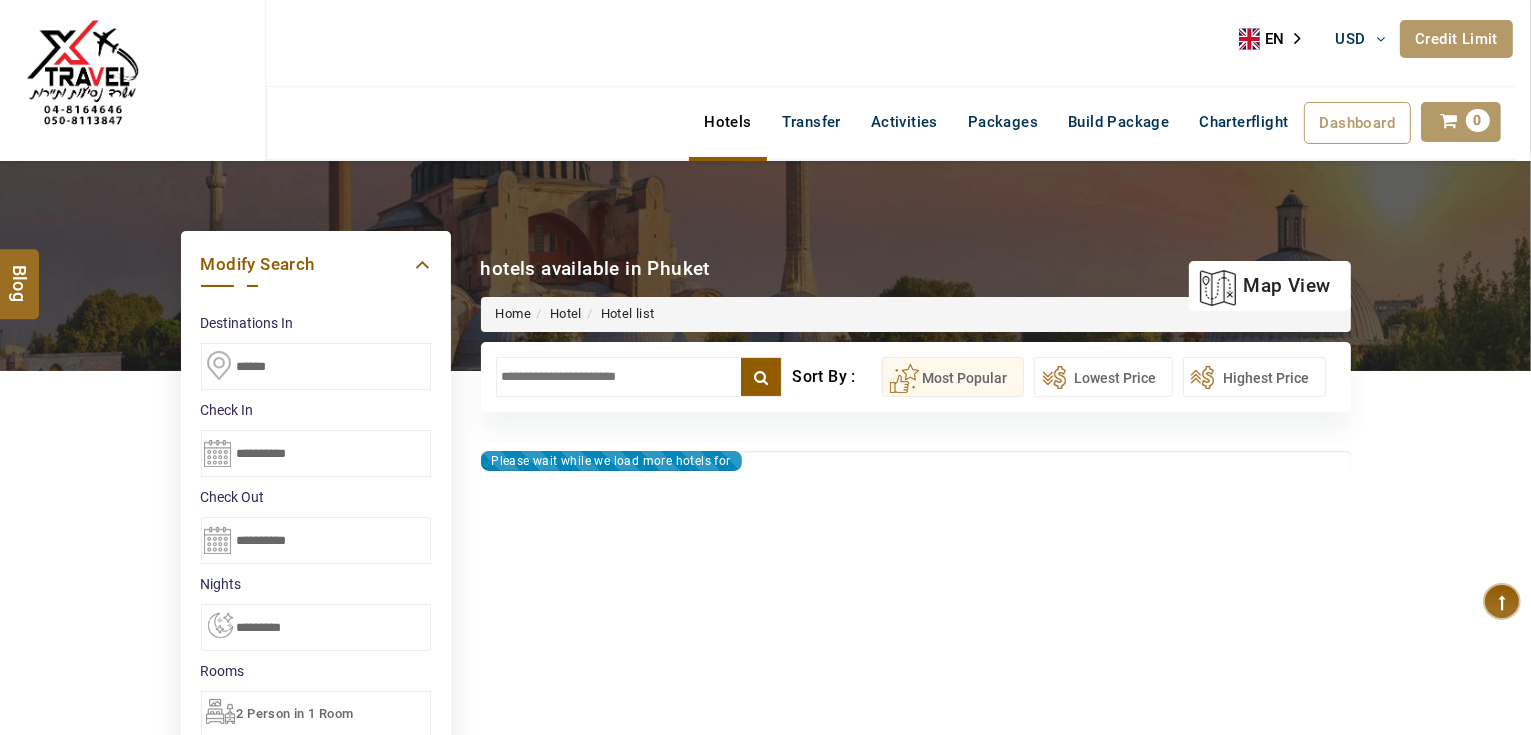 type on "**********" 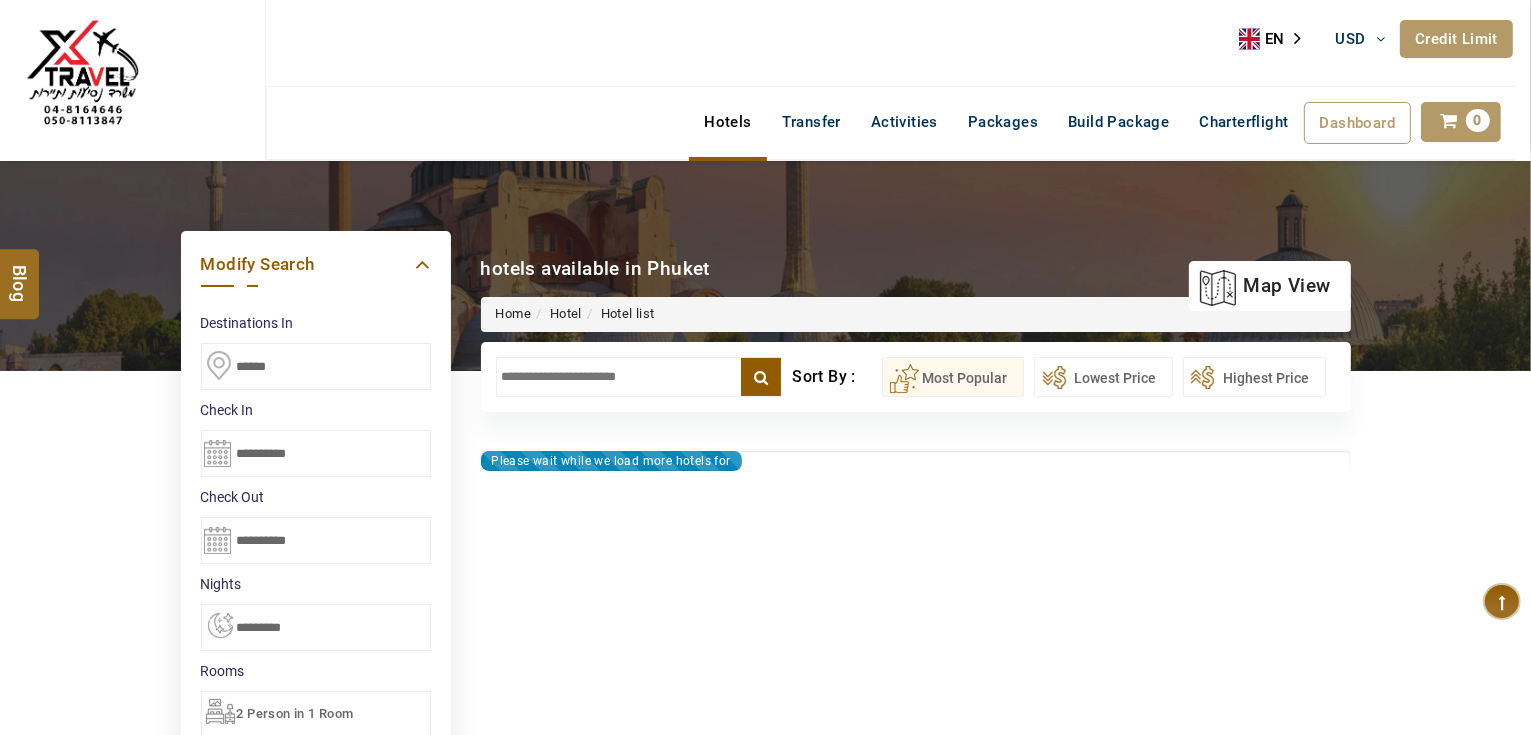 type on "**********" 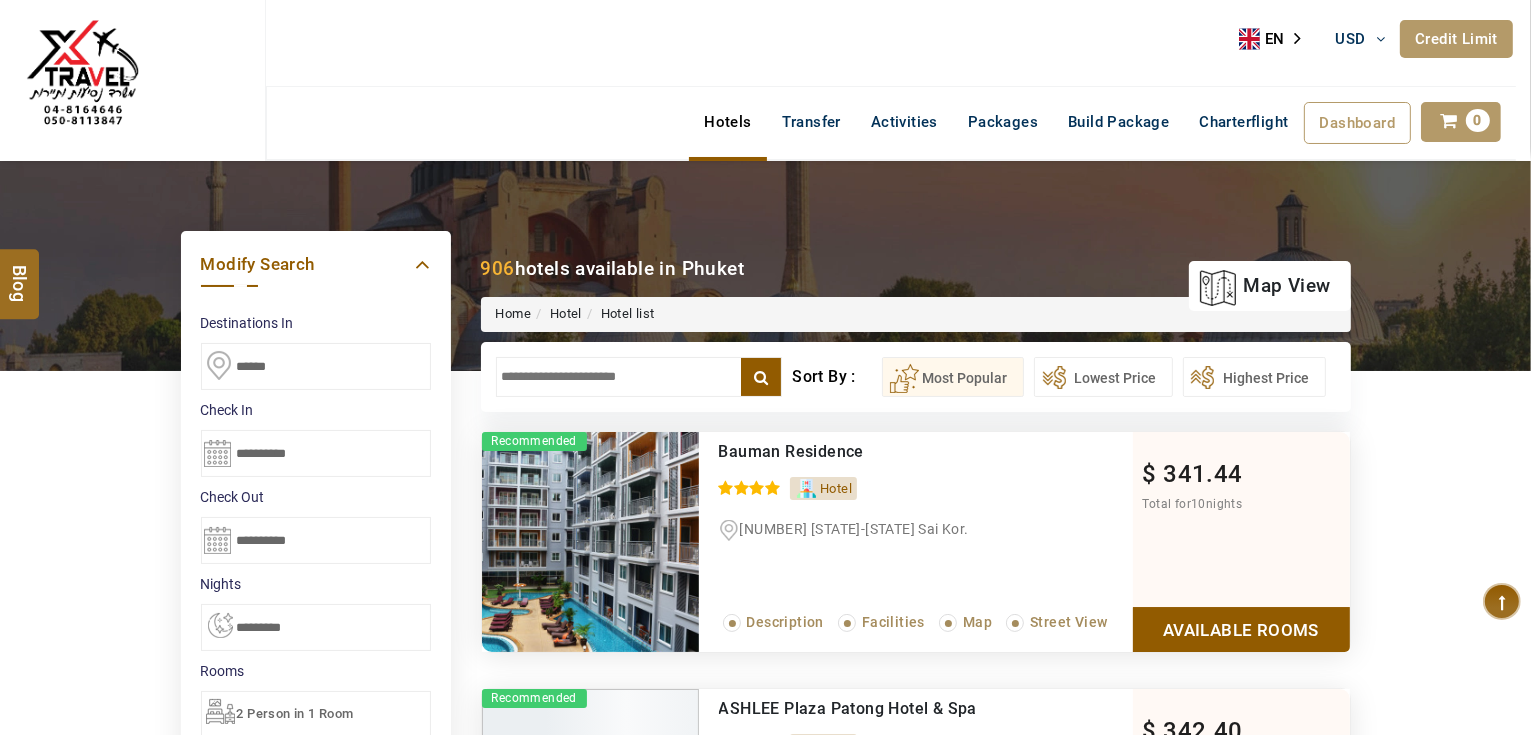 click at bounding box center (639, 377) 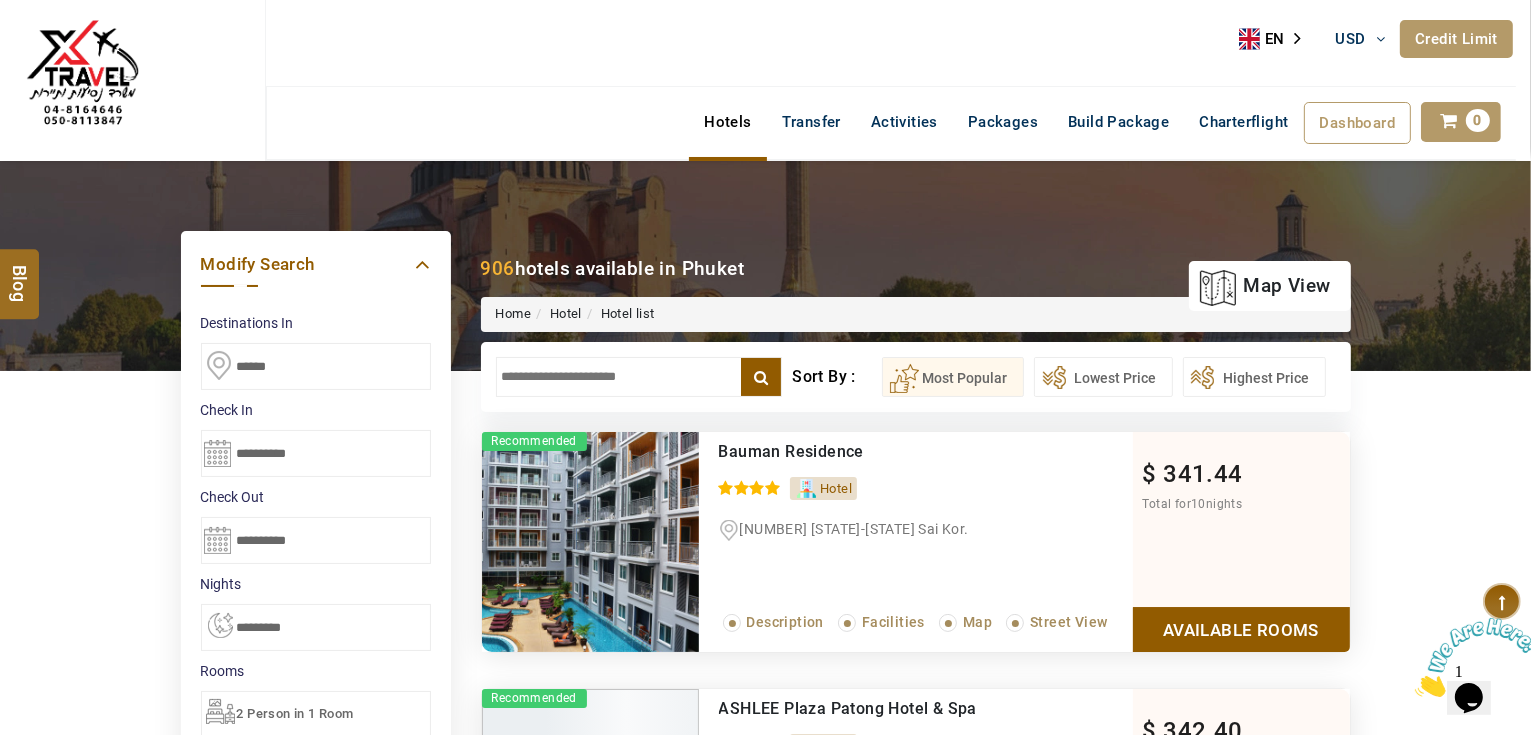 scroll, scrollTop: 0, scrollLeft: 0, axis: both 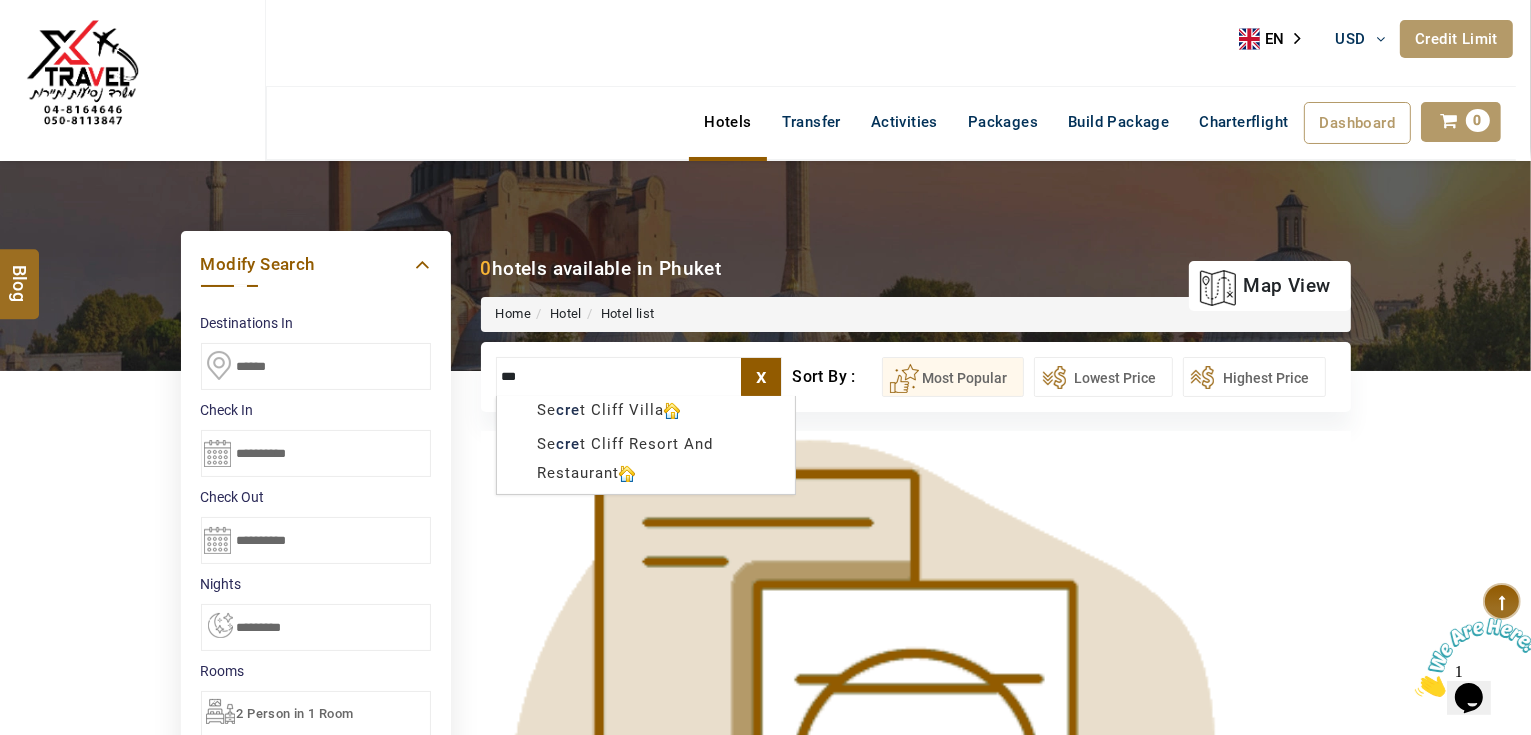 type on "***" 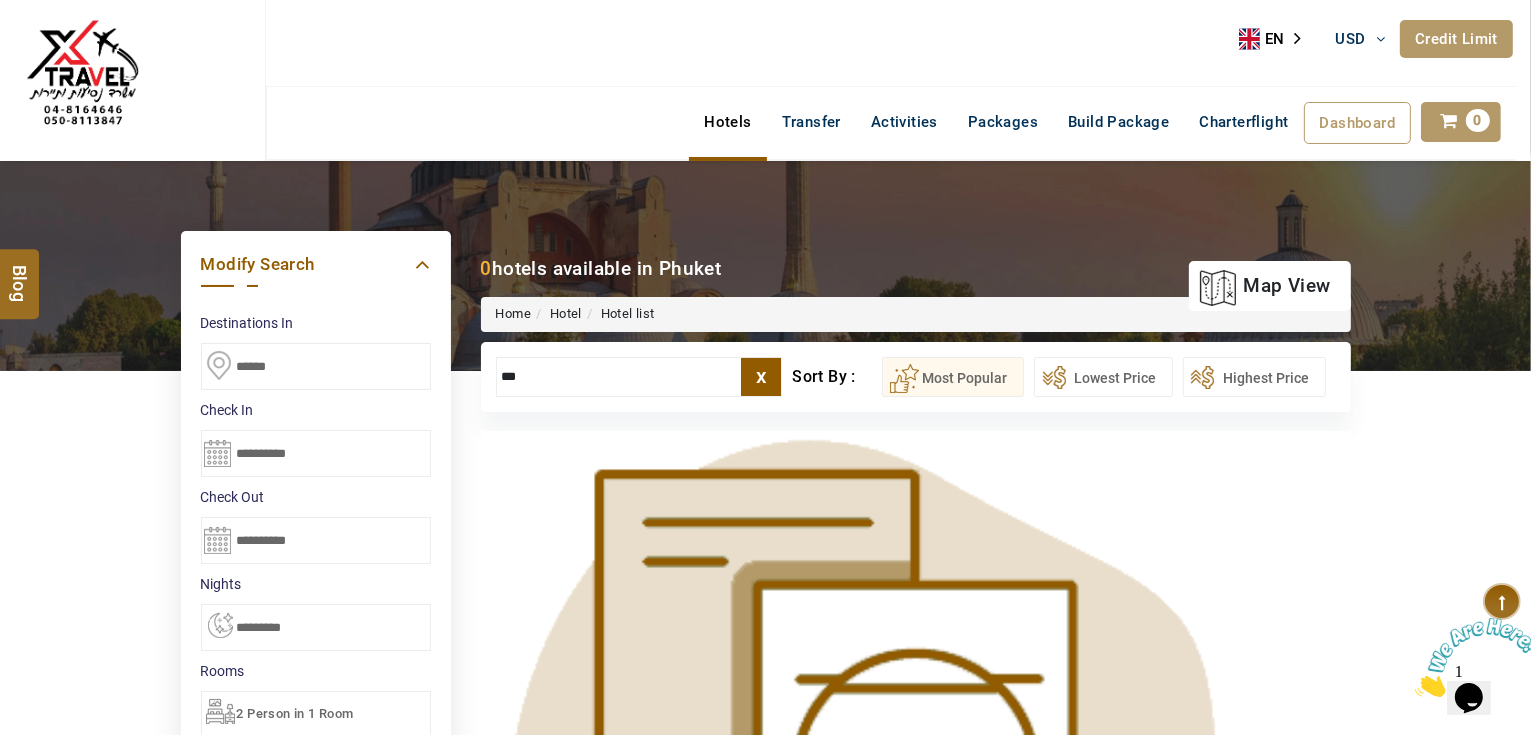 click on "**********" at bounding box center [316, 550] 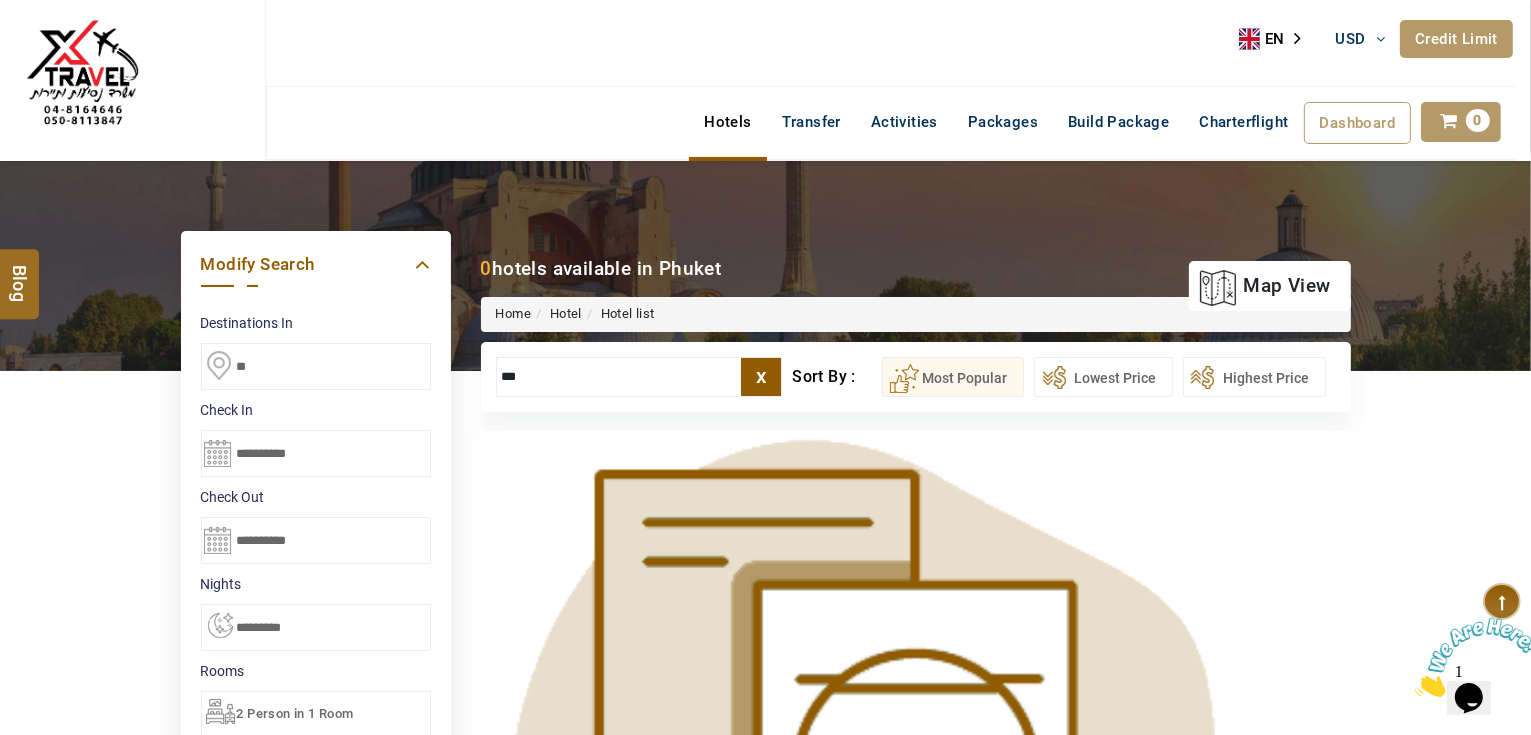 type on "*" 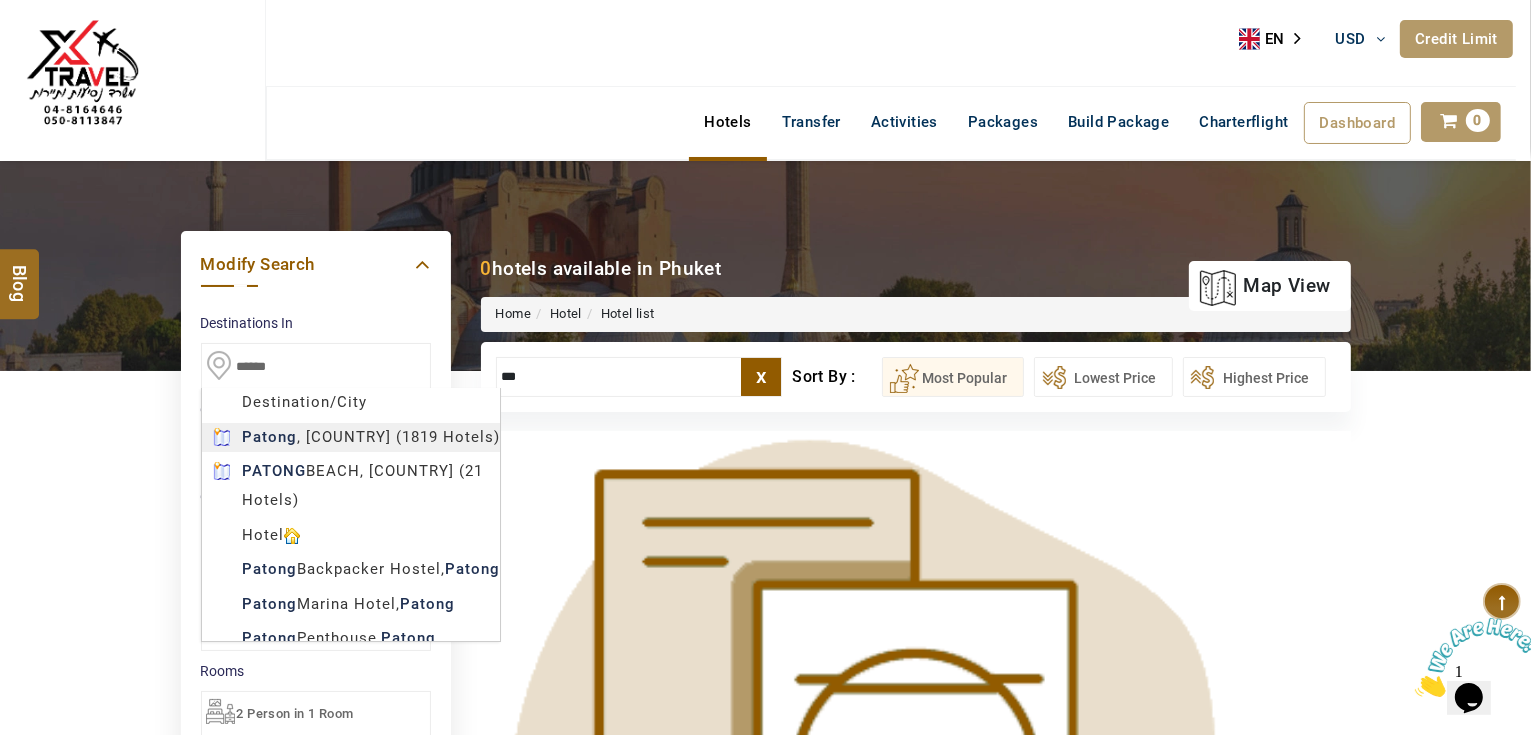 type on "******" 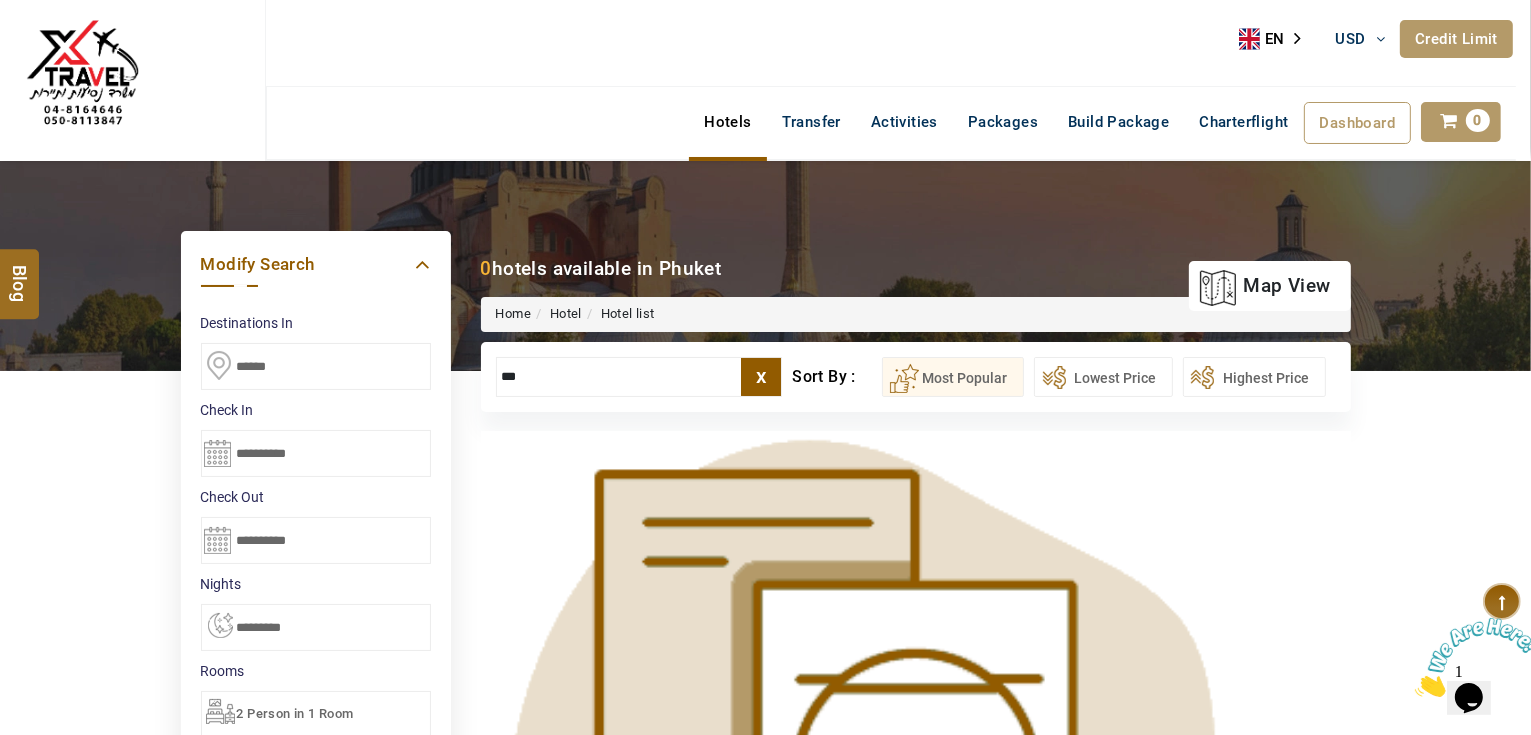 click on "+[COUNTRY CODE] [PHONE] [EMAIL]" at bounding box center [765, 999] 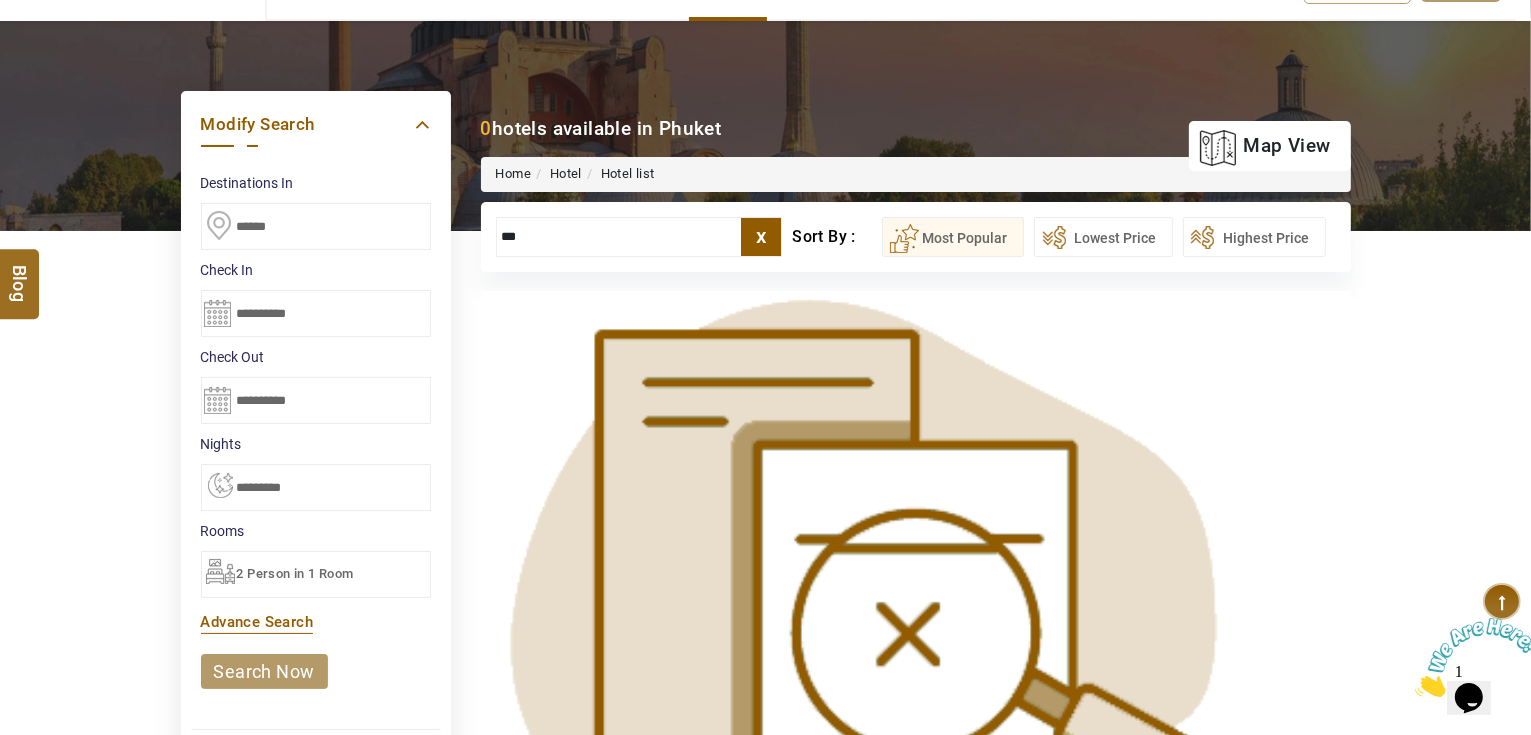 scroll, scrollTop: 400, scrollLeft: 0, axis: vertical 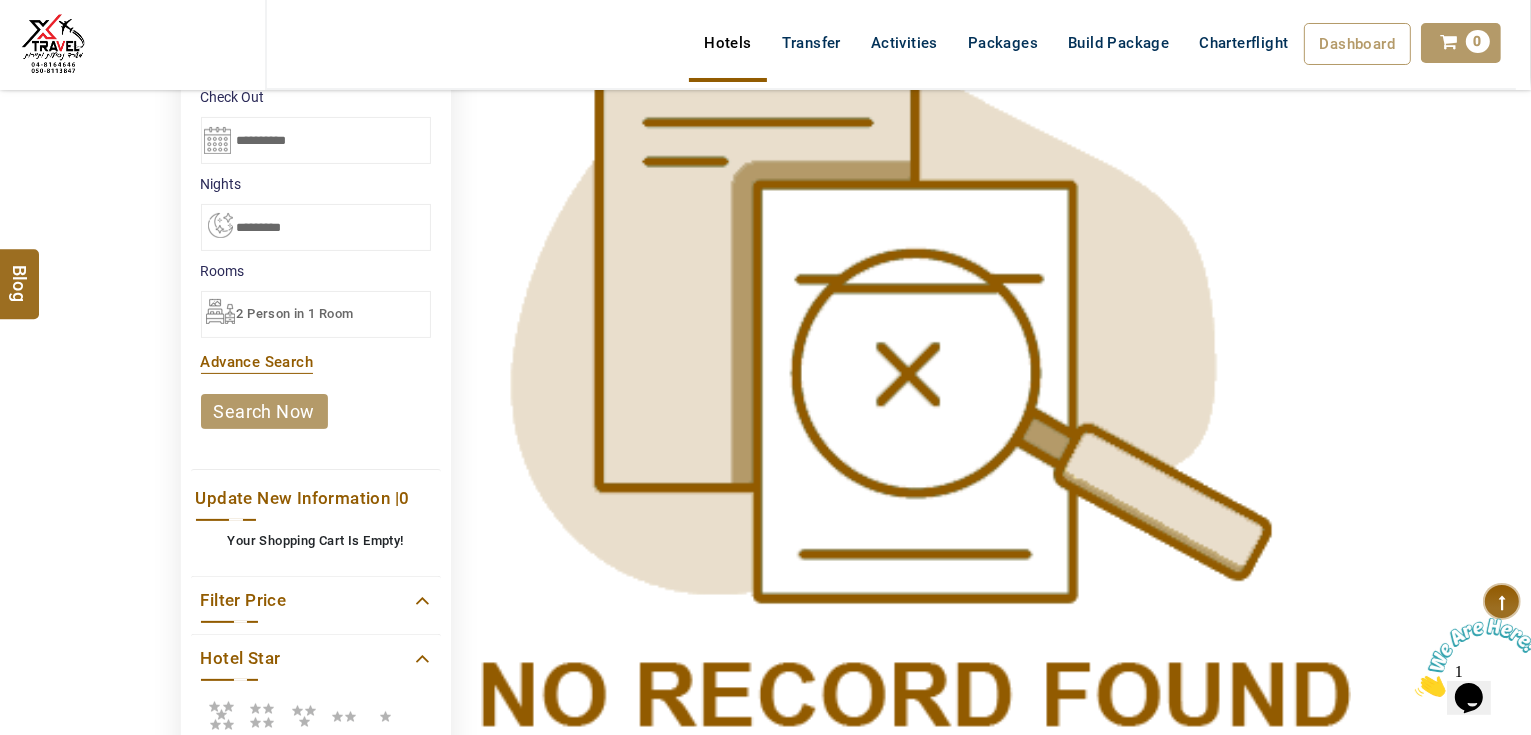 click on "search now" at bounding box center [264, 411] 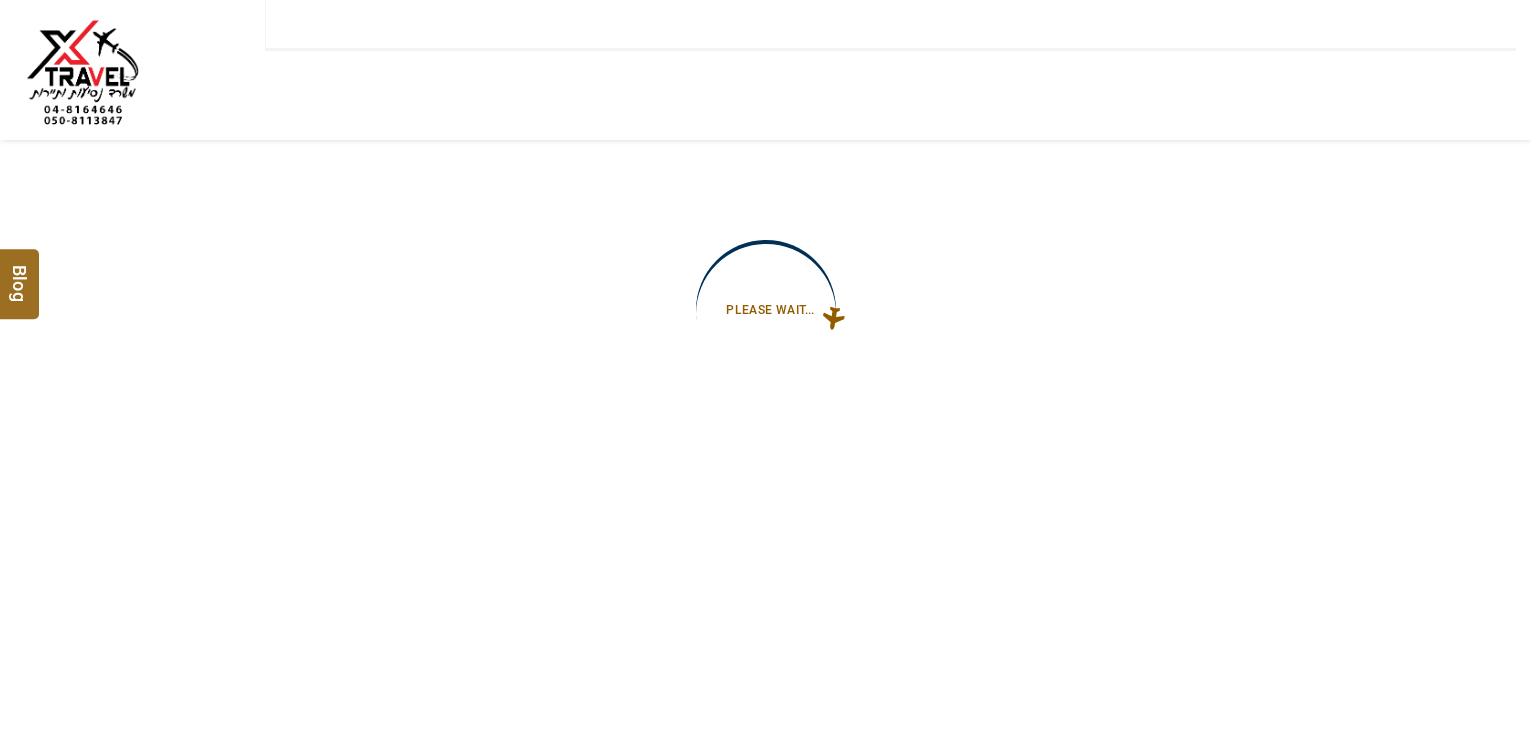 type on "**********" 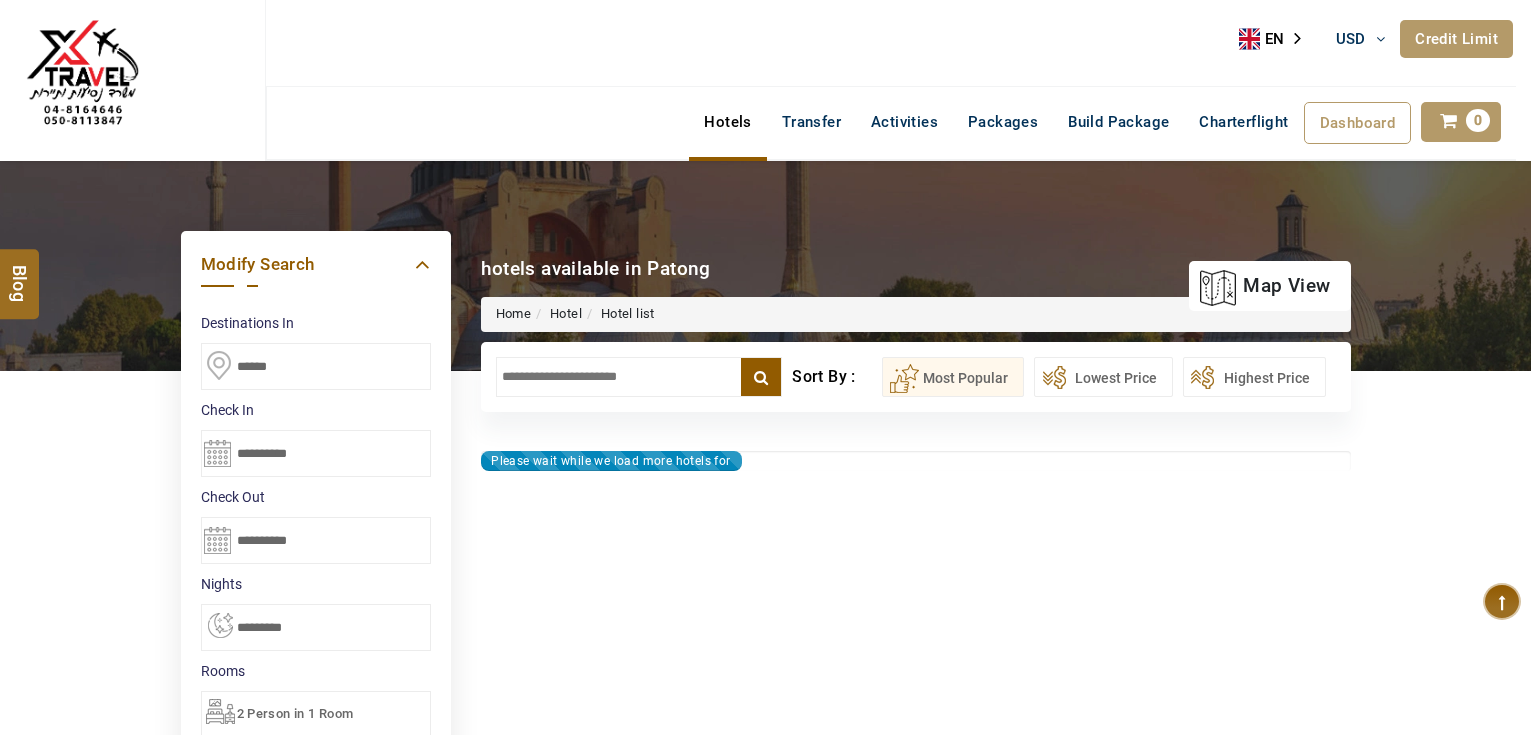scroll, scrollTop: 0, scrollLeft: 0, axis: both 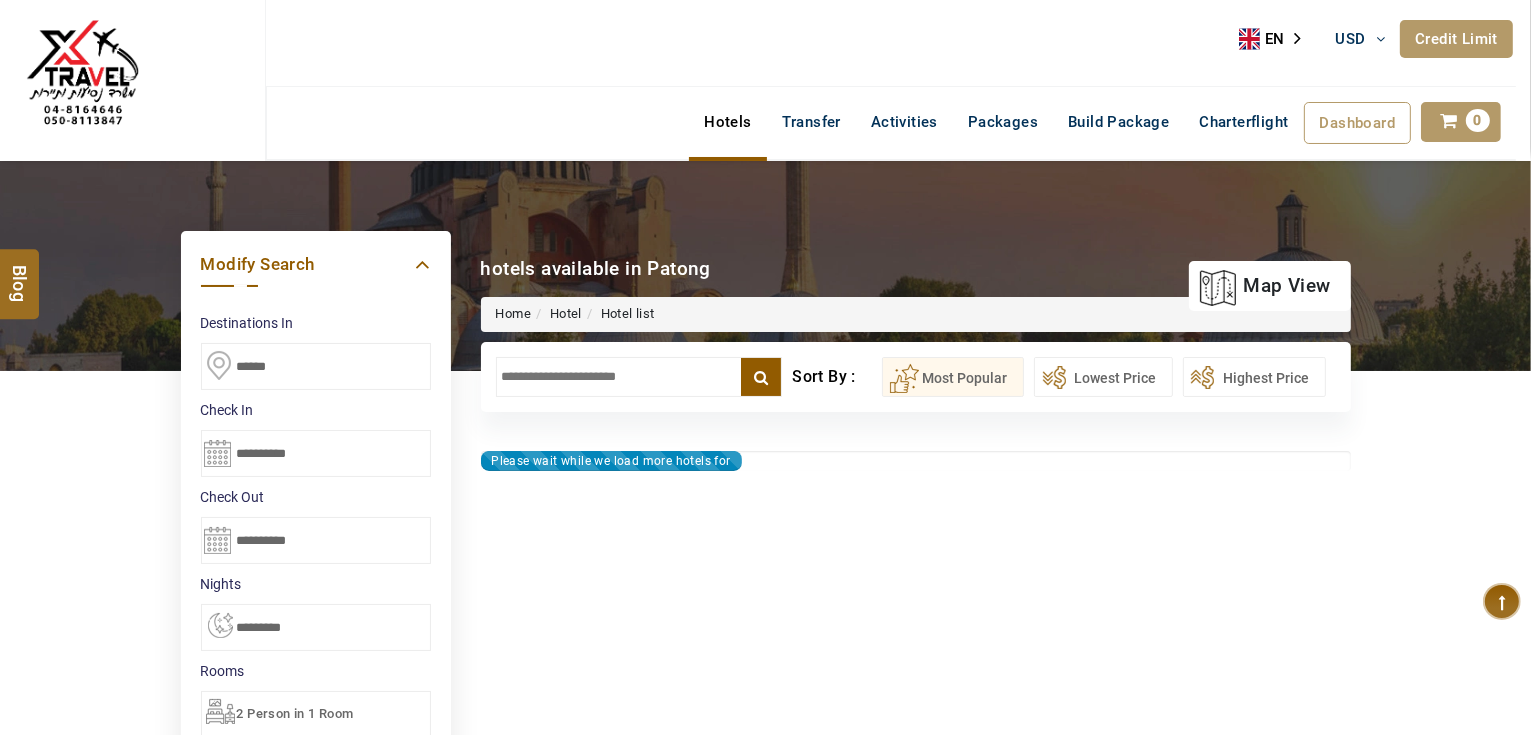 type on "**********" 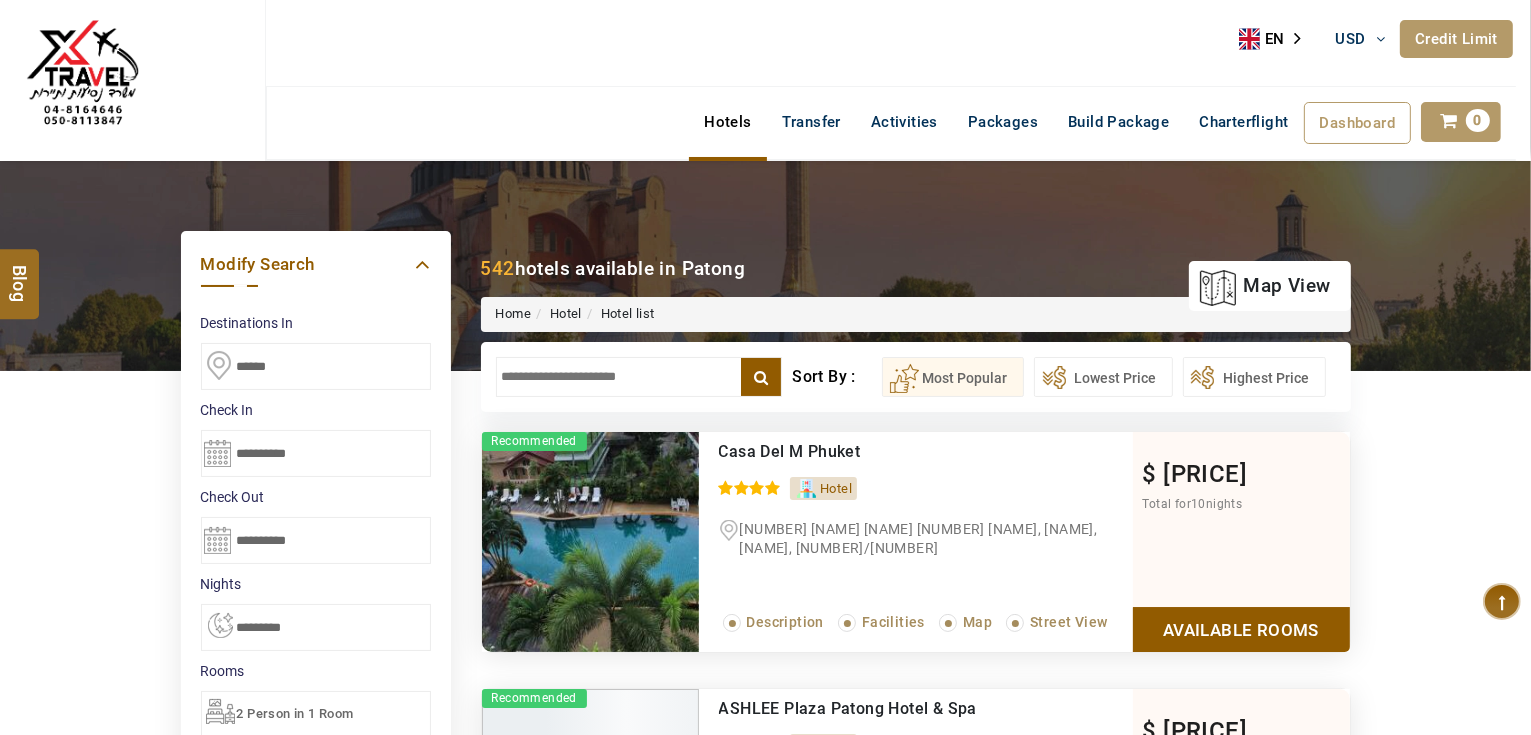 click at bounding box center [639, 377] 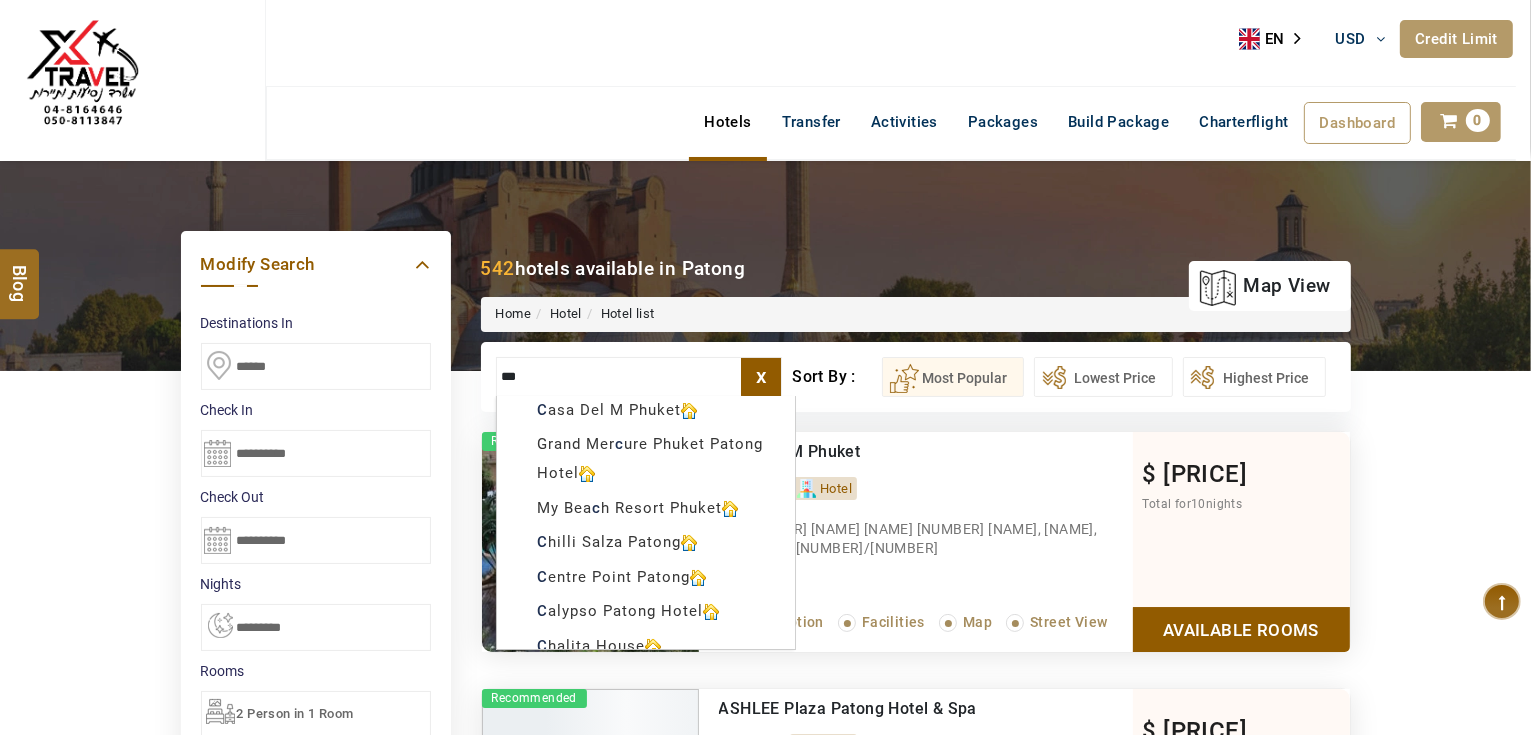 type on "****" 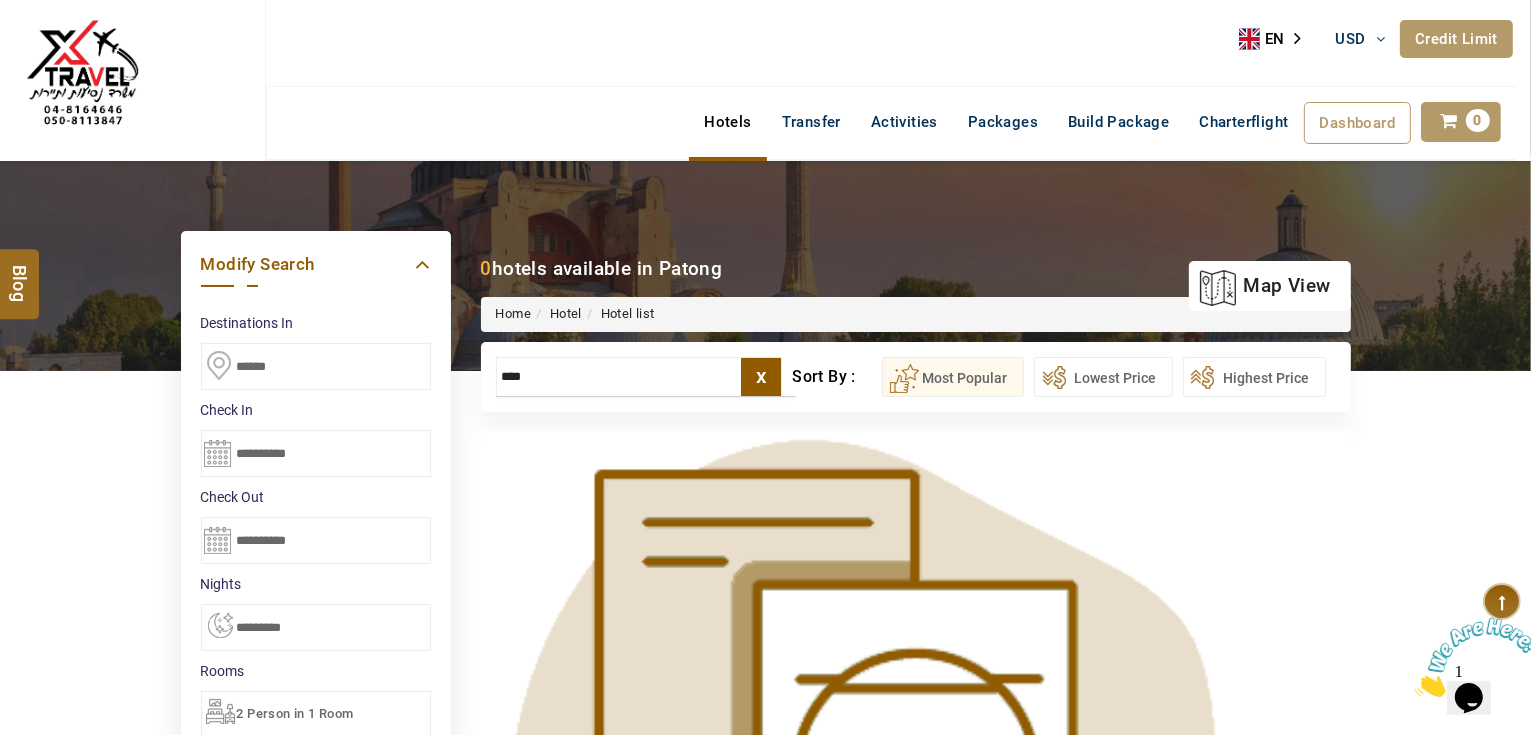 scroll, scrollTop: 0, scrollLeft: 0, axis: both 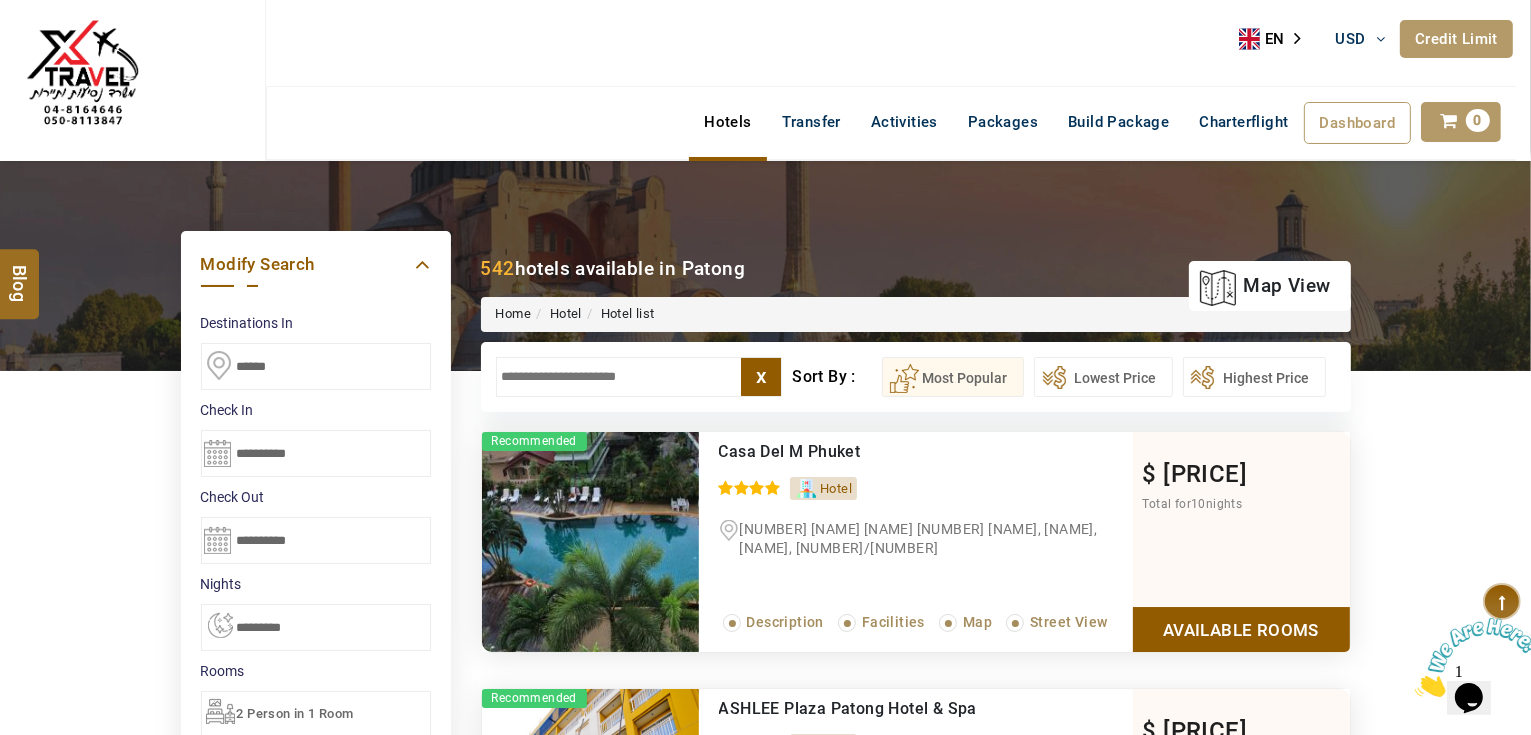 click on "**********" at bounding box center (316, 453) 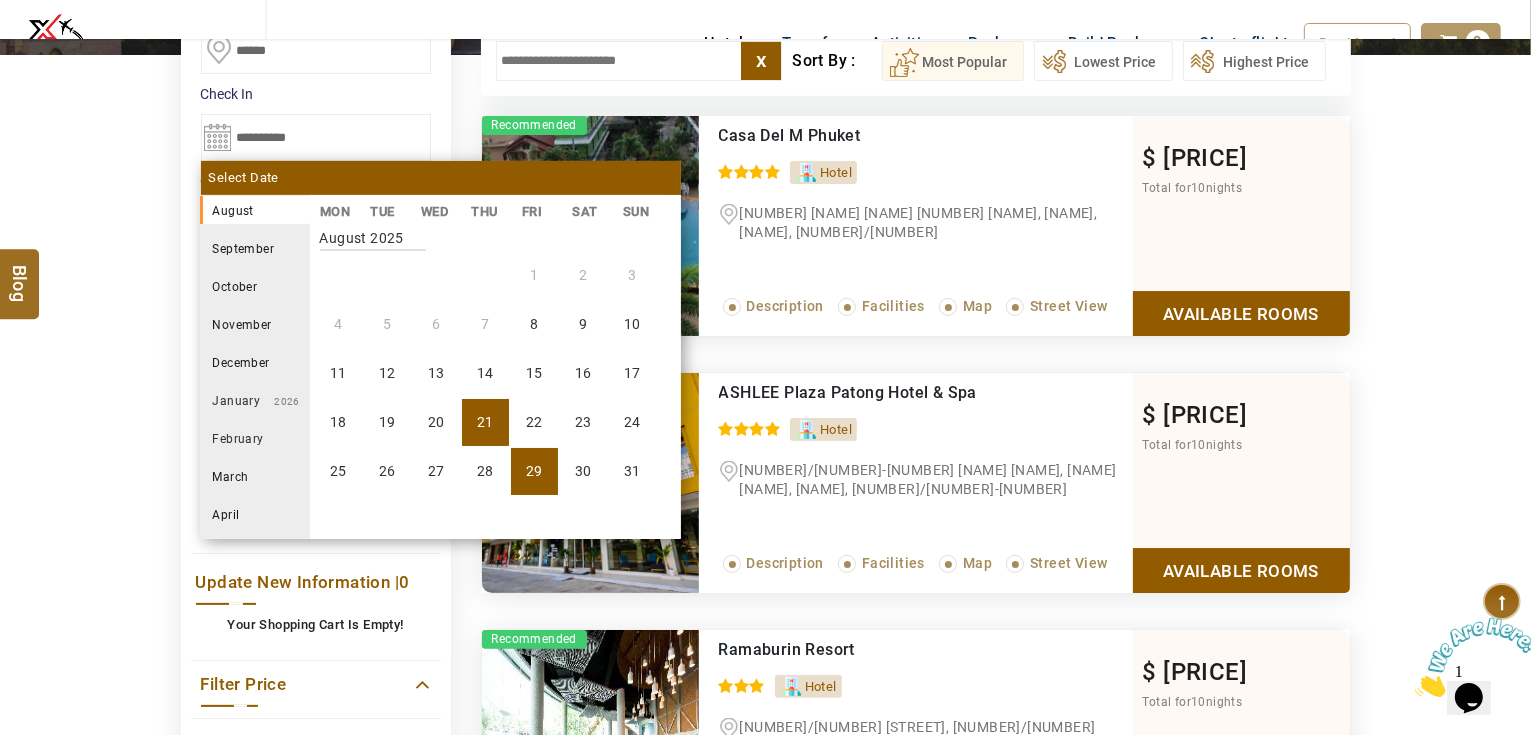scroll, scrollTop: 320, scrollLeft: 0, axis: vertical 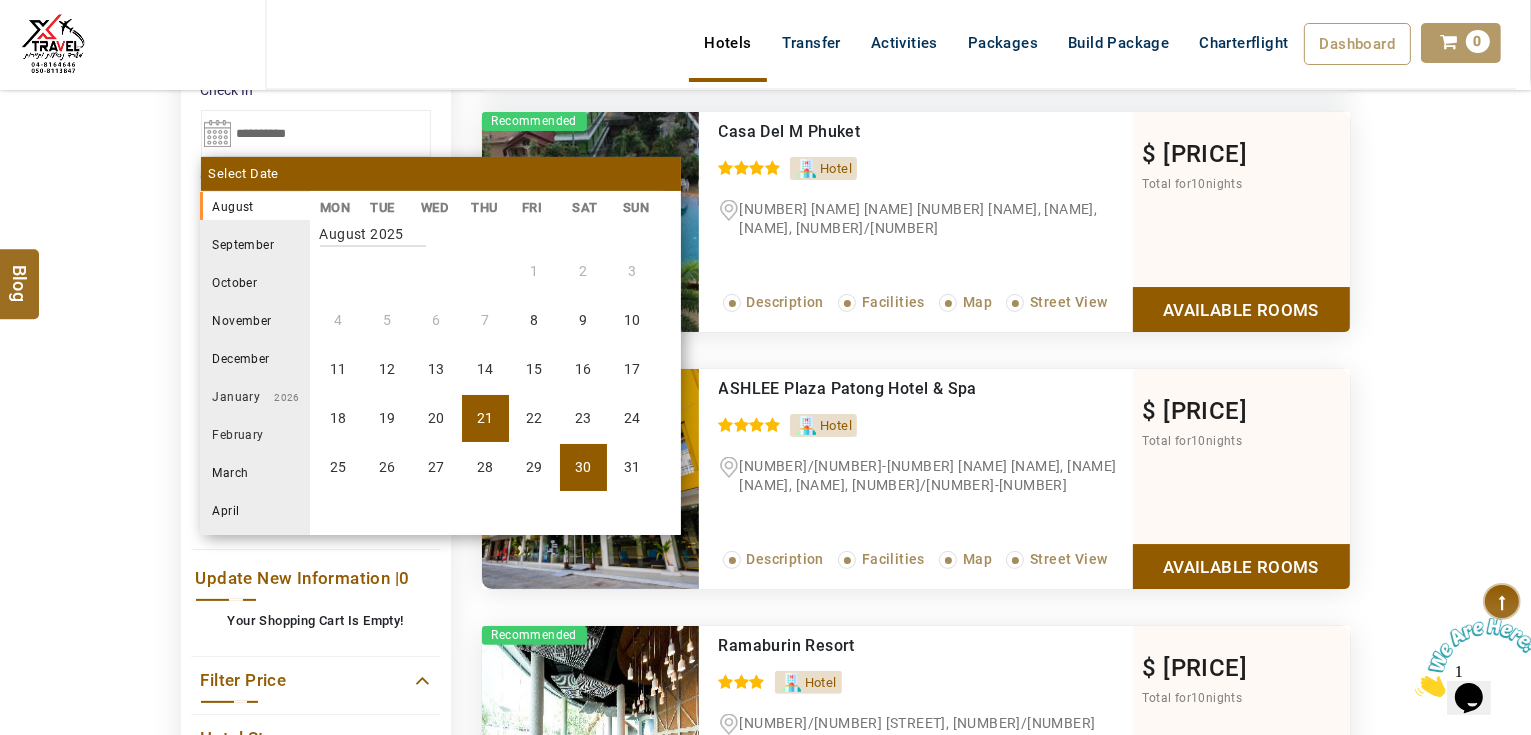 click on "30" at bounding box center (583, 467) 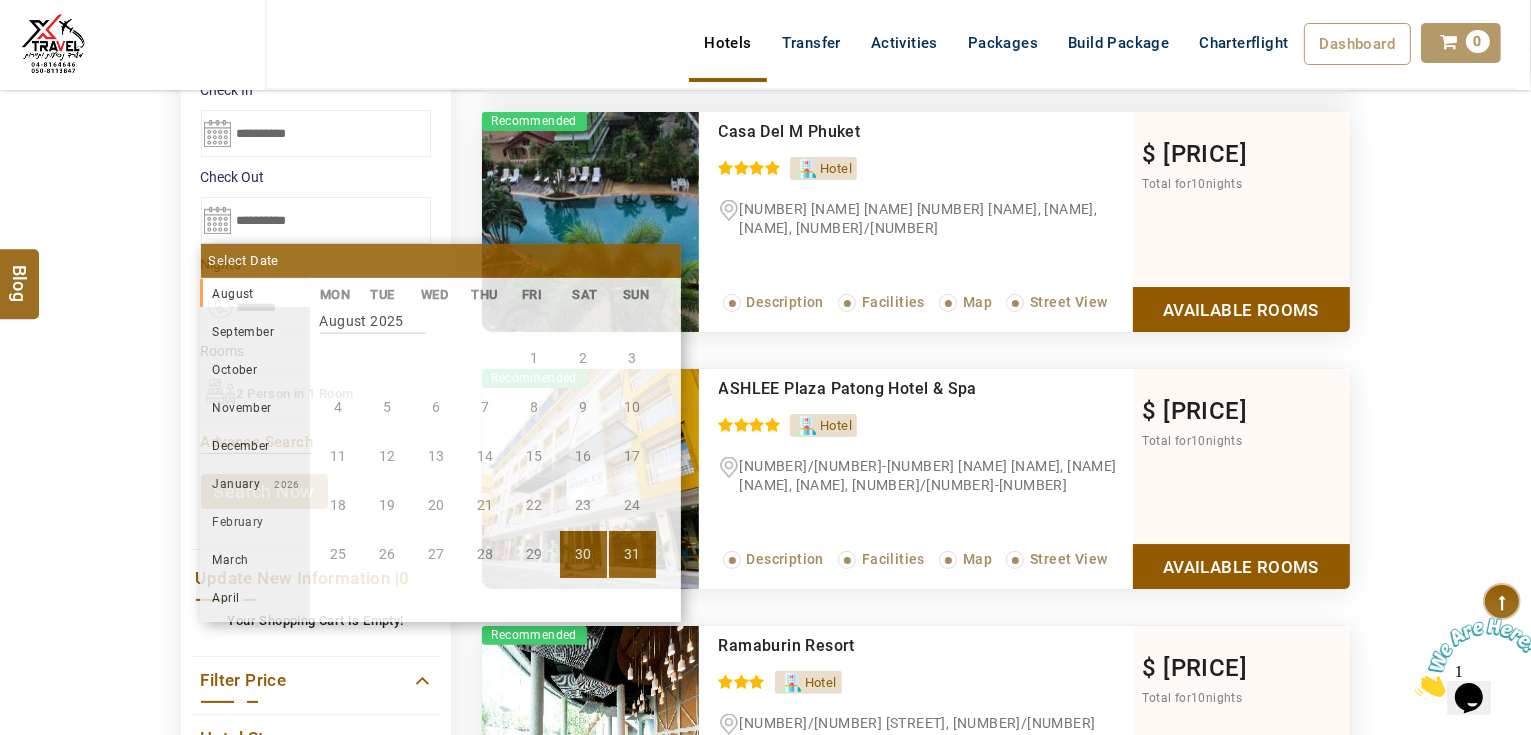 click on "31" at bounding box center (632, 554) 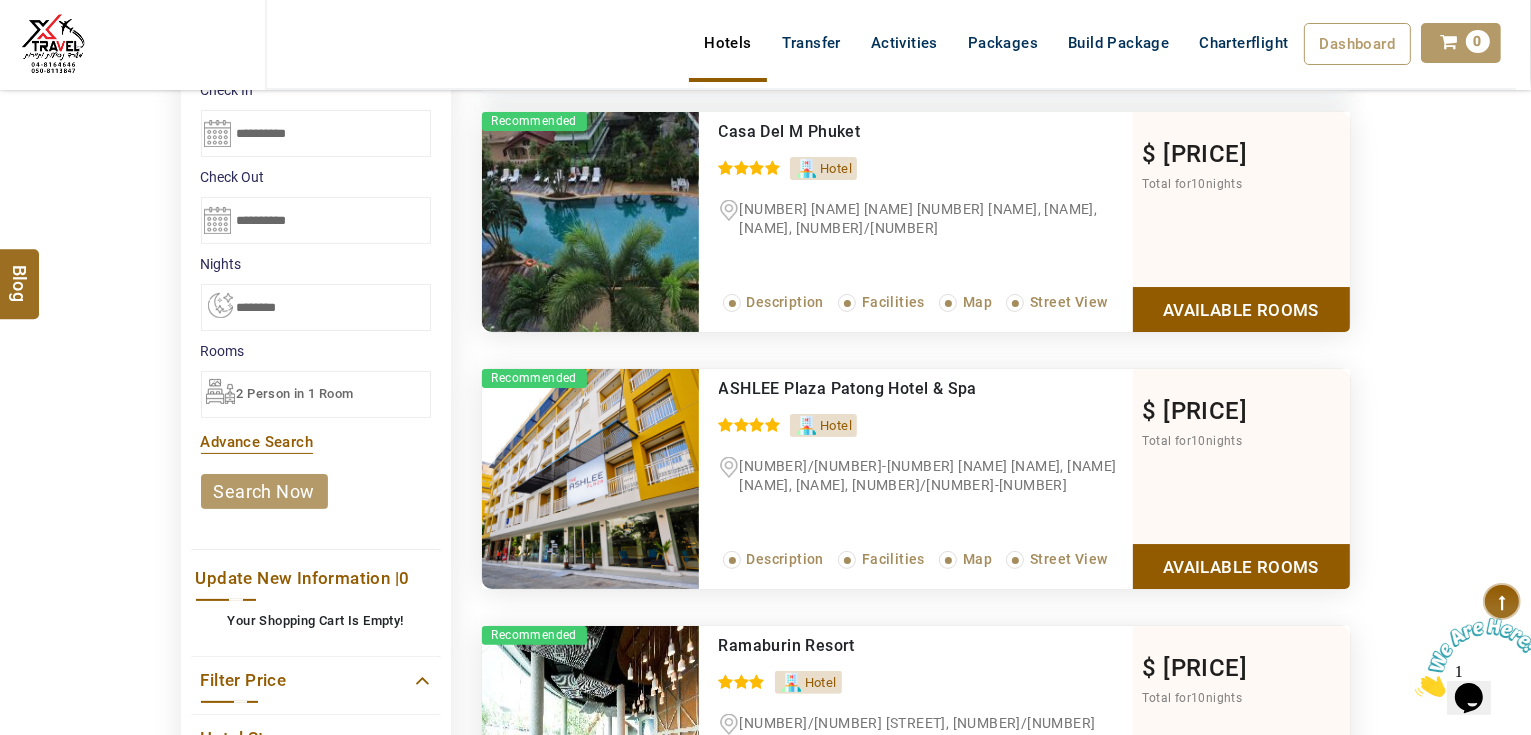click on "search now" at bounding box center [264, 491] 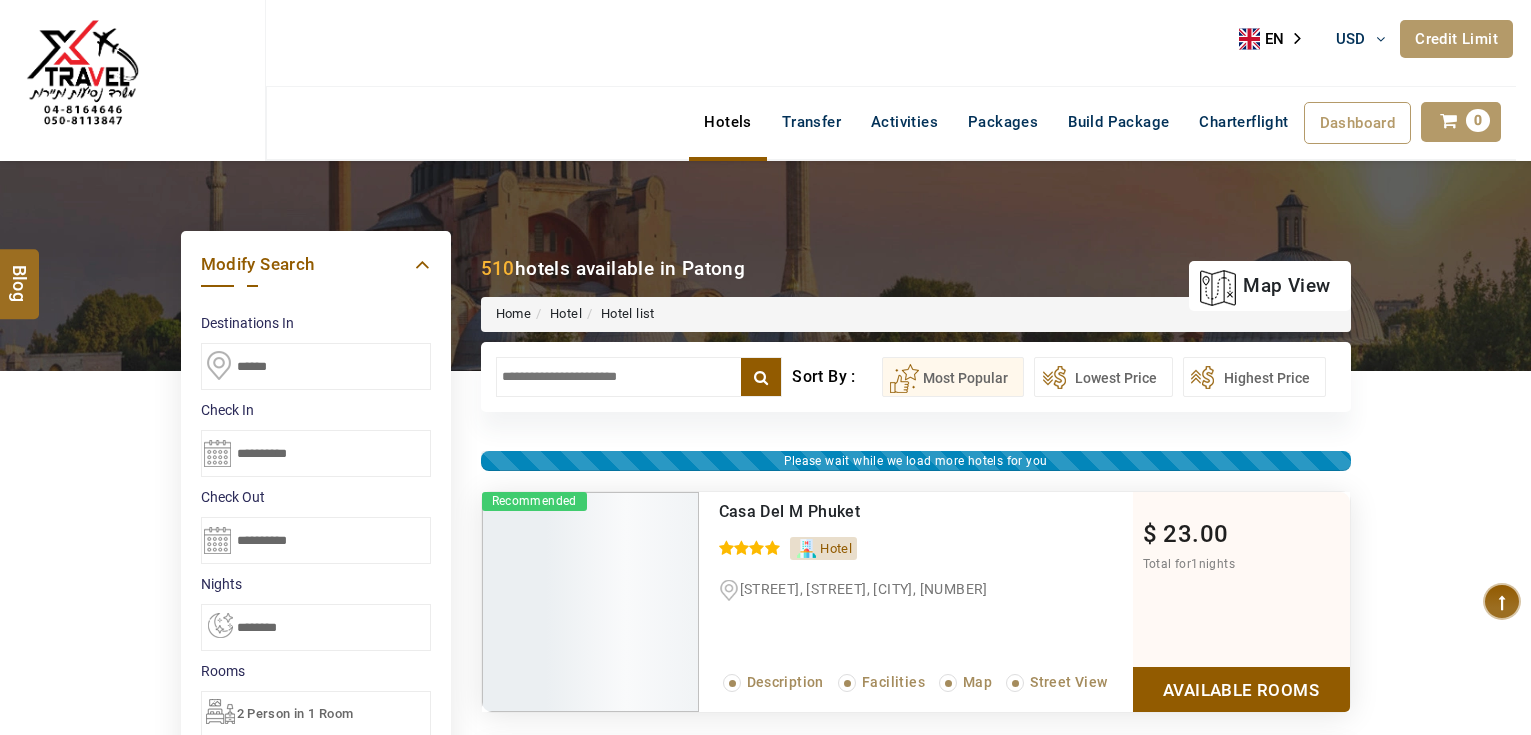 scroll, scrollTop: 0, scrollLeft: 0, axis: both 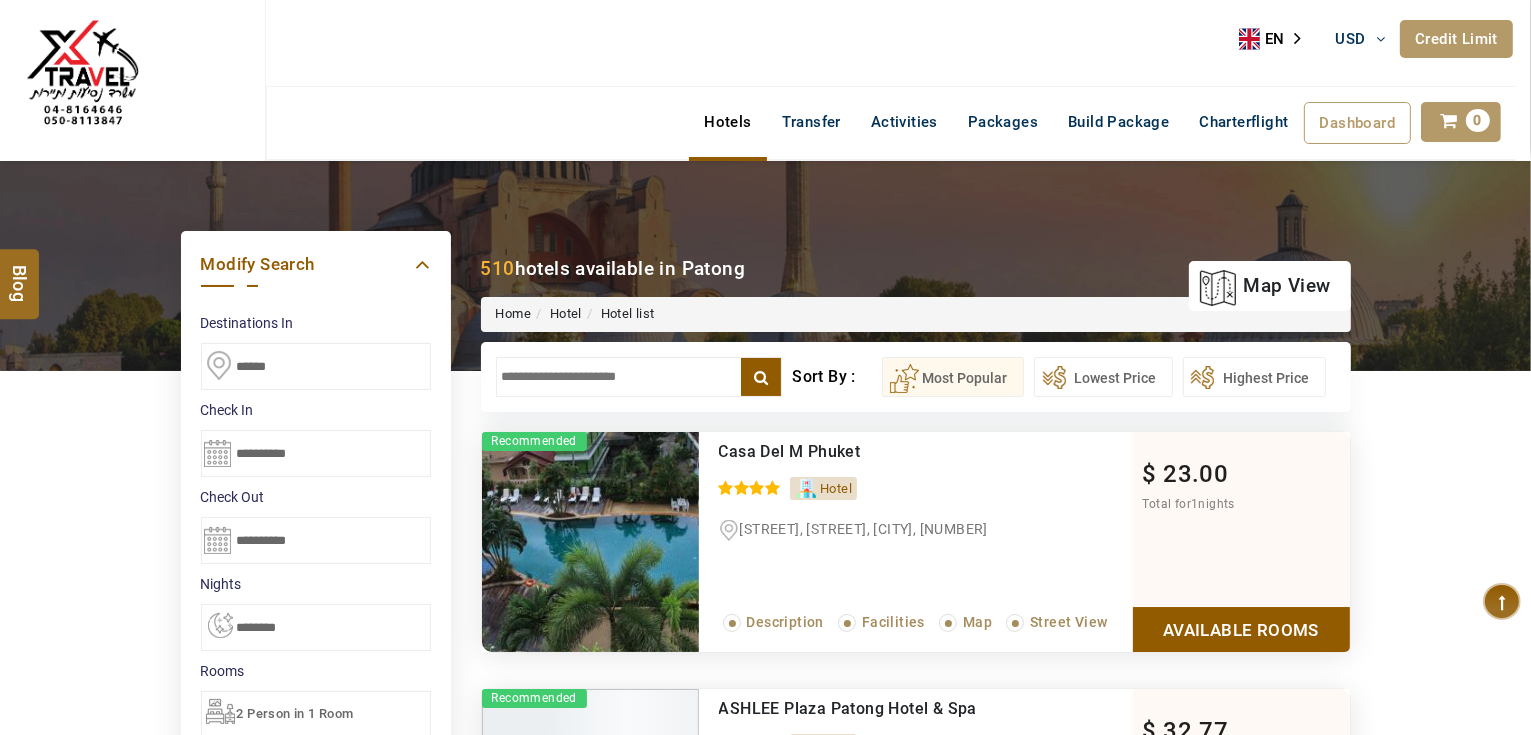 click at bounding box center (639, 377) 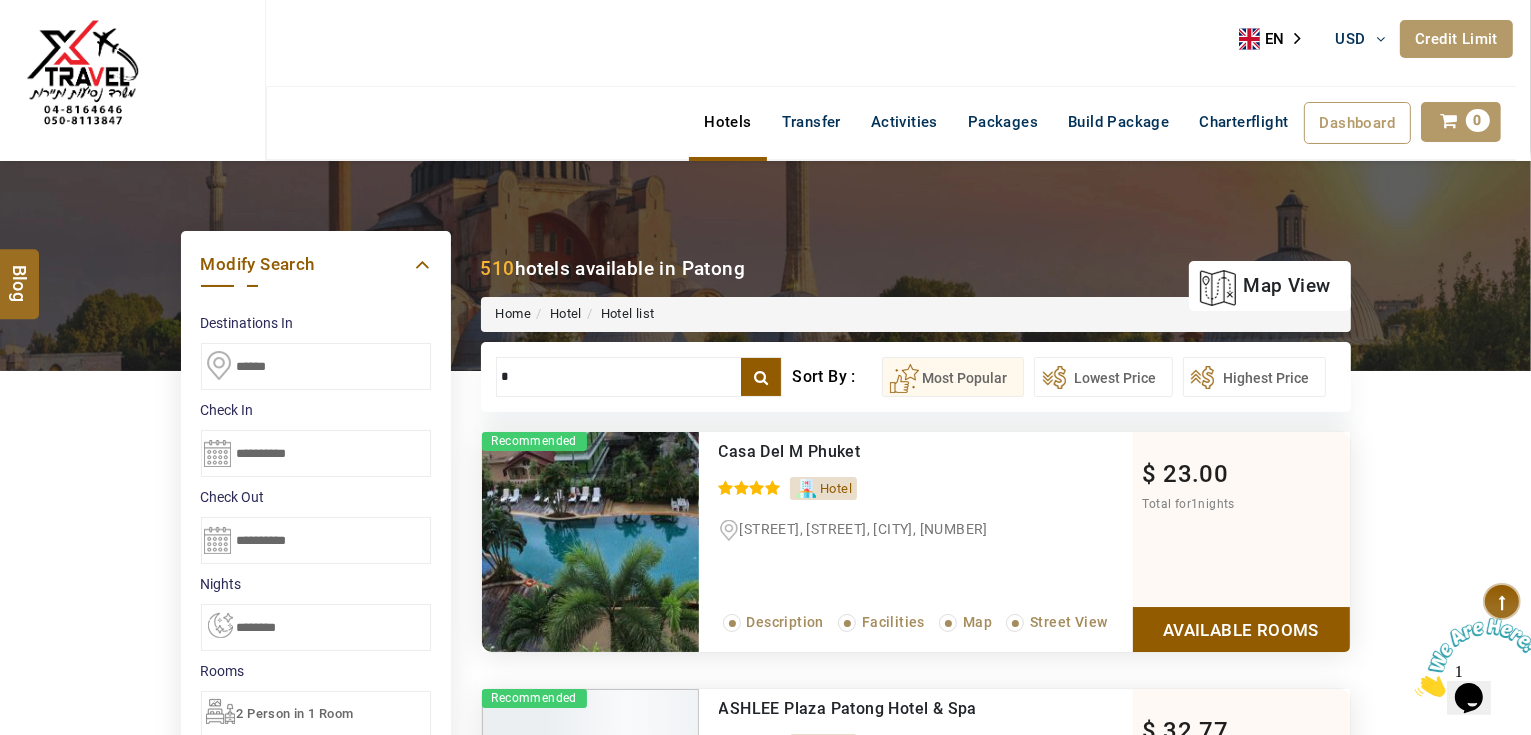 scroll, scrollTop: 0, scrollLeft: 0, axis: both 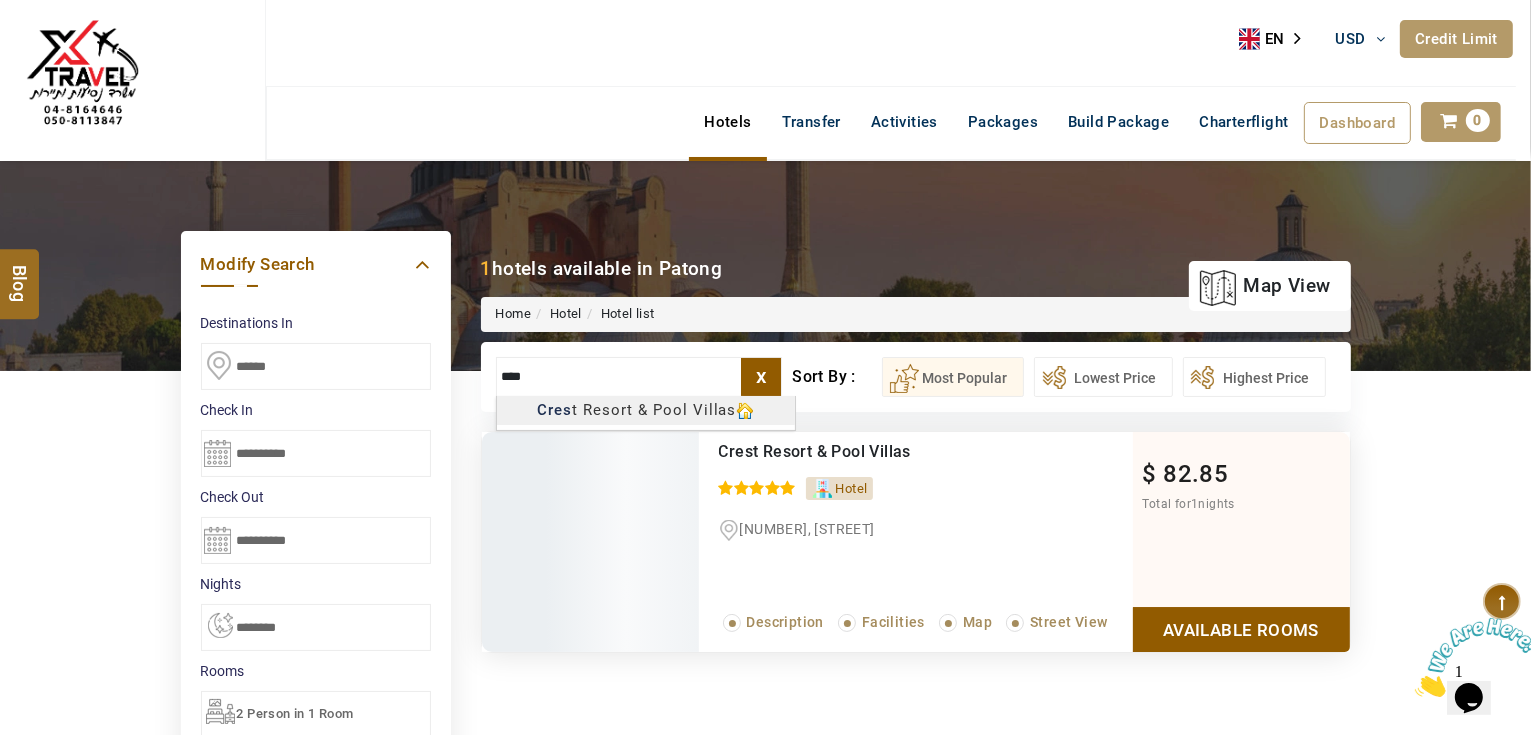 click on "AHMAD JINDAWY USD AED  AED EUR  € USD  $ INR  ₹ THB  ฿ IDR  Rp BHD  BHD TRY  ₺ Credit Limit EN HE AR ES PT ZH Helpline
+971 55 344 0168 Register Now +971 55 344 0168 info@royallineholidays.com About Us What we Offer Blog Why Us Contact Hotels  Transfer Activities Packages Build Package Charterflight Dashboard My Profile My Booking My Reports My Quotation Sign Out 0 Points Redeem Now To Redeem 37092  Points Future Points  2824   Points Credit Limit Credit Limit USD 30000.00 70% Complete Used USD 8502.81 Available USD 21497.19 Setting  Looks like you haven't added anything to your cart yet Countinue Shopping ******* ****** Please Wait.. Blog demo
Remember me Forgot
password? LOG IN Don't have an account?   Register Now My Booking View/ Print/Cancel Your Booking without Signing in Submit Applying Filters...... Hotels For You Will Be Loading Soon demo
In A Few Moment, You Will Be Celebrating Best Hotel options galore ! Check In   CheckOut Rooms Rooms Please Wait X 1" at bounding box center [765, 999] 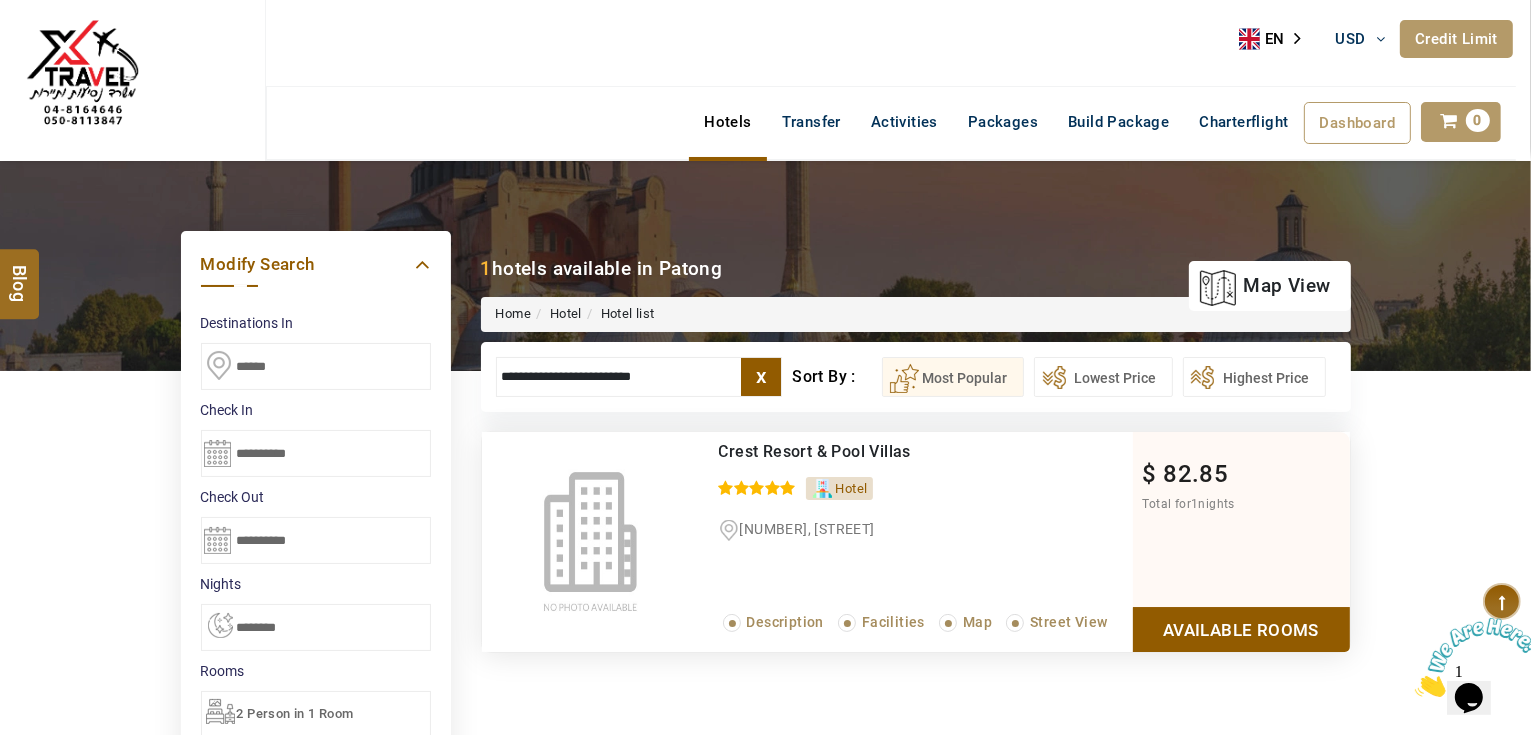 type on "**********" 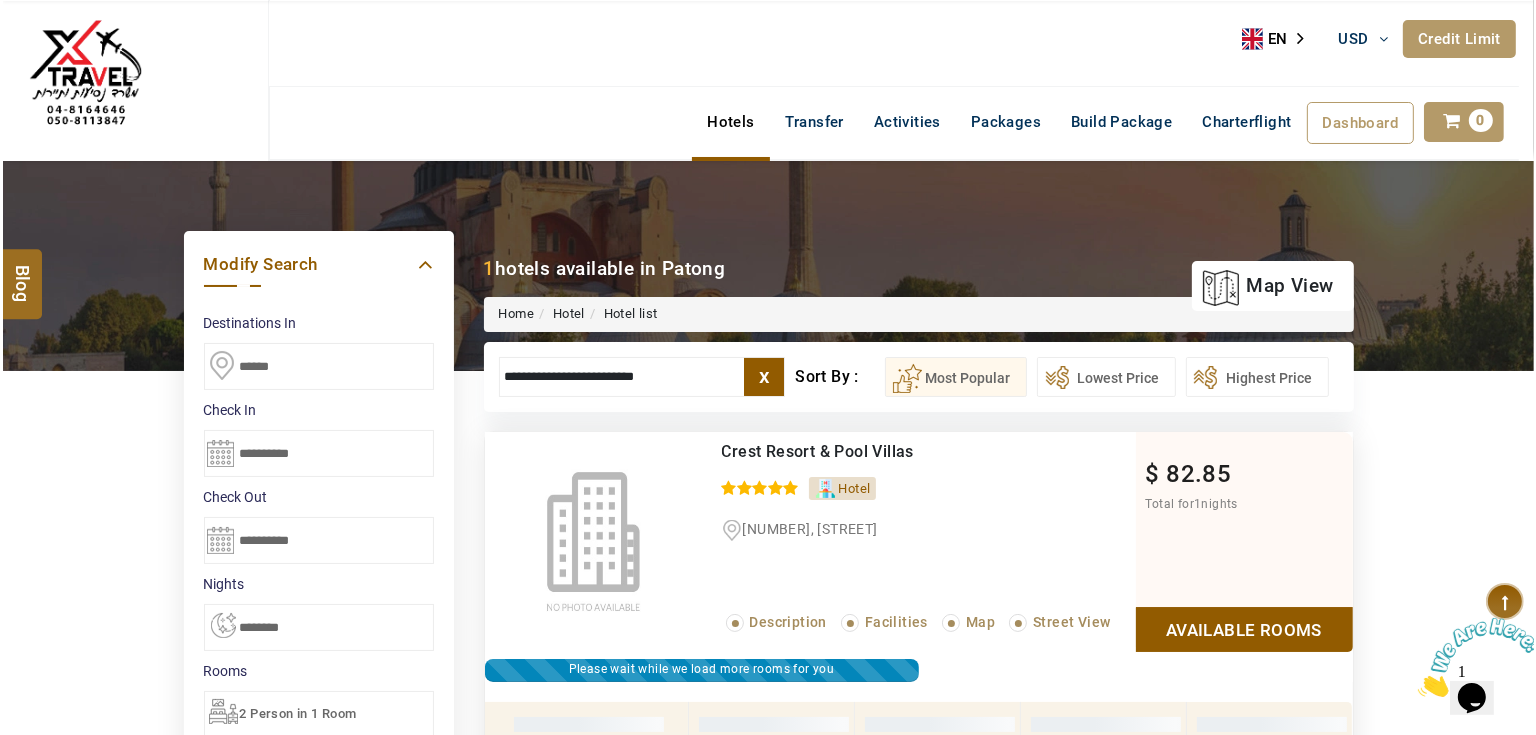 scroll, scrollTop: 380, scrollLeft: 0, axis: vertical 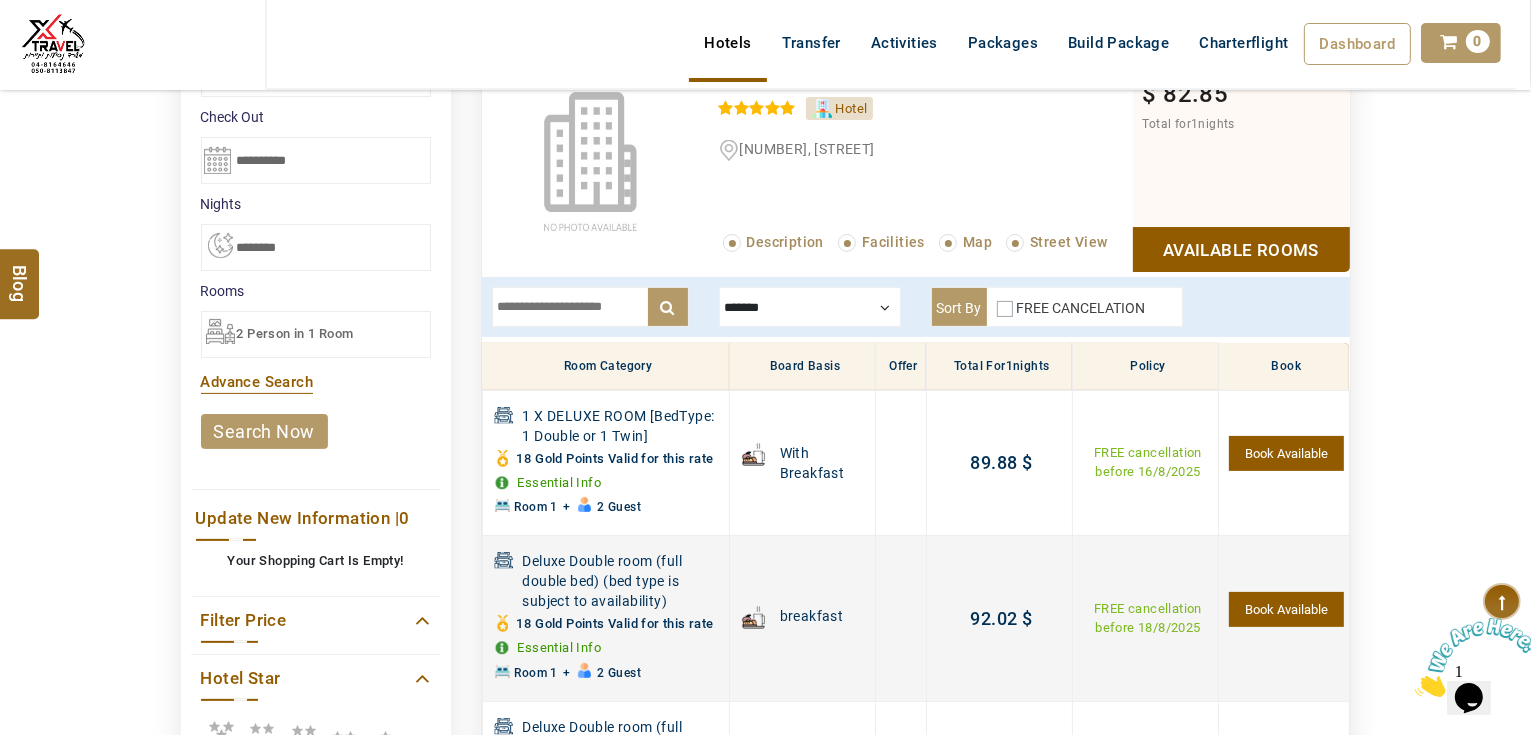 click on "Book Available" at bounding box center [1286, 609] 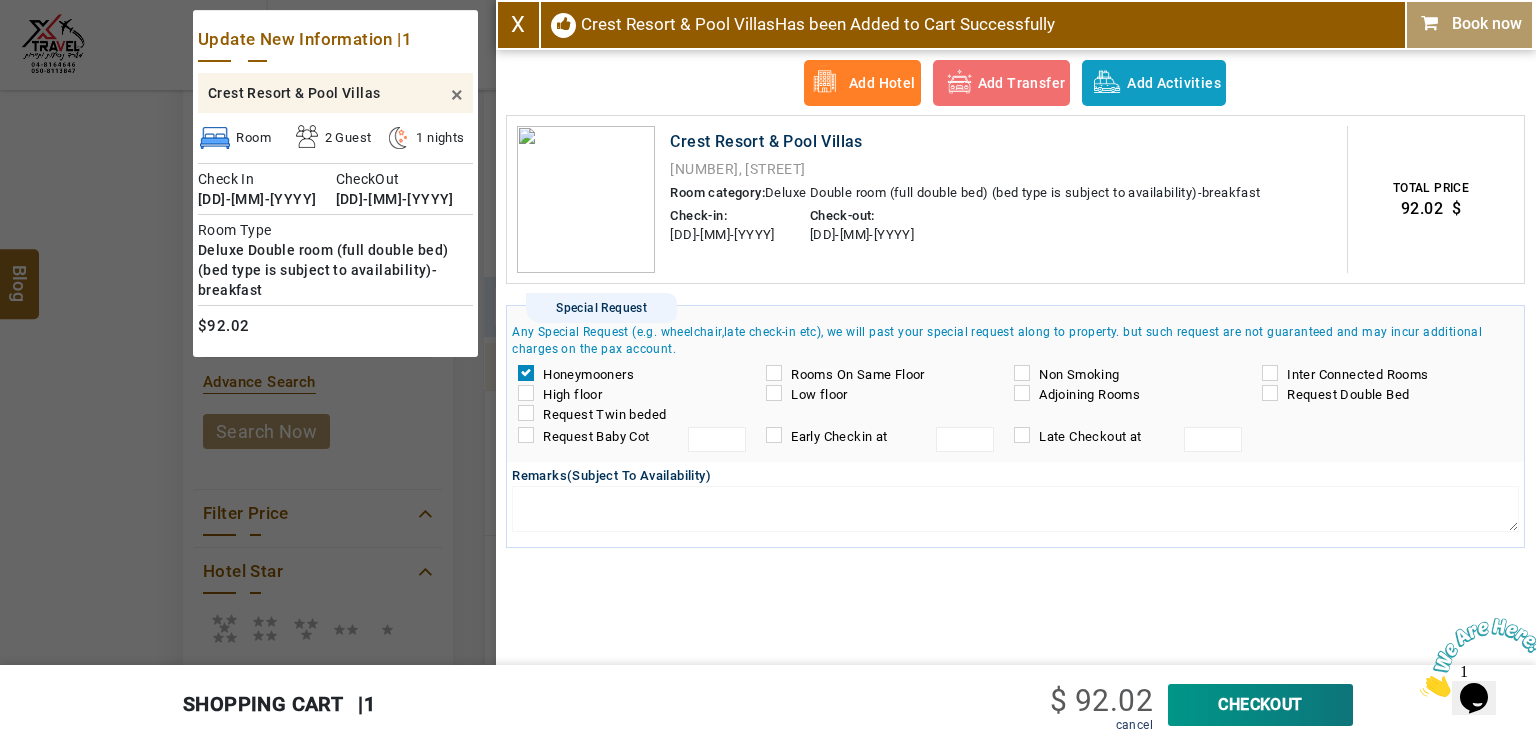 click on "CheckOut" at bounding box center (1260, 705) 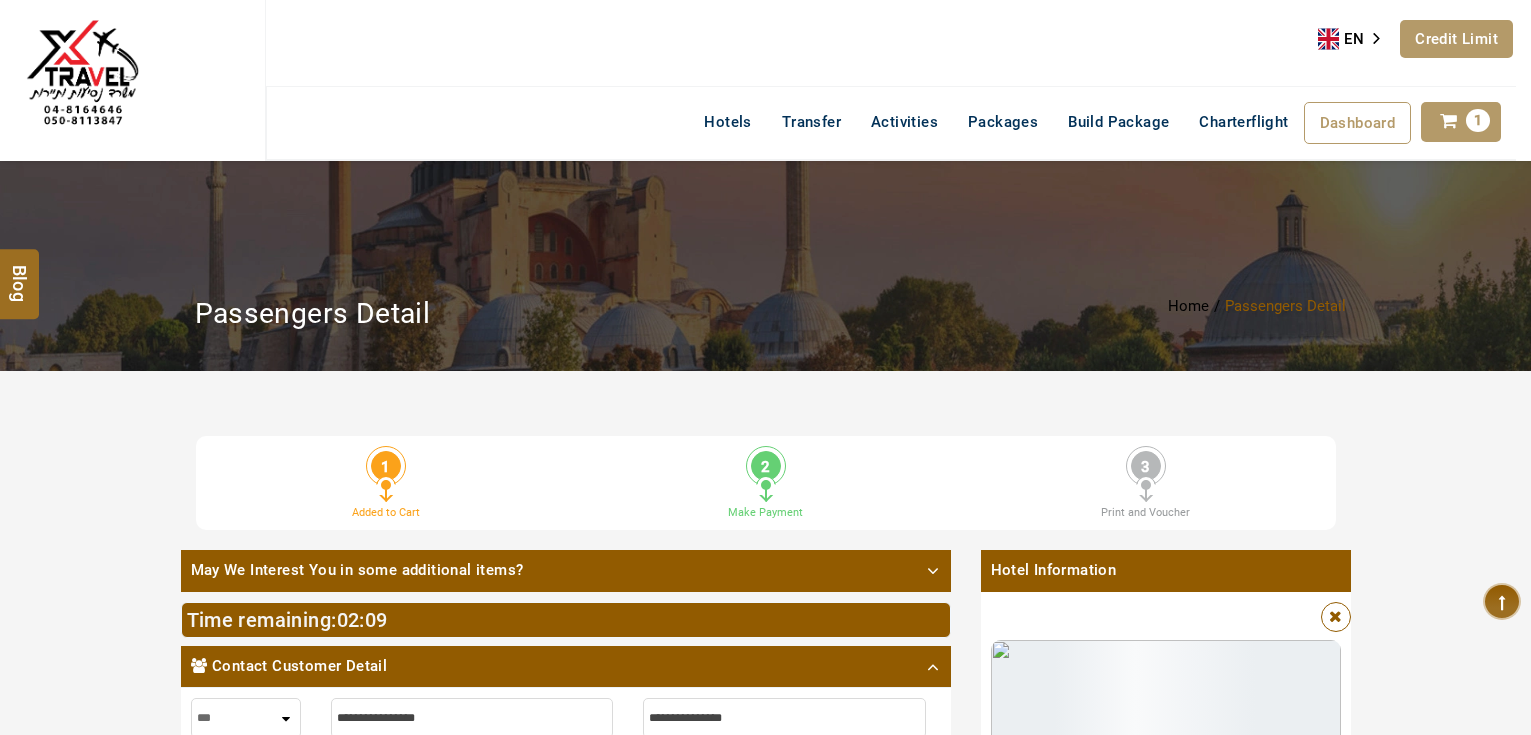 scroll, scrollTop: 340, scrollLeft: 0, axis: vertical 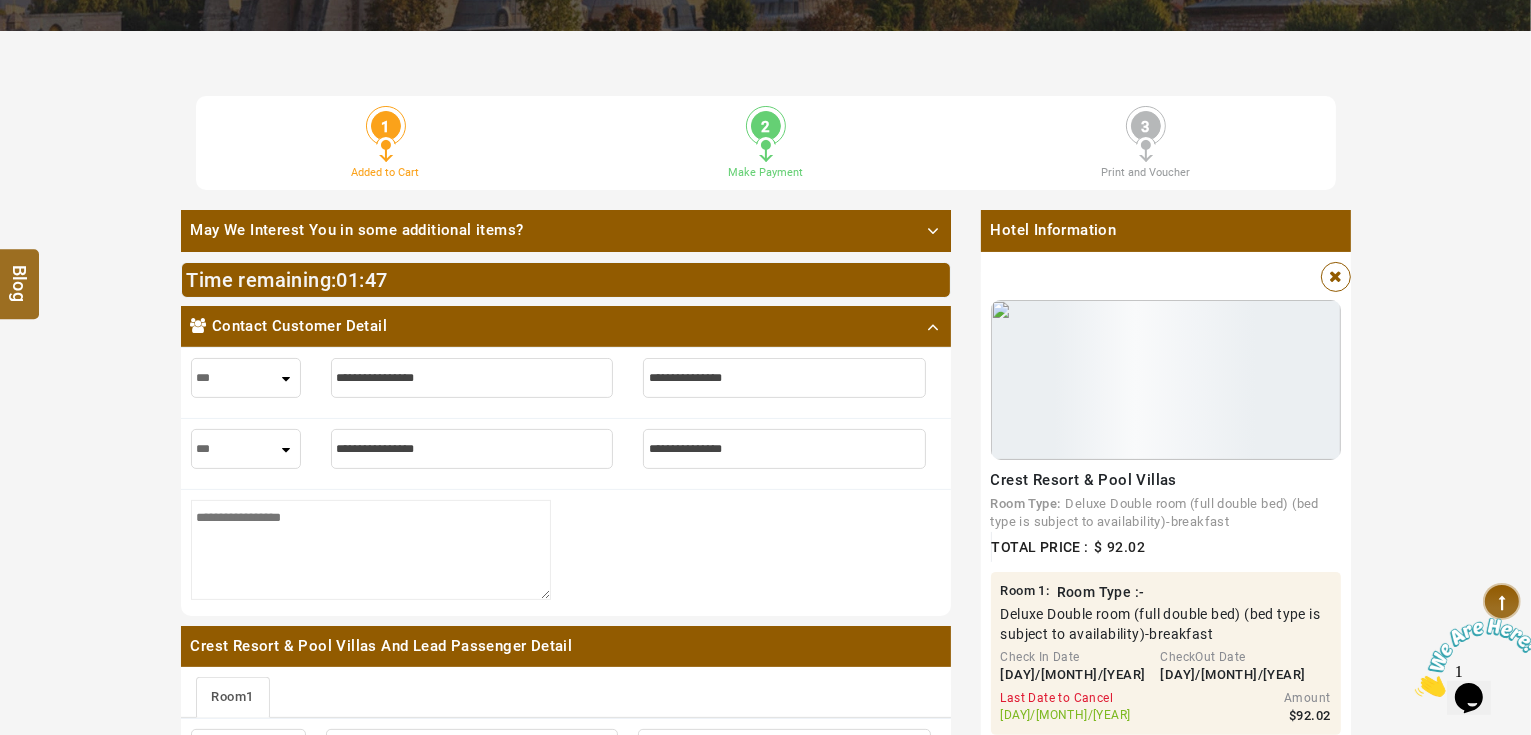 click at bounding box center [472, 378] 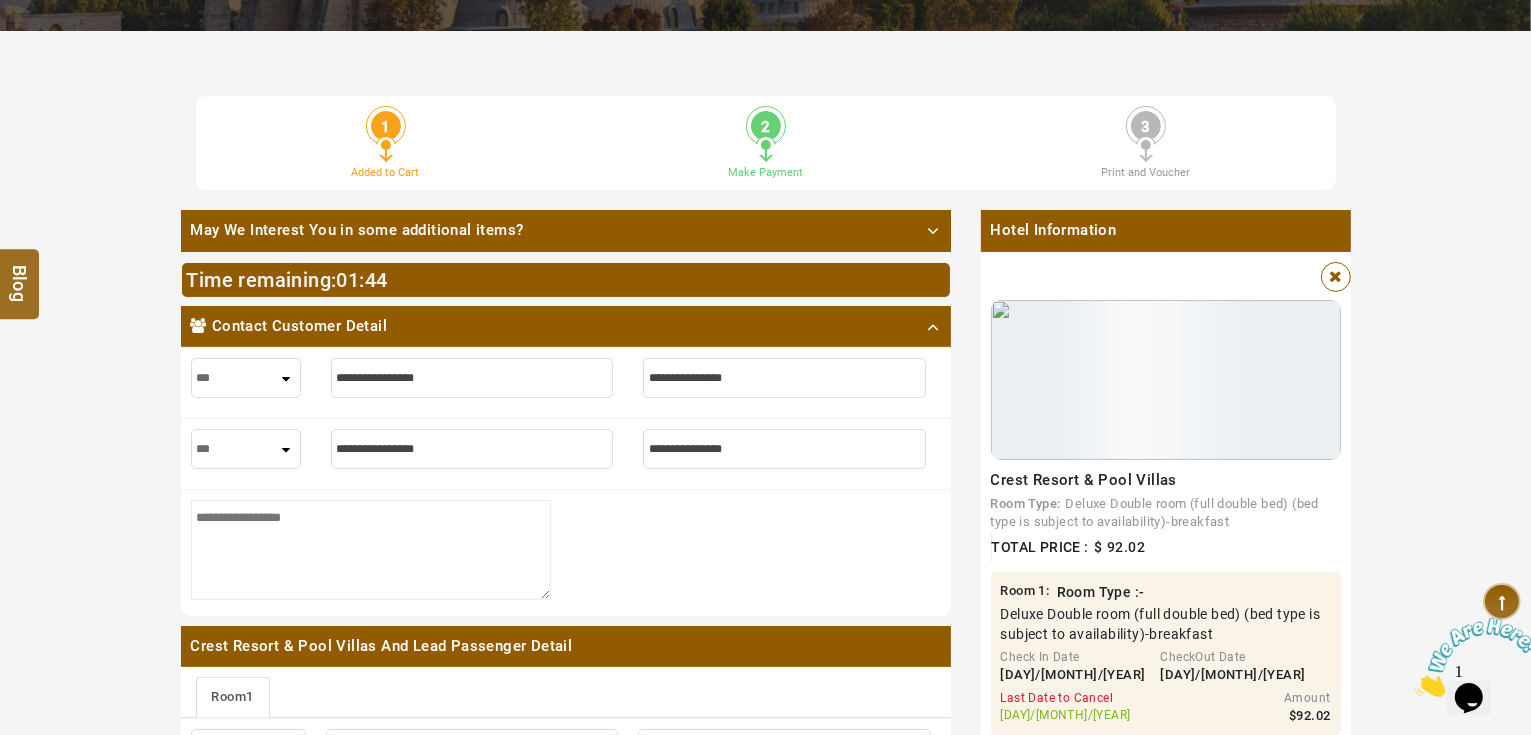 scroll, scrollTop: 500, scrollLeft: 0, axis: vertical 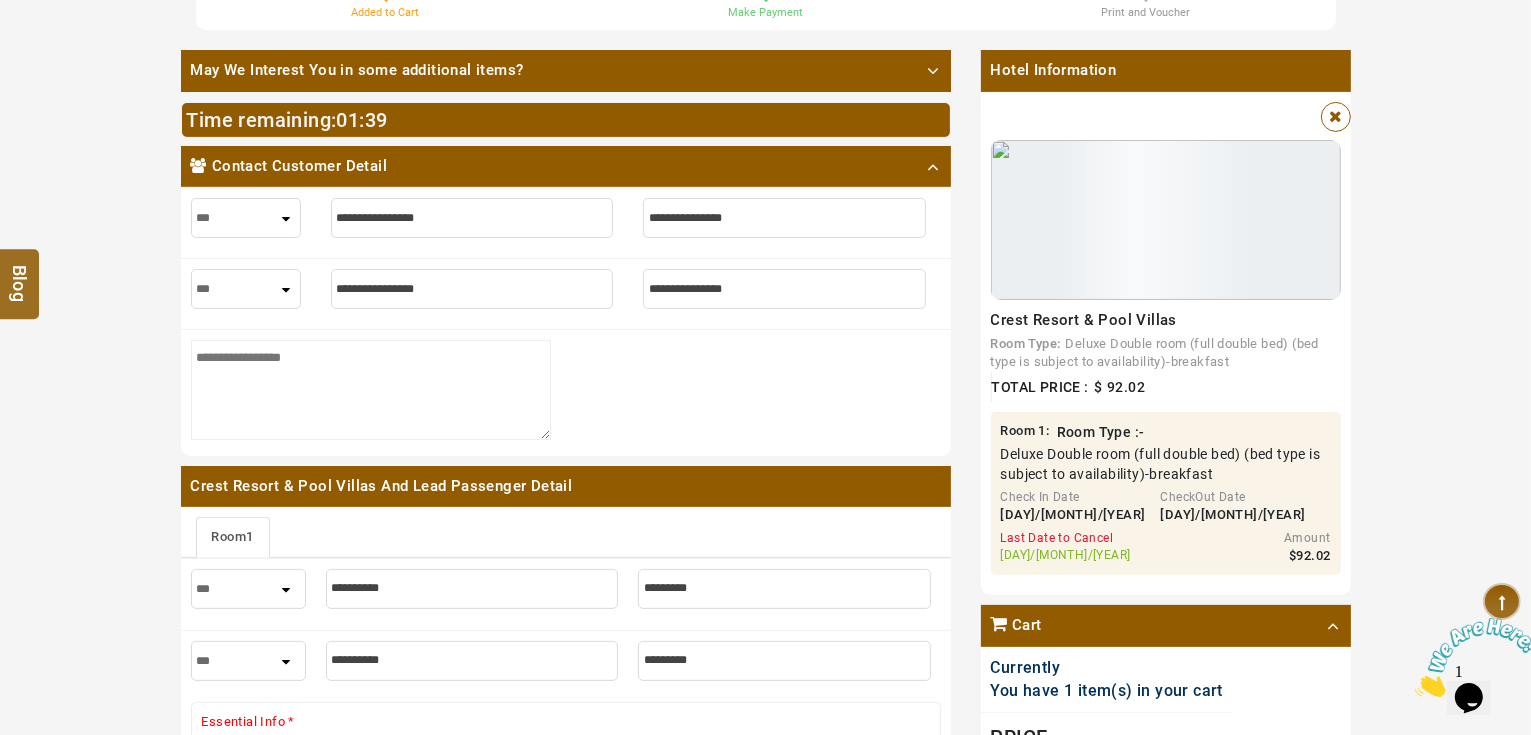 type on "*" 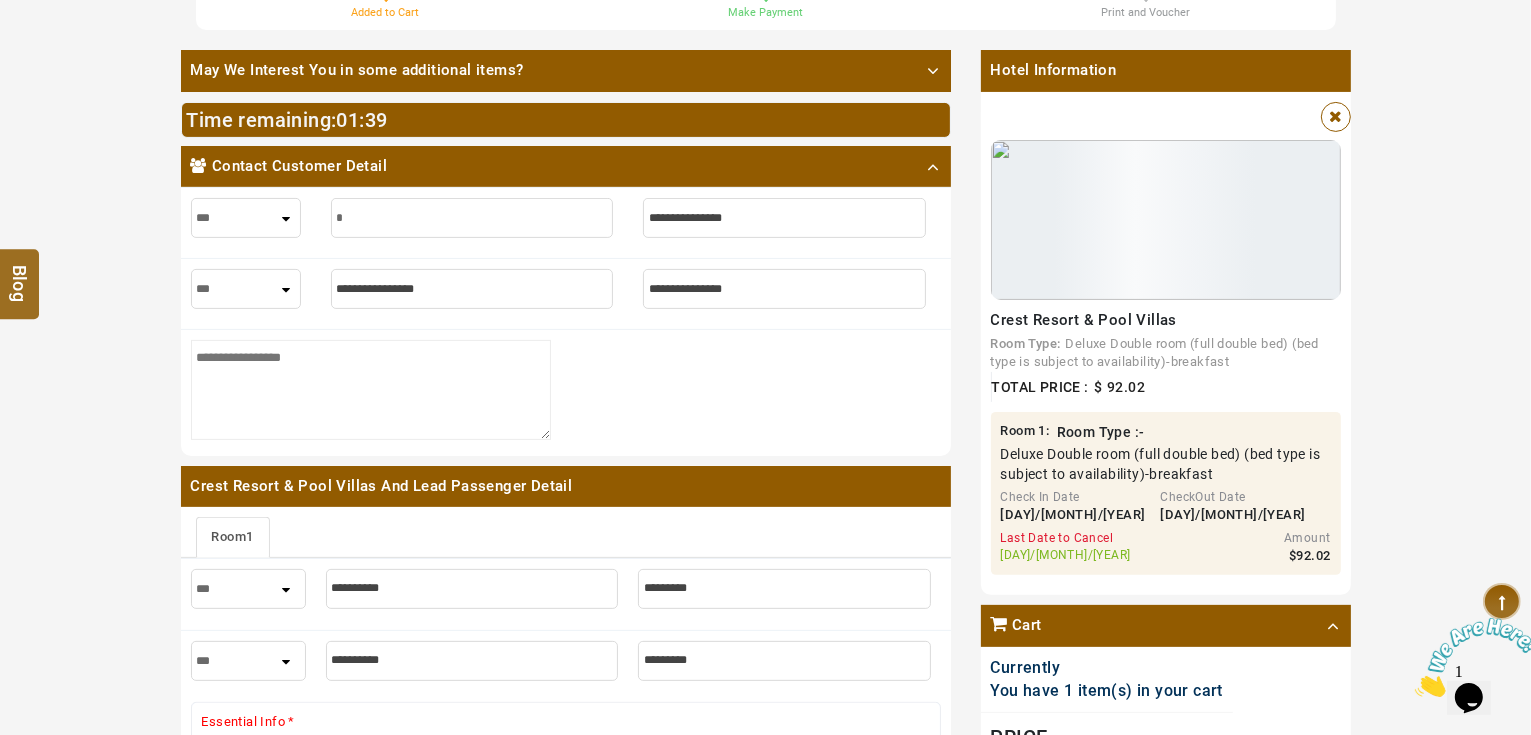 type on "*" 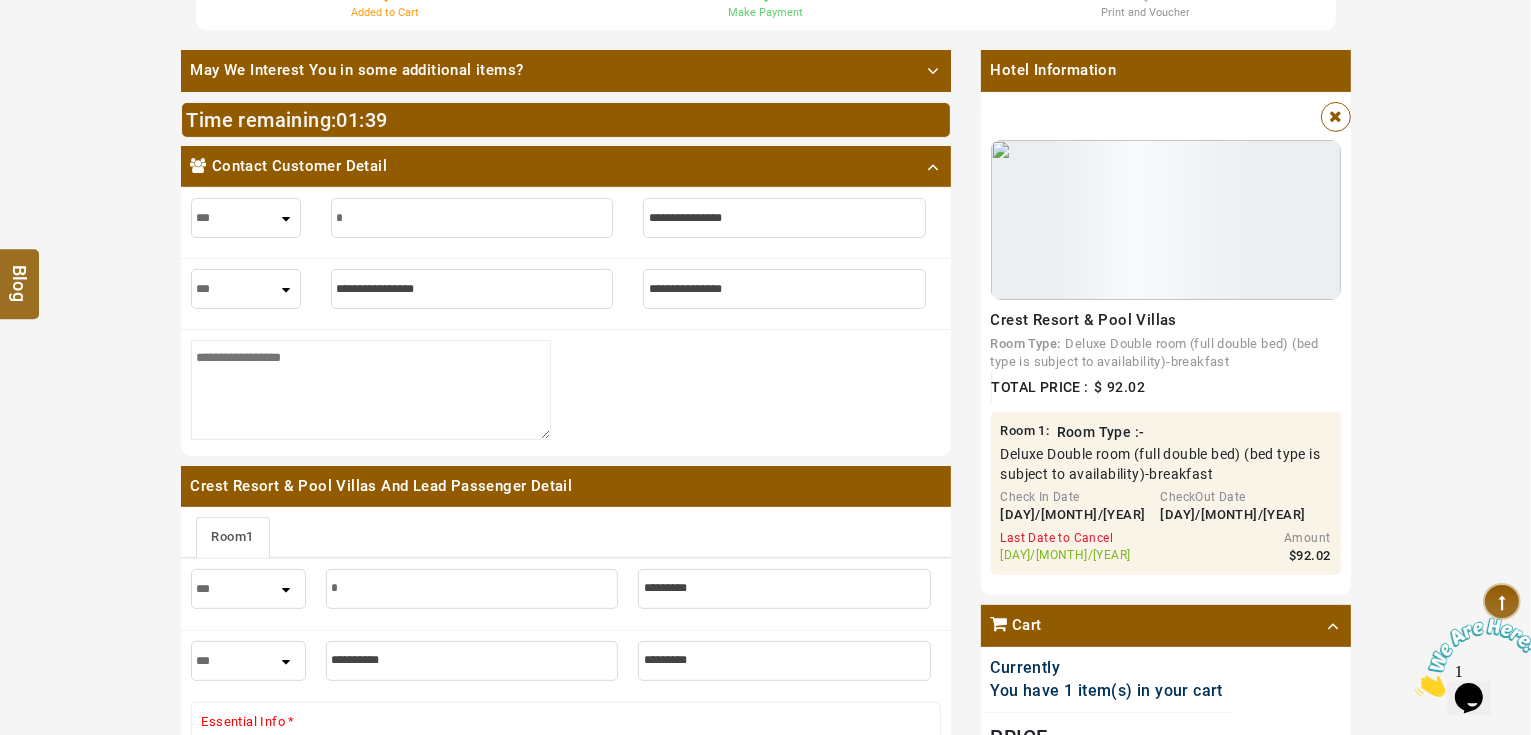 type on "**" 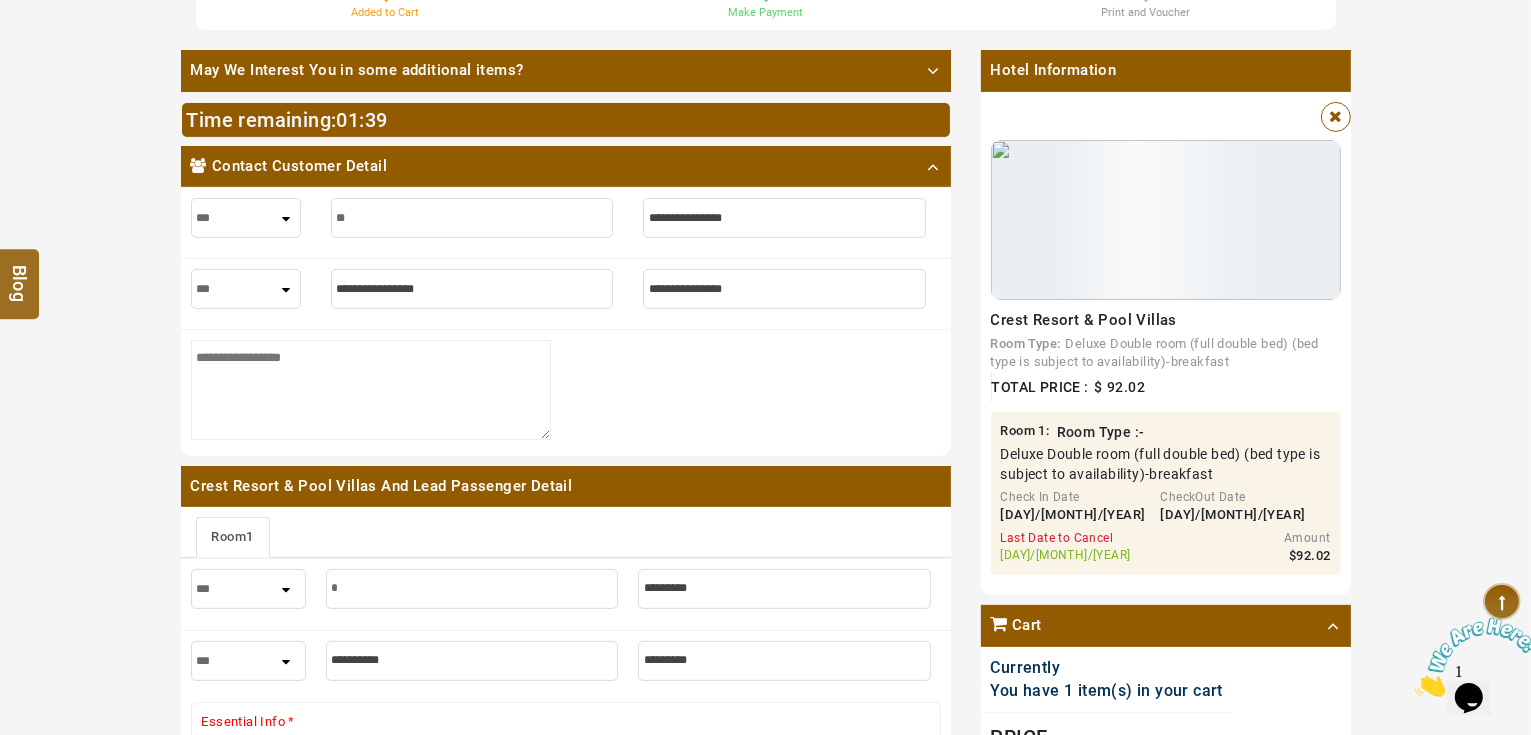 type on "**" 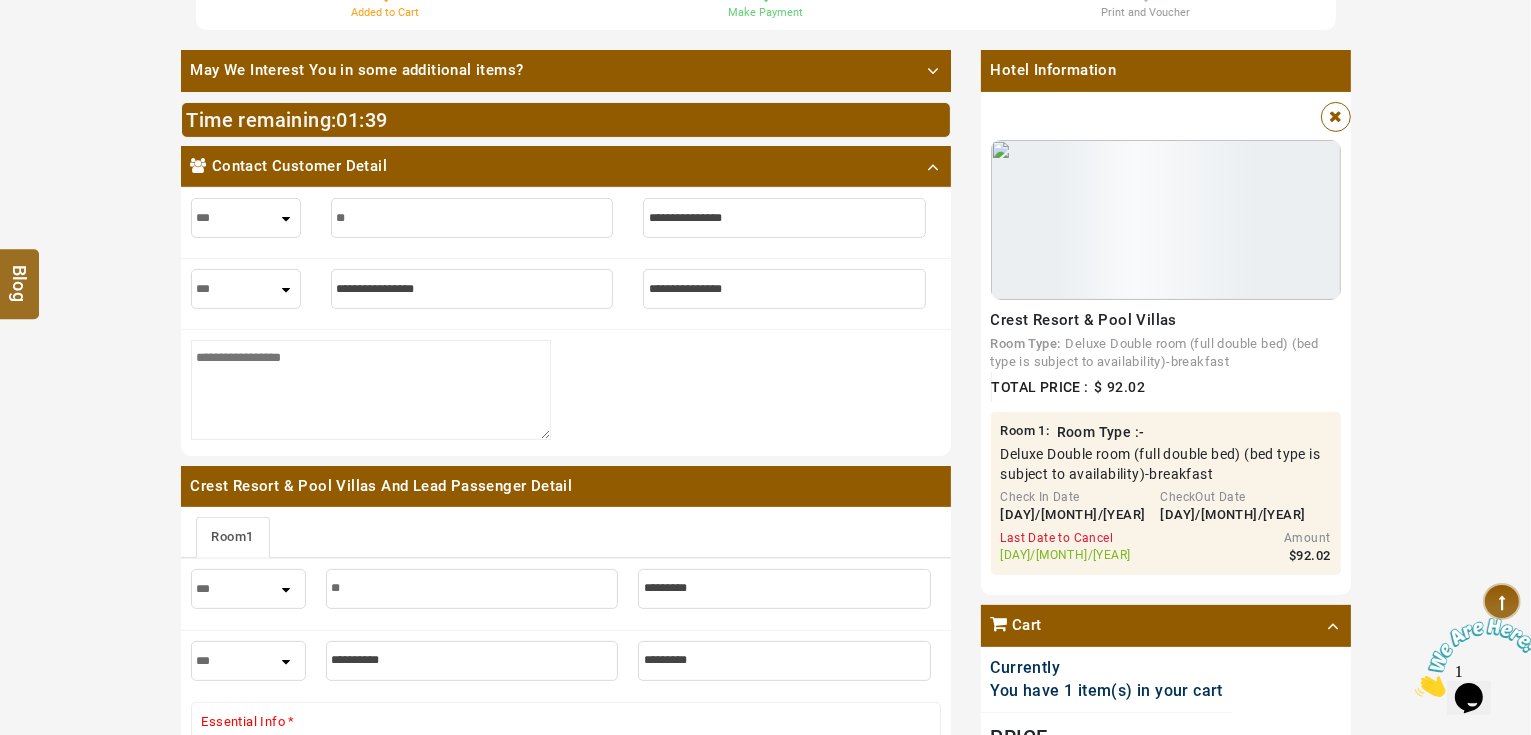type on "***" 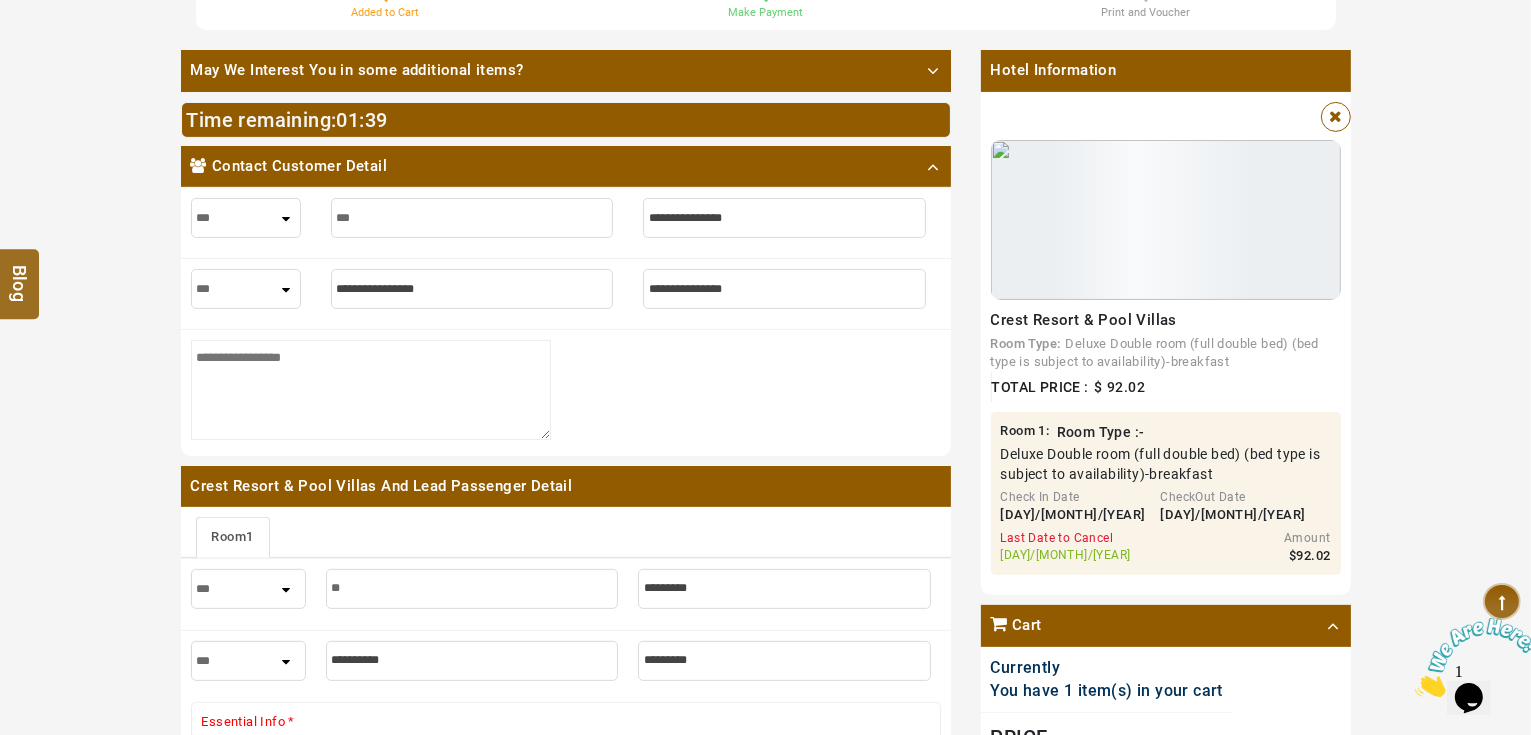 type on "***" 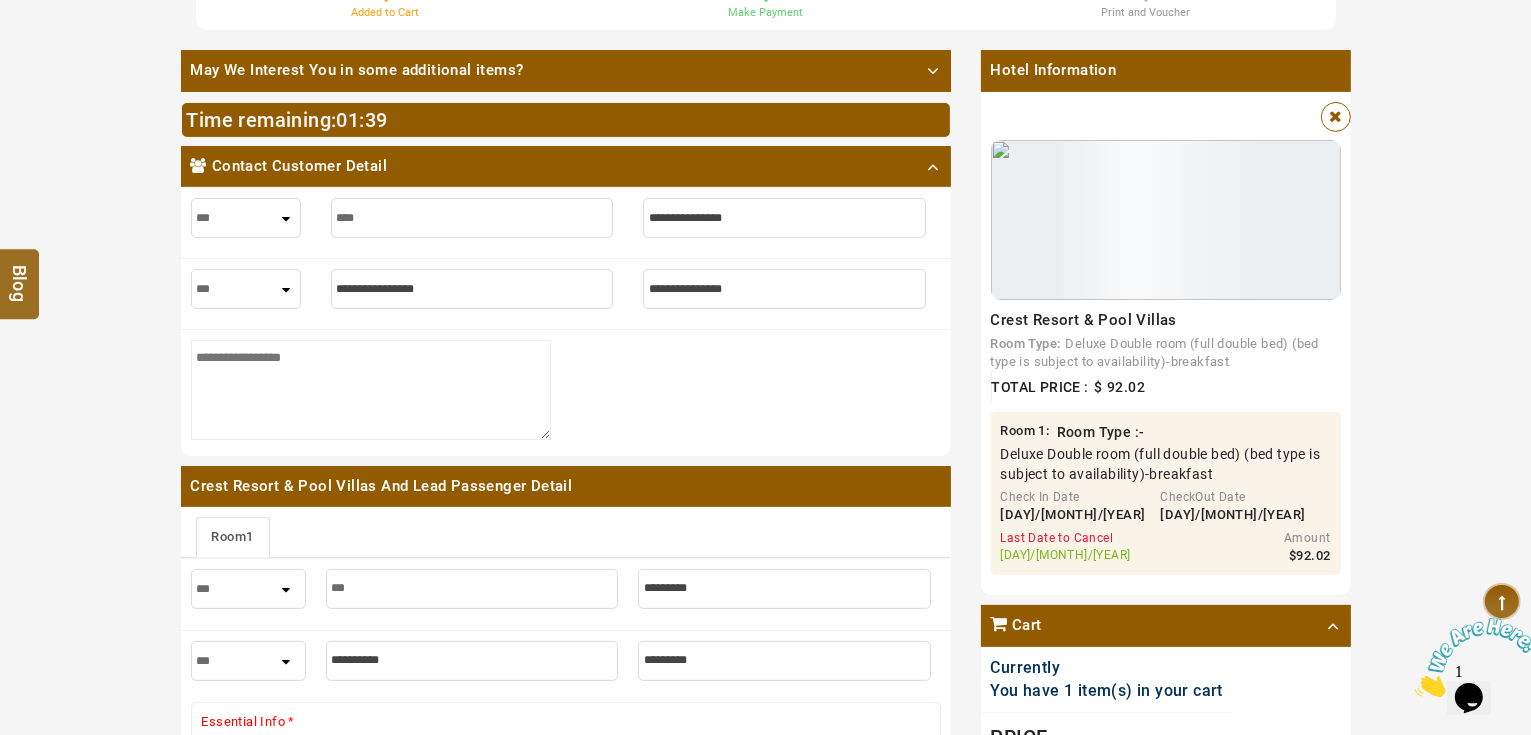 type on "*****" 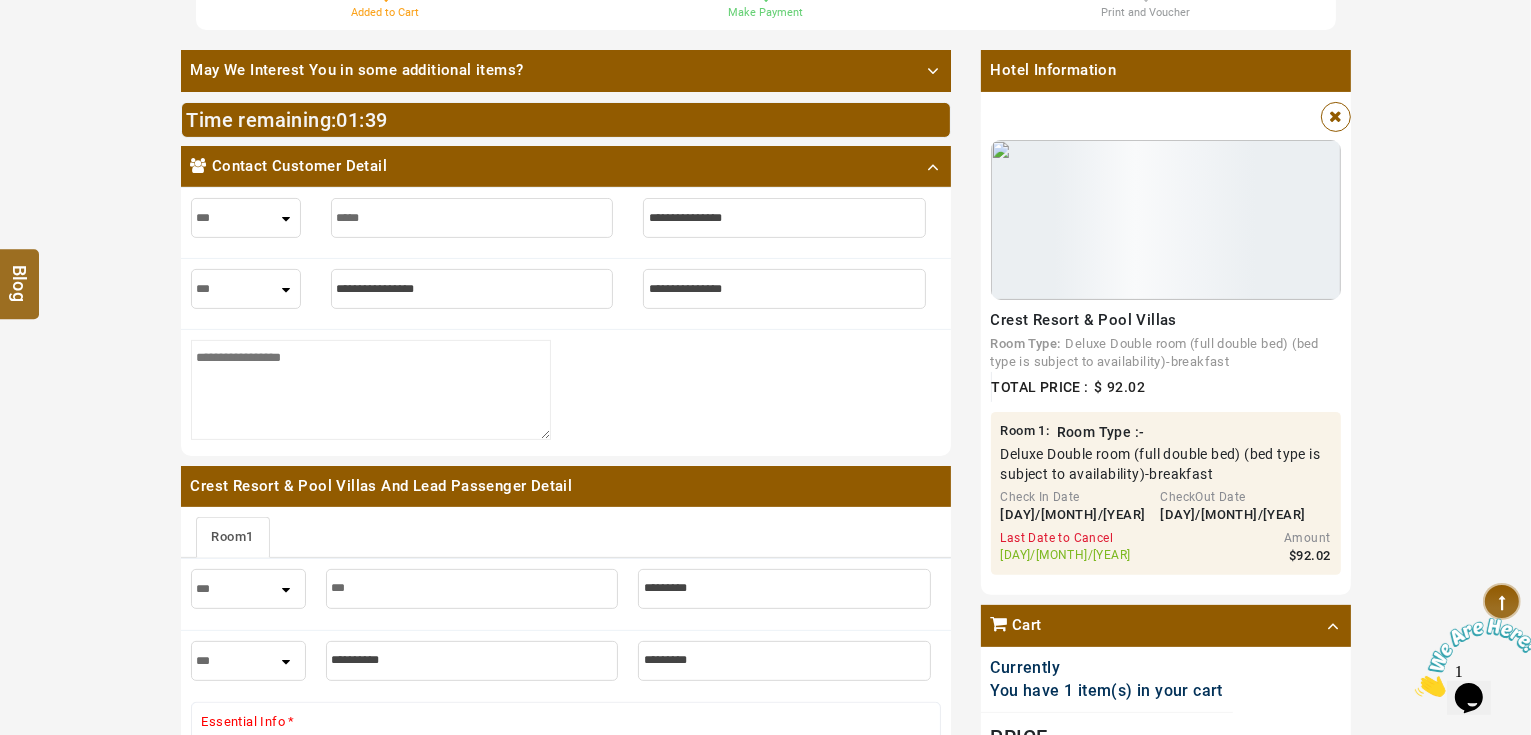 type on "*****" 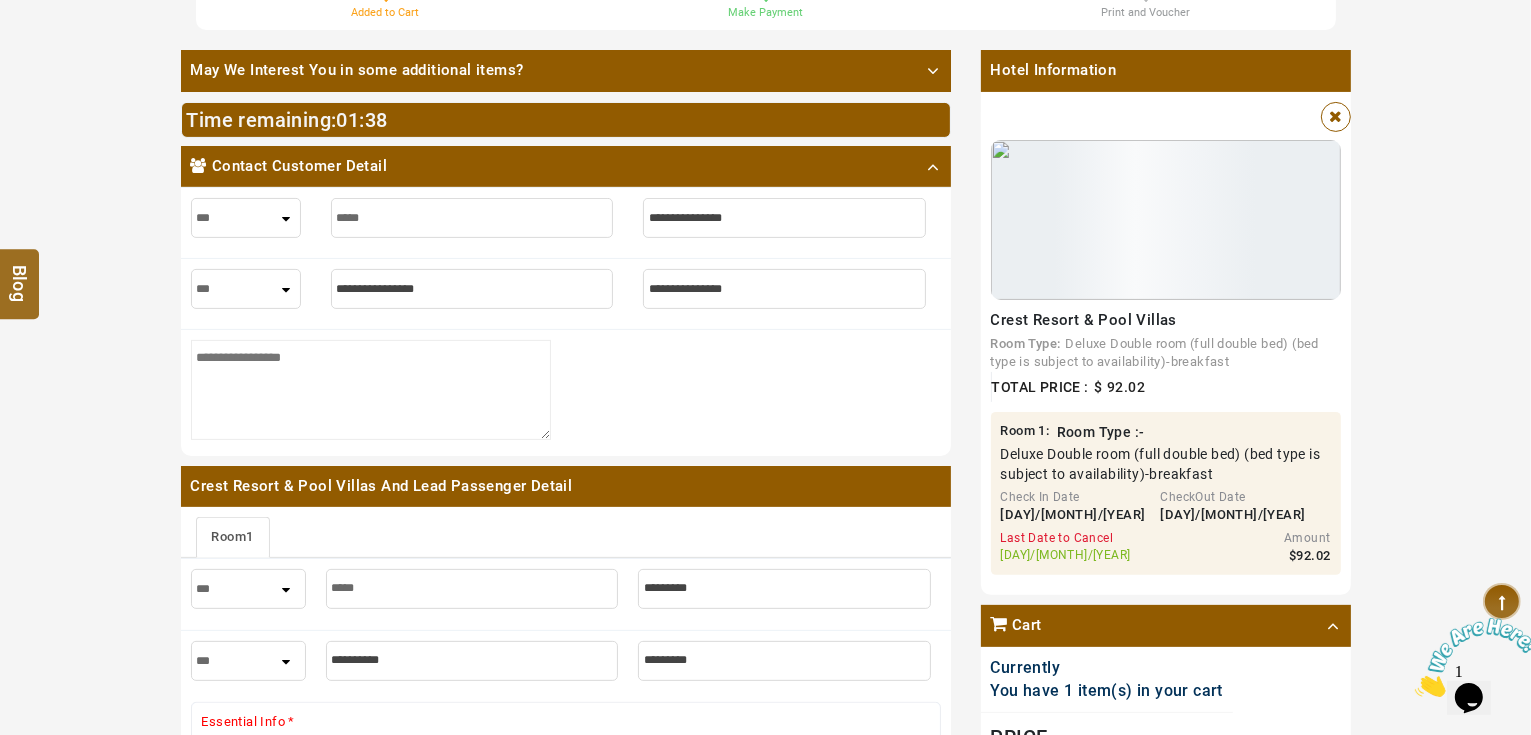 type on "*****" 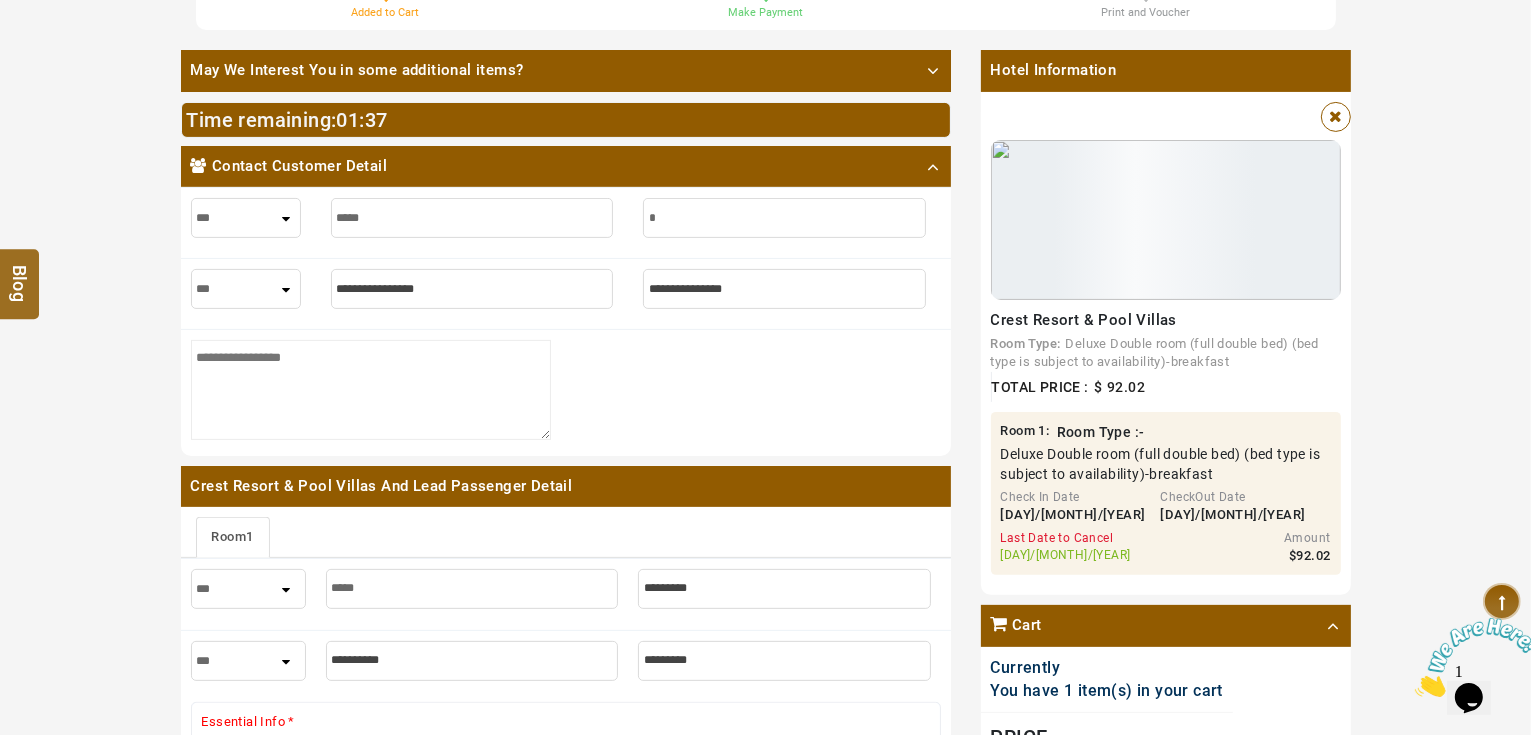 type on "*" 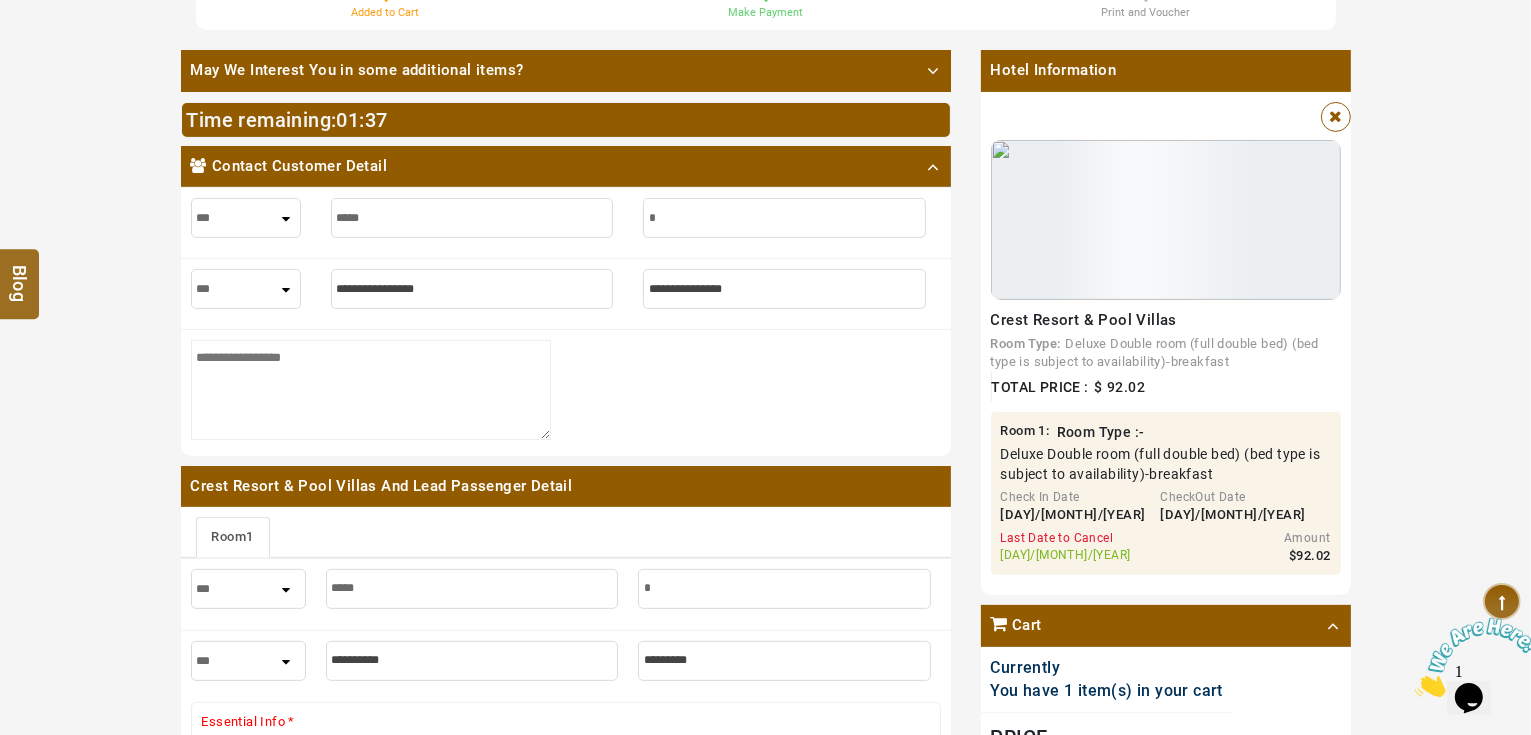 type on "**" 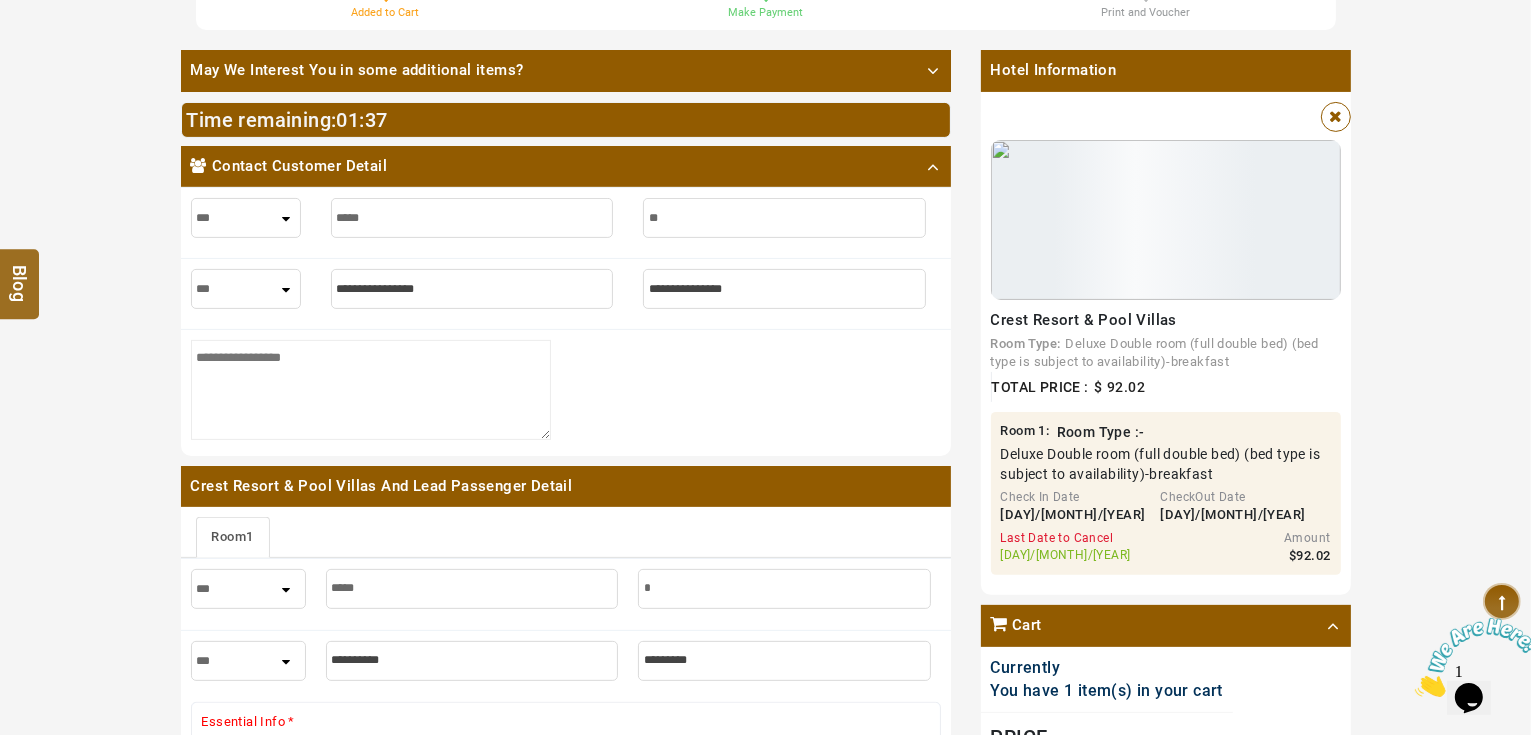 type on "**" 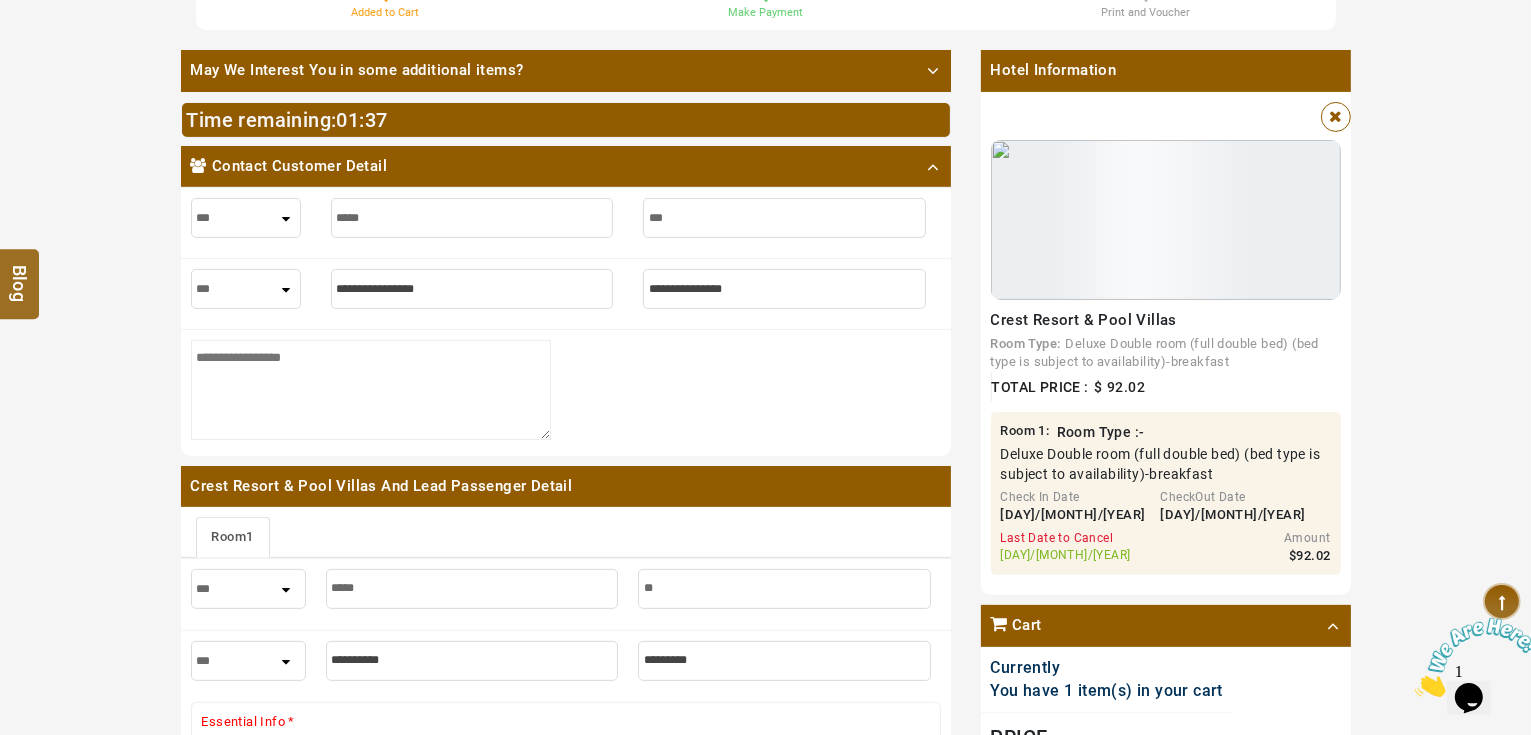 type on "****" 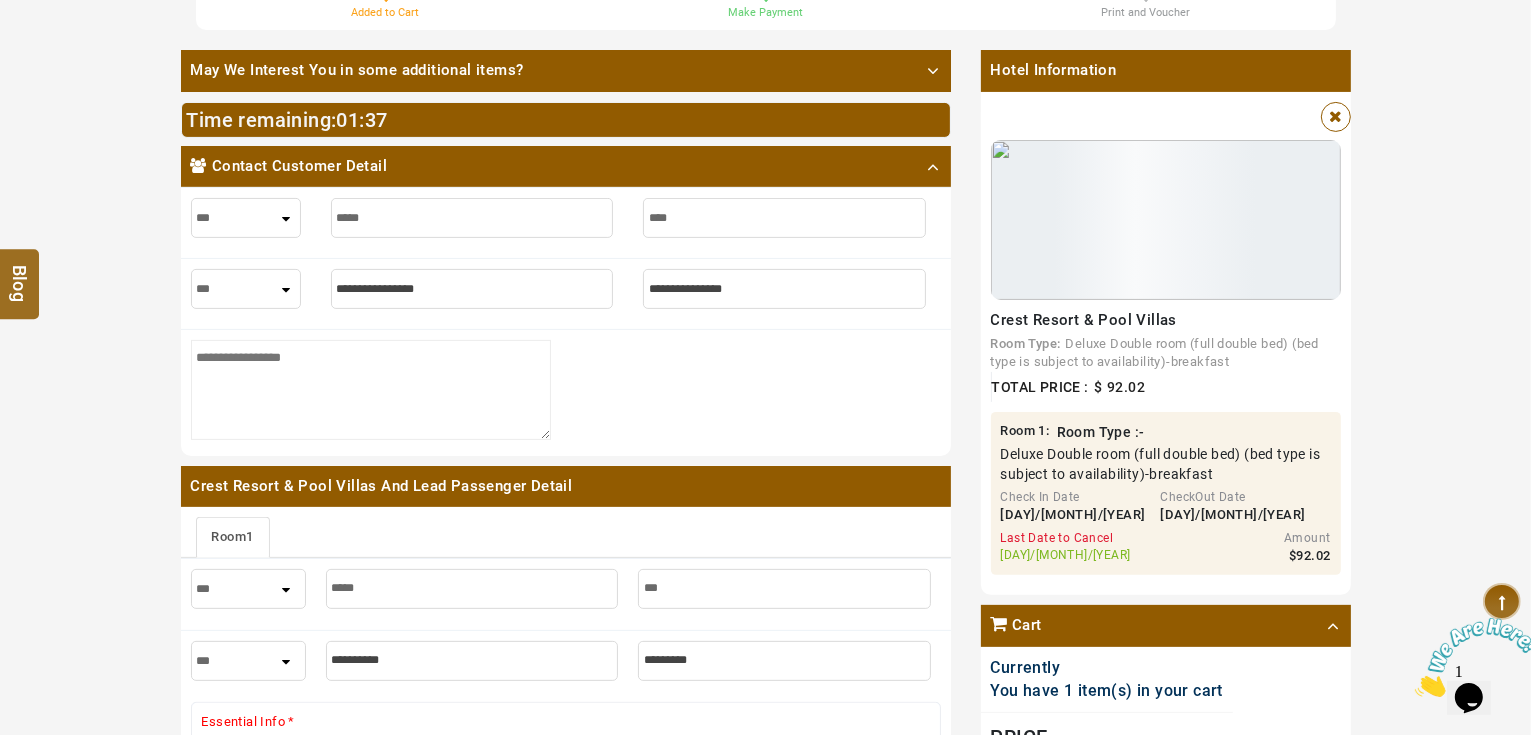 type on "****" 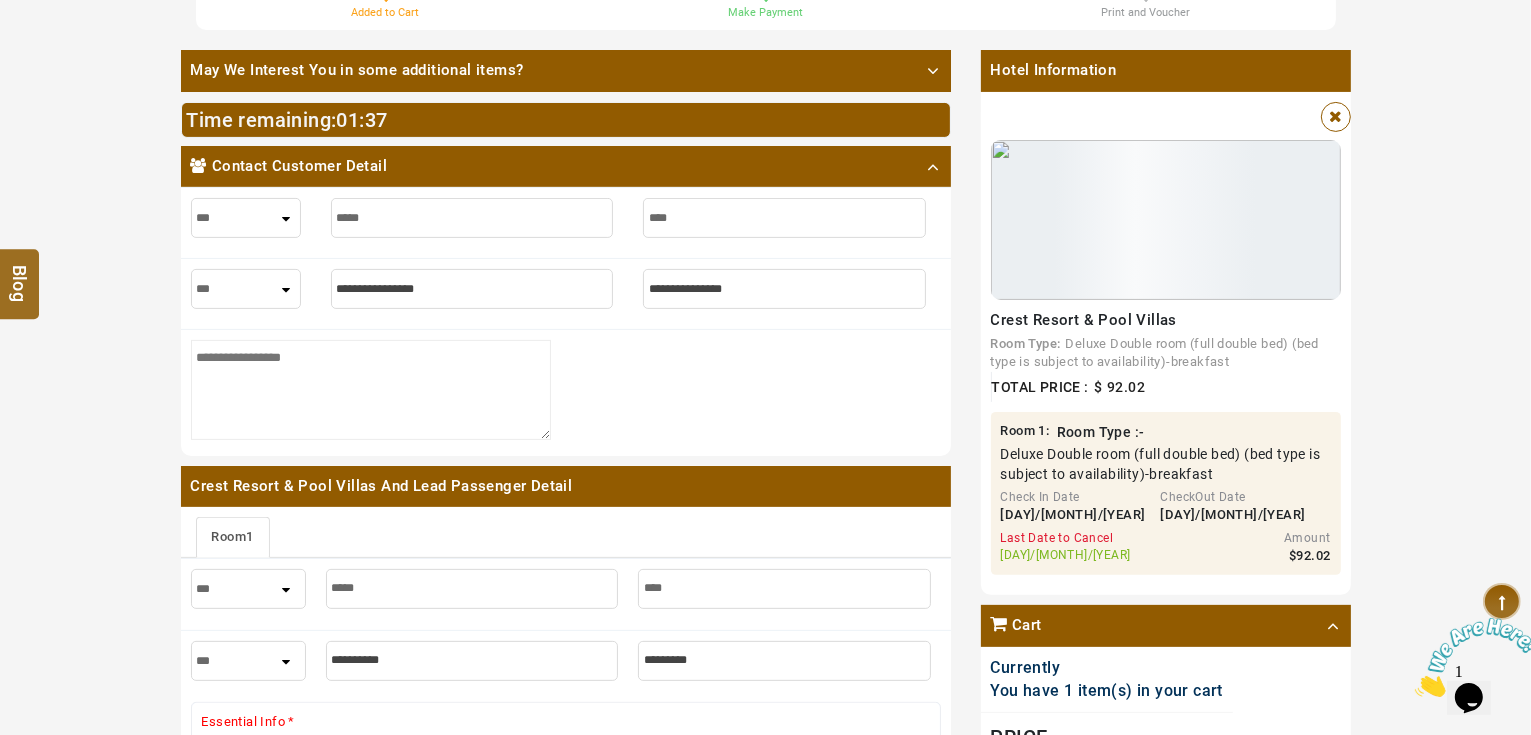 type on "*****" 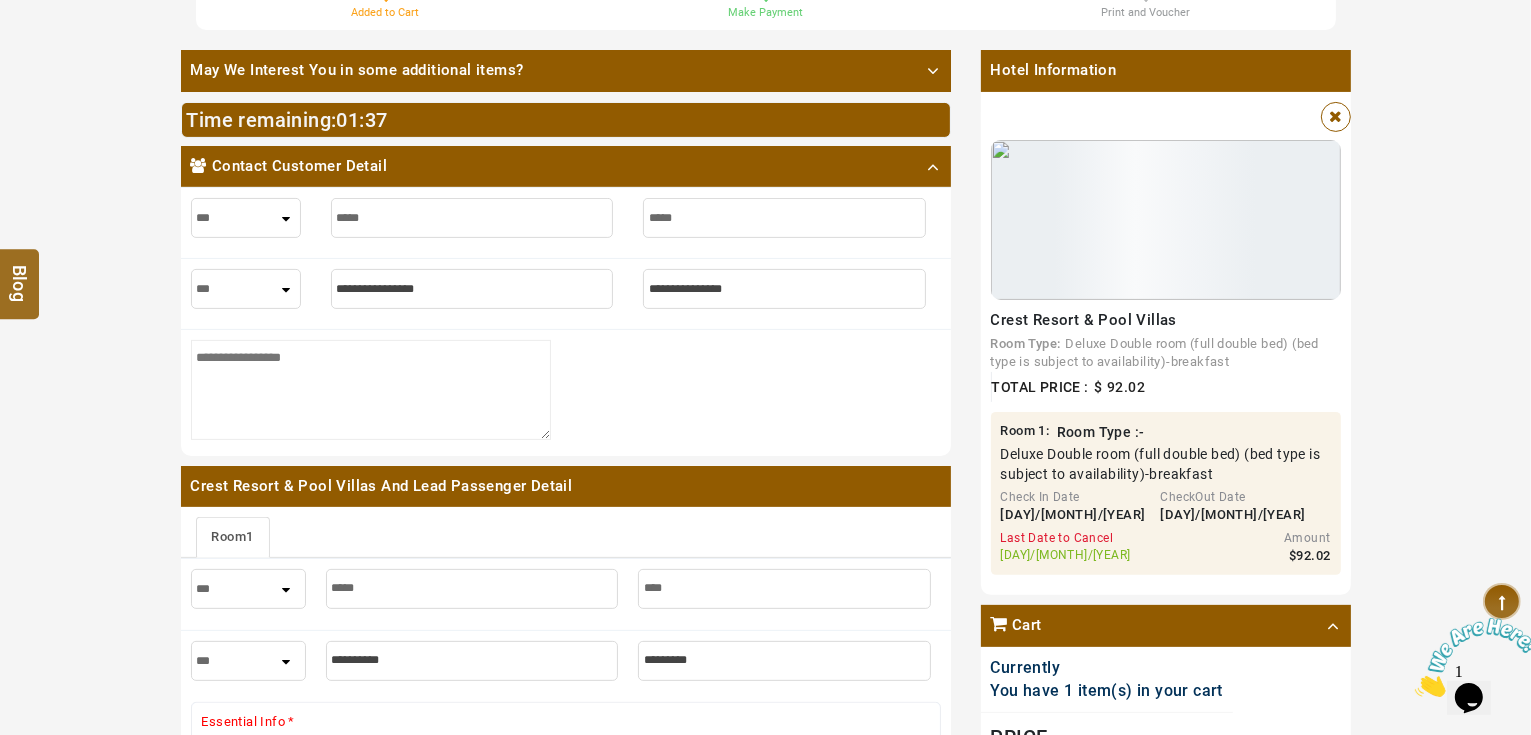 type on "*****" 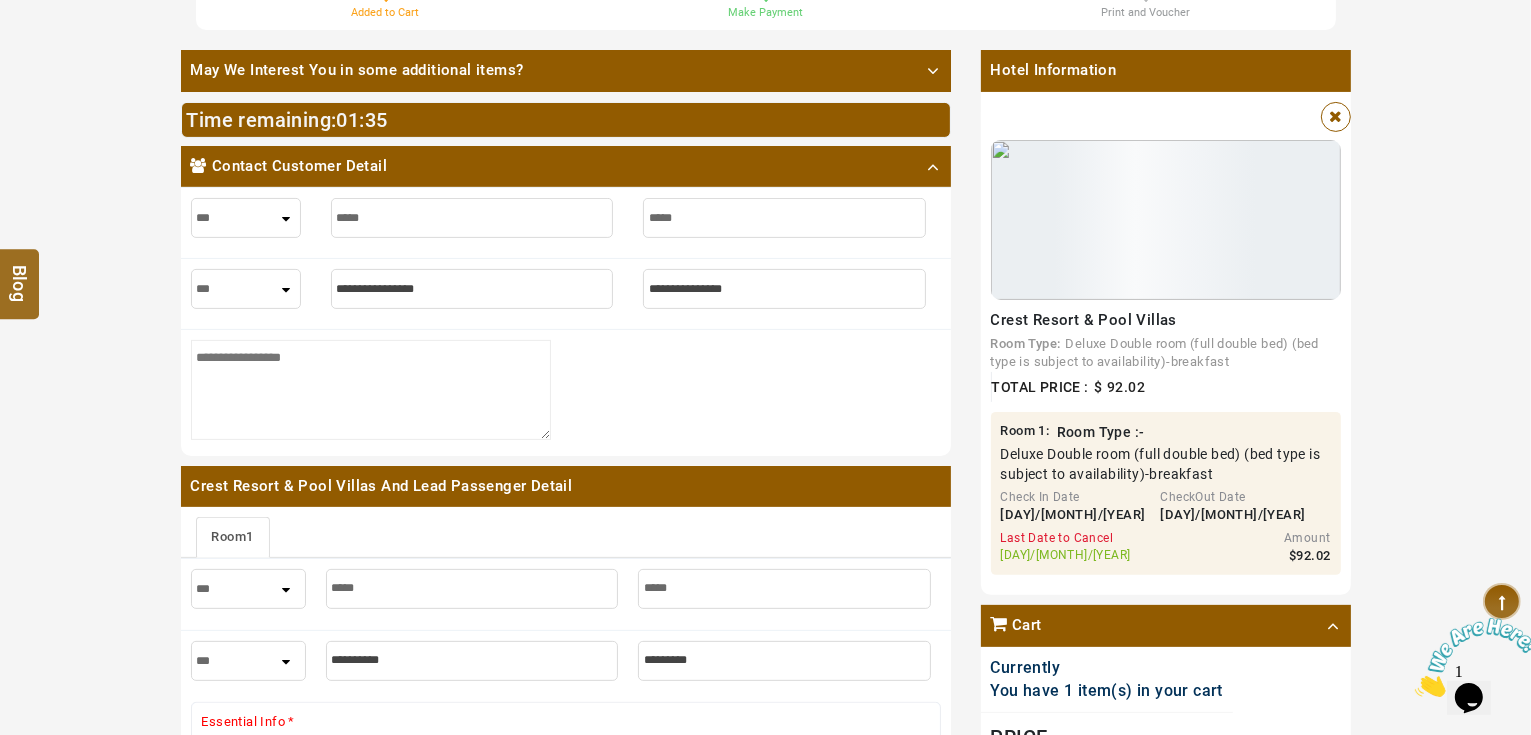 type on "*****" 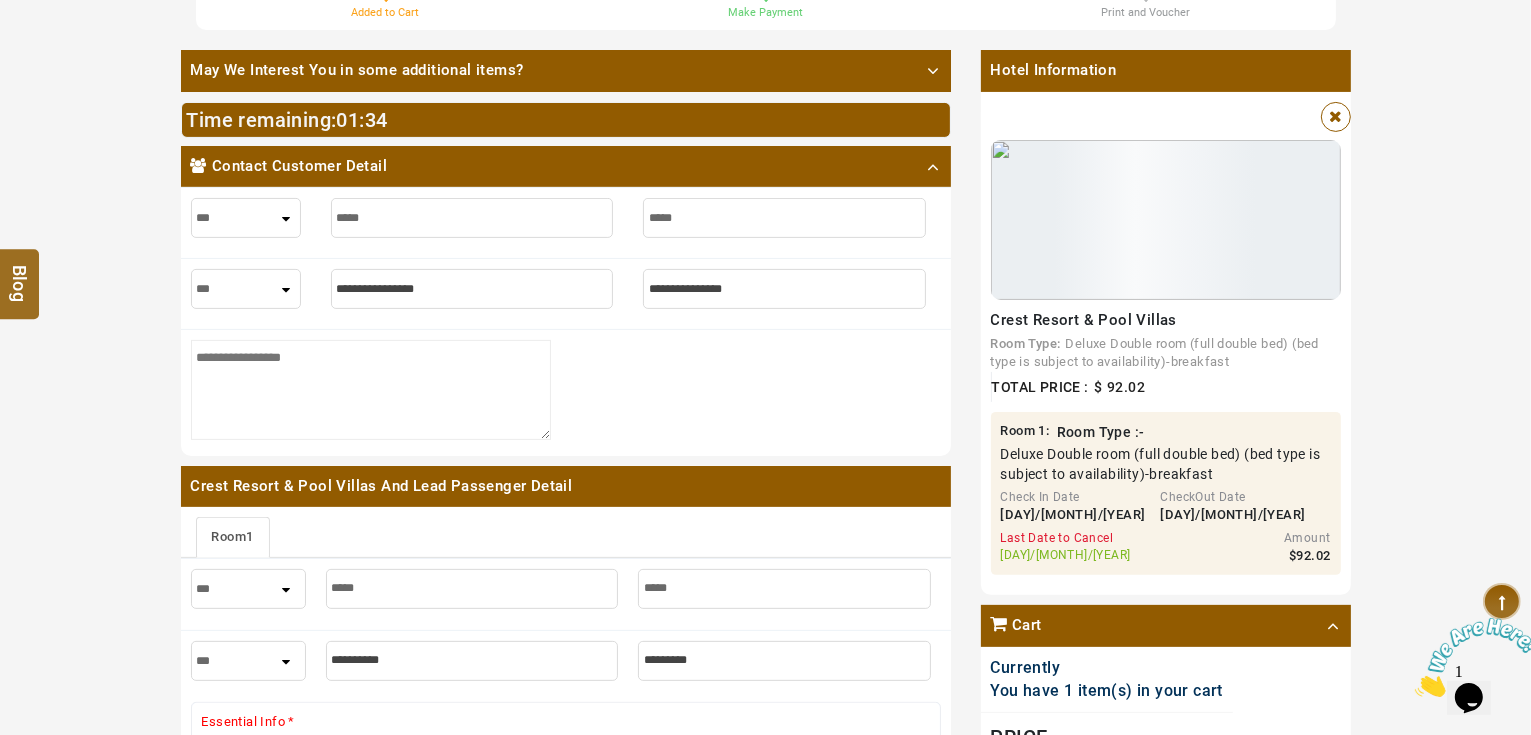 type on "*" 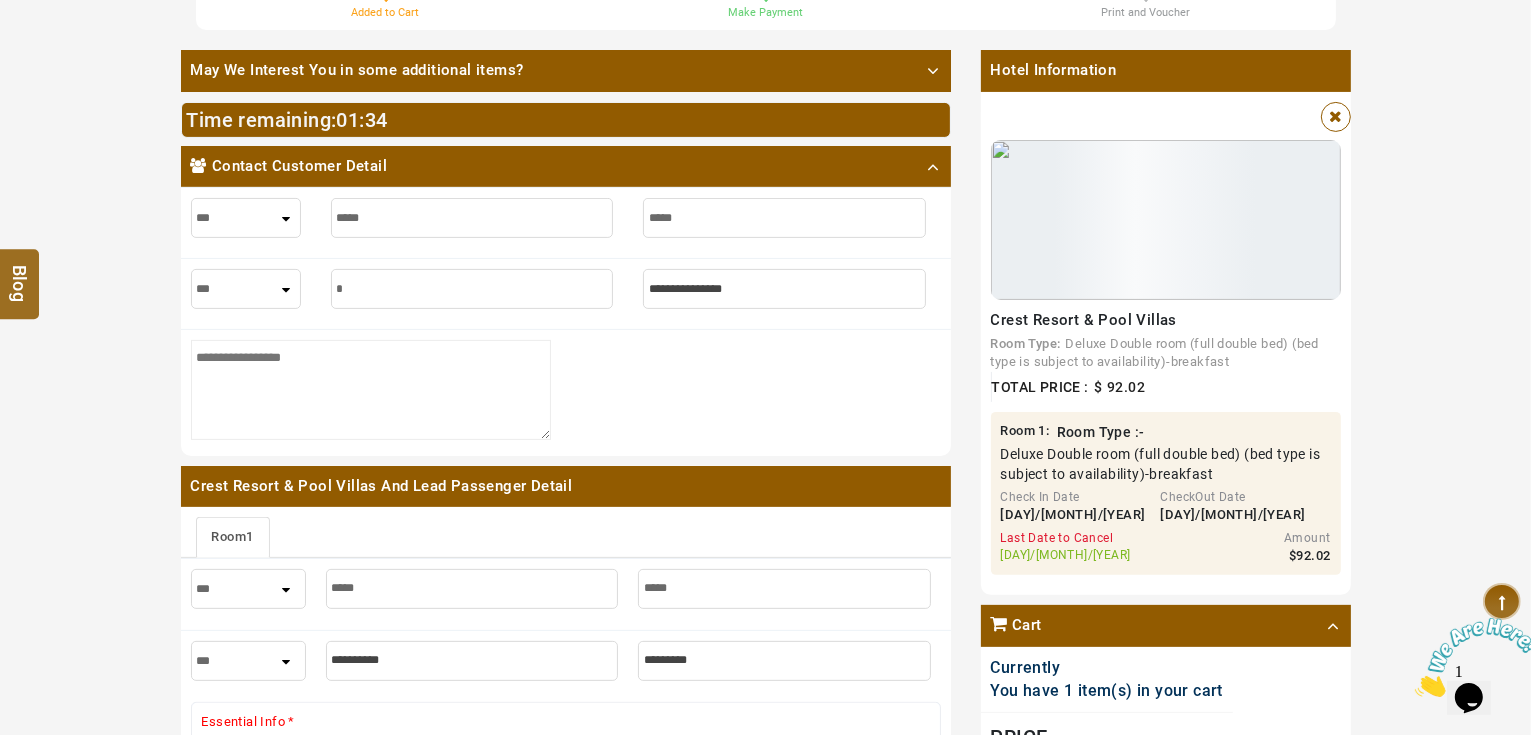 type on "*" 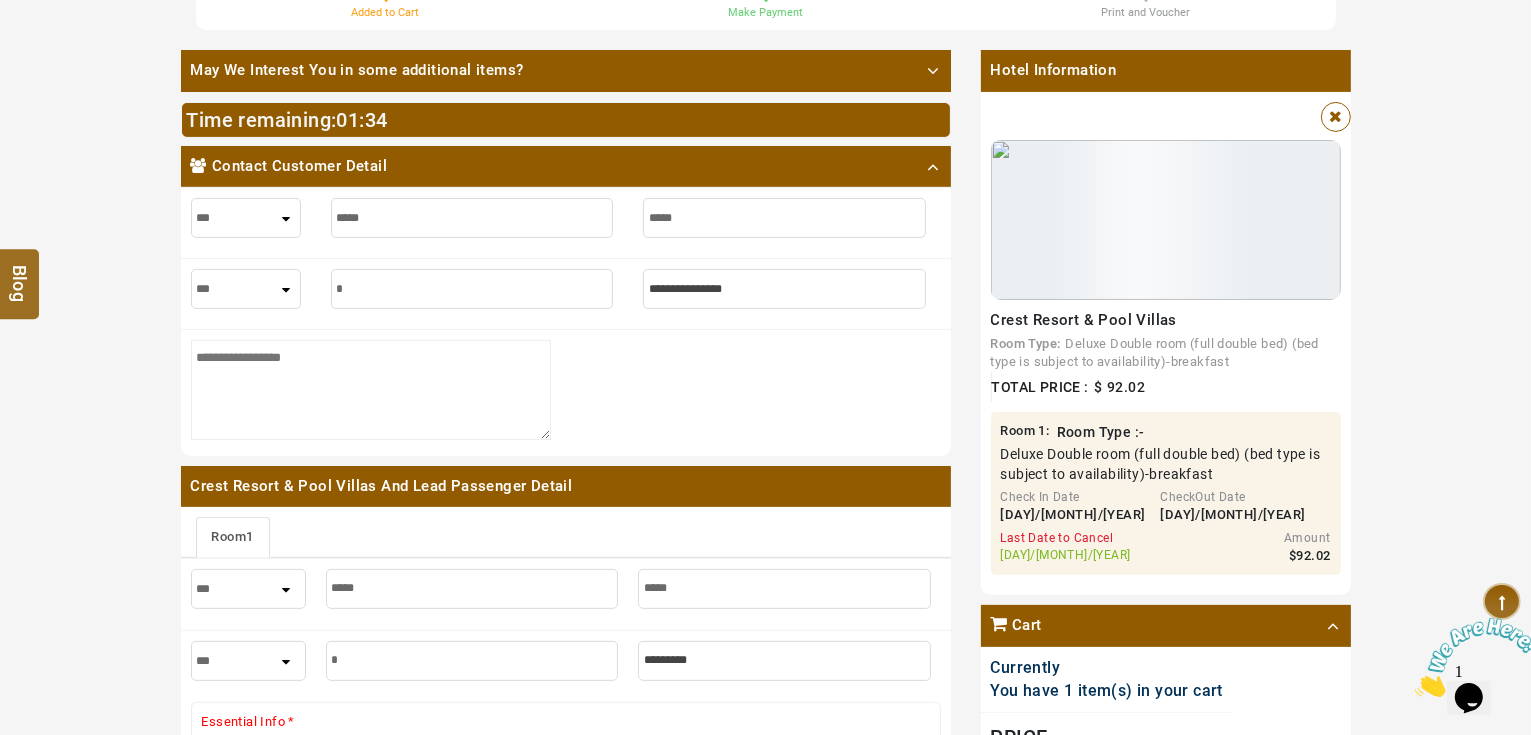 type on "**" 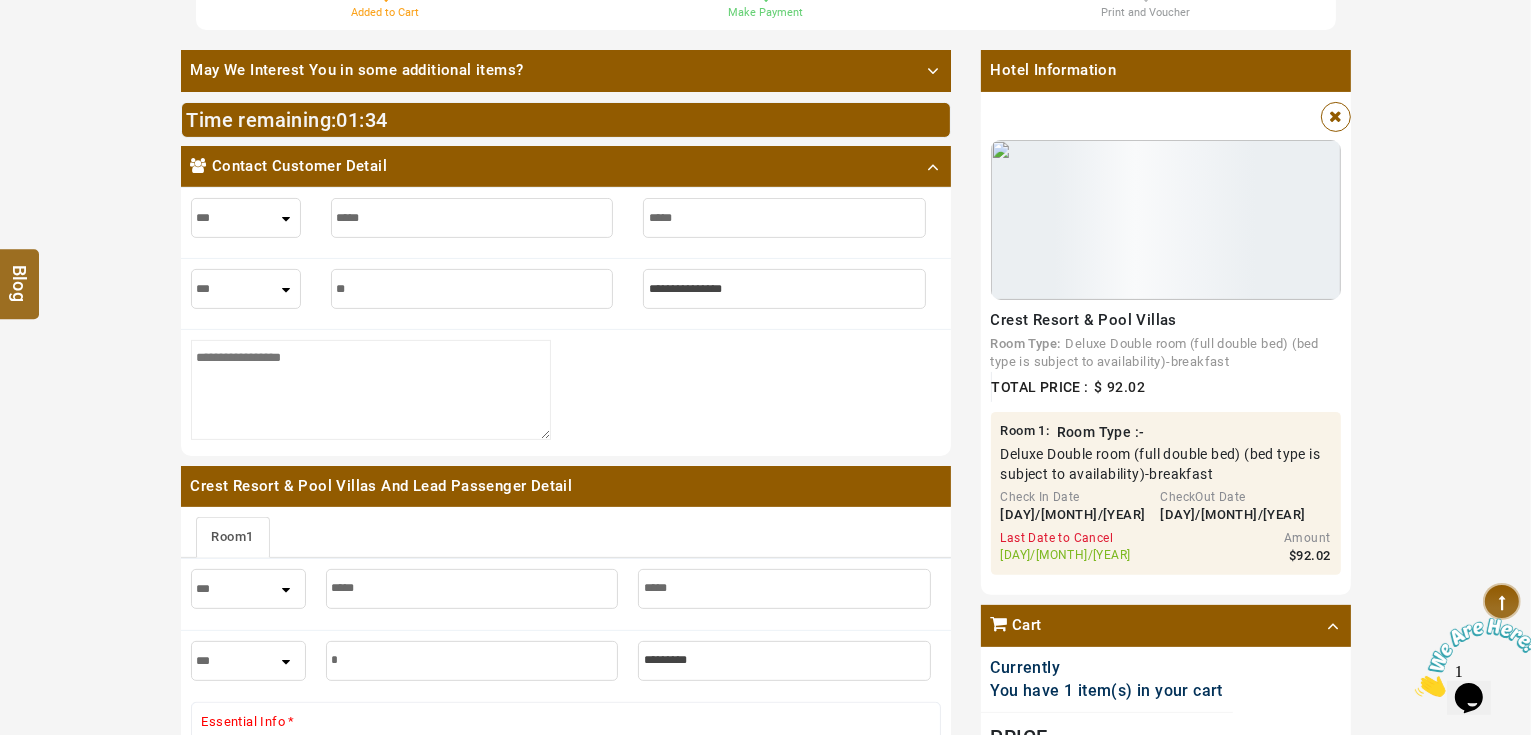 type on "**" 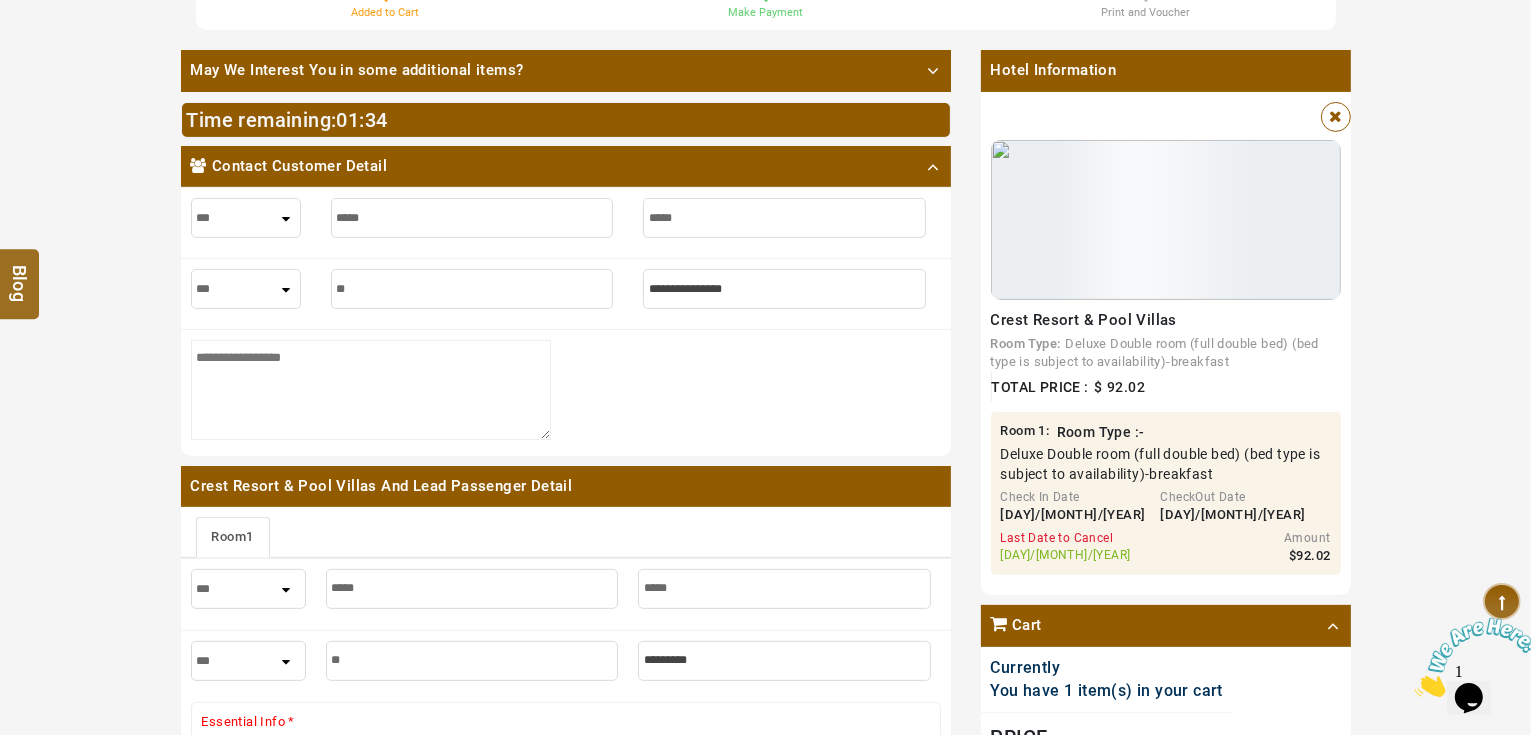 type on "***" 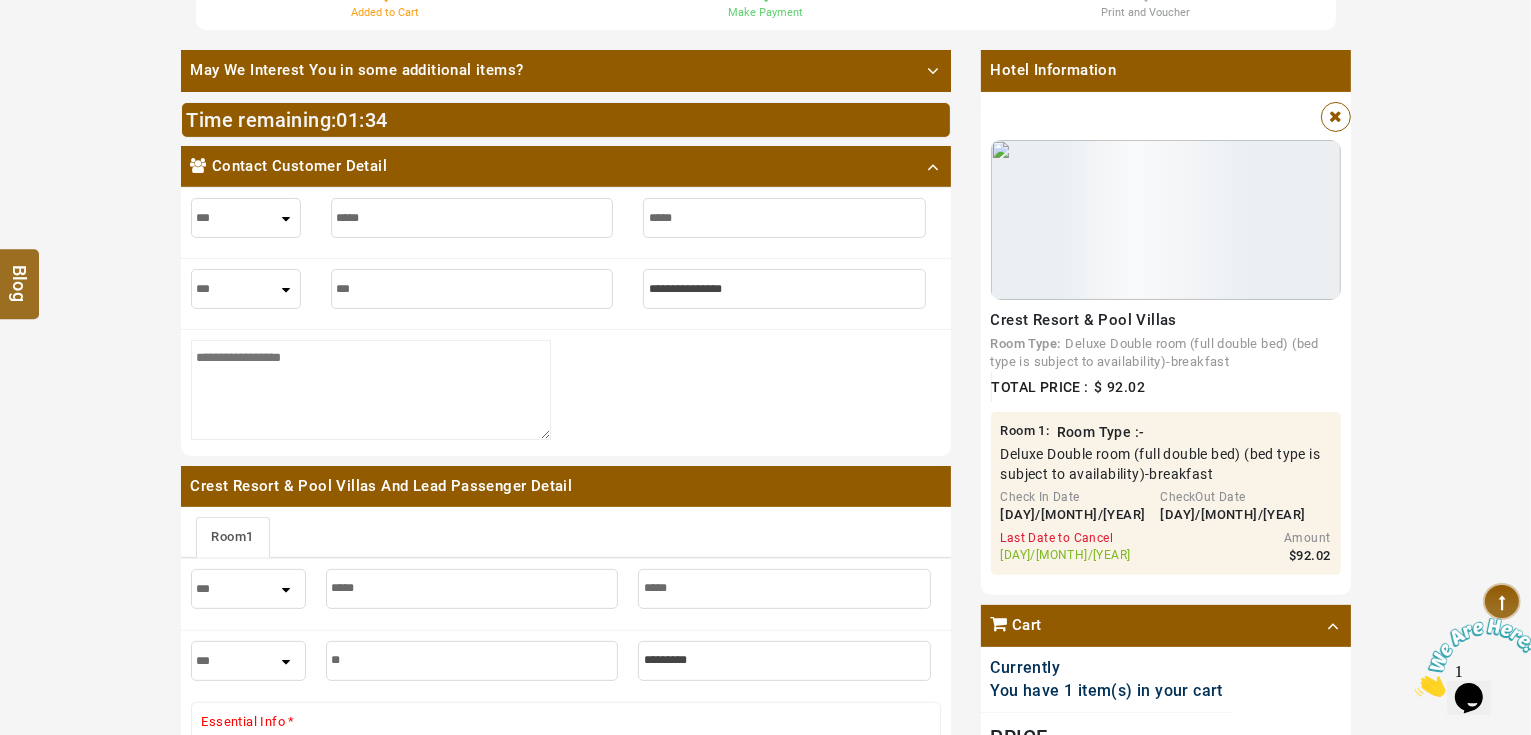 type on "***" 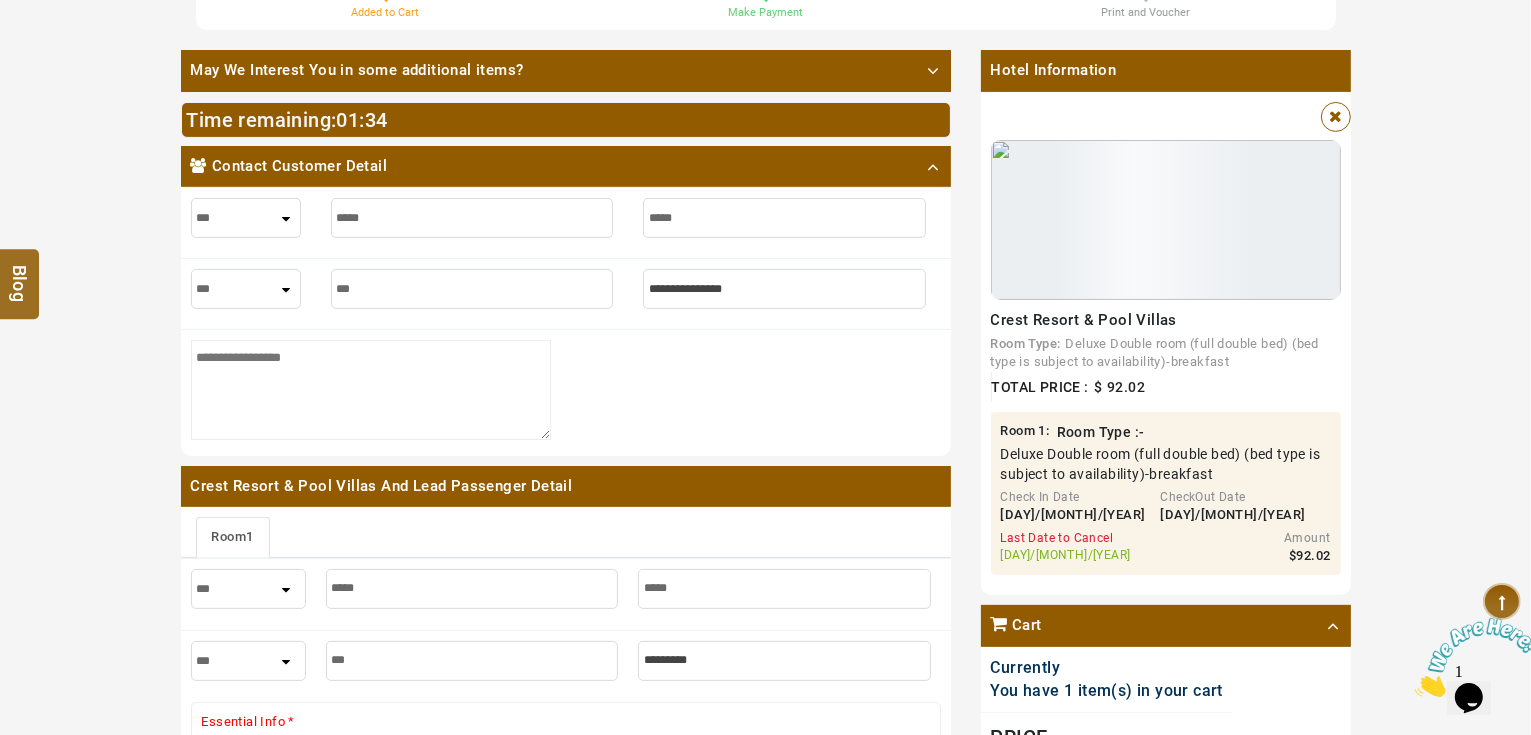 type on "****" 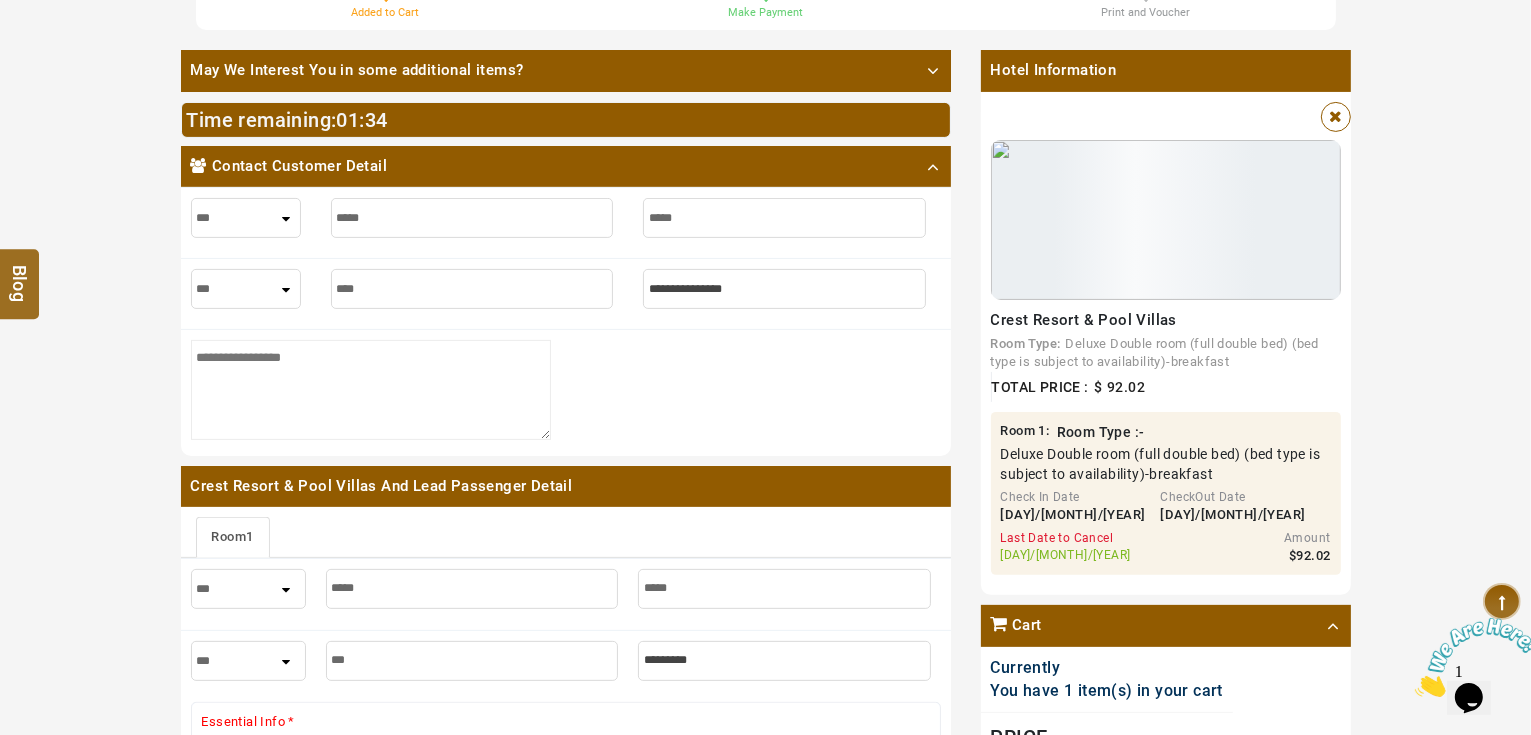 type on "****" 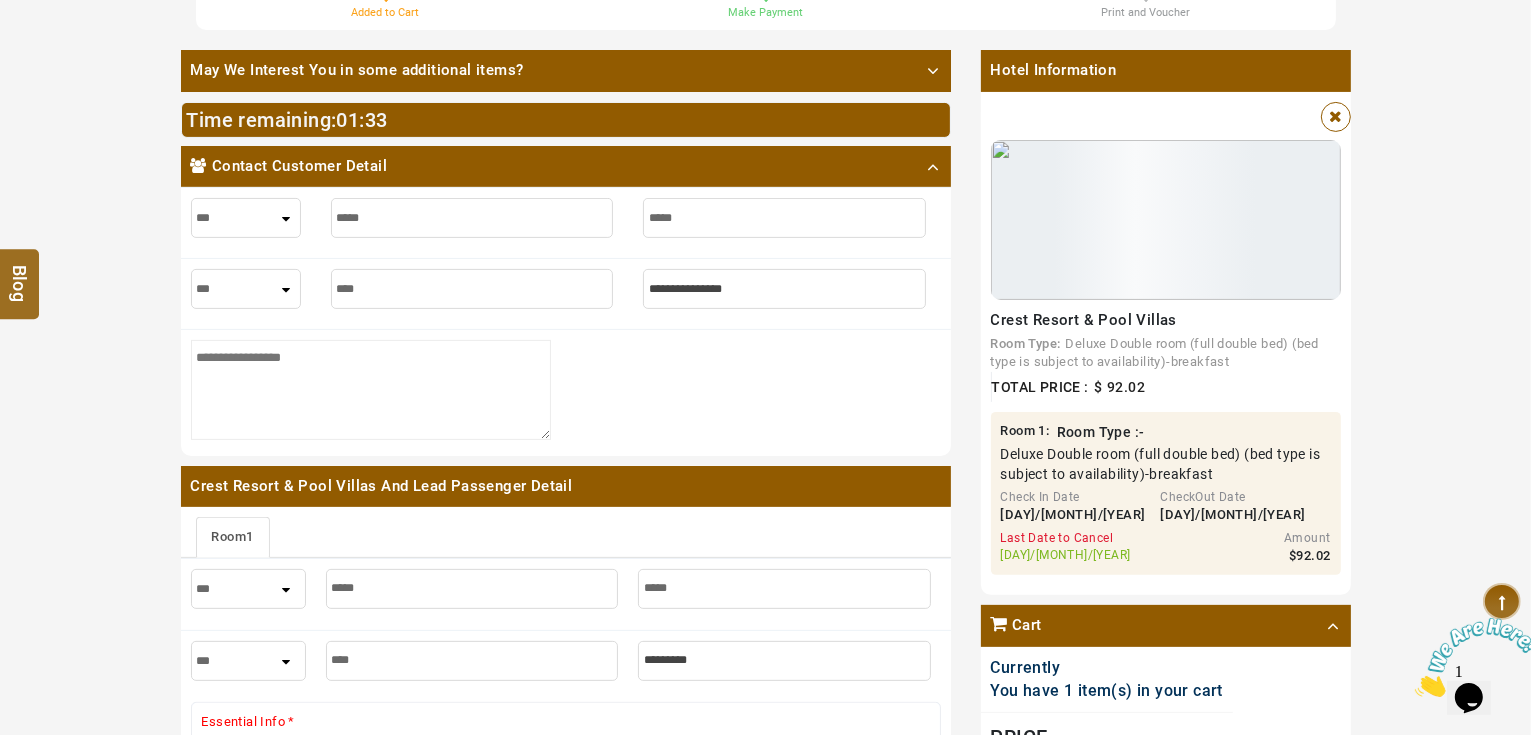 type on "****" 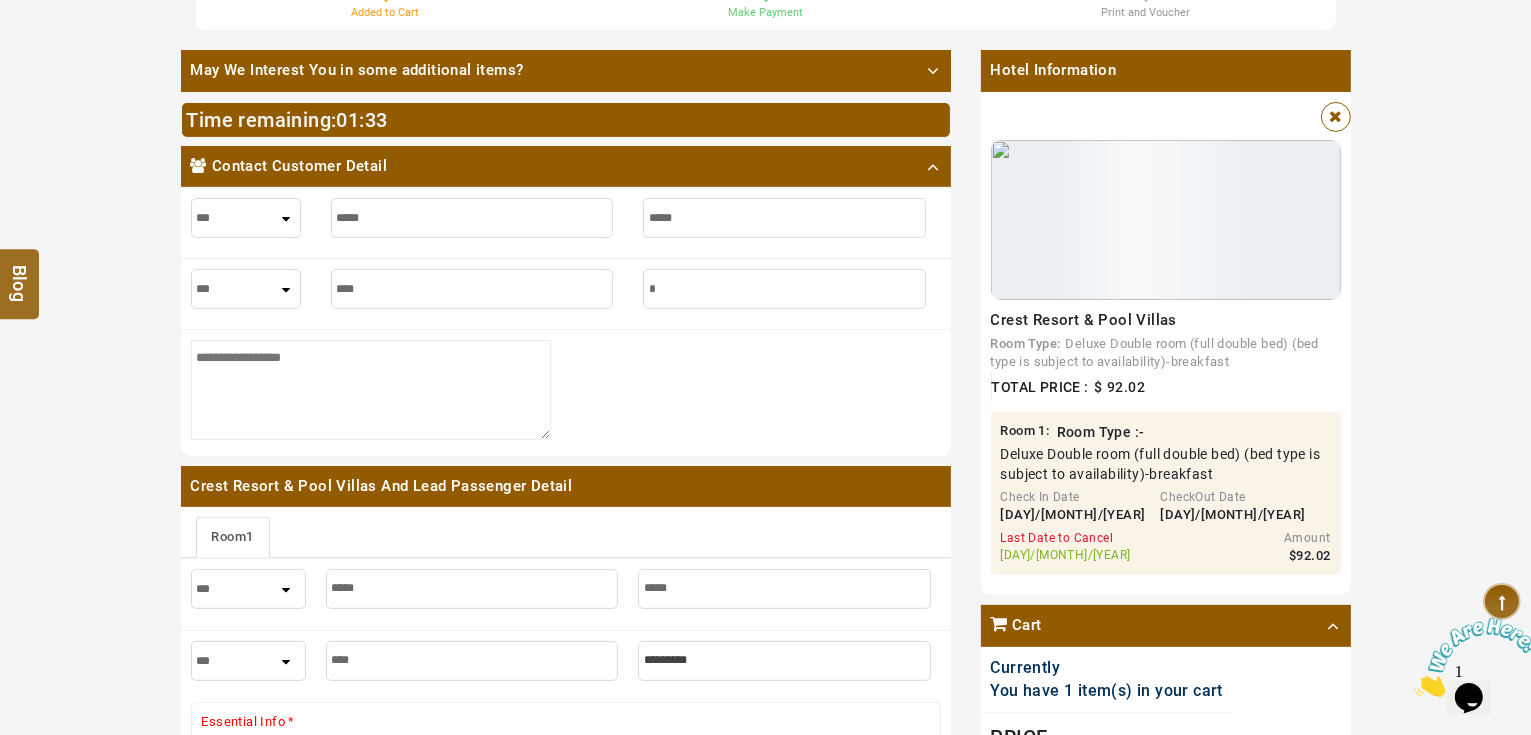 type on "*" 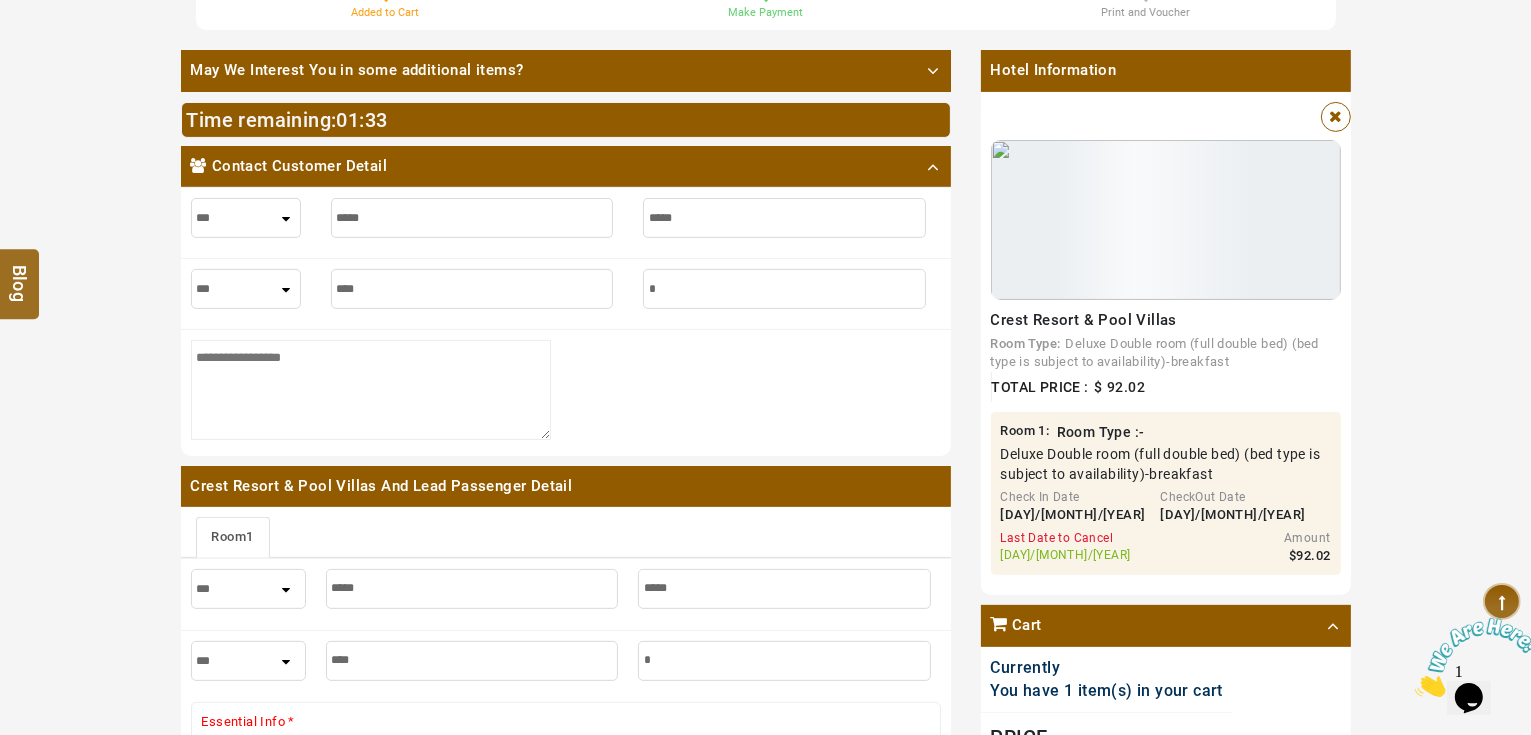 type on "**" 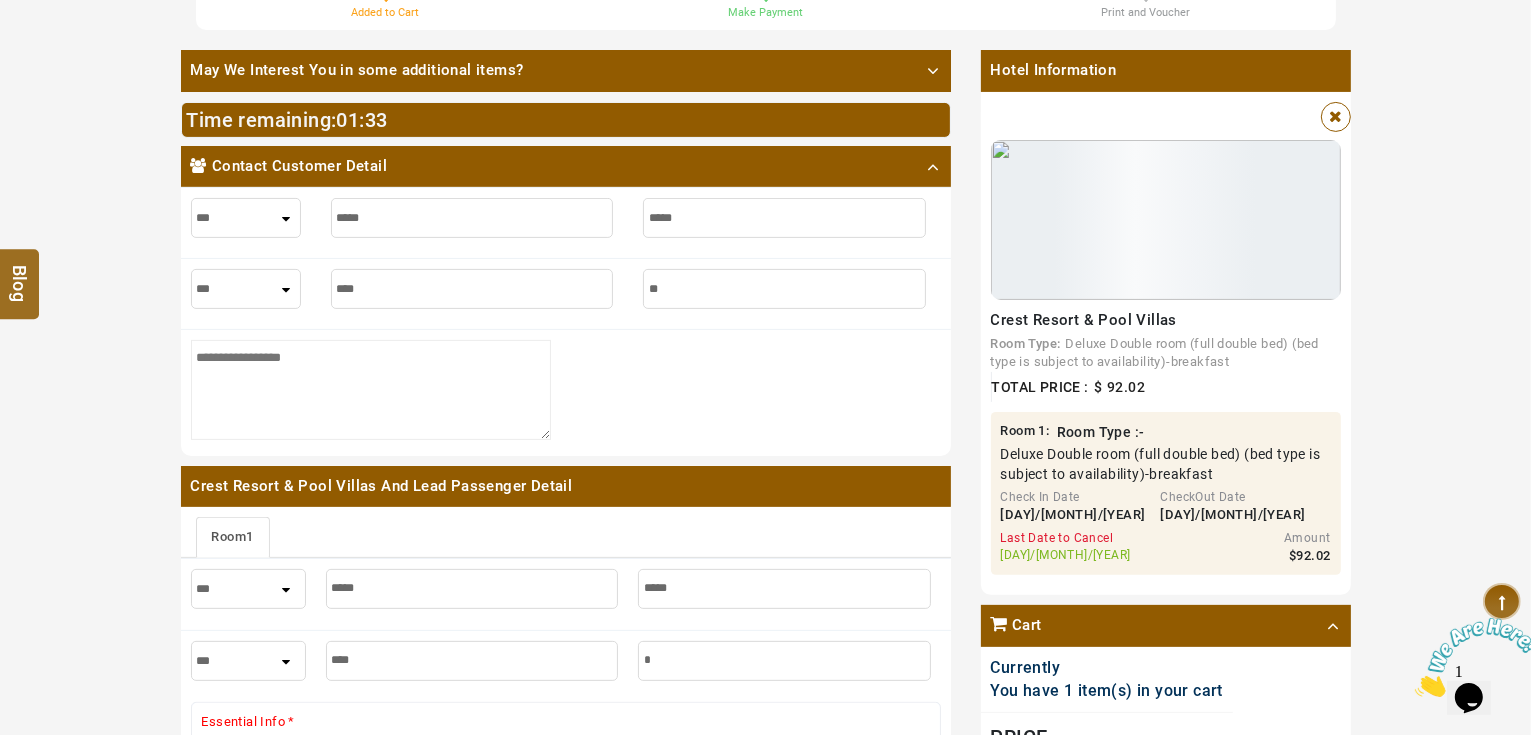 type on "**" 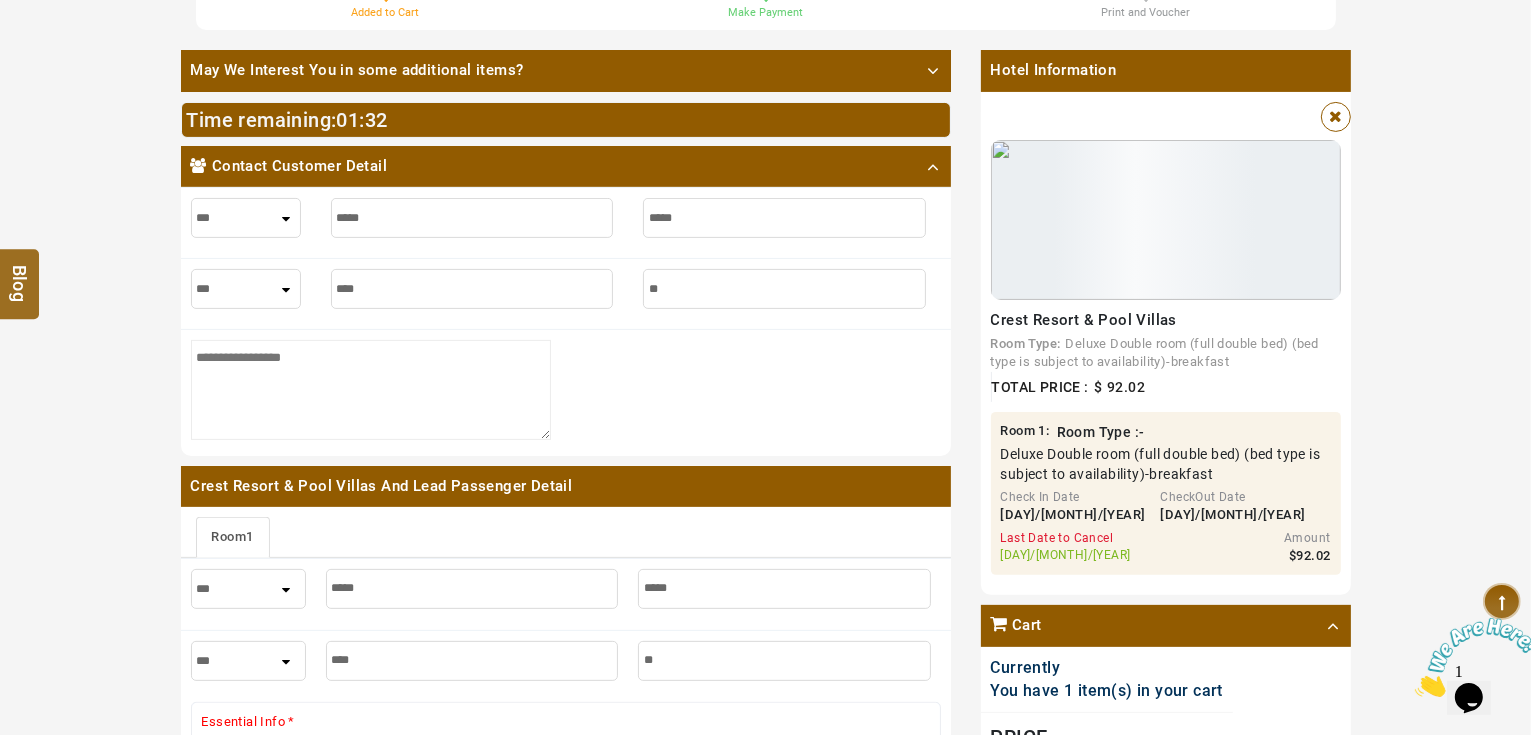 type on "***" 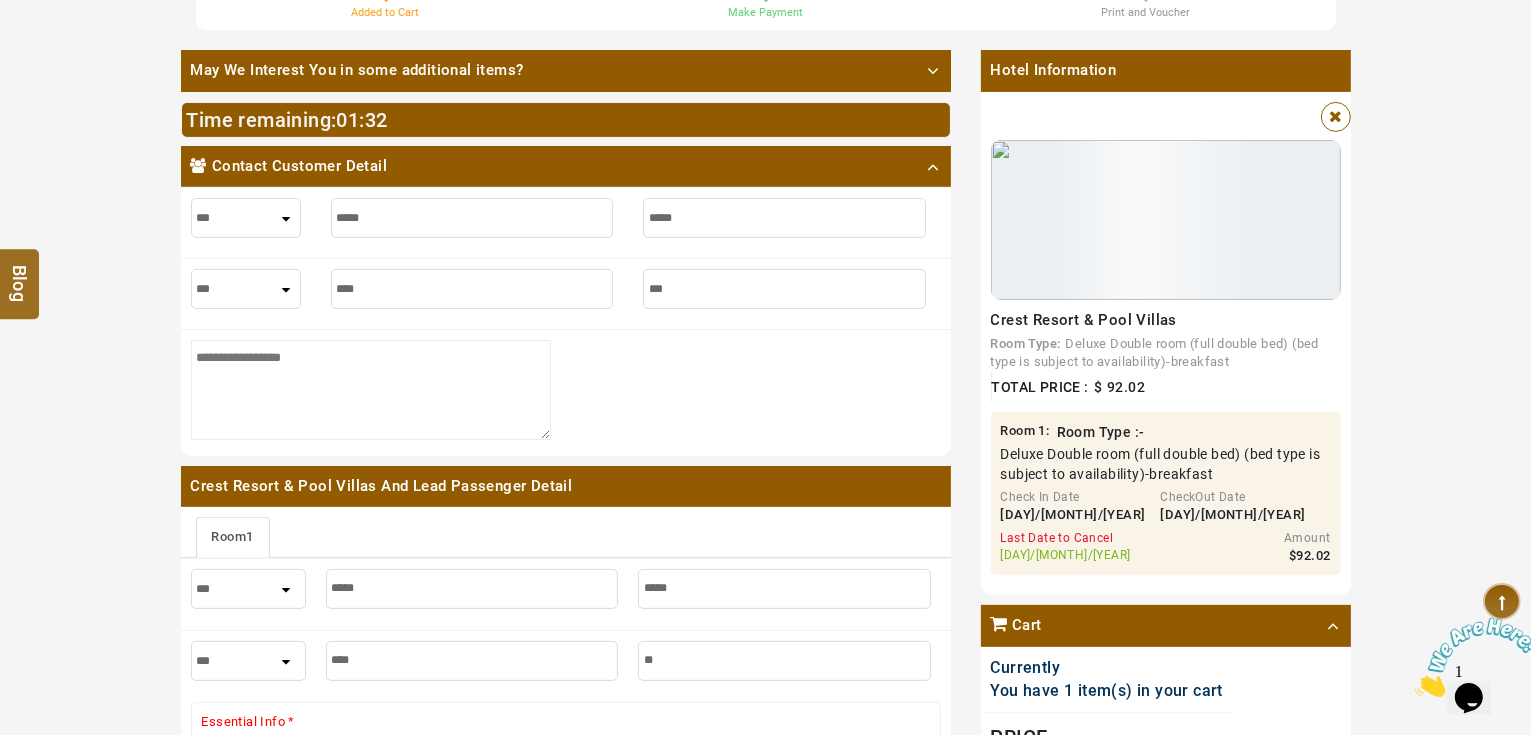 type on "***" 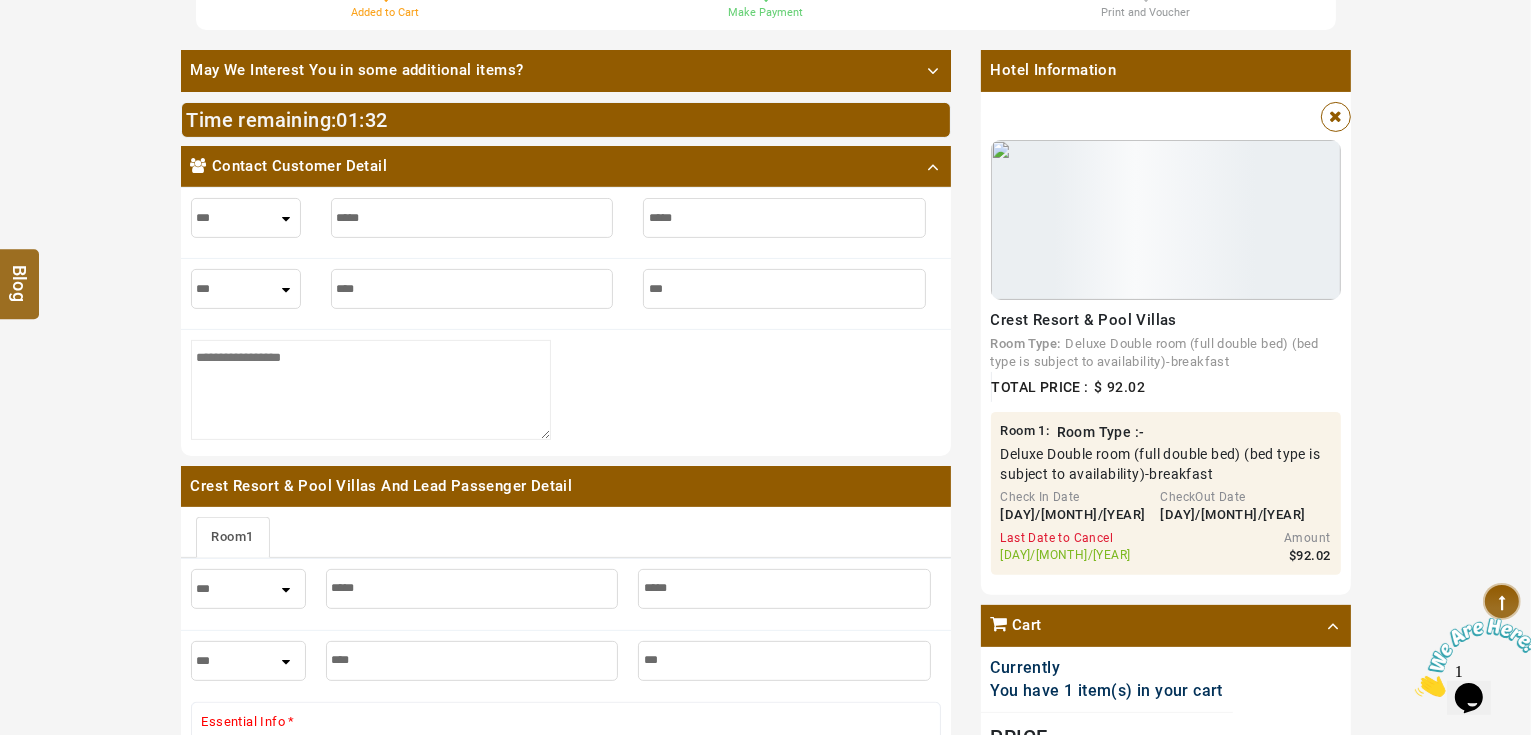 type on "****" 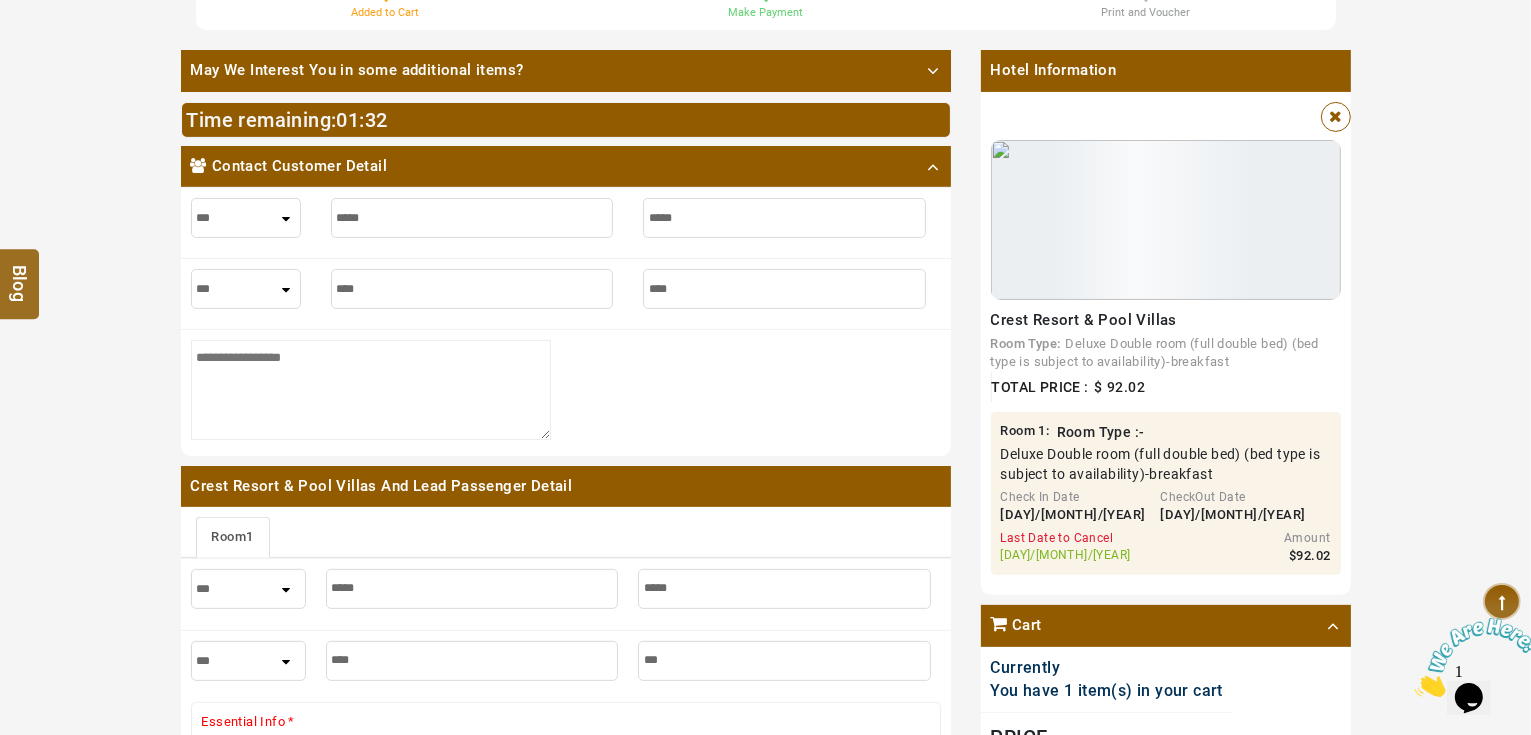 type on "****" 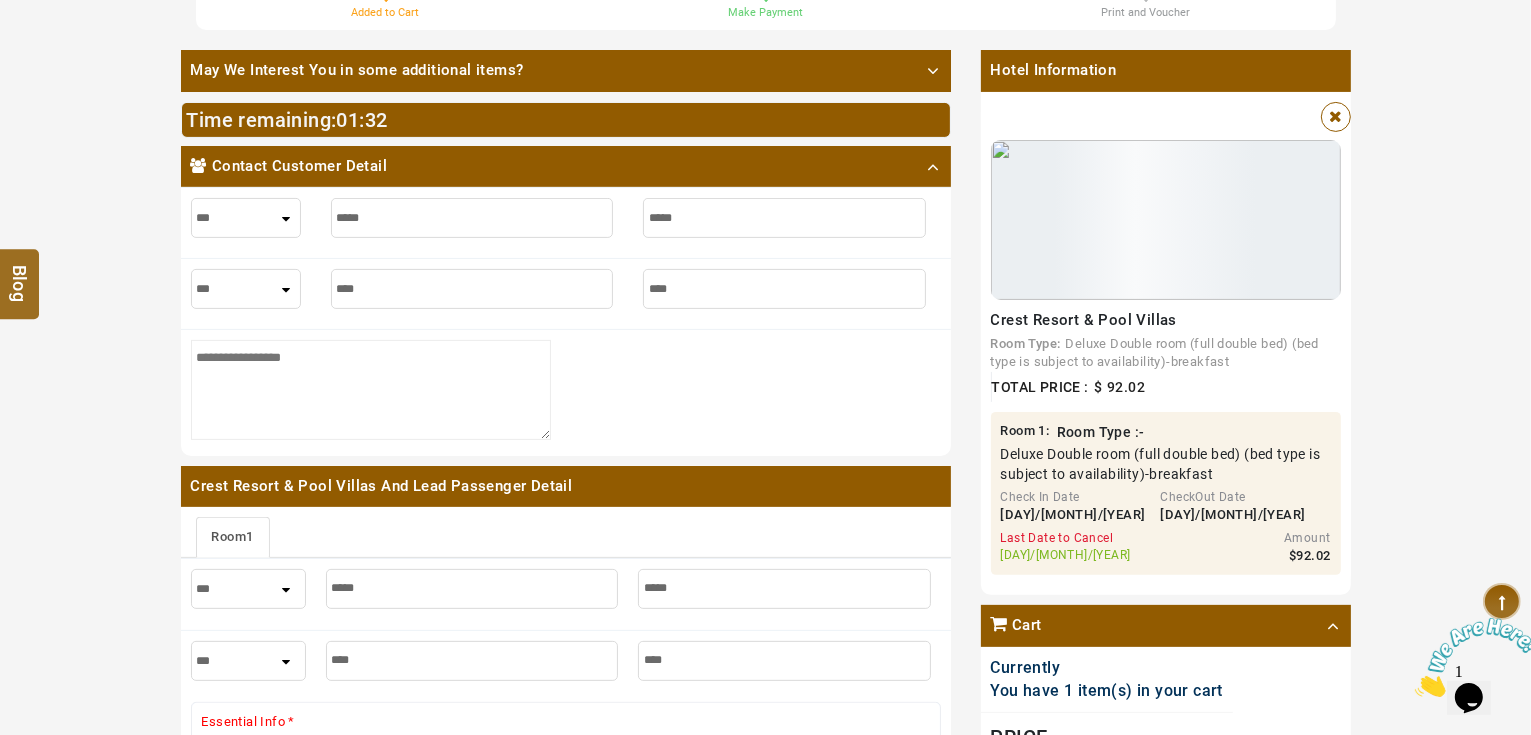 type on "*****" 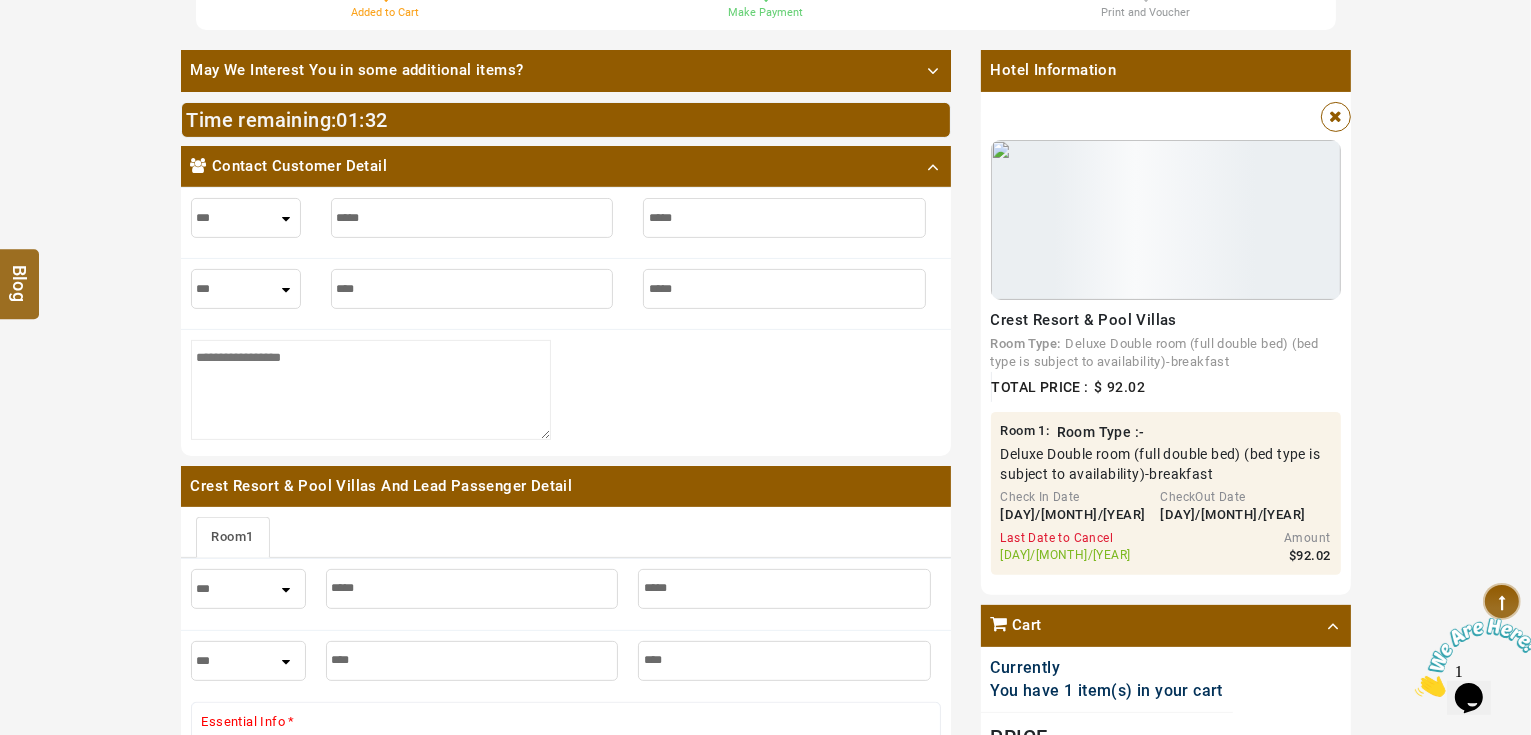 type on "*****" 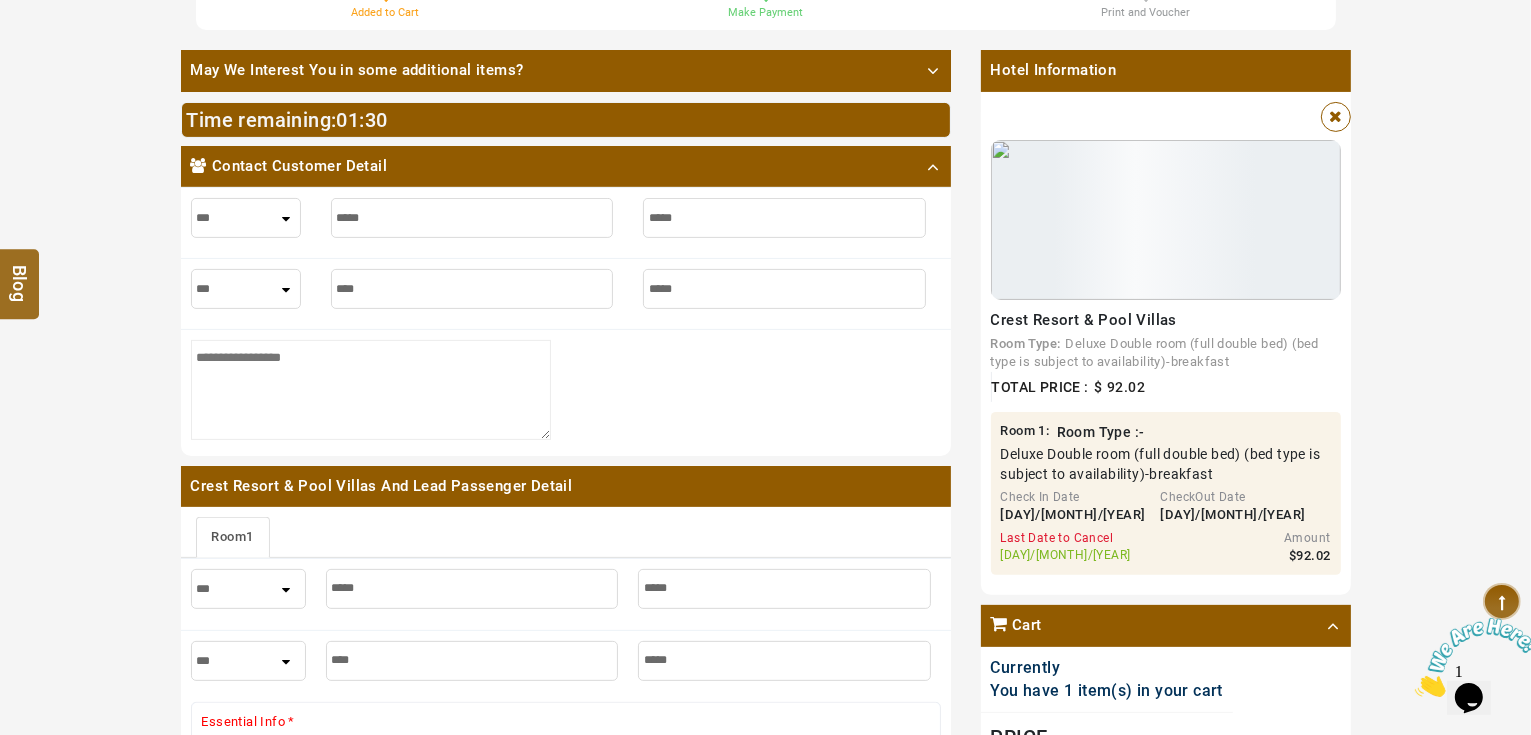 type on "*****" 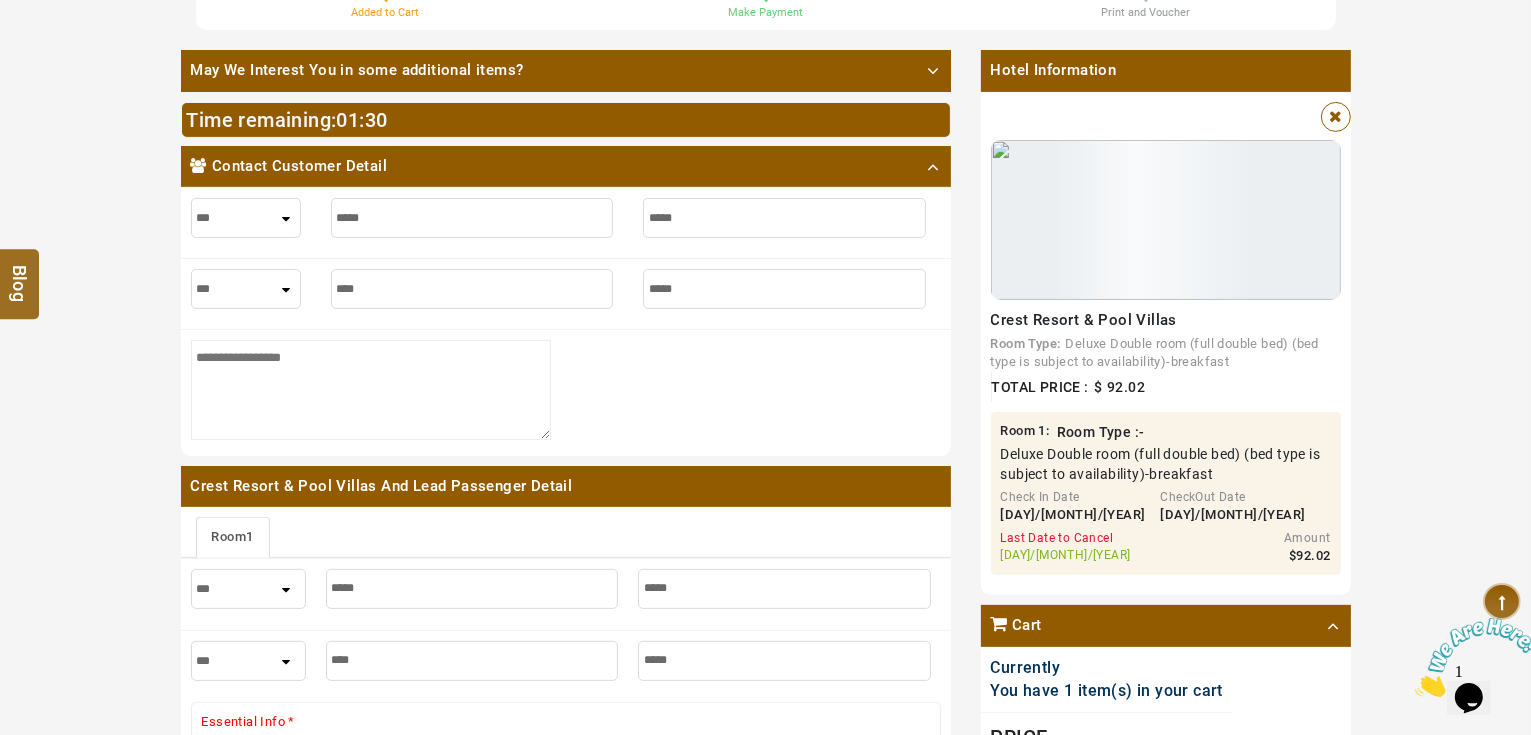 drag, startPoint x: 249, startPoint y: 288, endPoint x: 251, endPoint y: 304, distance: 16.124516 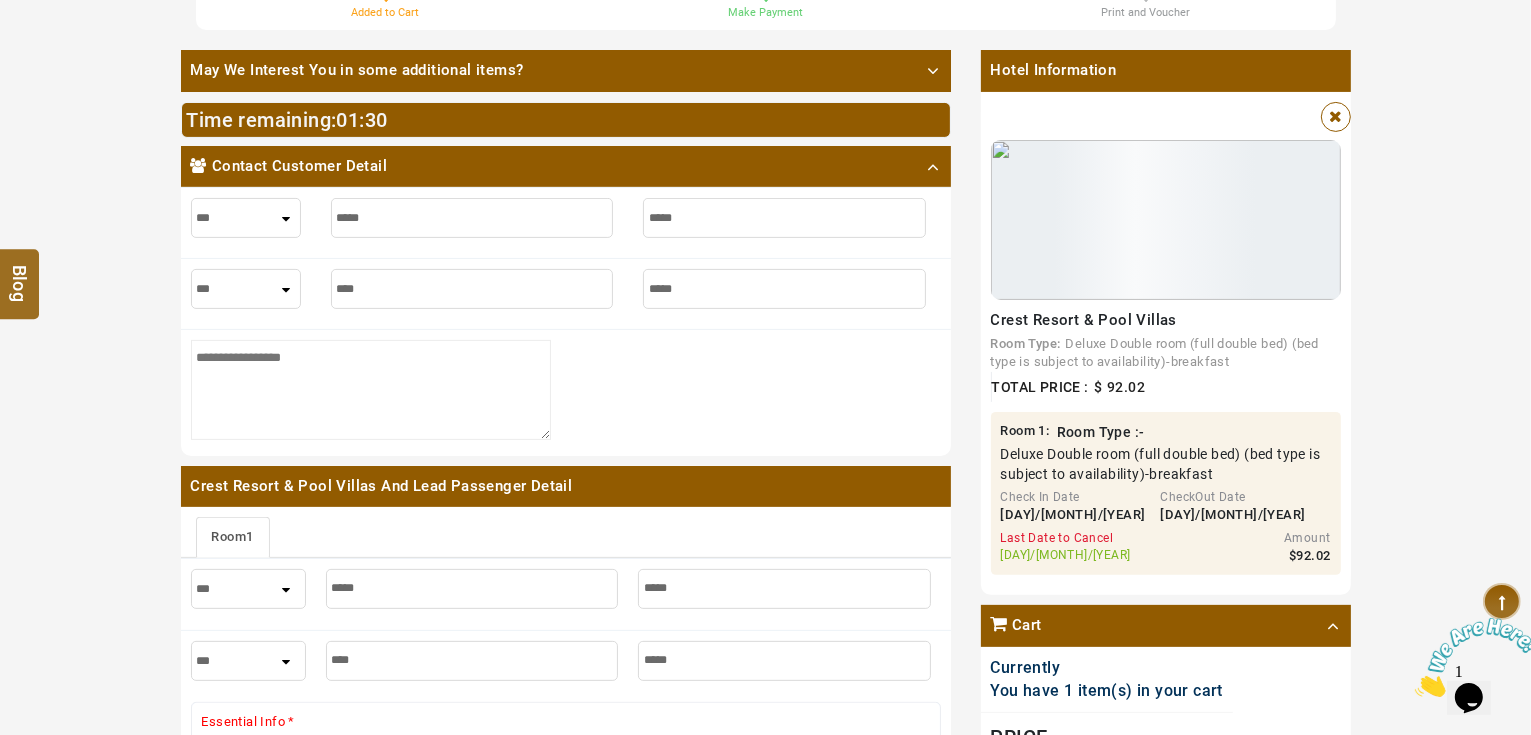 click on "*** **** ***" at bounding box center (246, 289) 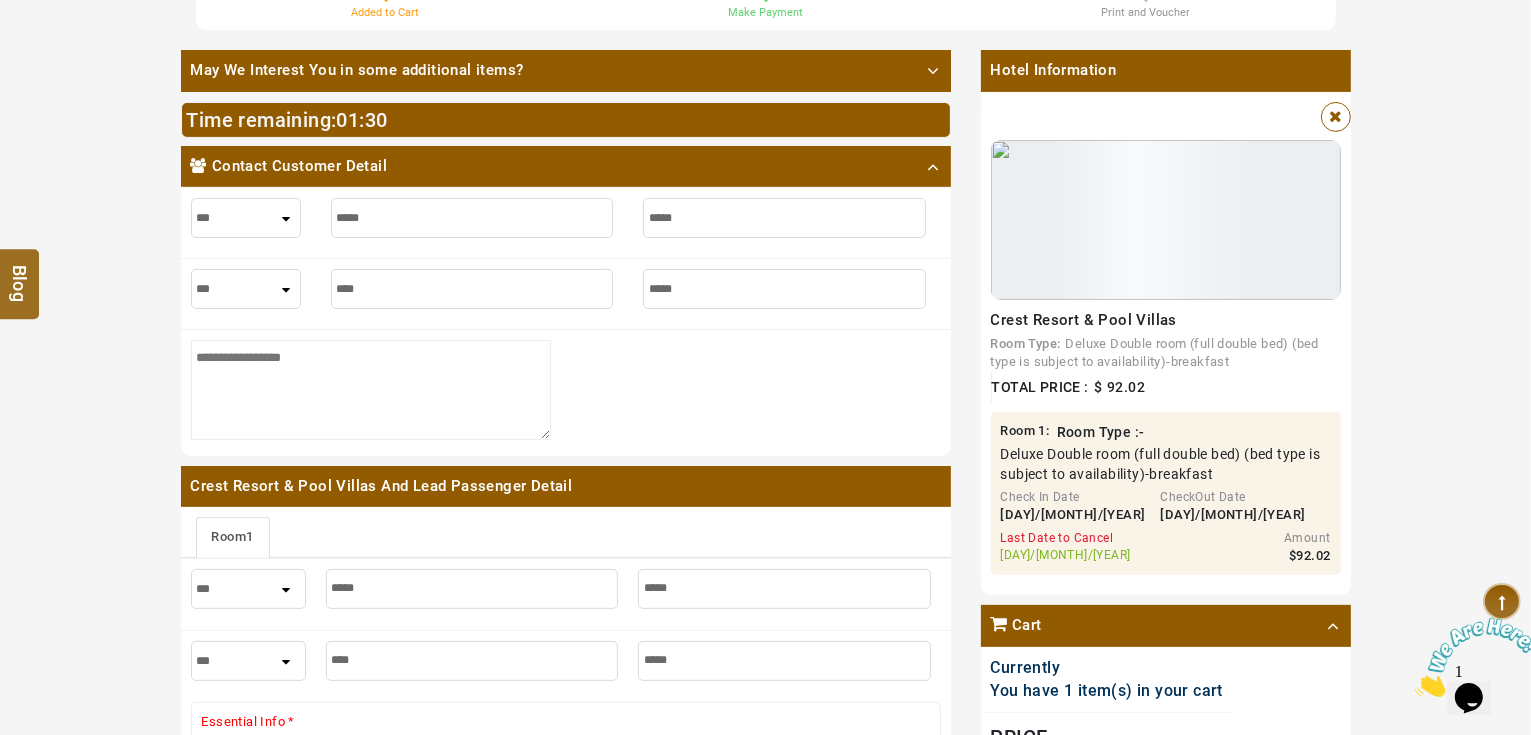 select on "****" 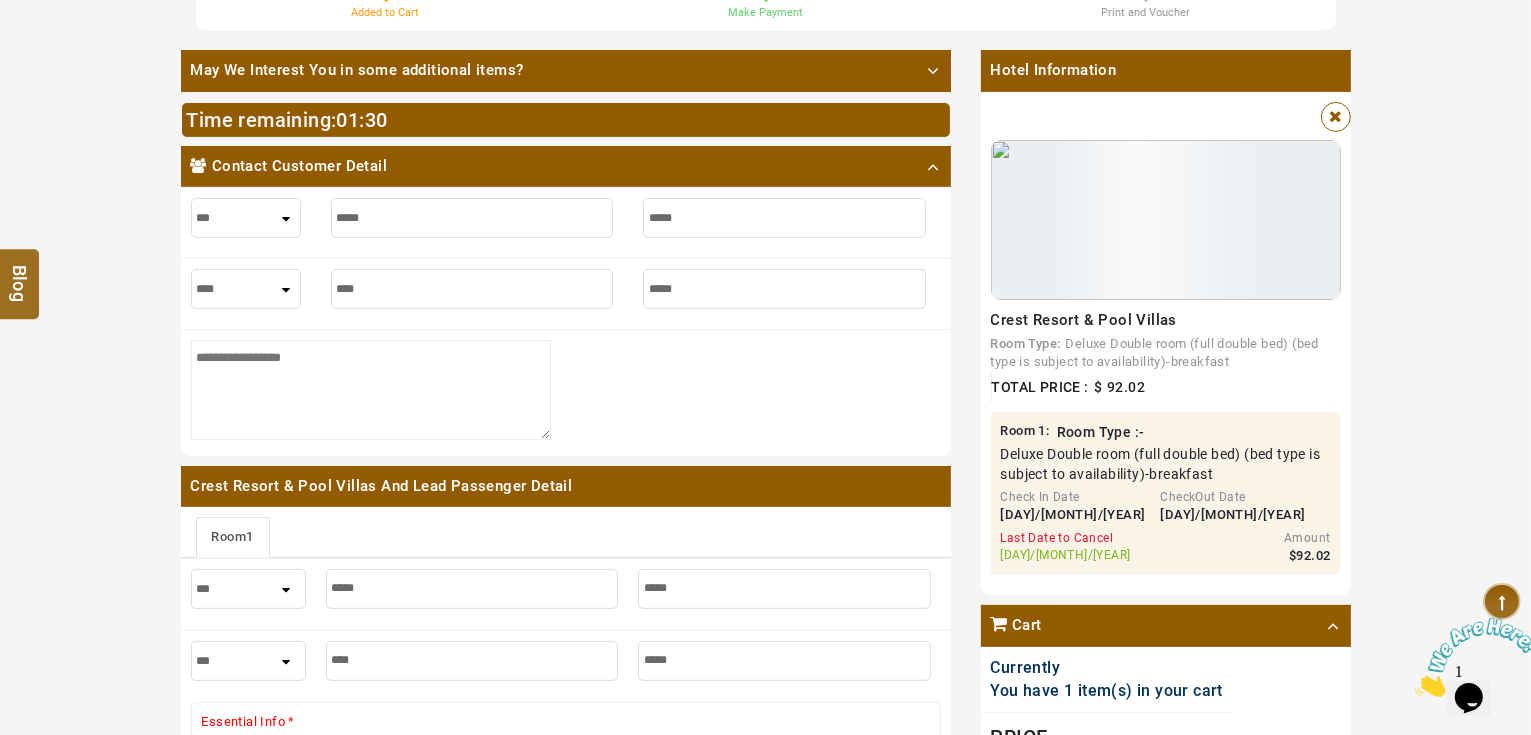 click on "*** **** ***" at bounding box center (246, 289) 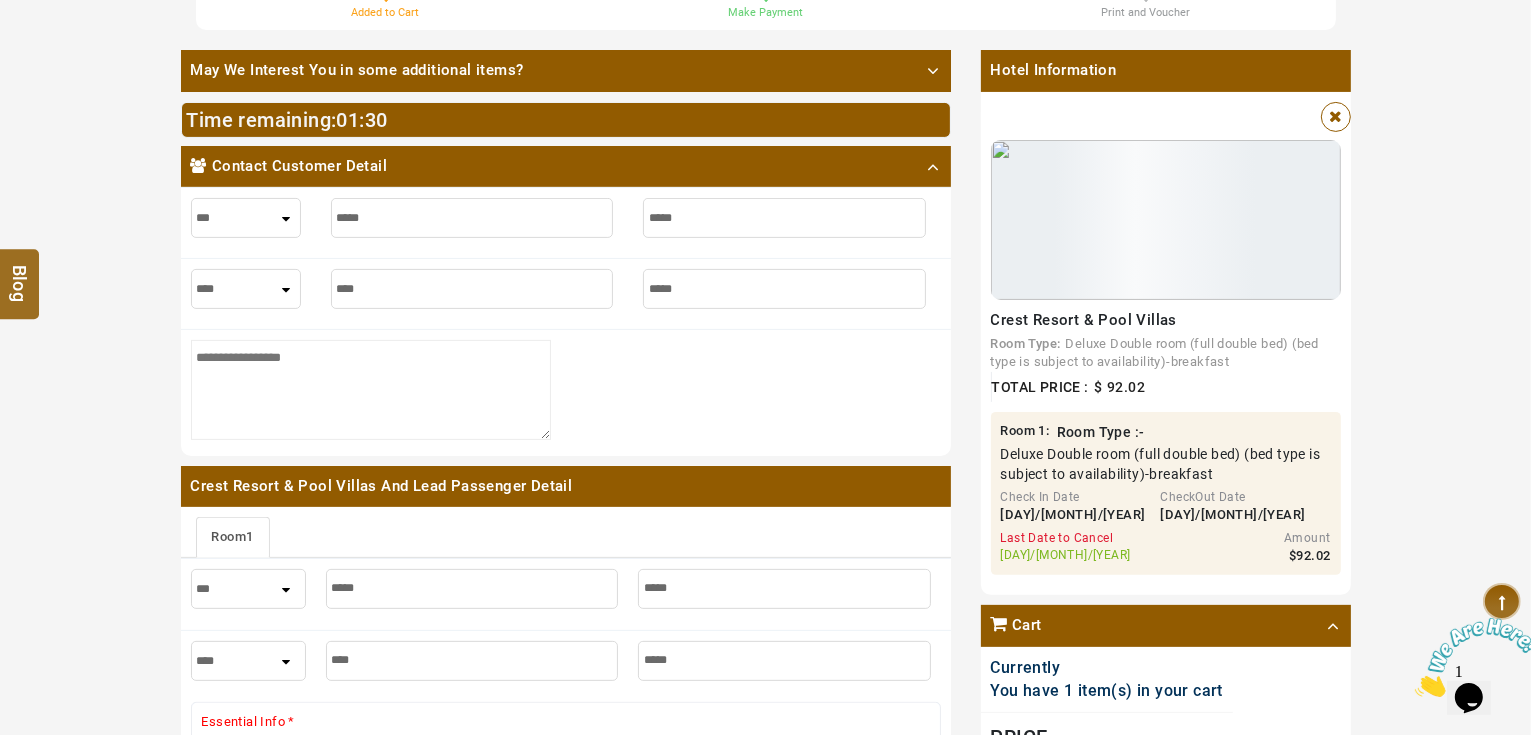select on "****" 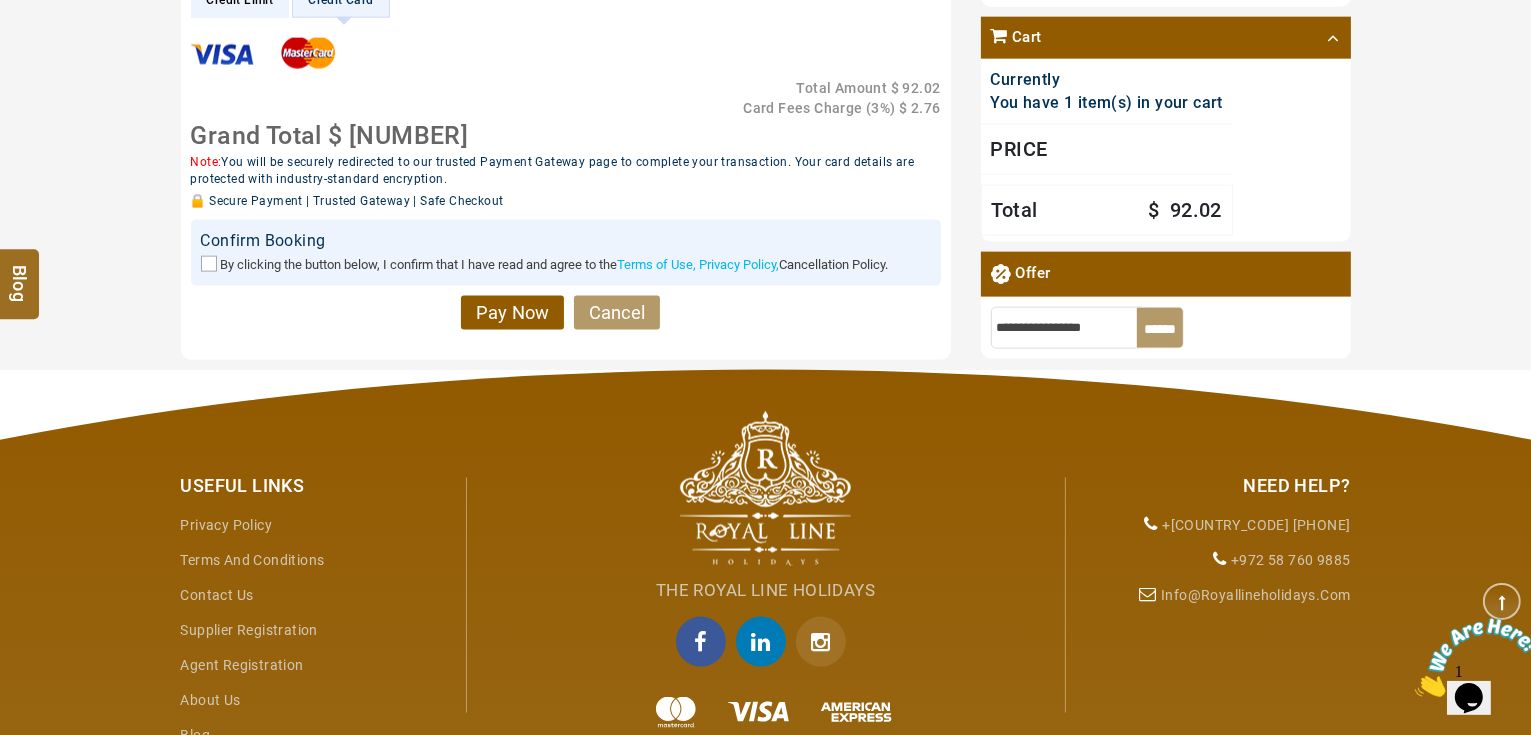 scroll, scrollTop: 2568, scrollLeft: 0, axis: vertical 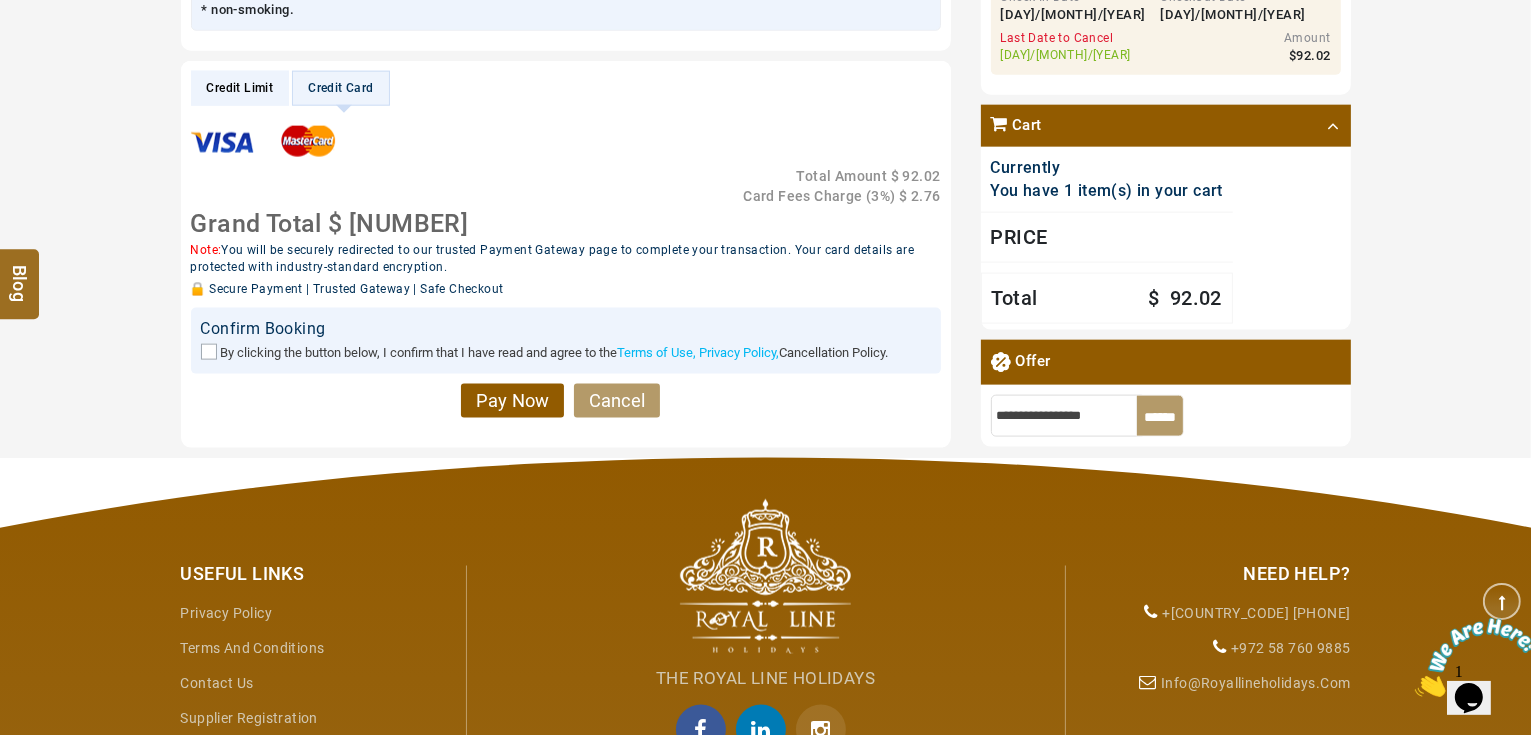 click on "Credit Limit" at bounding box center (240, 88) 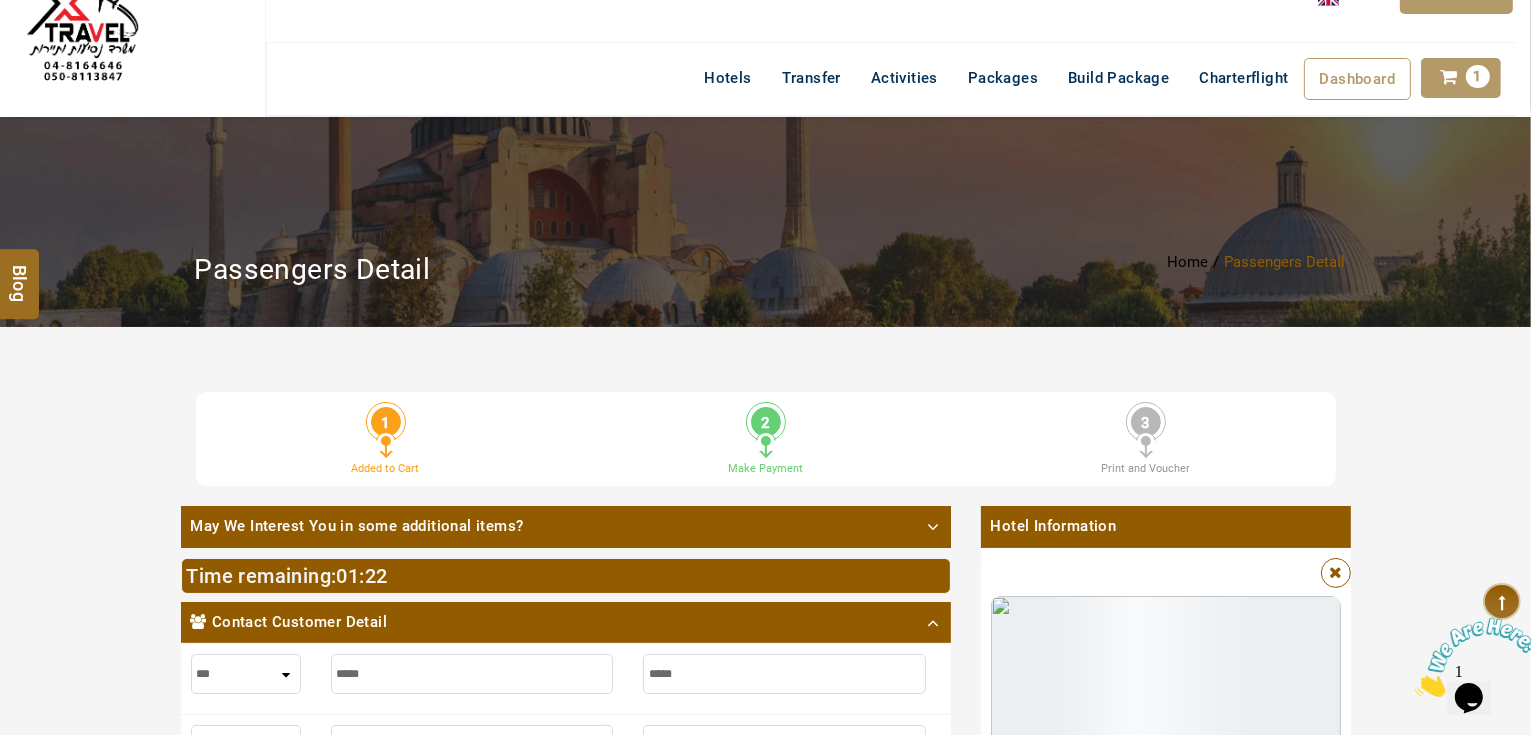 scroll, scrollTop: 3, scrollLeft: 0, axis: vertical 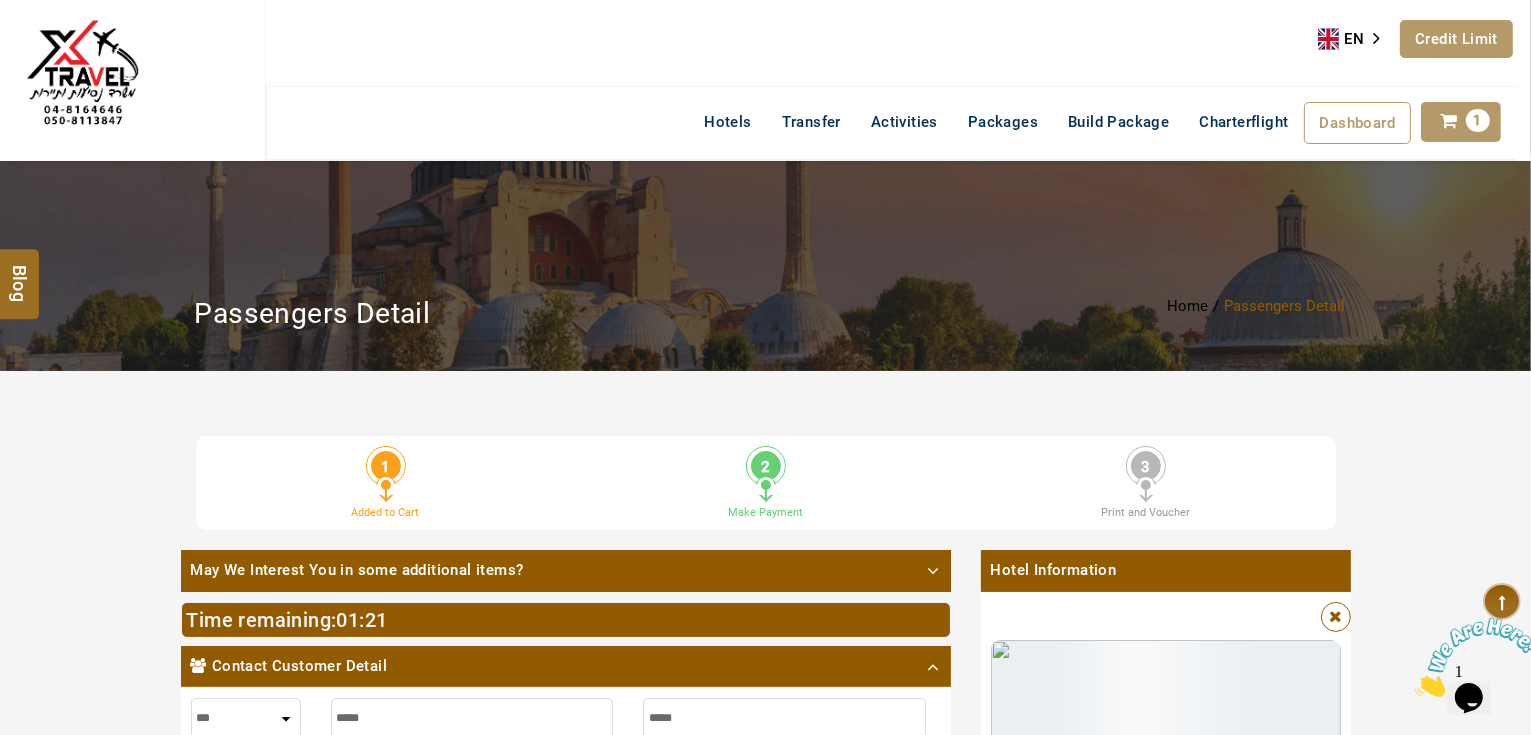 click on "AHMAD JINDAWY USD AED  AED EUR  € USD  $ INR  ₹ THB  ฿ IDR  Rp BHD  BHD TRY  ₺ Credit Limit" at bounding box center (1456, 39) 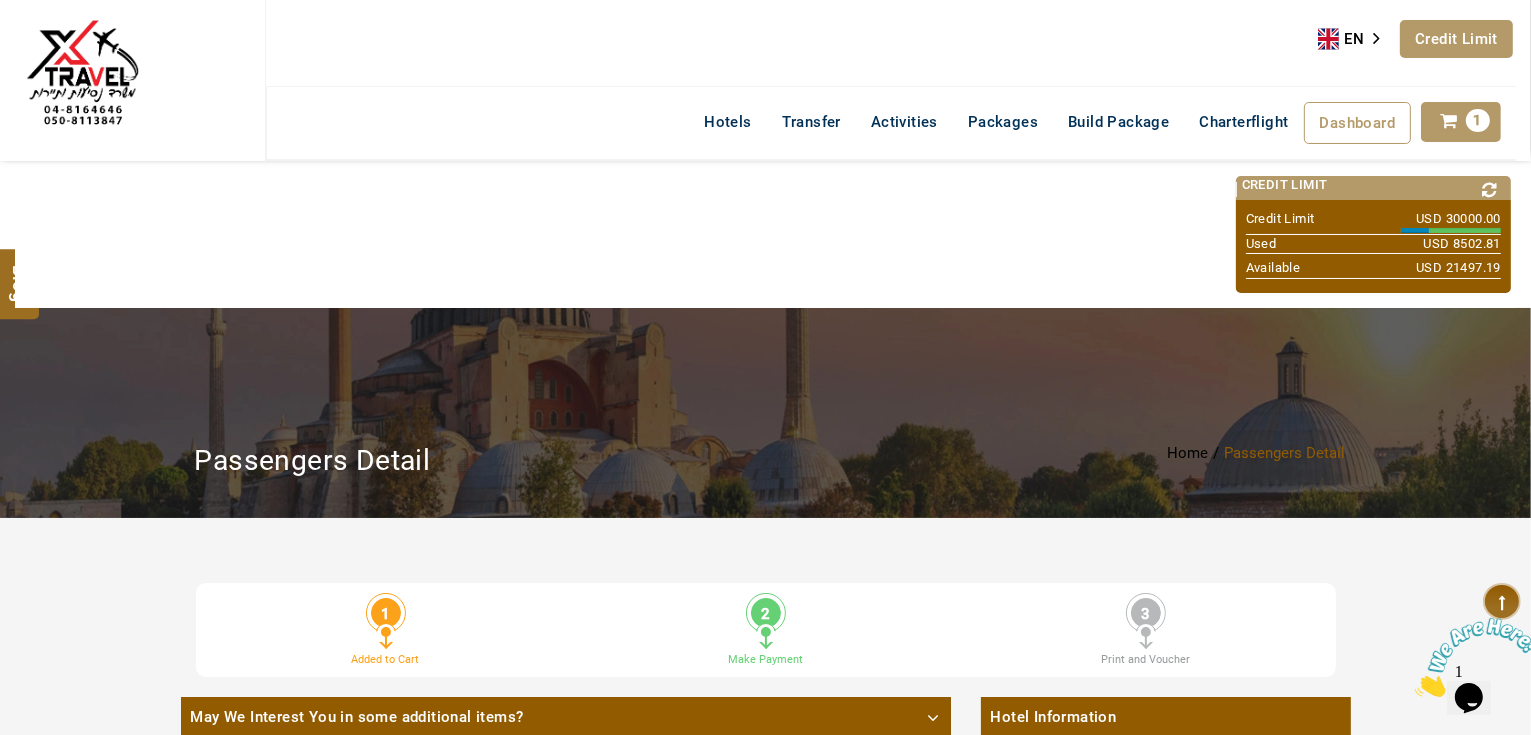 click on "Credit Limit" at bounding box center [1456, 39] 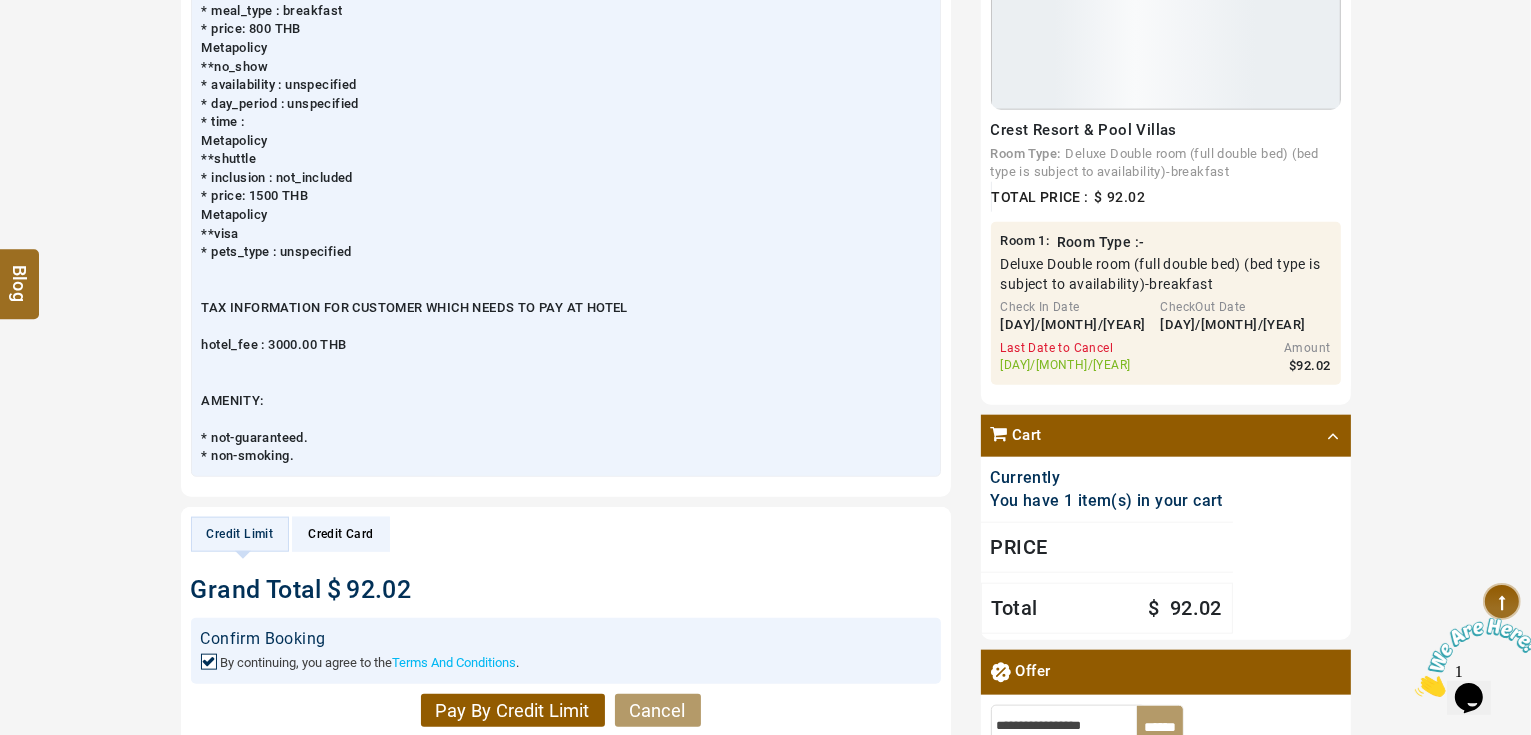 scroll, scrollTop: 2320, scrollLeft: 0, axis: vertical 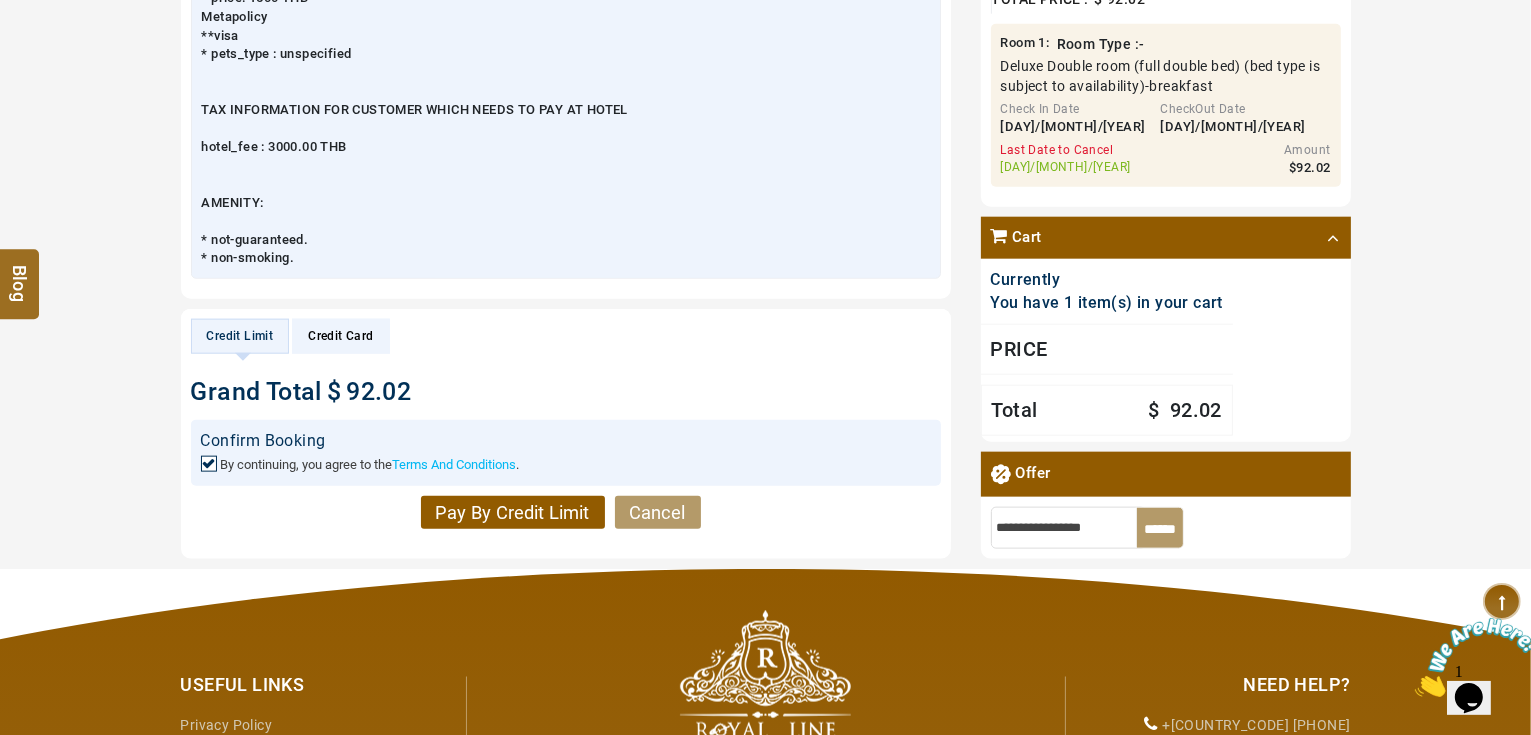 click on "Pay By Credit Limit" at bounding box center [513, 513] 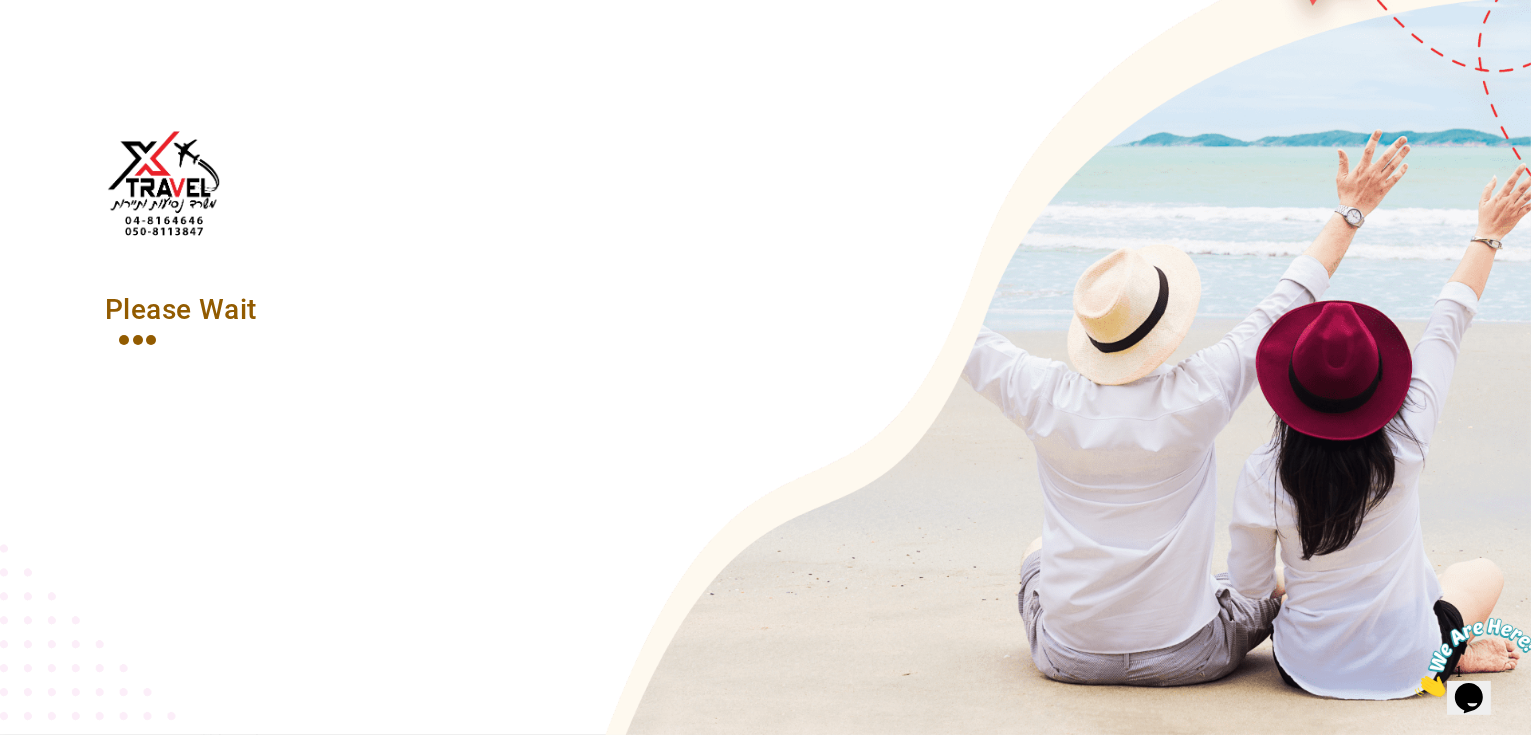 scroll, scrollTop: 720, scrollLeft: 0, axis: vertical 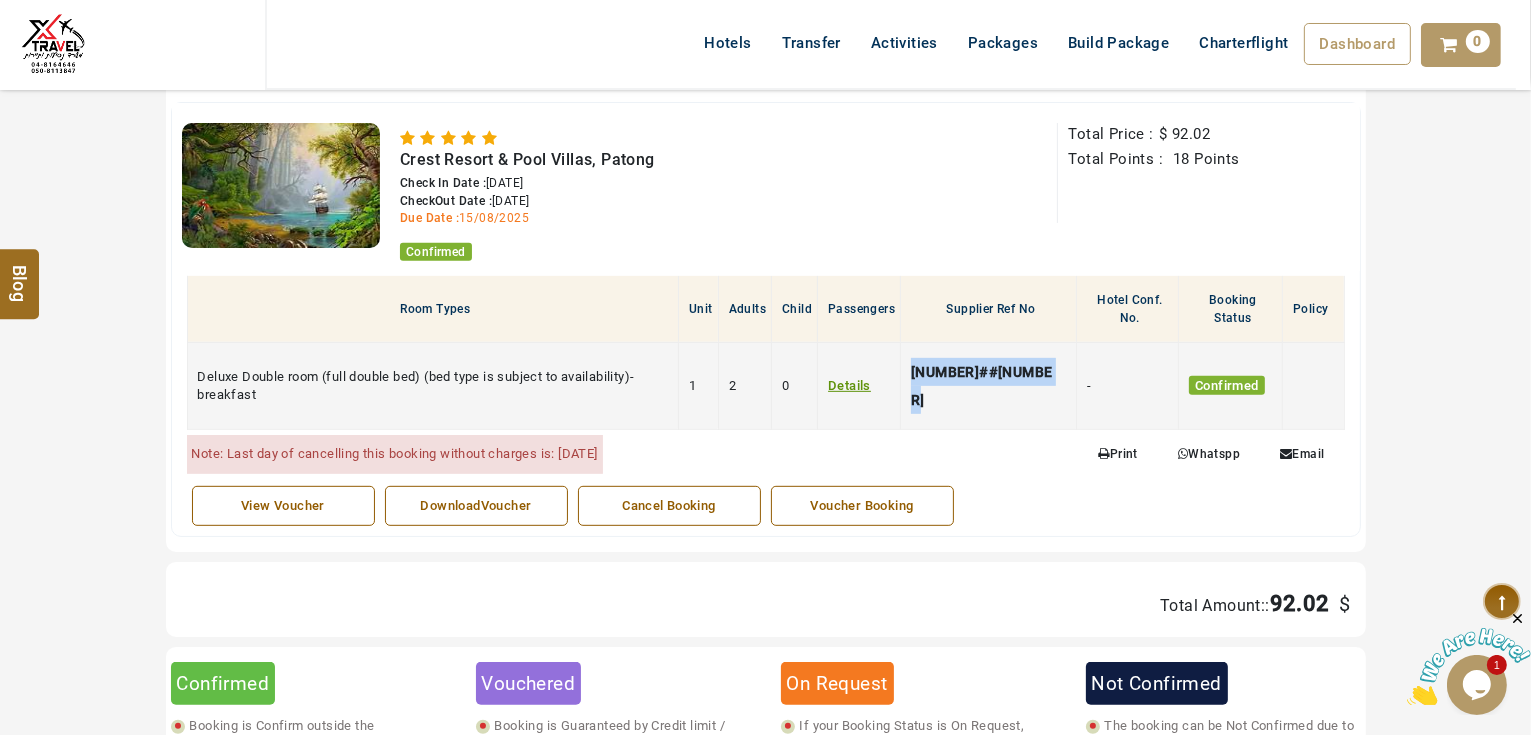 drag, startPoint x: 938, startPoint y: 396, endPoint x: 908, endPoint y: 352, distance: 53.25411 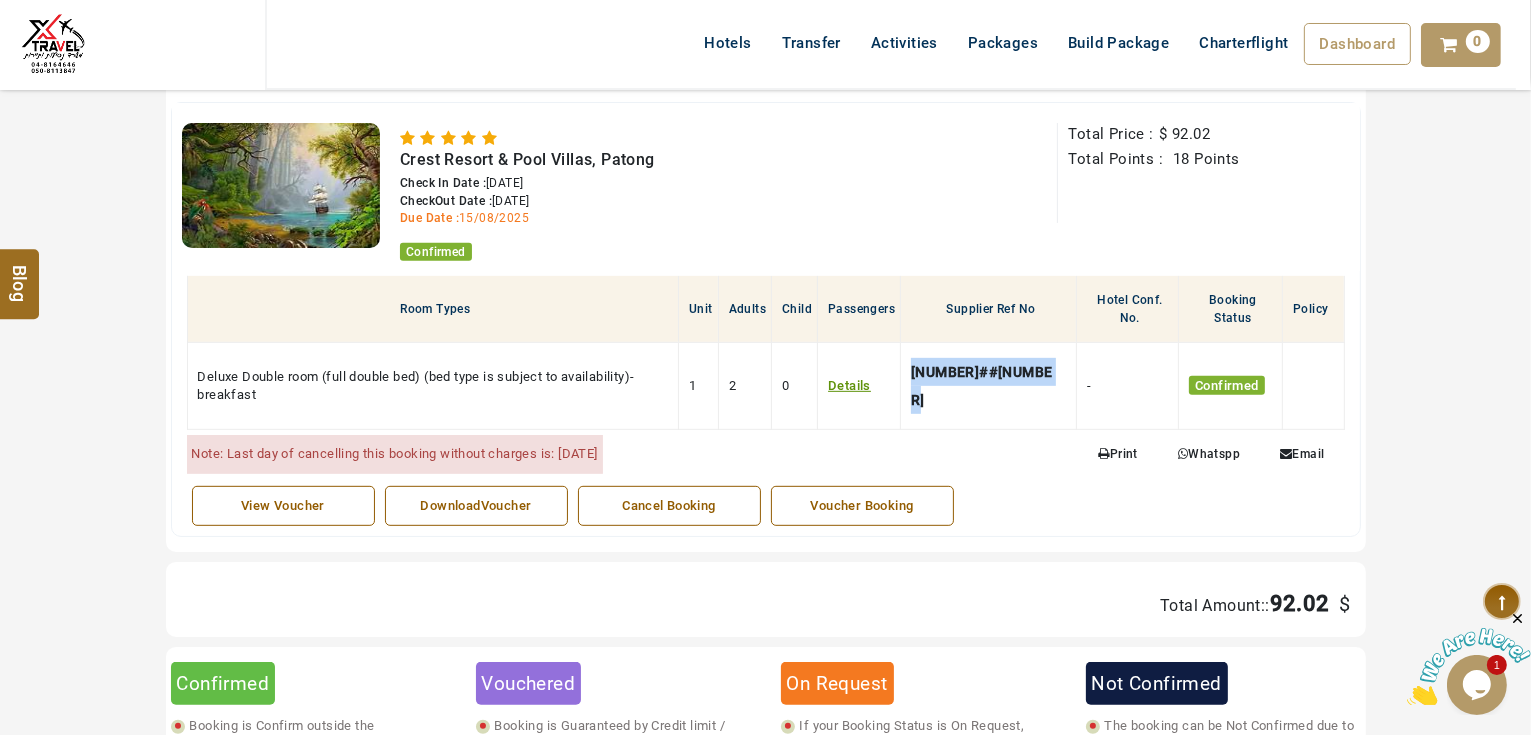 copy on "Passengers Detail Full Name Mr.[LAST] [LAST] Mrs.[LAST] [LAST] [NUMBER]##[NUMBER]" 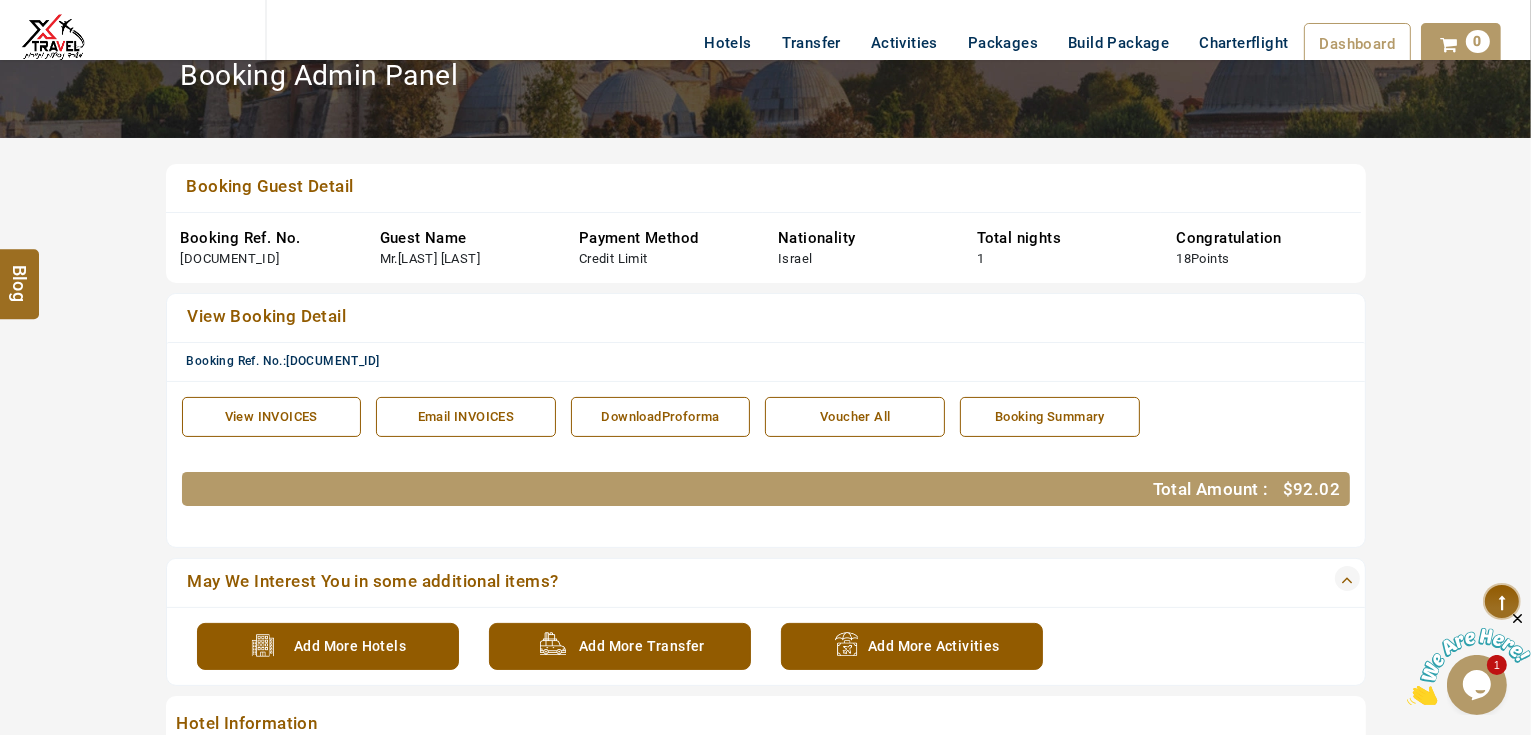scroll, scrollTop: 0, scrollLeft: 0, axis: both 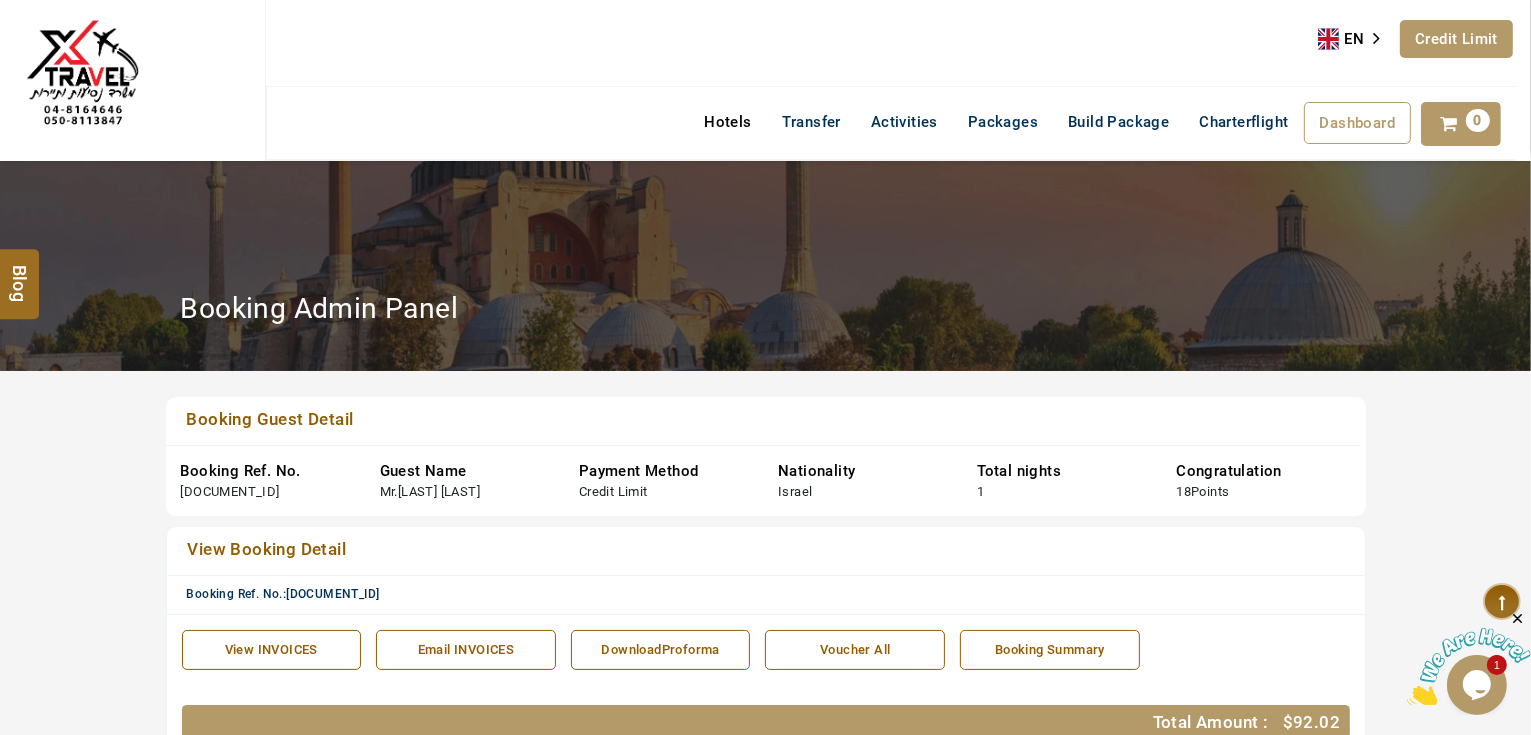 click on "Hotels" at bounding box center (727, 122) 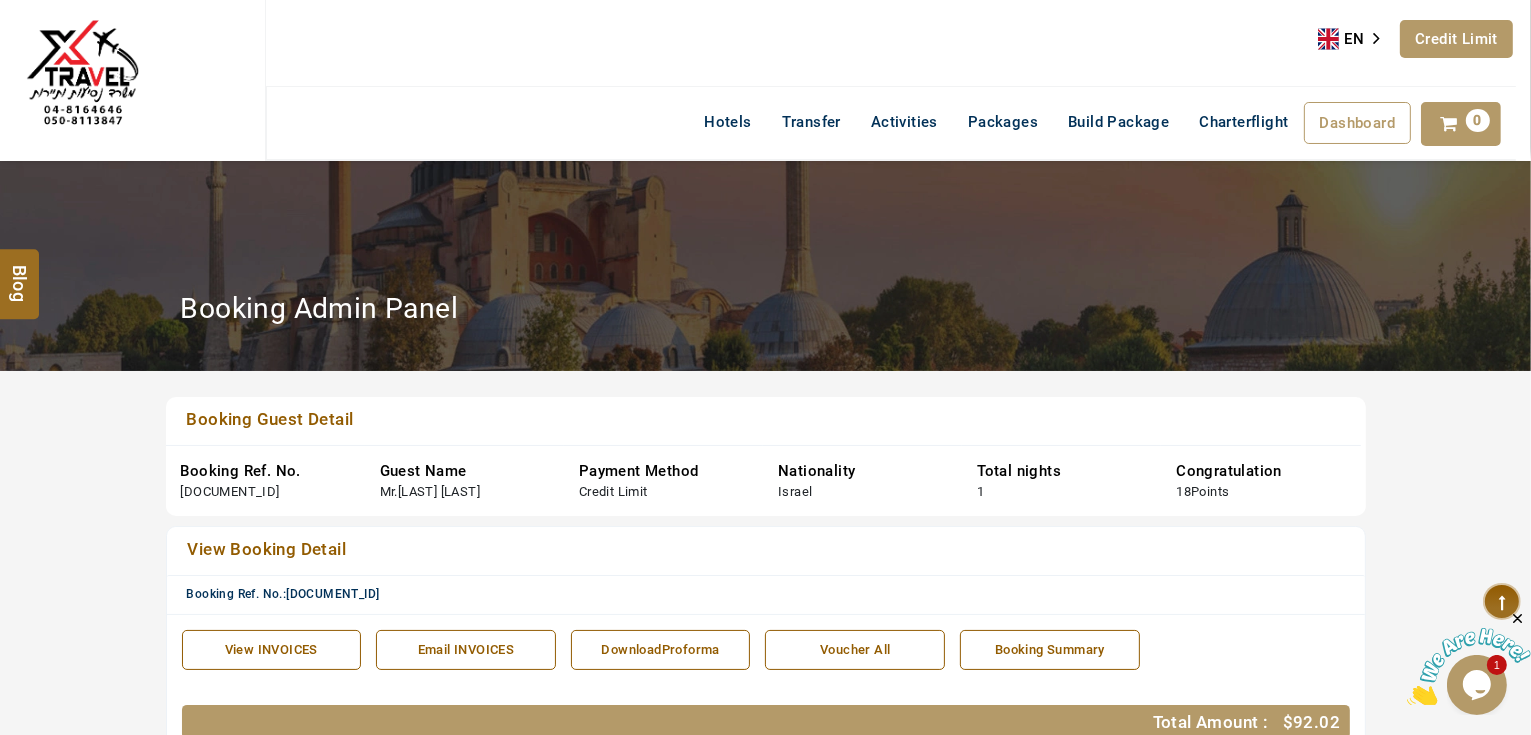scroll, scrollTop: 0, scrollLeft: 0, axis: both 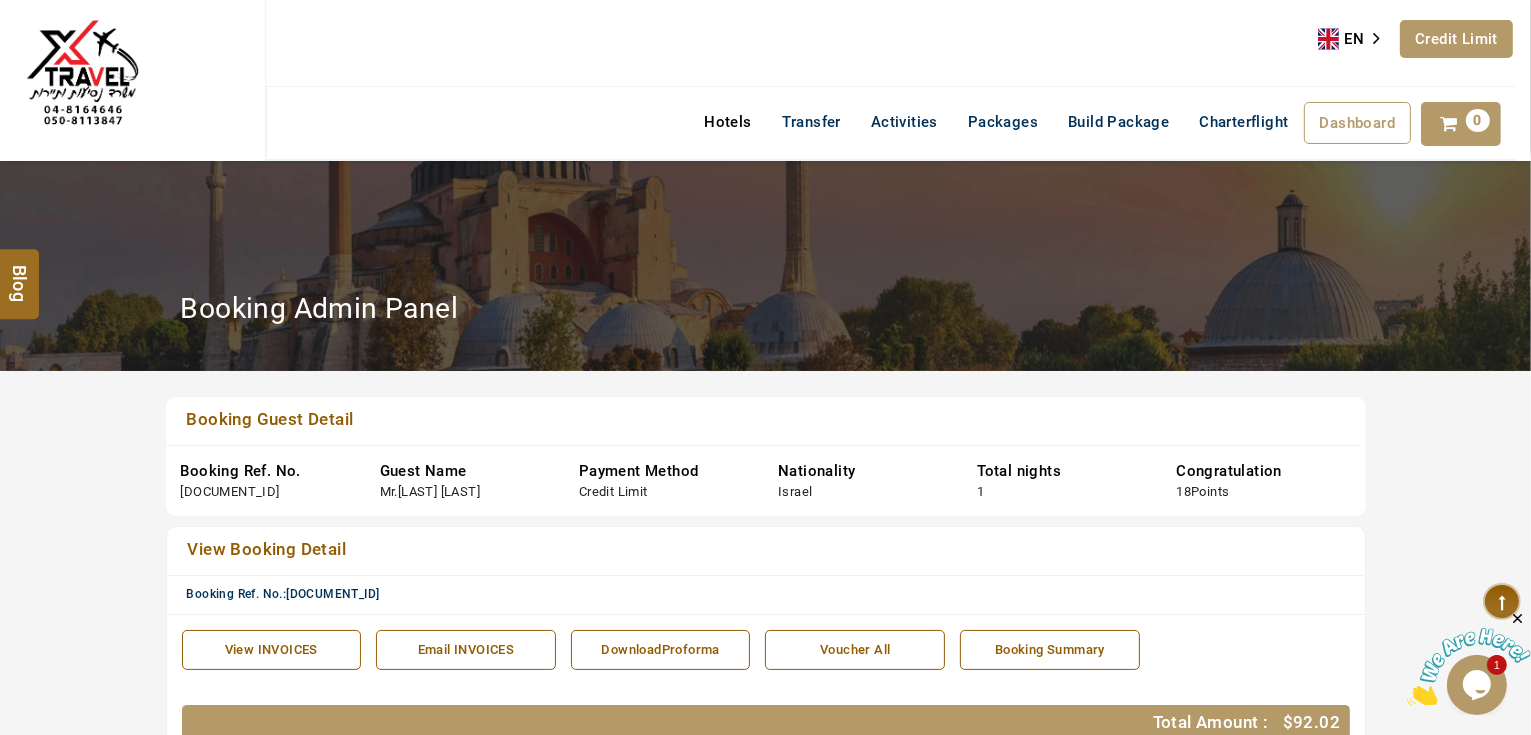 click on "Hotels" at bounding box center (727, 122) 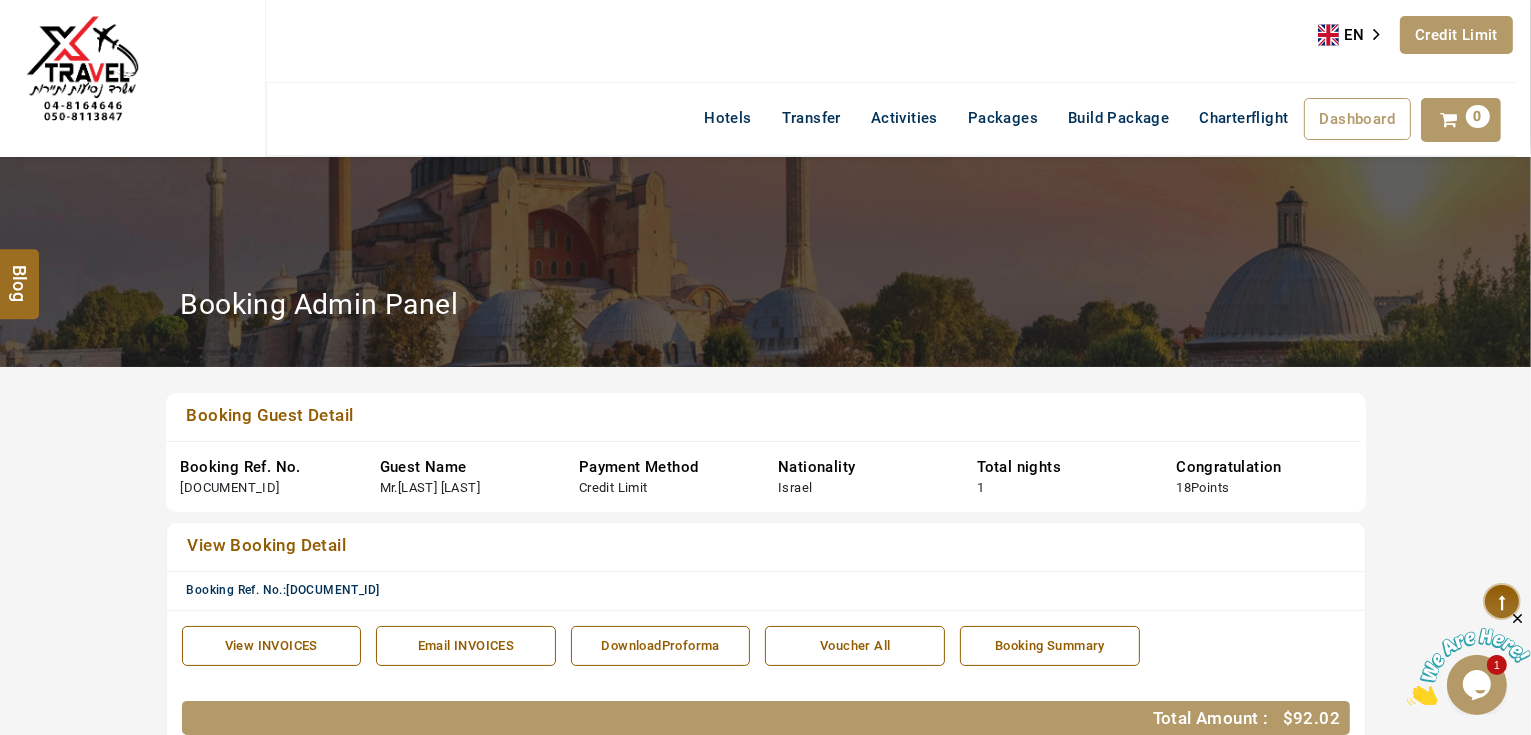 scroll, scrollTop: 400, scrollLeft: 0, axis: vertical 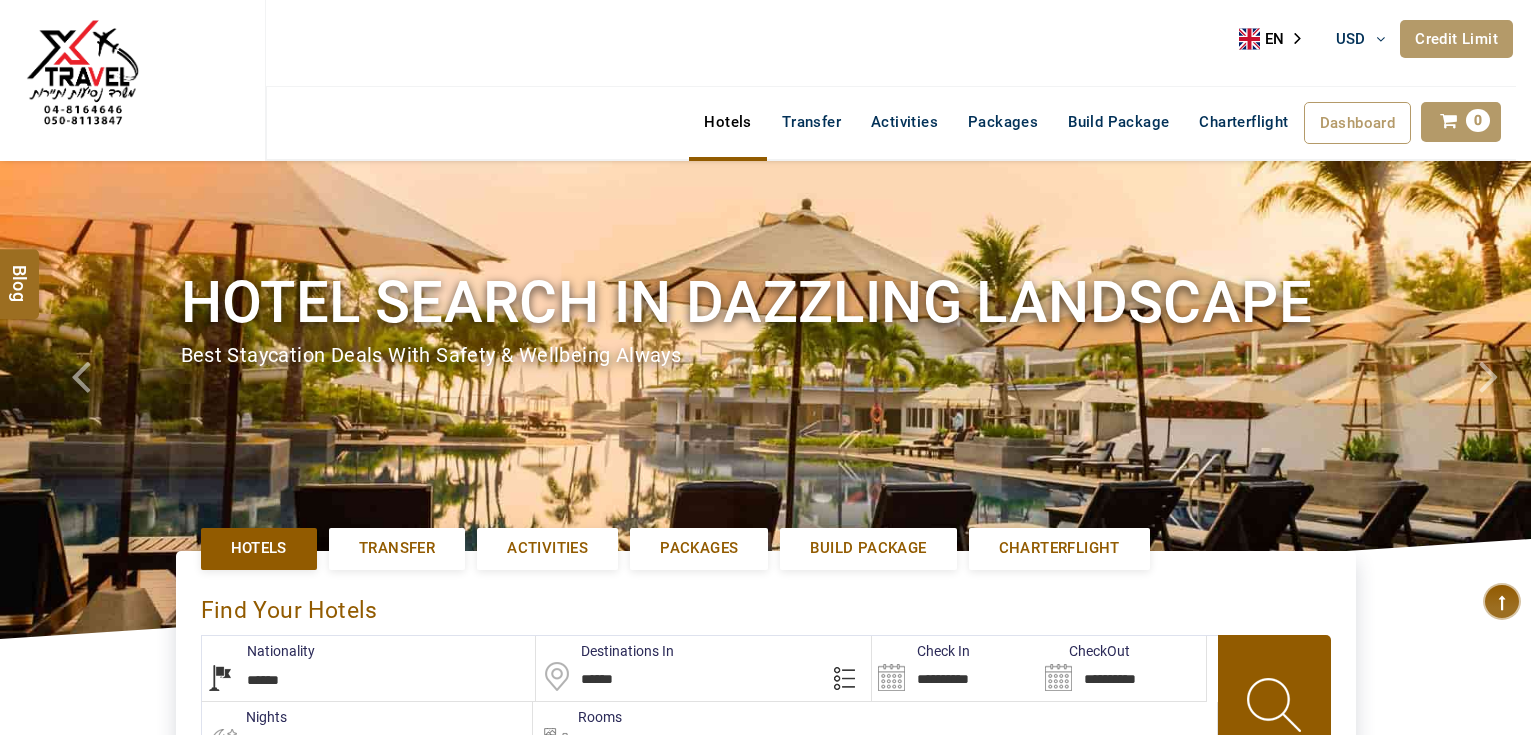 select on "******" 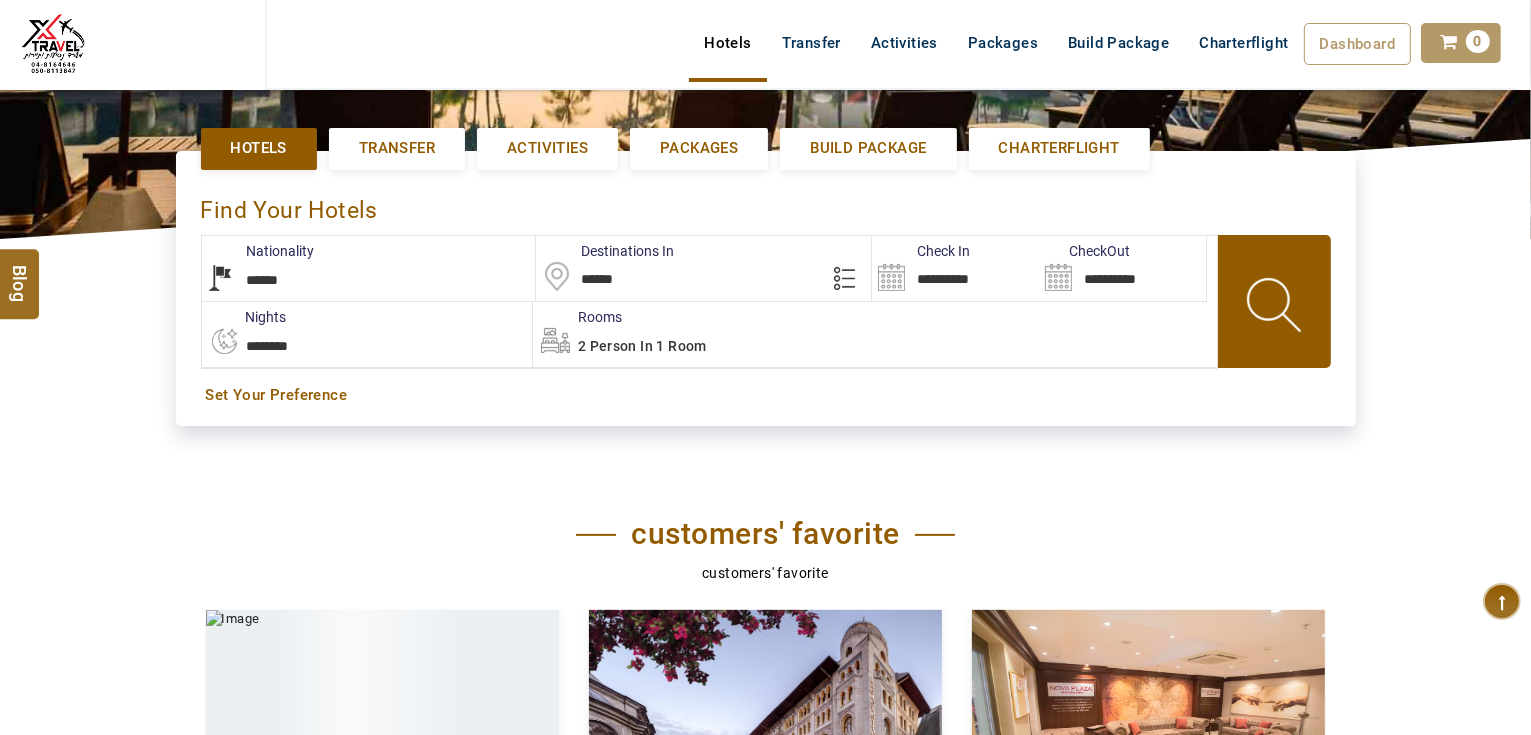 click on "******" at bounding box center [703, 268] 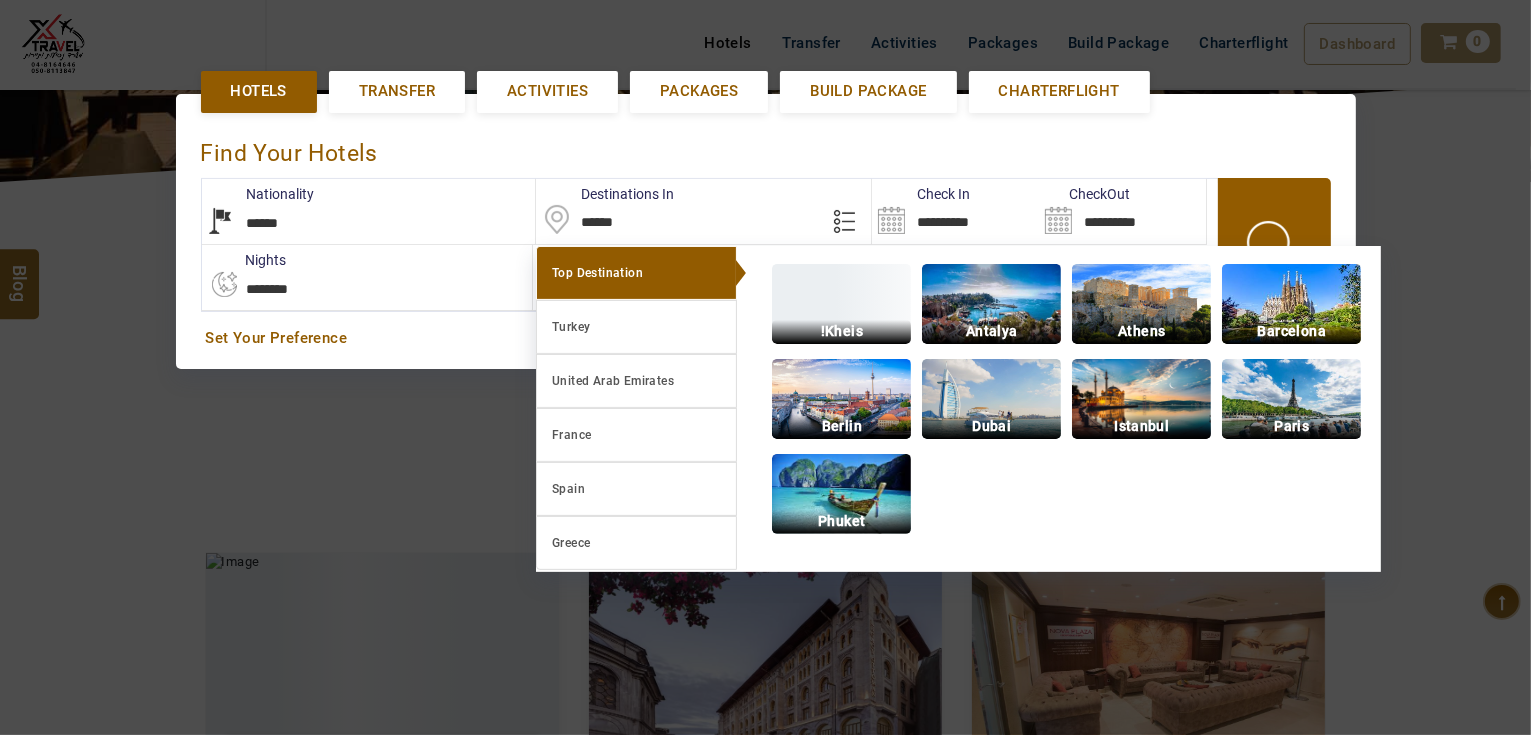 scroll, scrollTop: 460, scrollLeft: 0, axis: vertical 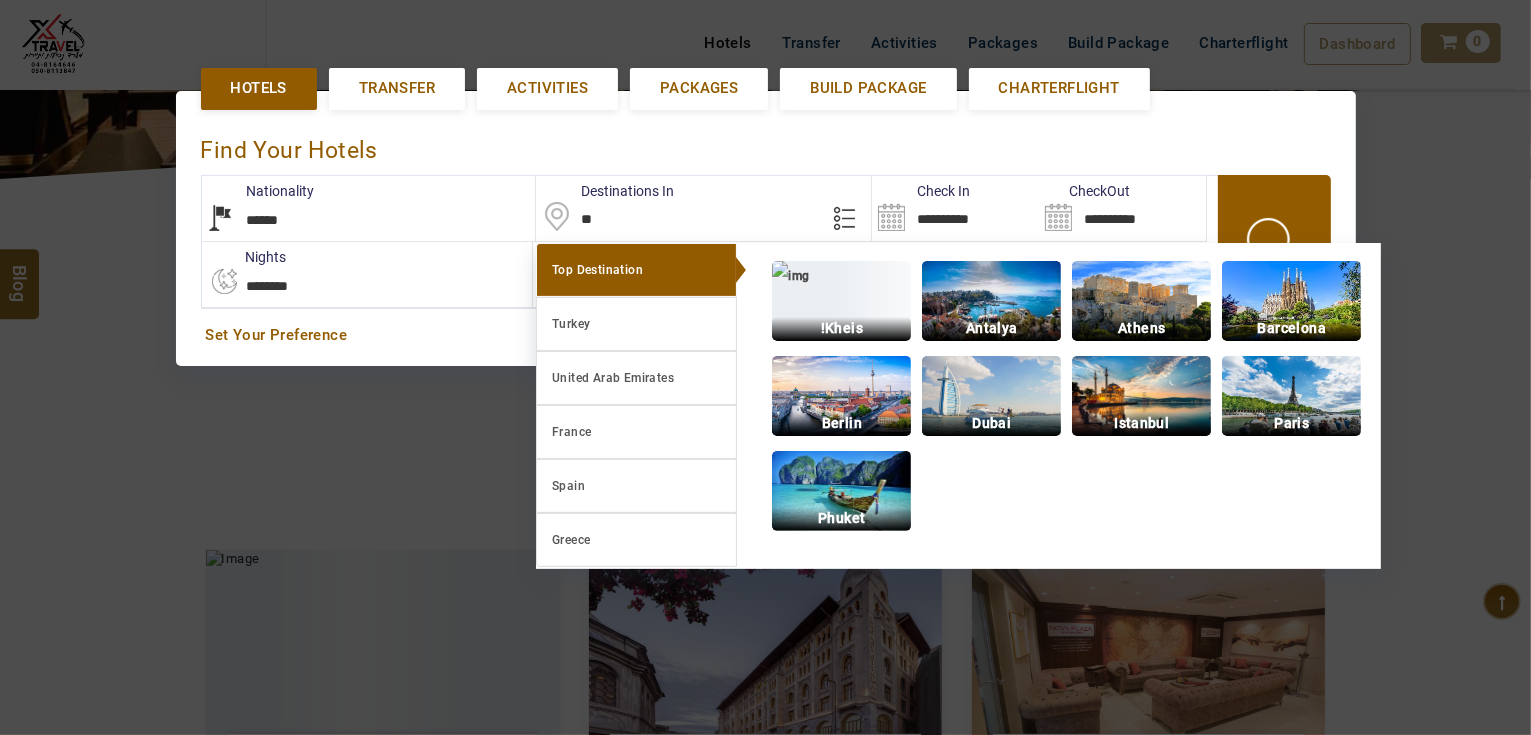 type on "*" 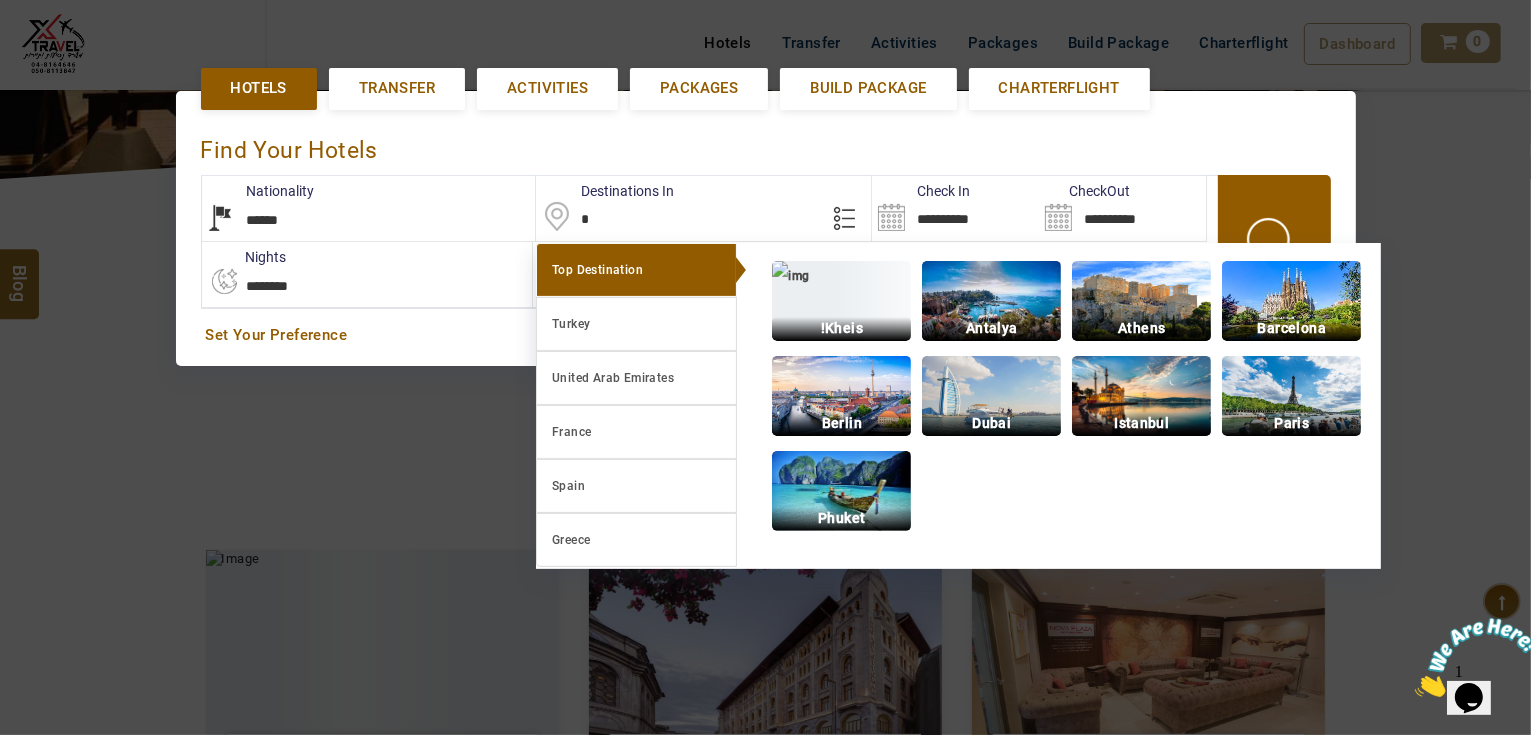 scroll, scrollTop: 0, scrollLeft: 0, axis: both 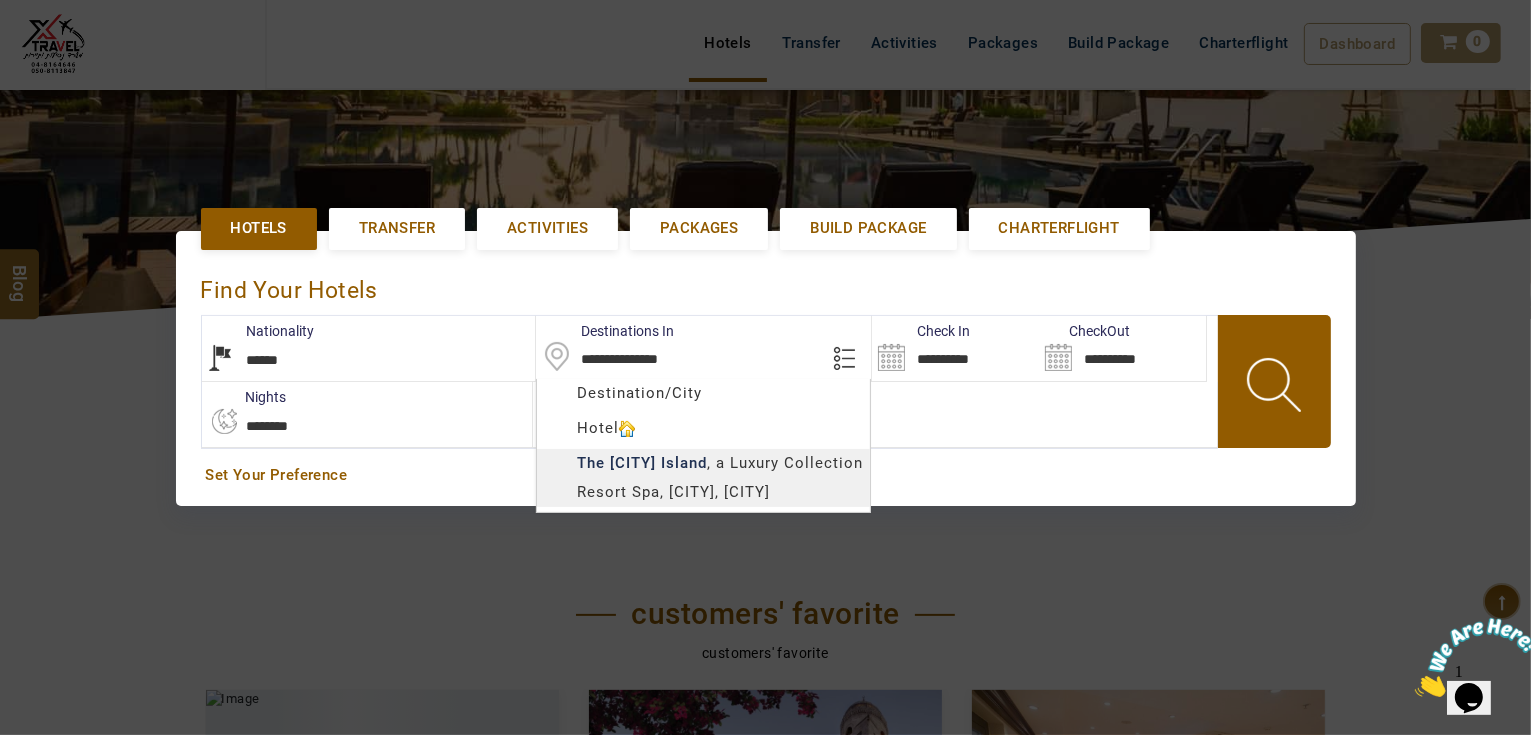 type on "**********" 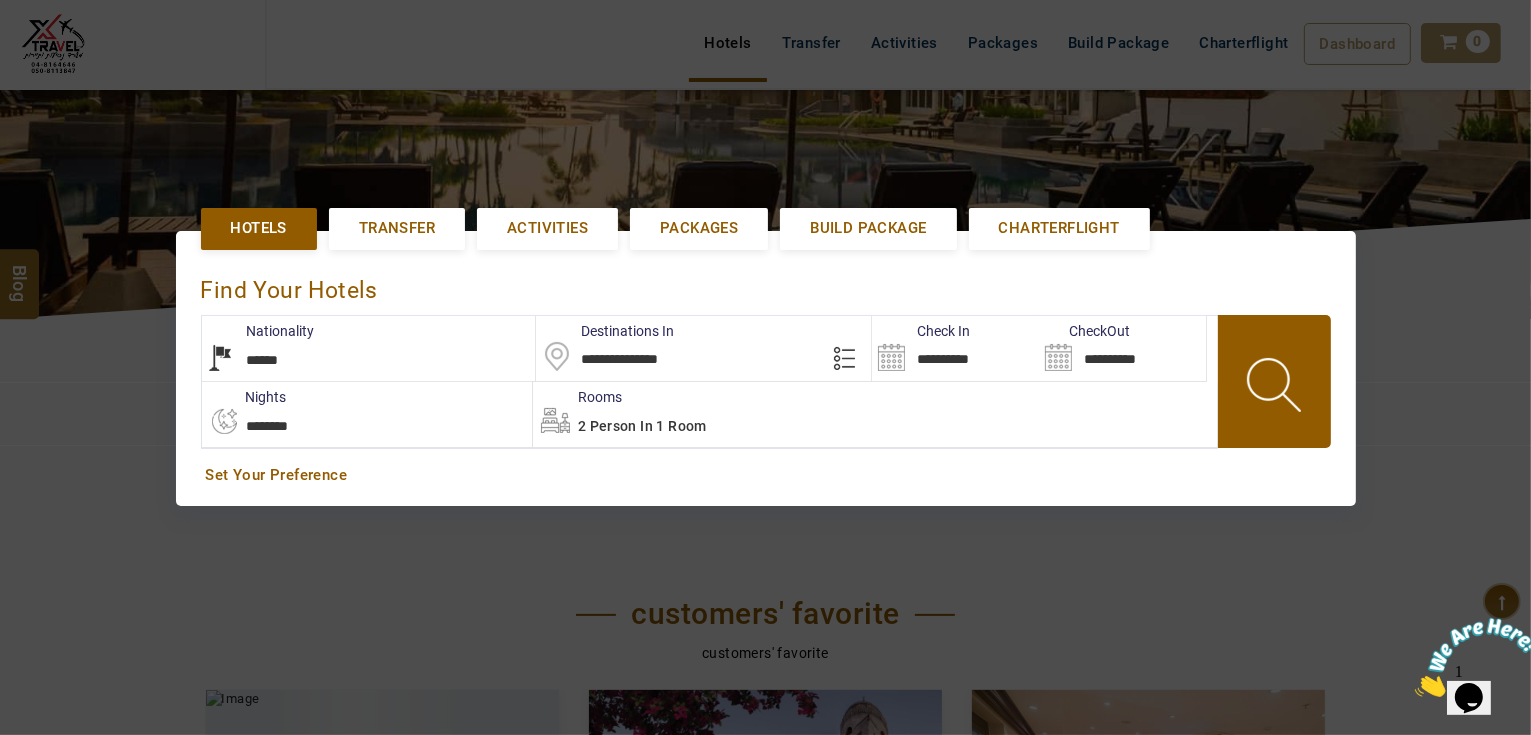 click on "**********" at bounding box center [955, 348] 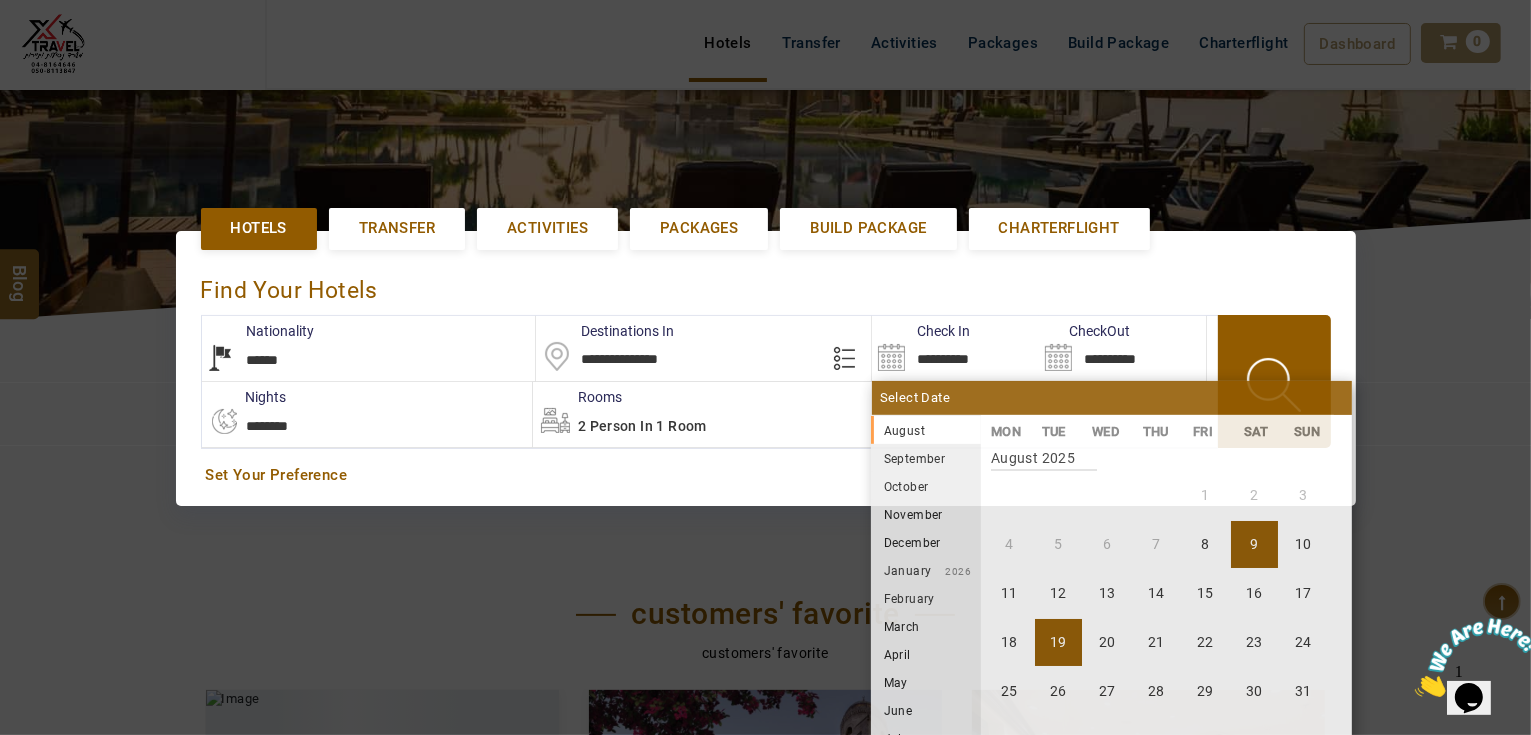 click on "19" at bounding box center (1058, 642) 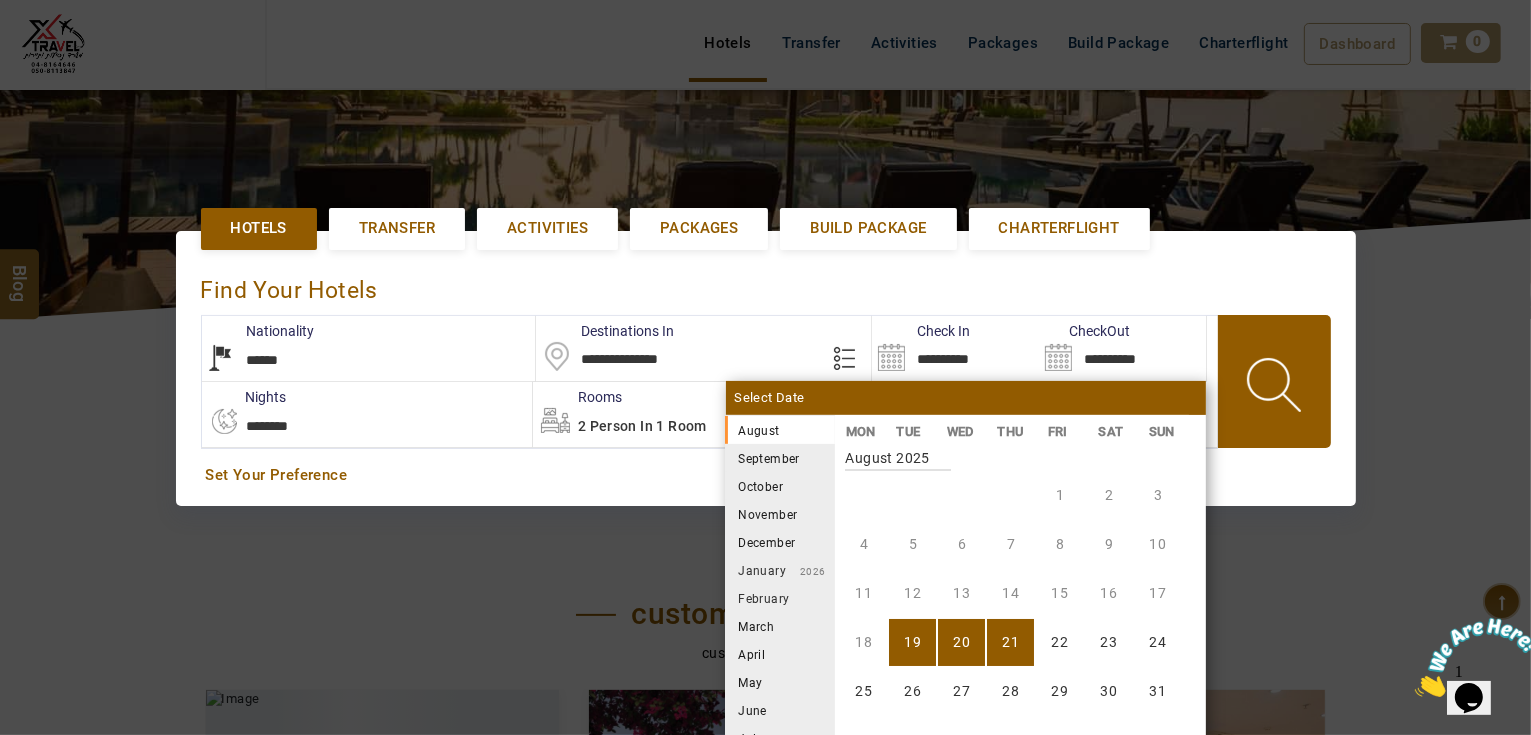 click on "21" at bounding box center [1010, 642] 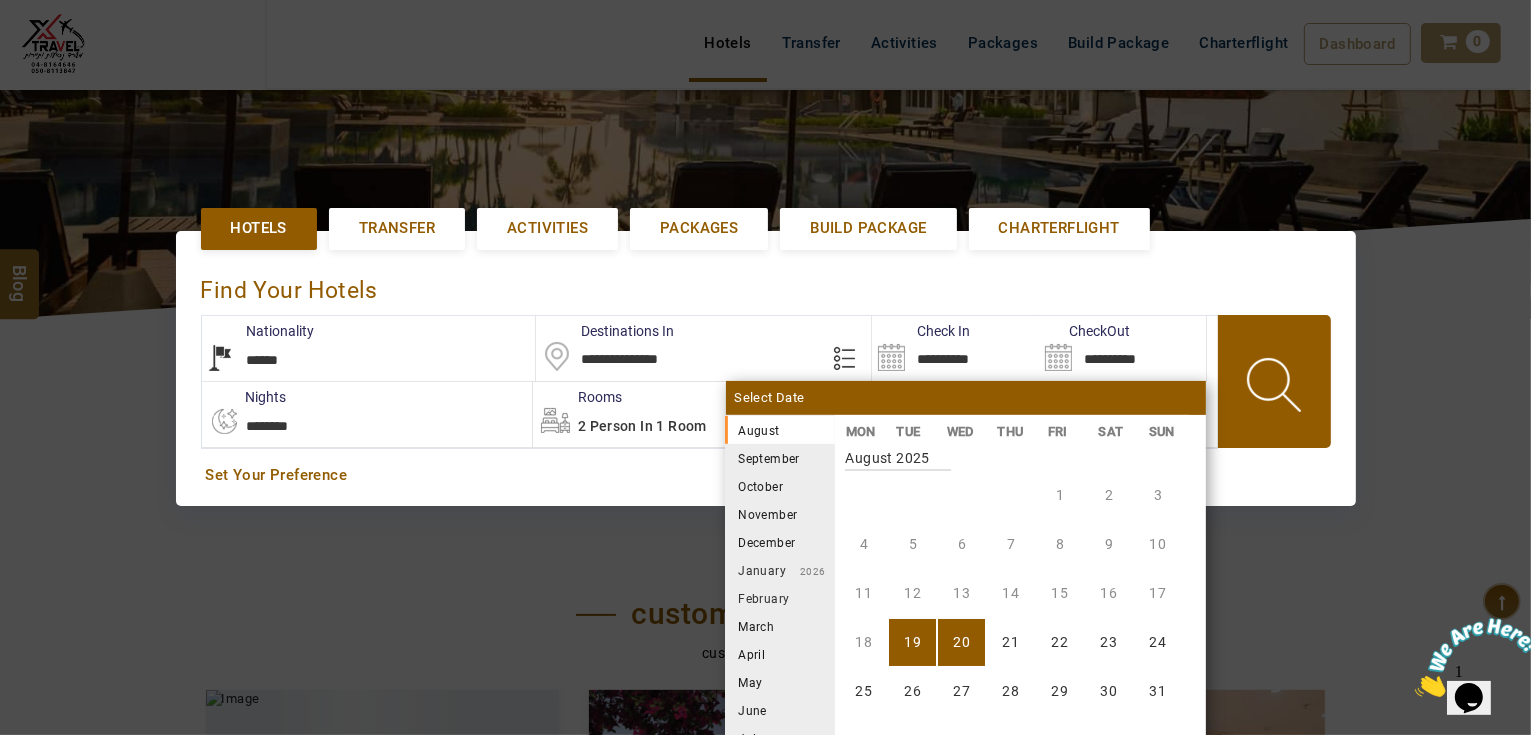 type on "**********" 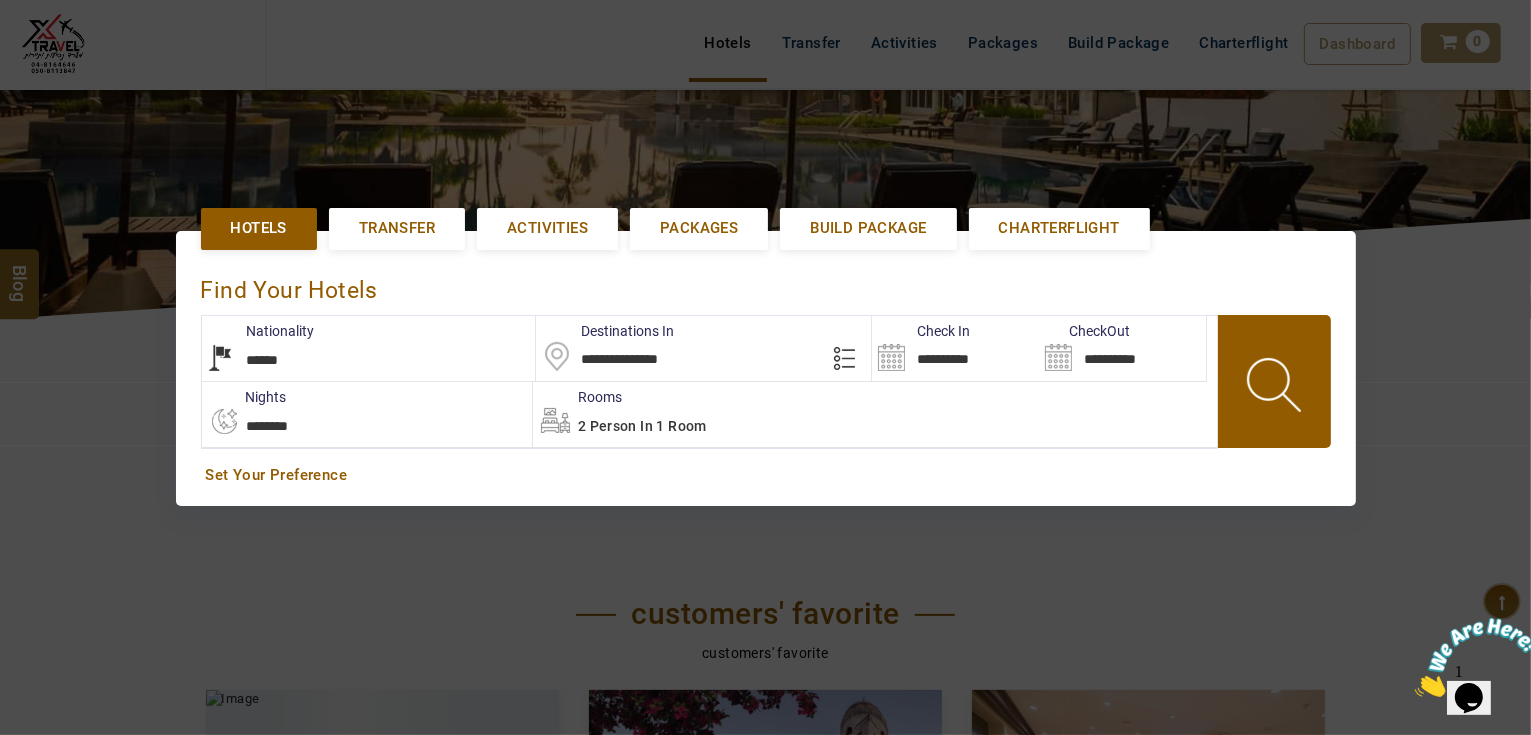 click on "**********" at bounding box center [1122, 348] 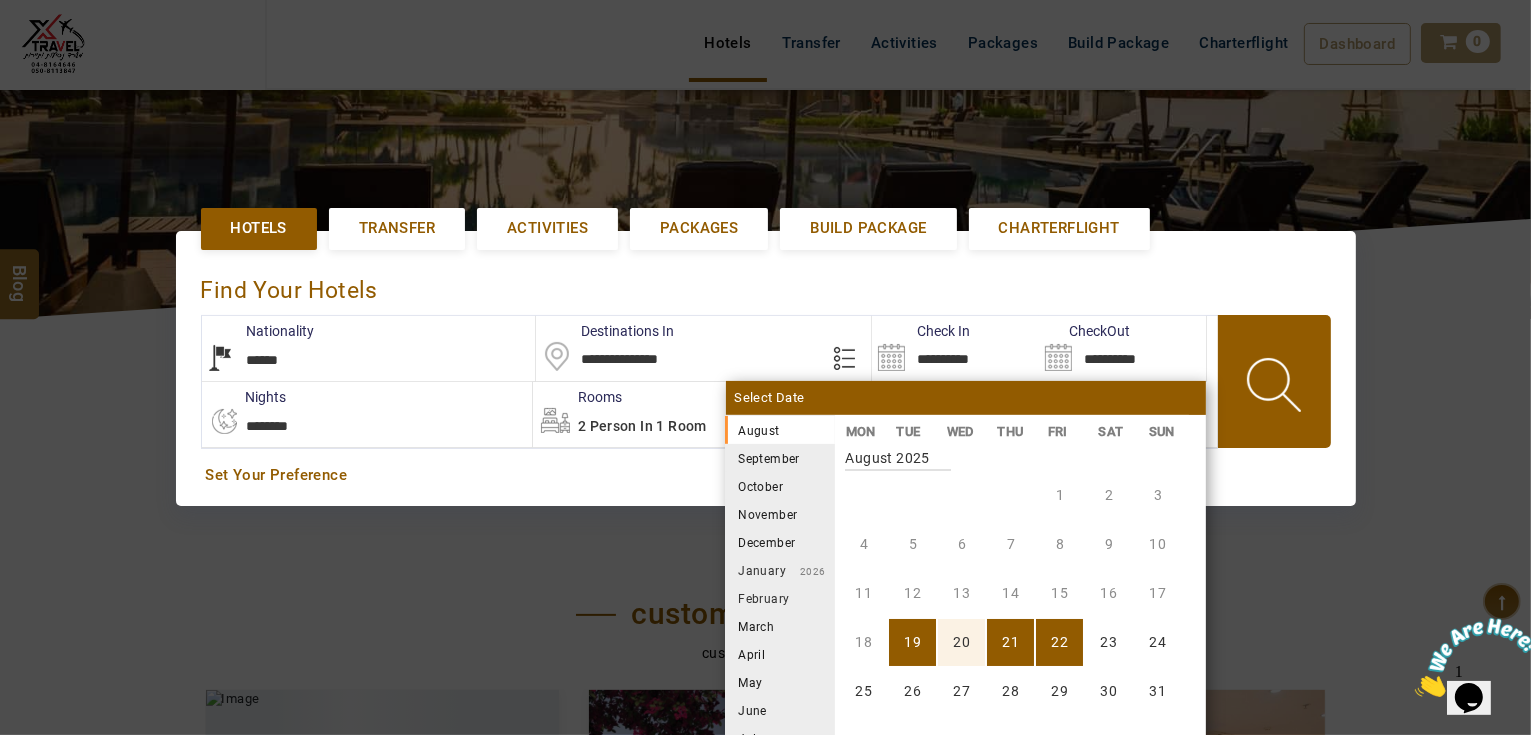 click on "22" at bounding box center [1059, 642] 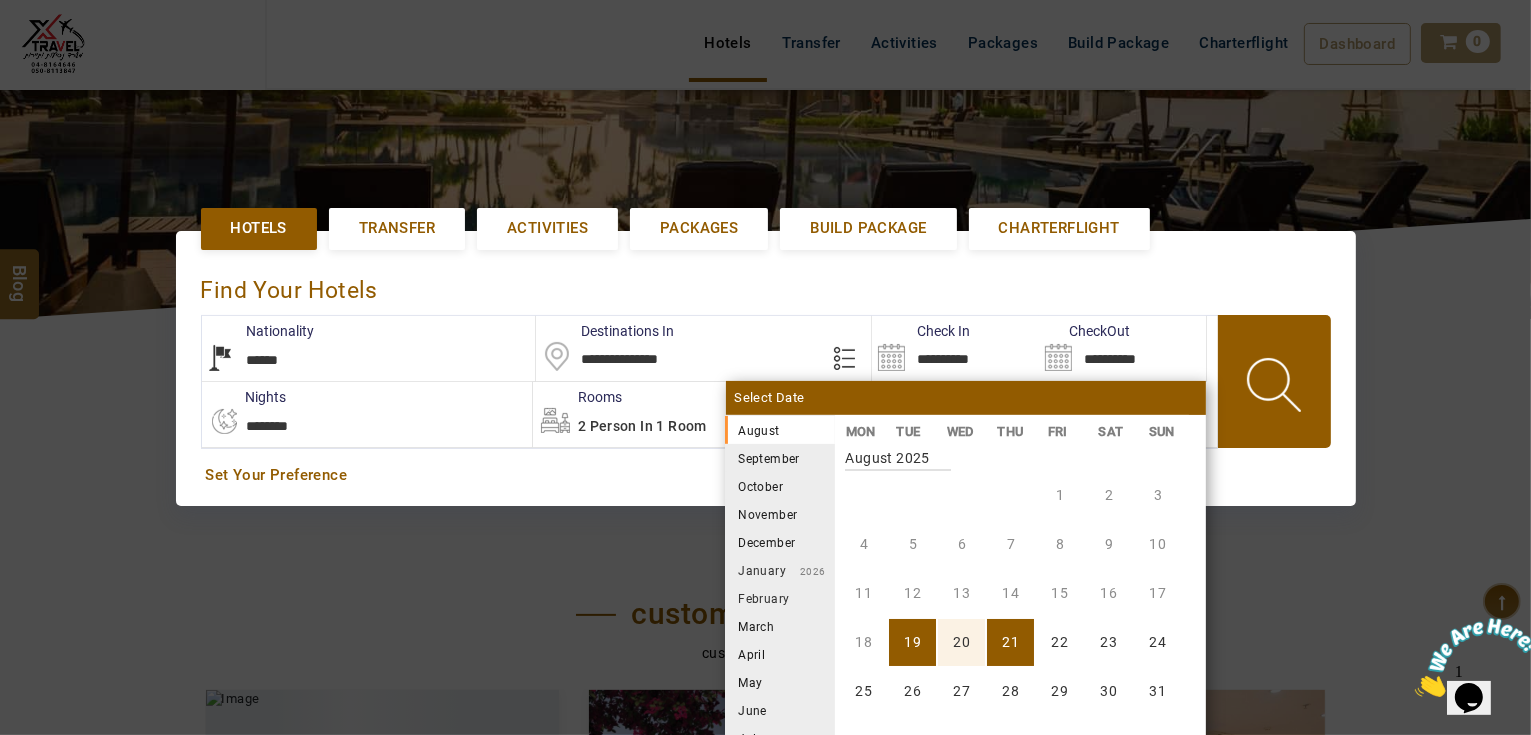 type on "**********" 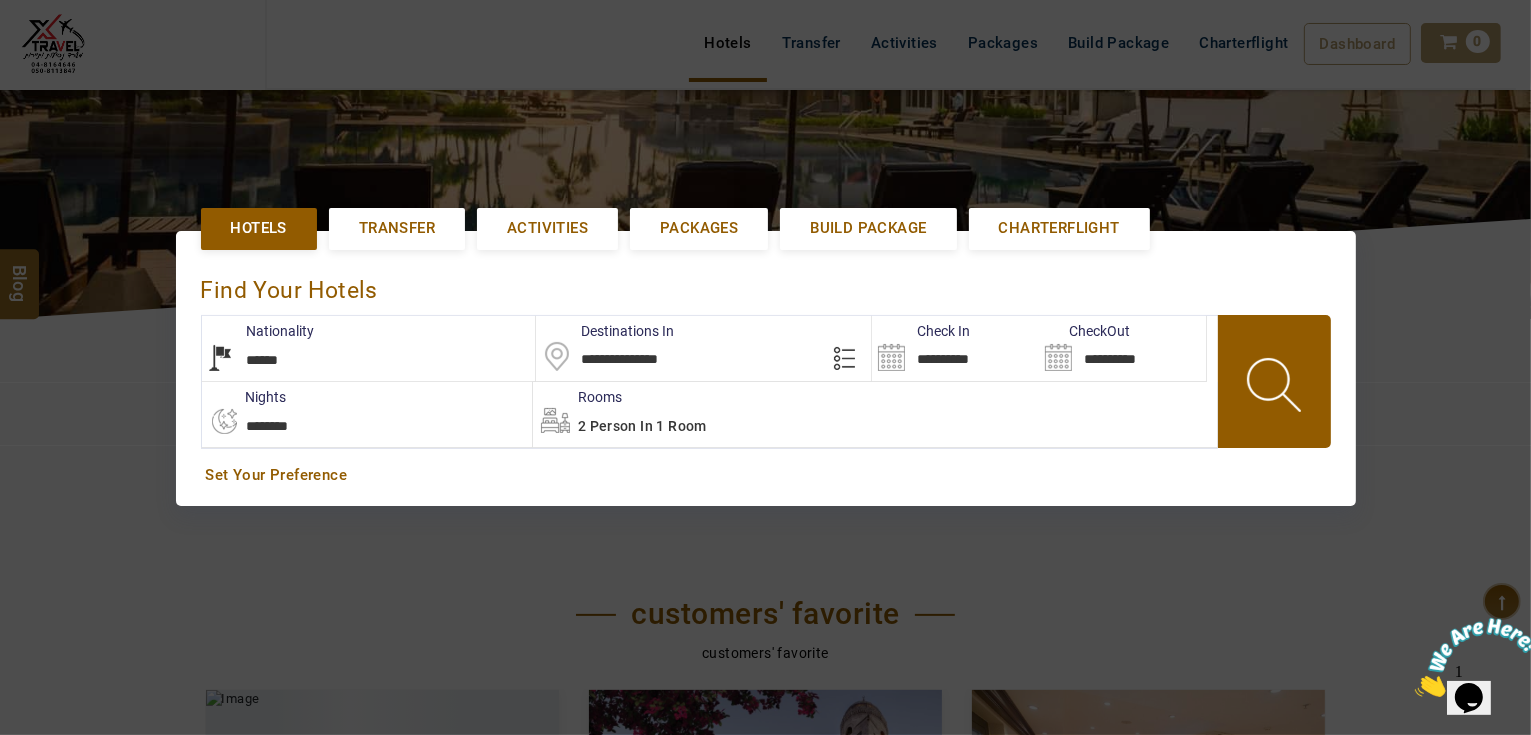 click at bounding box center [1276, 388] 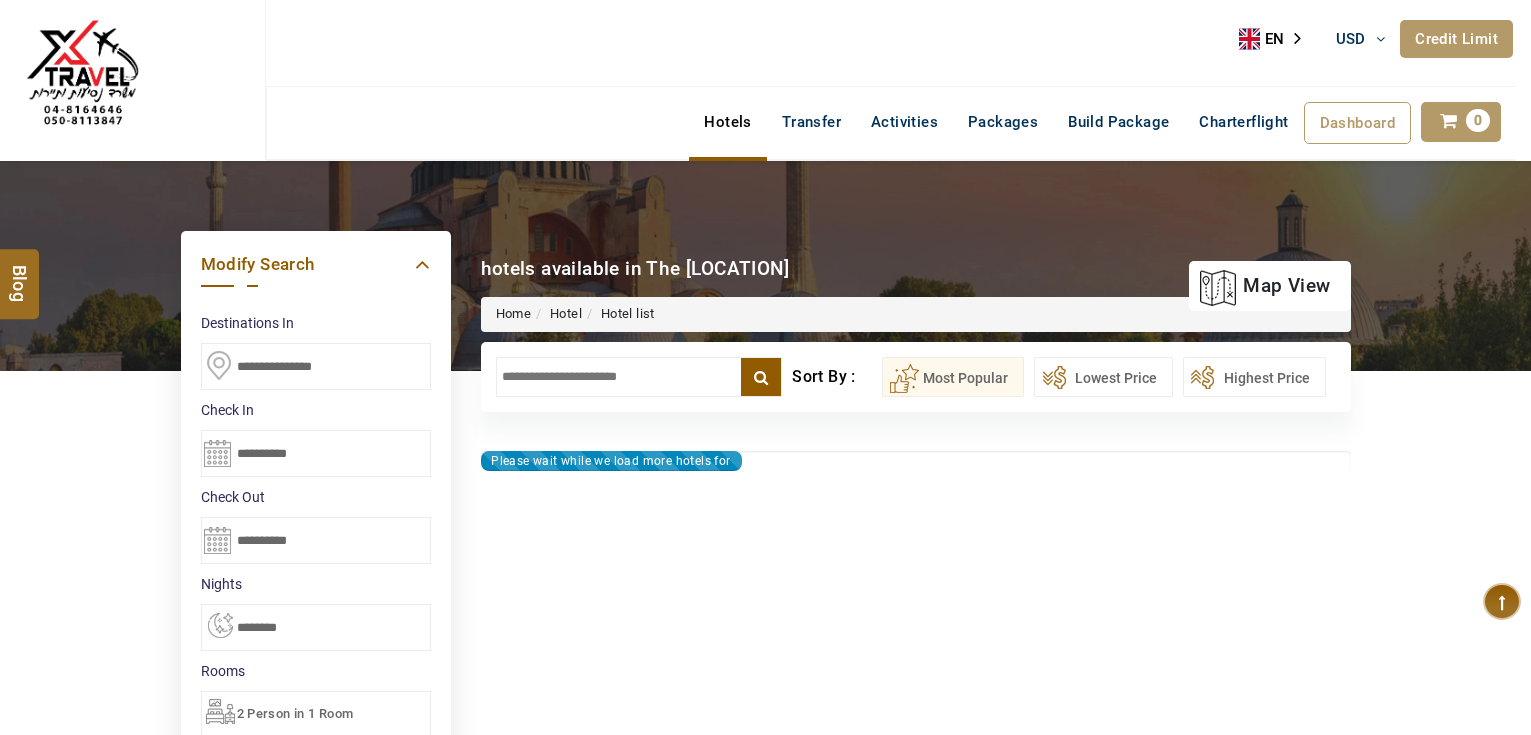 select on "*" 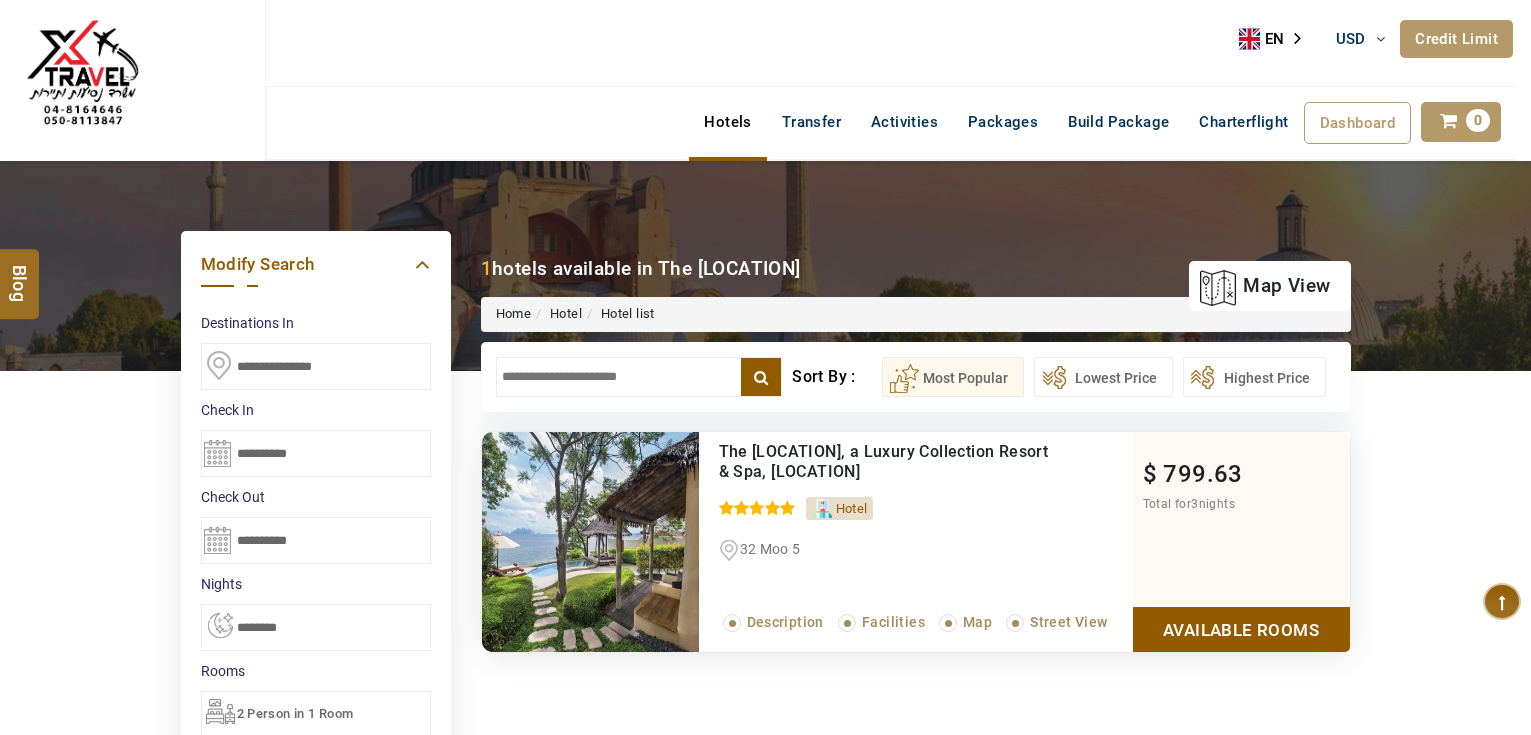 scroll, scrollTop: 0, scrollLeft: 0, axis: both 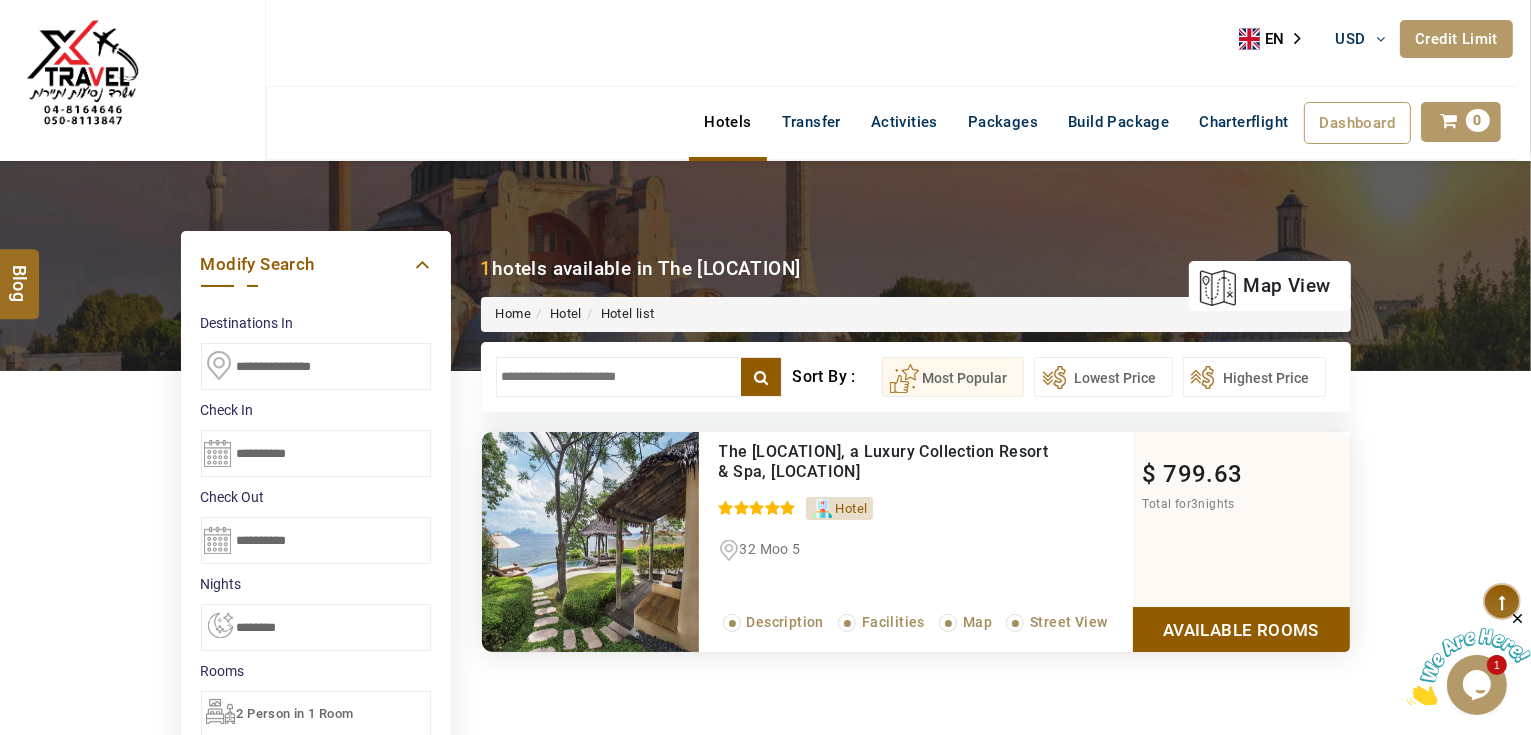 click on "**********" at bounding box center [316, 540] 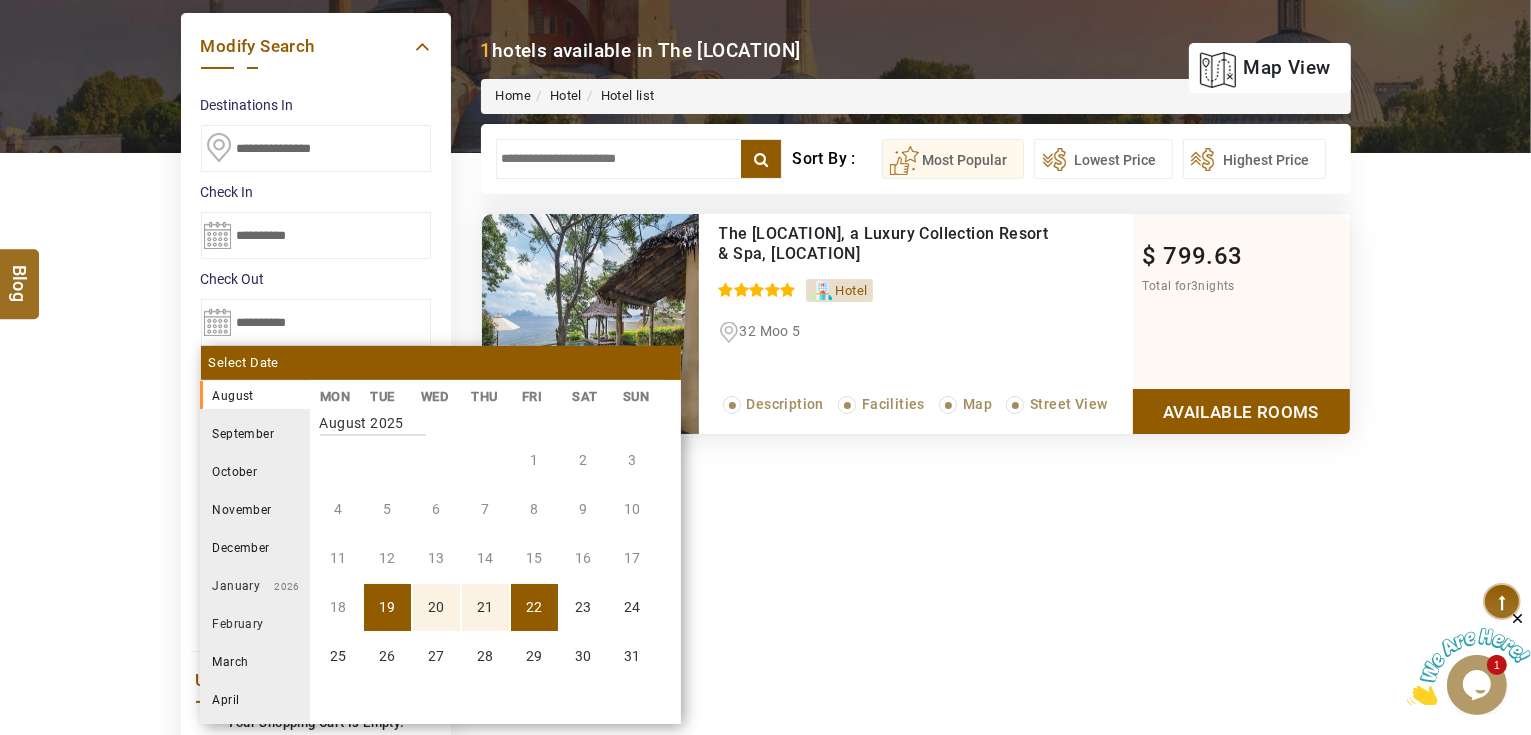 scroll, scrollTop: 240, scrollLeft: 0, axis: vertical 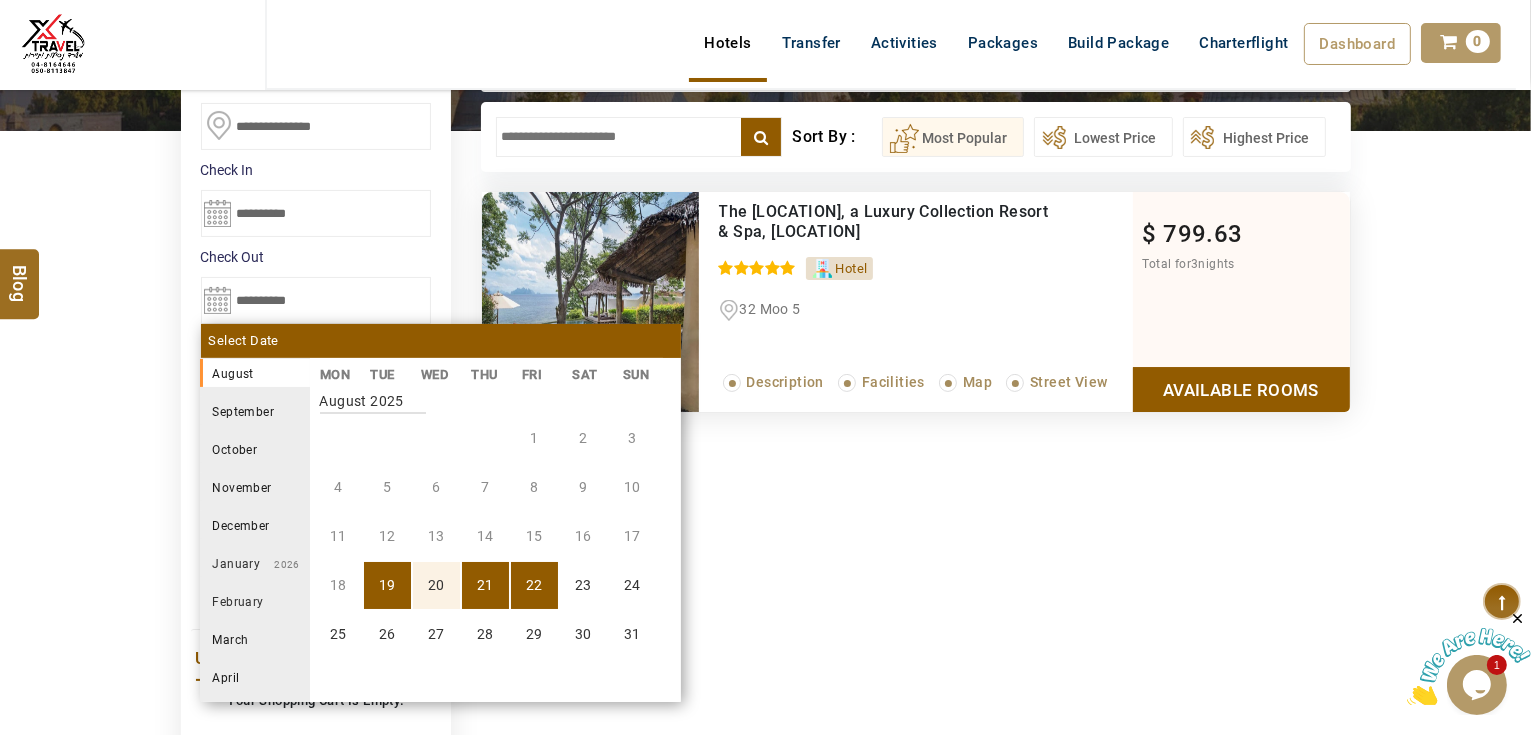 click on "21" at bounding box center (485, 585) 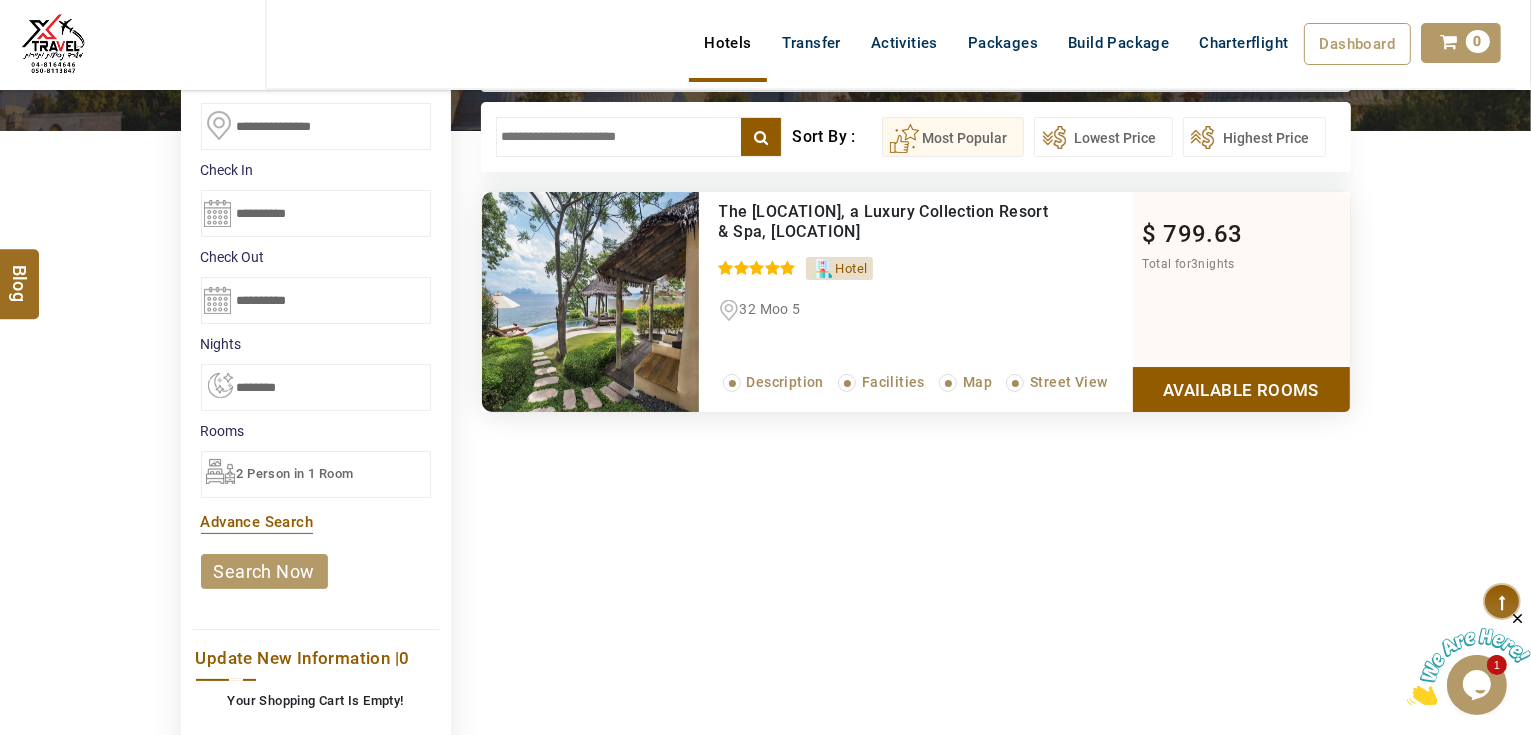 click on "search now" at bounding box center (264, 571) 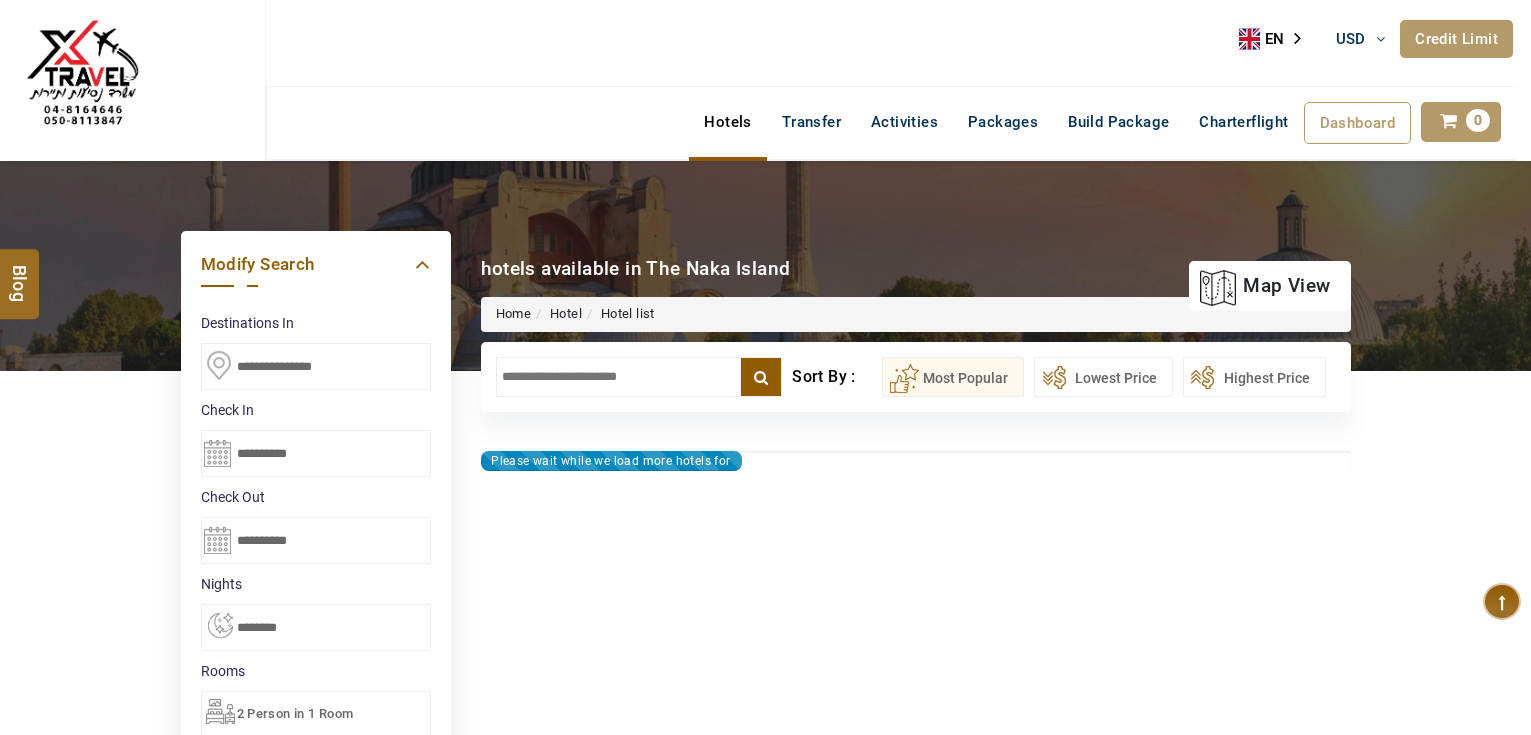 select on "*" 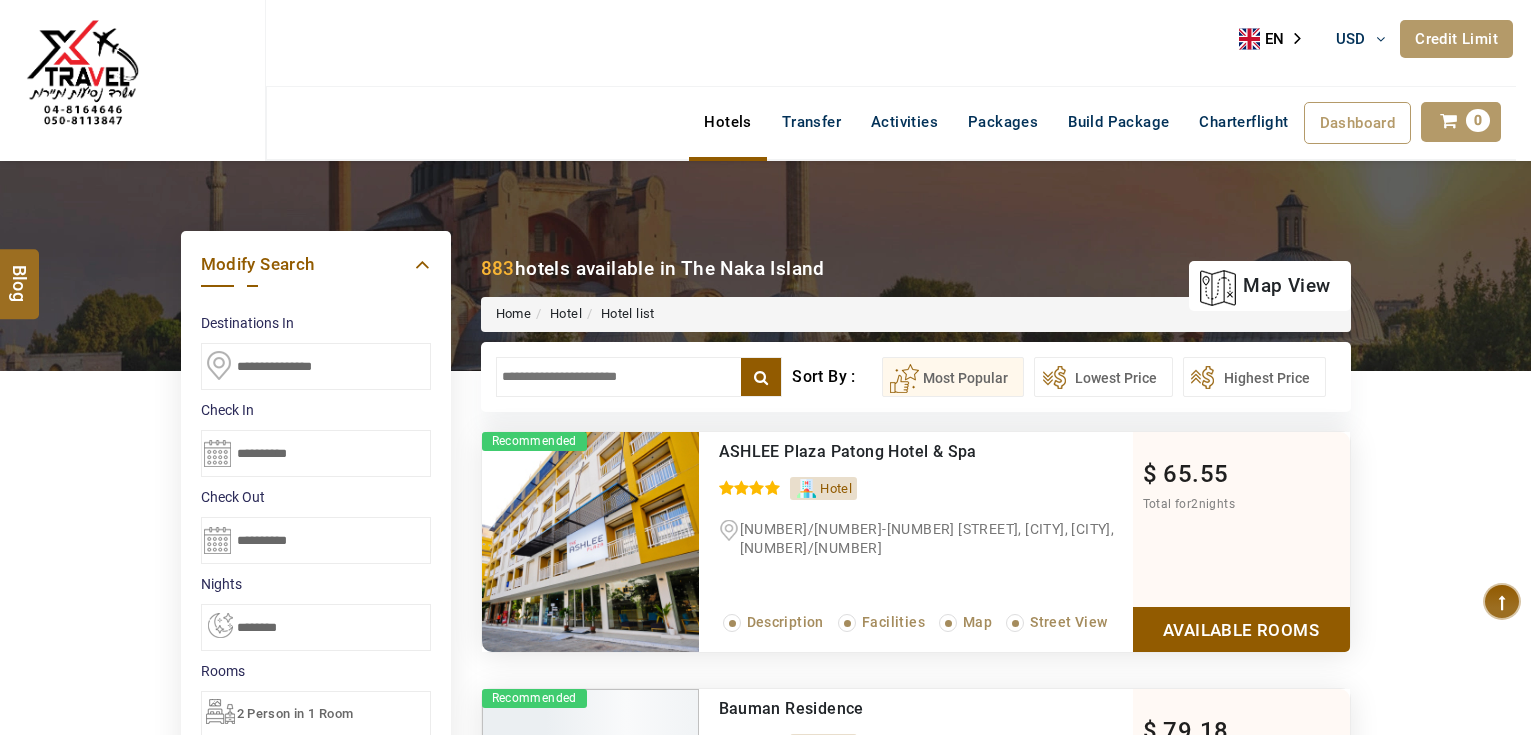scroll, scrollTop: 0, scrollLeft: 0, axis: both 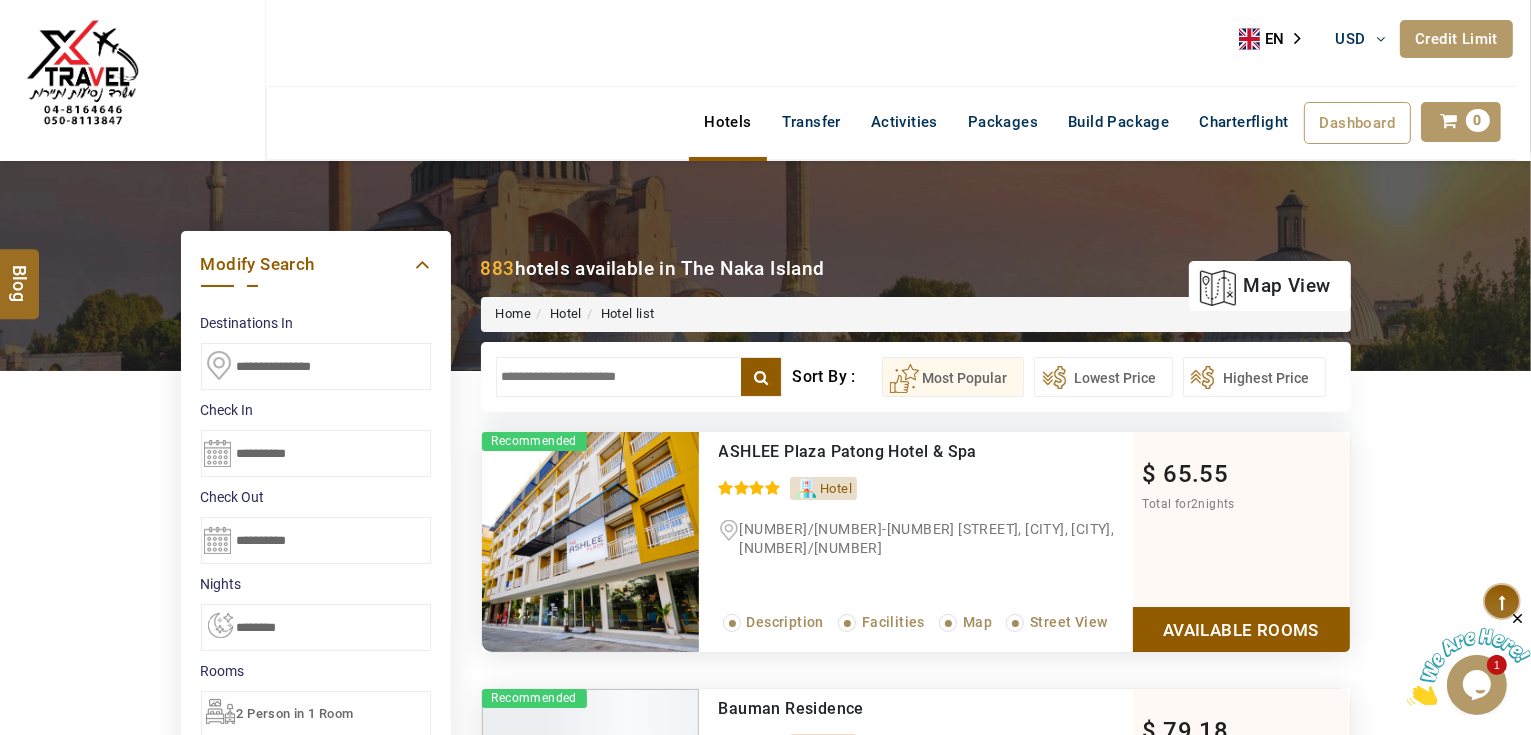 click at bounding box center (639, 377) 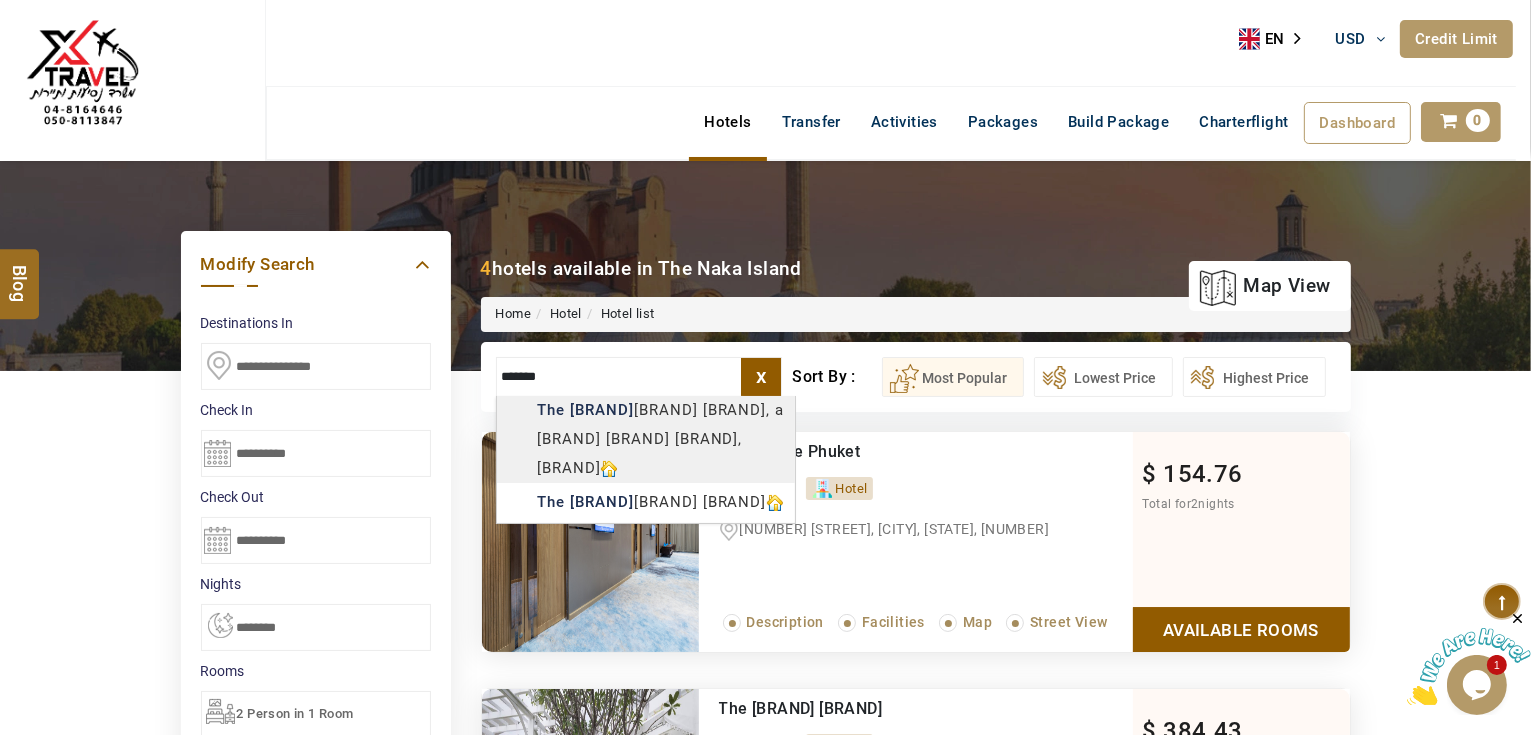 click on "AHMAD JINDAWY USD AED  AED EUR  € USD  $ INR  ₹ THB  ฿ IDR  Rp BHD  BHD TRY  ₺ Credit Limit EN HE AR ES PT ZH Helpline
+971 55 344 0168 Register Now +971 55 344 0168 info@royallineholidays.com About Us What we Offer Blog Why Us Contact Hotels  Transfer Activities Packages Build Package Charterflight Dashboard My Profile My Booking My Reports My Quotation Sign Out 0 Points Redeem Now To Redeem 37092  Points Future Points  2842   Points Credit Limit Credit Limit USD 30000.00 70% Complete Used USD 8502.81 Available USD 21497.19 Setting  Looks like you haven't added anything to your cart yet Countinue Shopping ******* ****** Please Wait.. Blog demo
Remember me Forgot
password? LOG IN Don't have an account?   Register Now My Booking View/ Print/Cancel Your Booking without Signing in Submit Applying Filters...... Hotels For You Will Be Loading Soon demo
In A Few Moment, You Will Be Celebrating Best Hotel options galore ! Check In   CheckOut Rooms Rooms Please Wait X 1" at bounding box center [765, 1009] 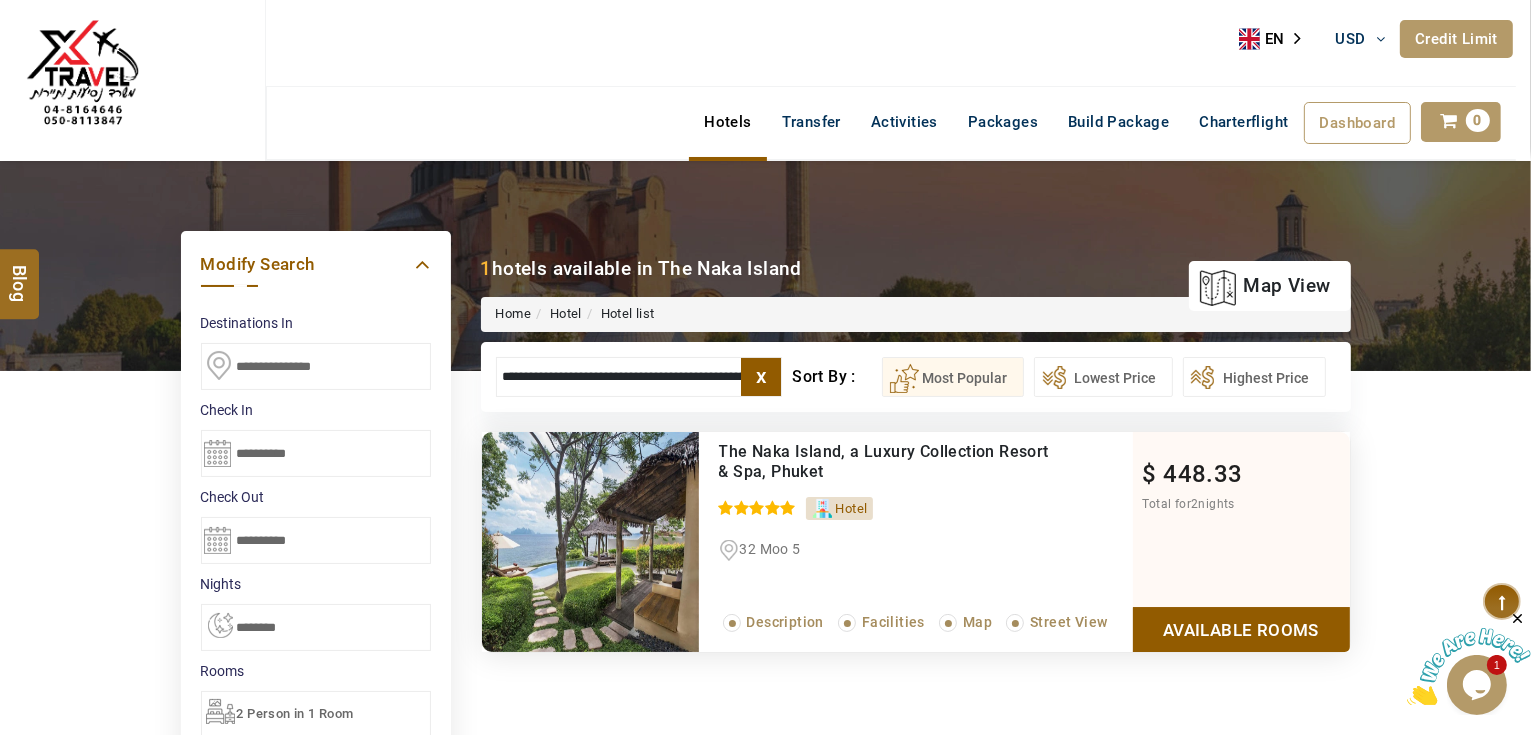 type on "**********" 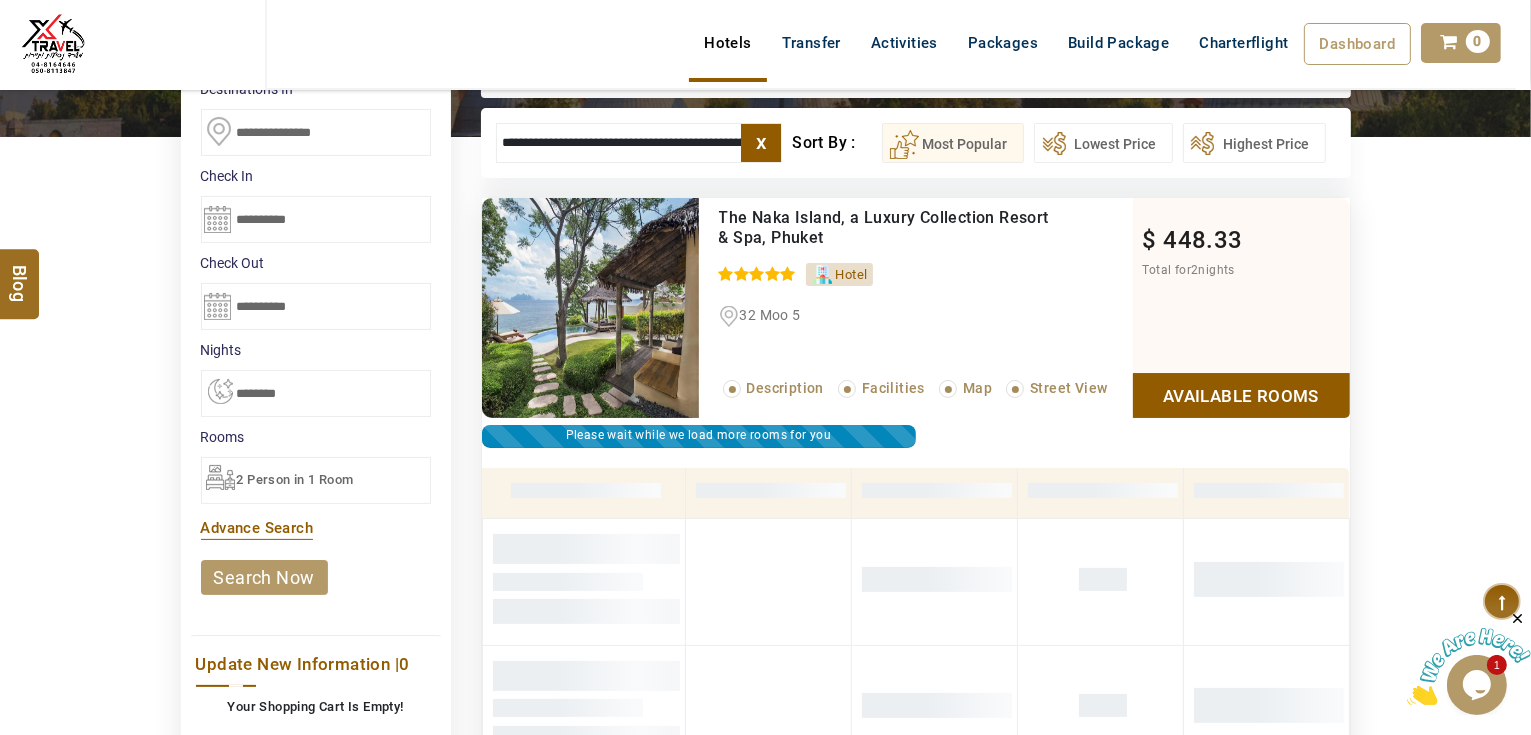 scroll, scrollTop: 220, scrollLeft: 0, axis: vertical 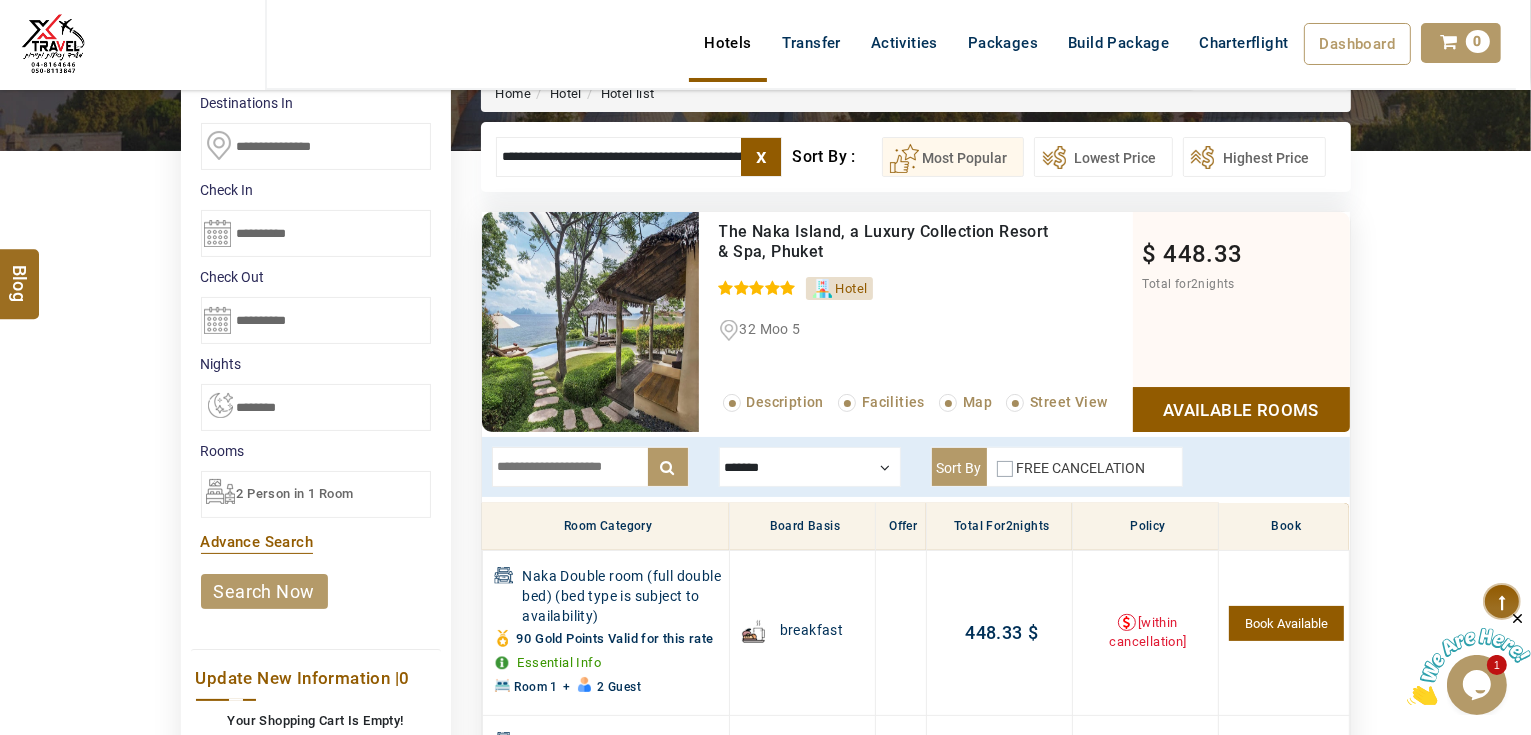 click at bounding box center [590, 467] 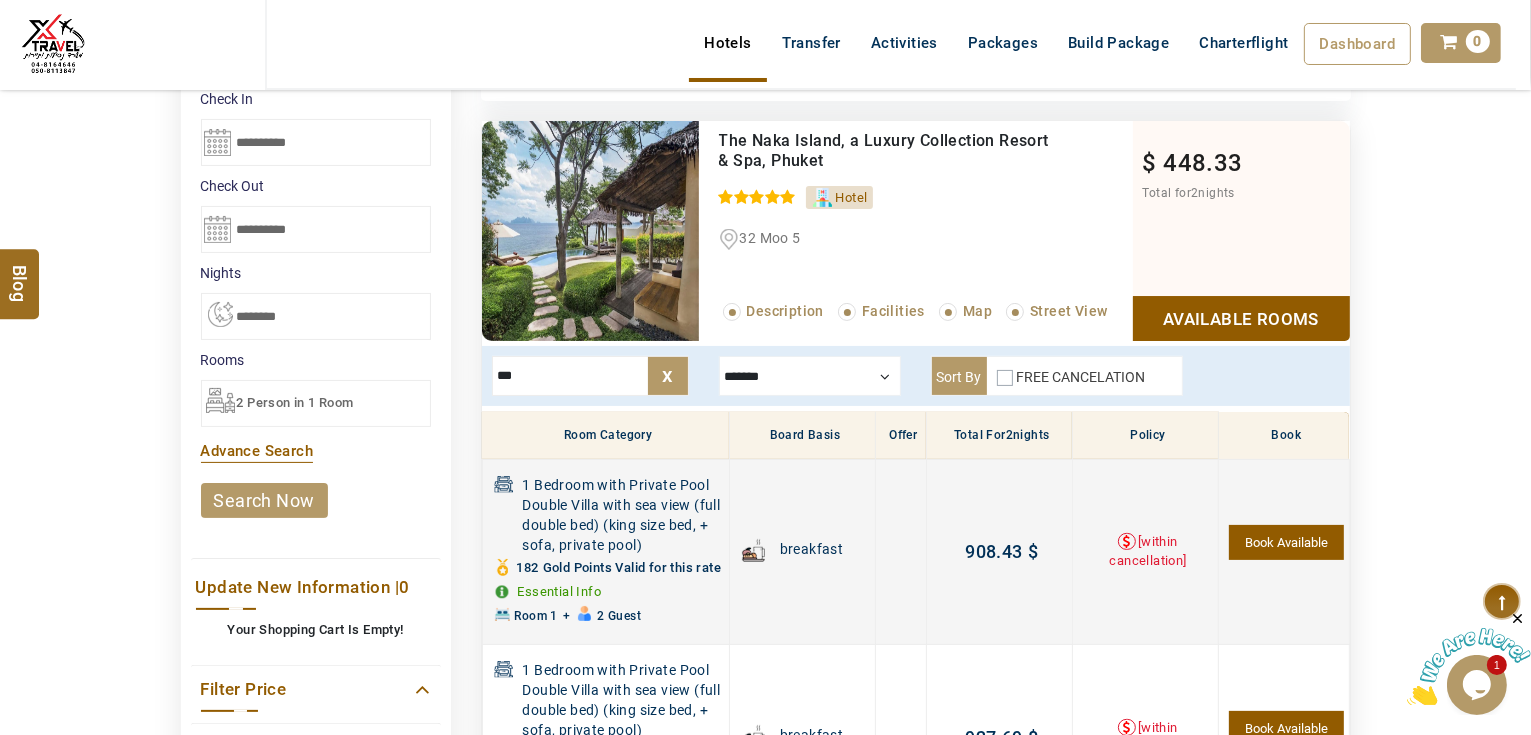 scroll, scrollTop: 460, scrollLeft: 0, axis: vertical 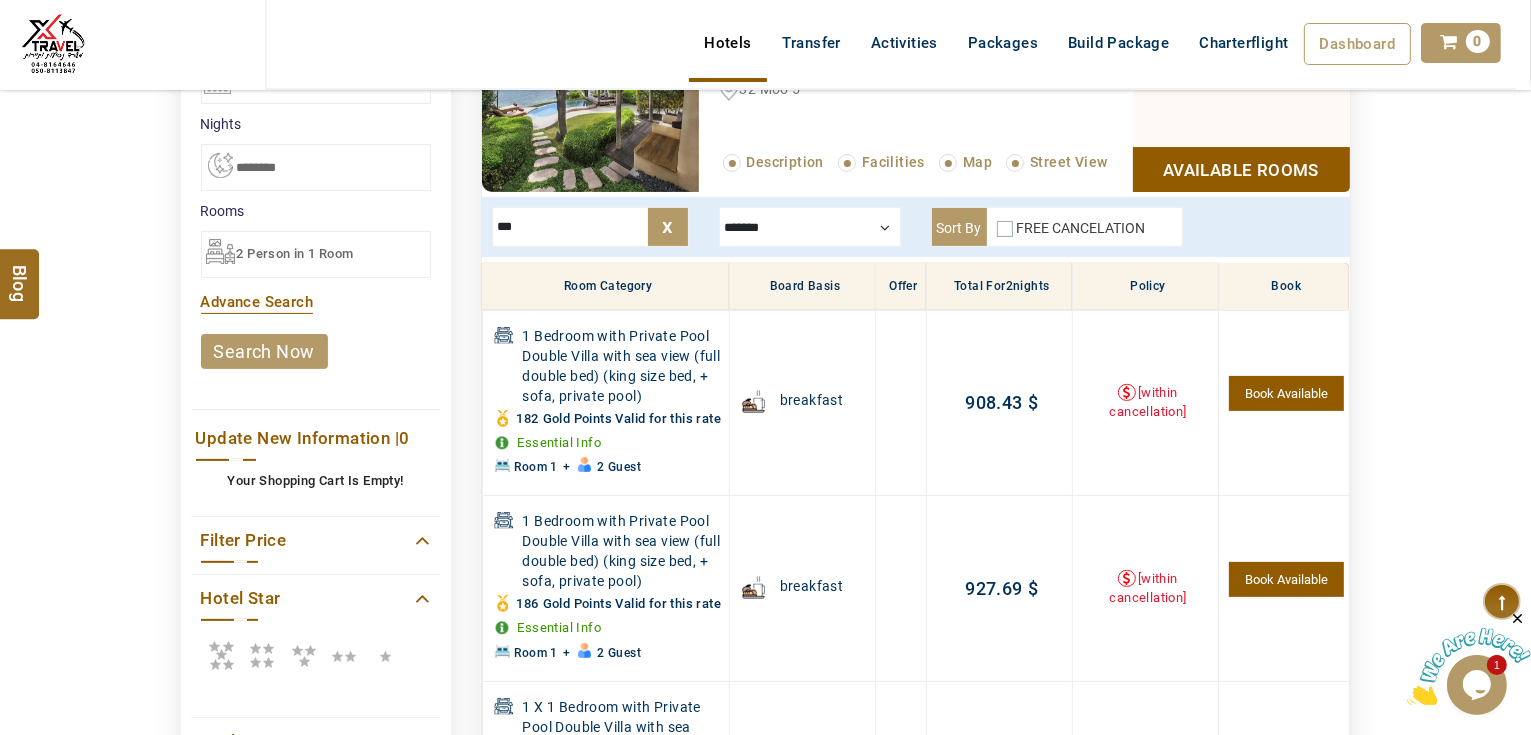 type on "***" 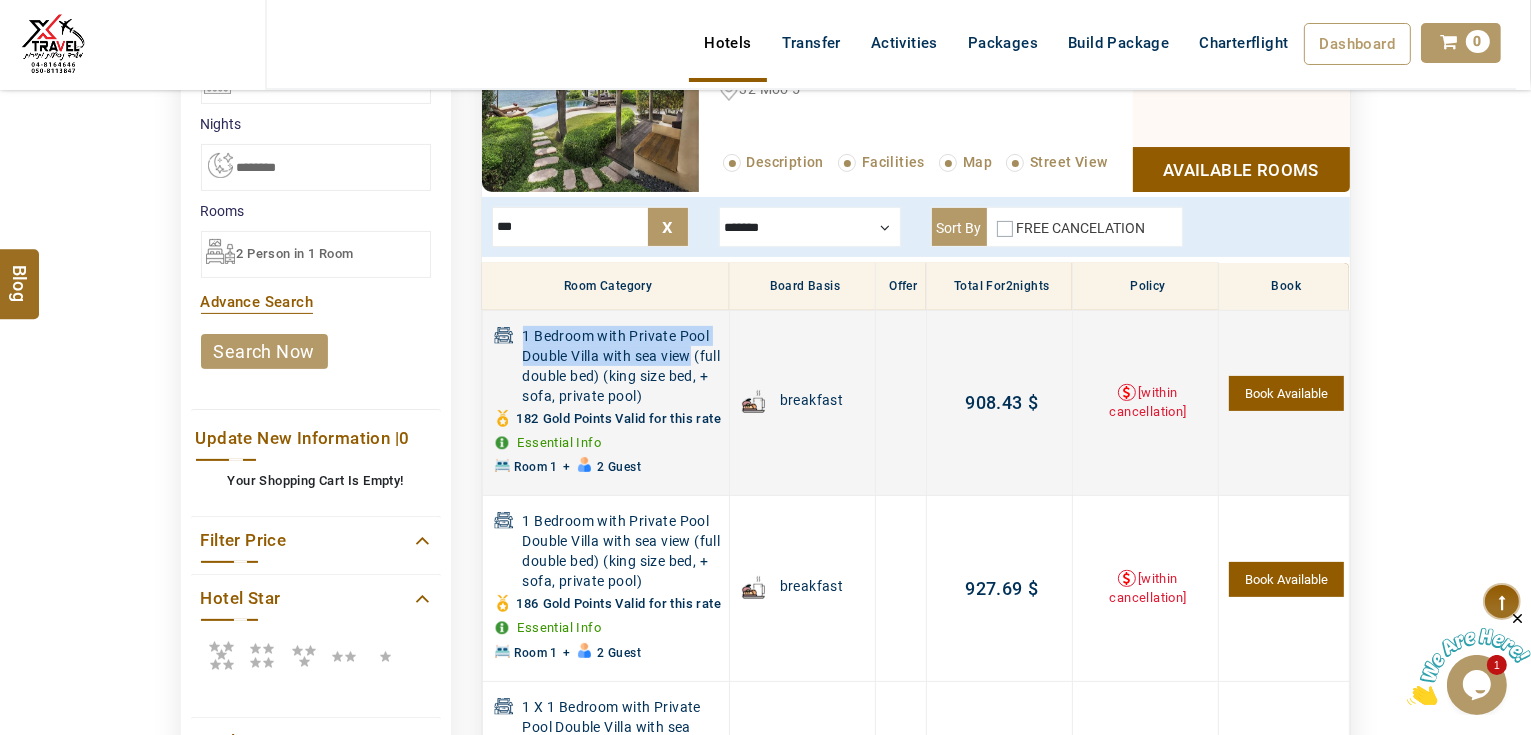 drag, startPoint x: 693, startPoint y: 349, endPoint x: 521, endPoint y: 336, distance: 172.49059 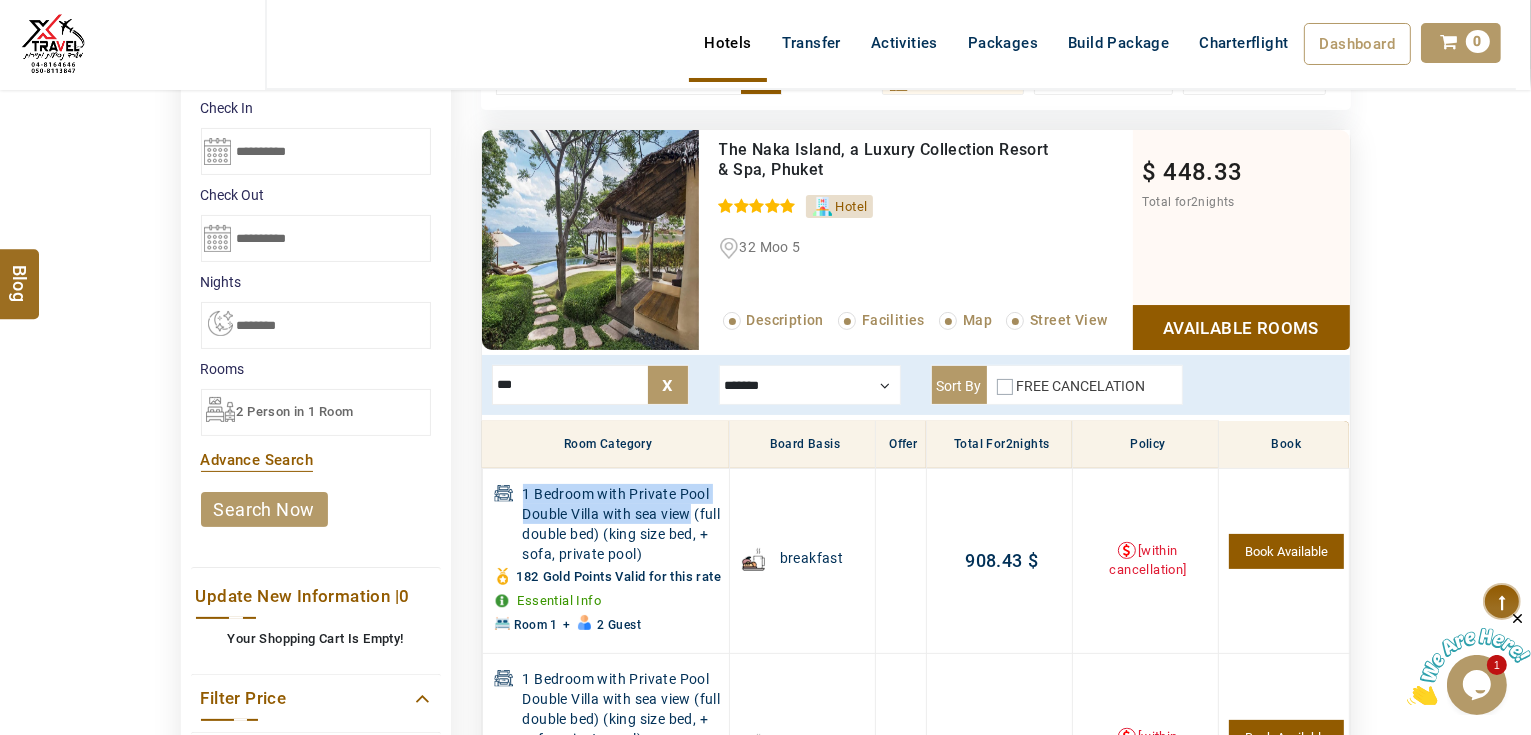 scroll, scrollTop: 140, scrollLeft: 0, axis: vertical 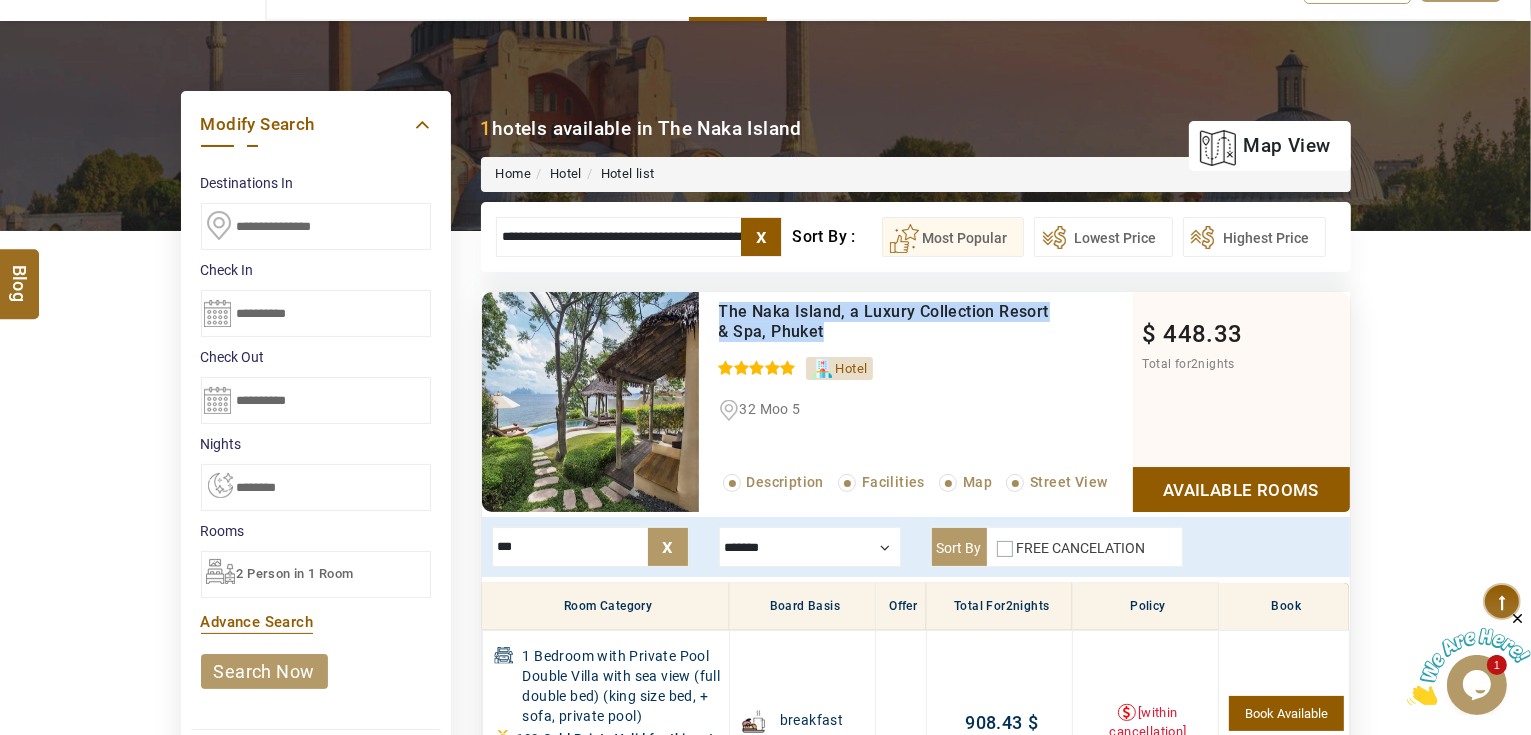 drag, startPoint x: 846, startPoint y: 336, endPoint x: 716, endPoint y: 305, distance: 133.64505 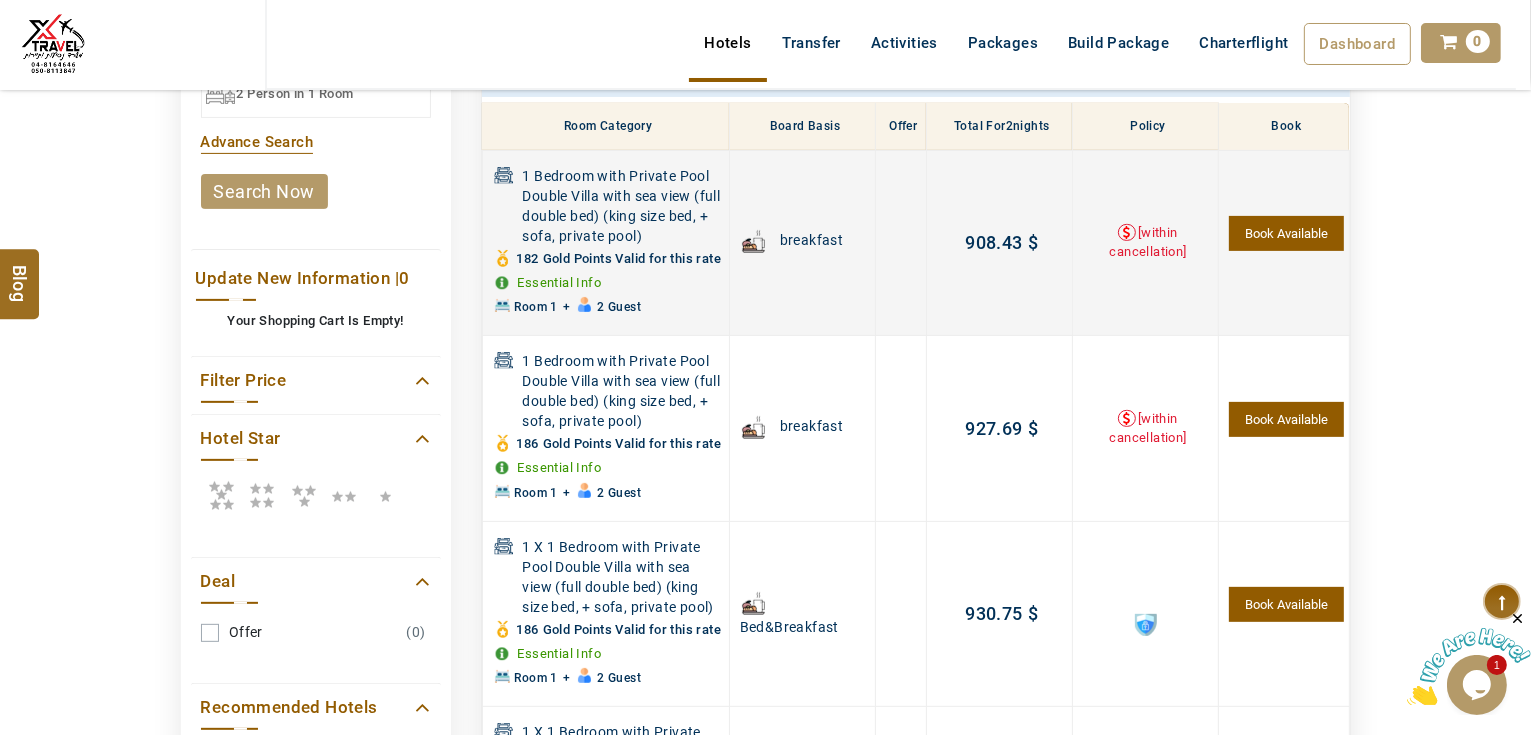scroll, scrollTop: 540, scrollLeft: 0, axis: vertical 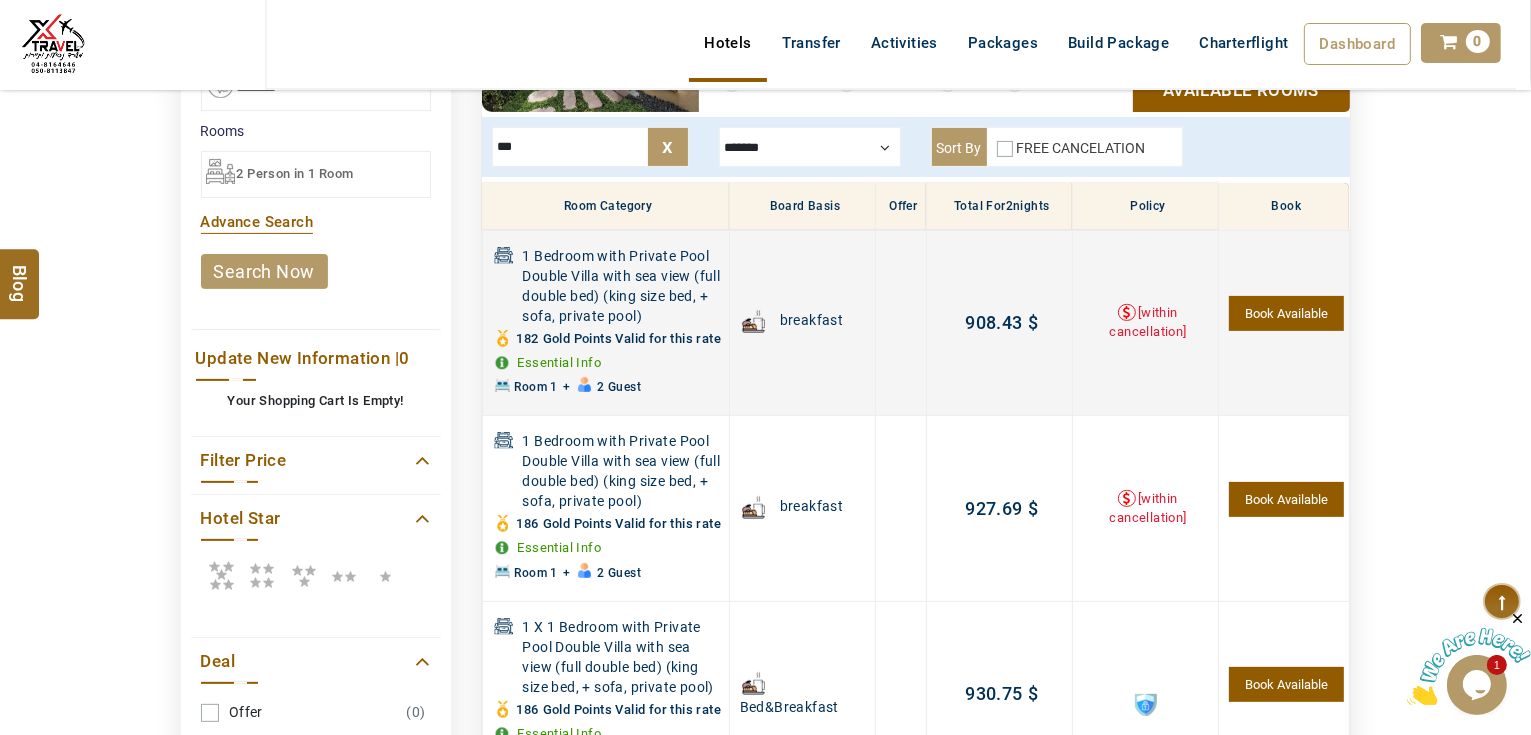 click on "Book Available" at bounding box center (1286, 313) 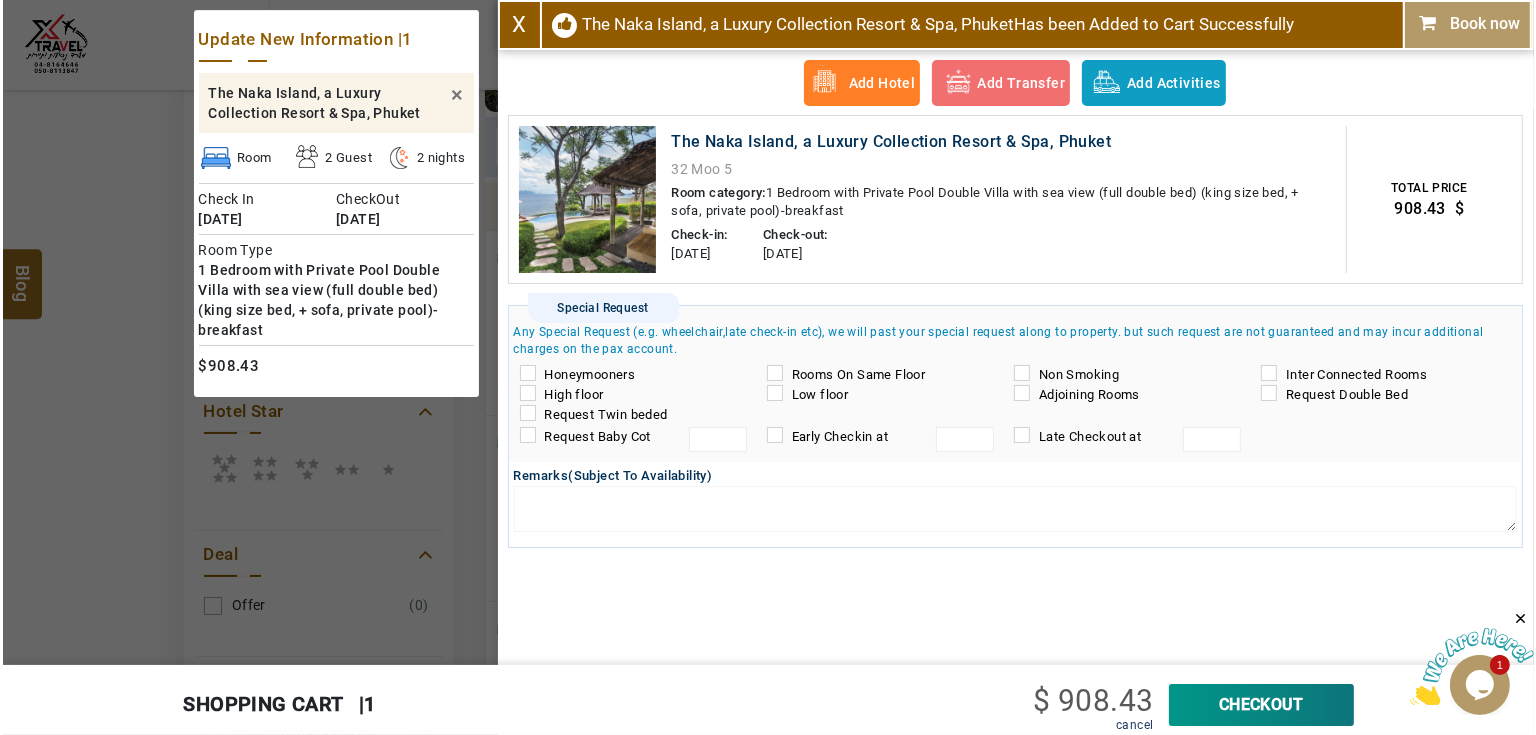 scroll, scrollTop: 460, scrollLeft: 0, axis: vertical 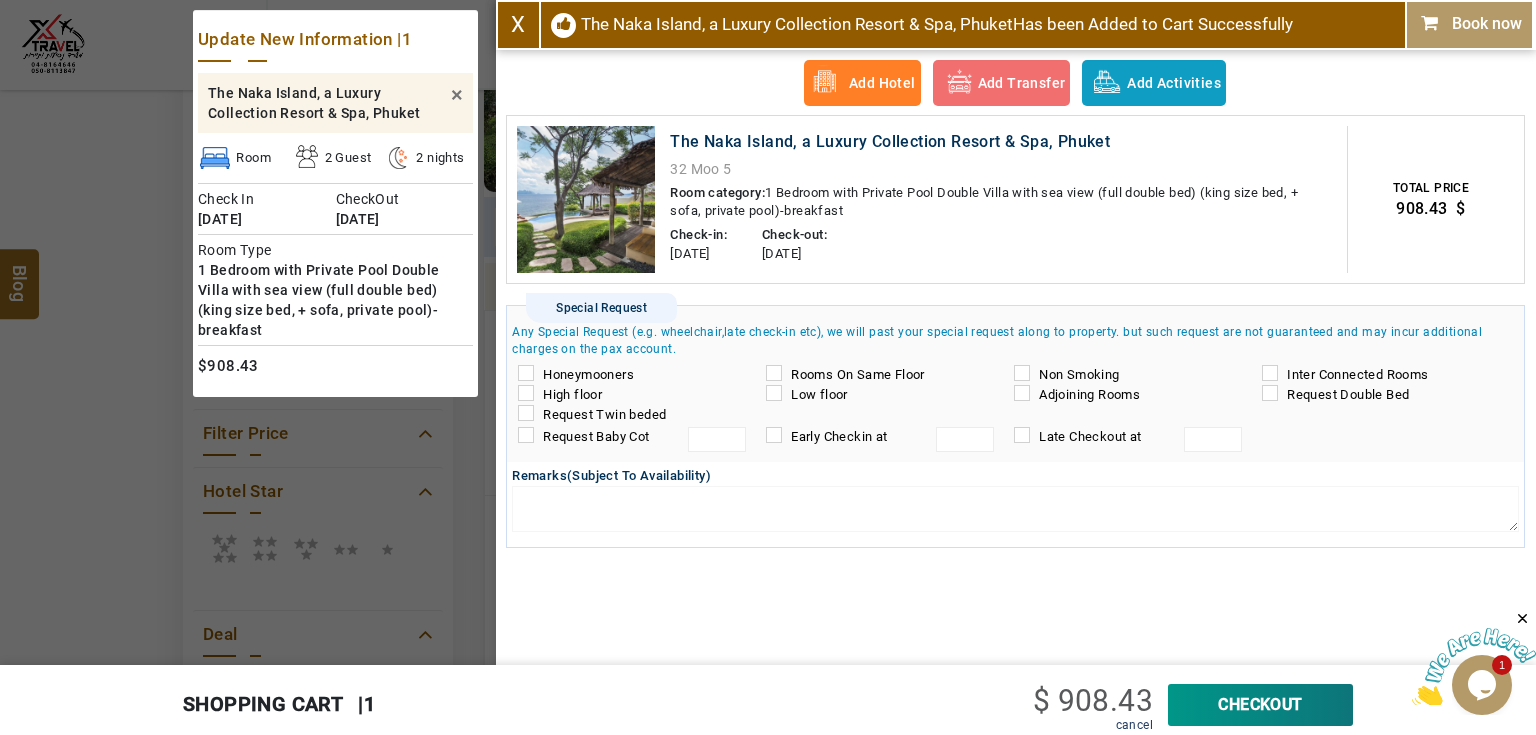 click on "CheckOut" at bounding box center (1260, 705) 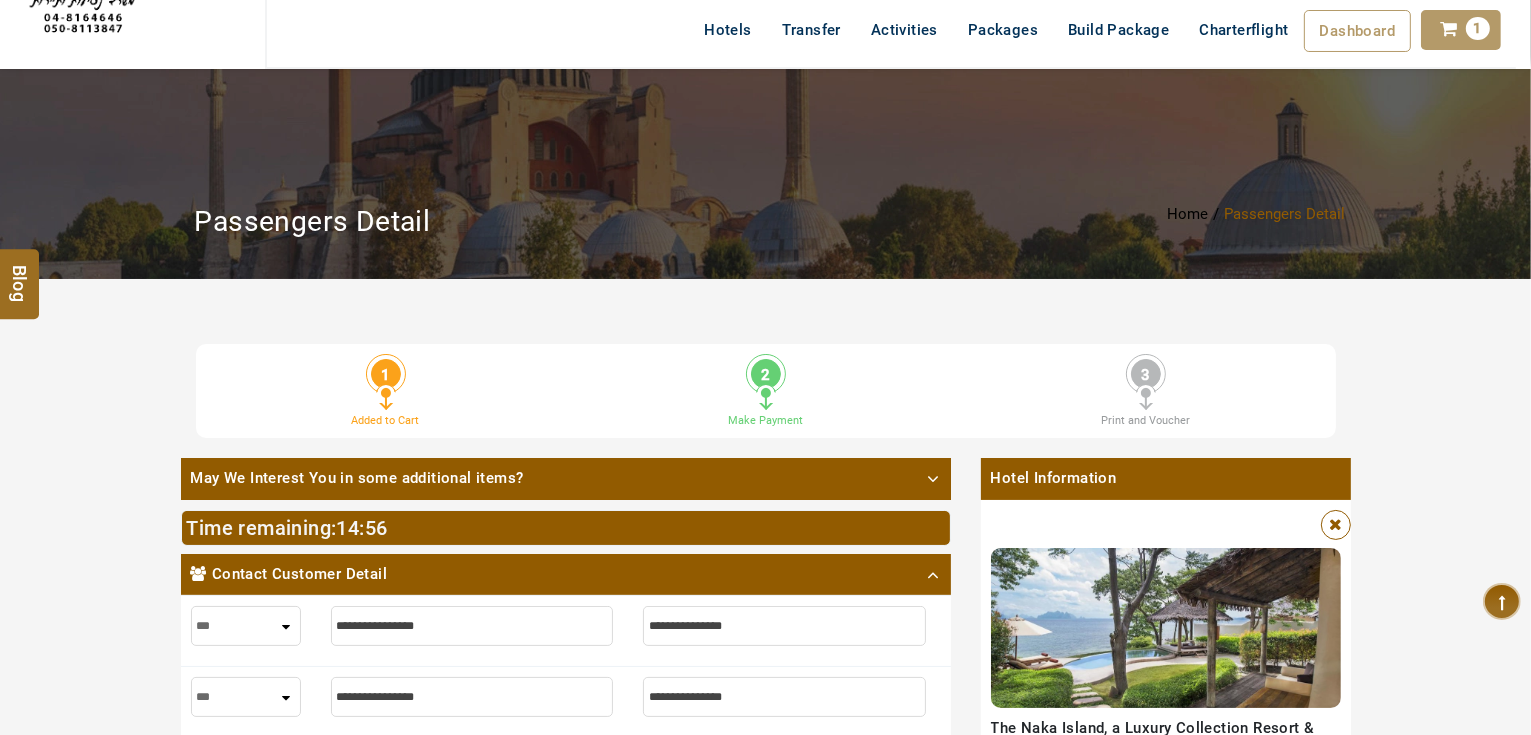 scroll, scrollTop: 240, scrollLeft: 0, axis: vertical 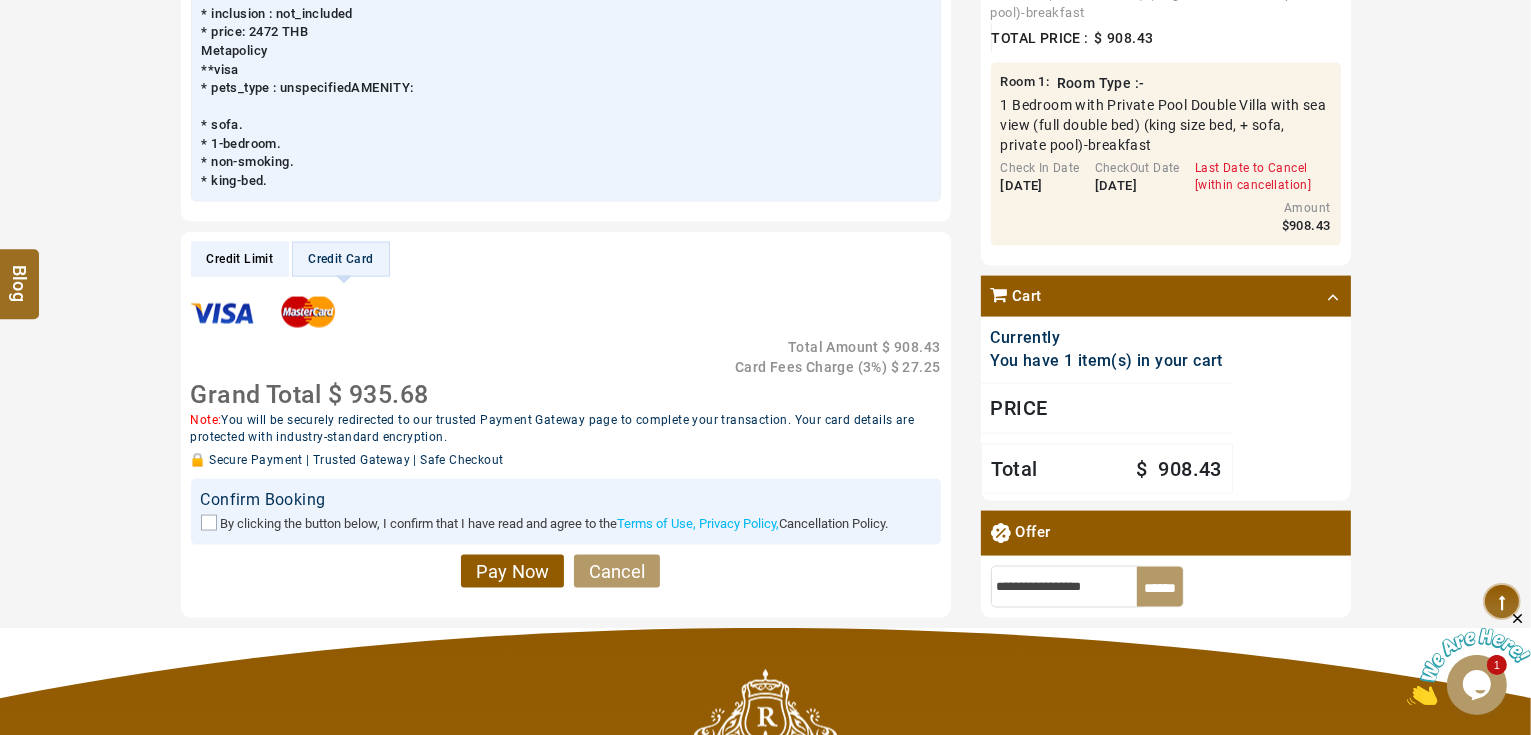click on "Credit Limit" at bounding box center [240, 259] 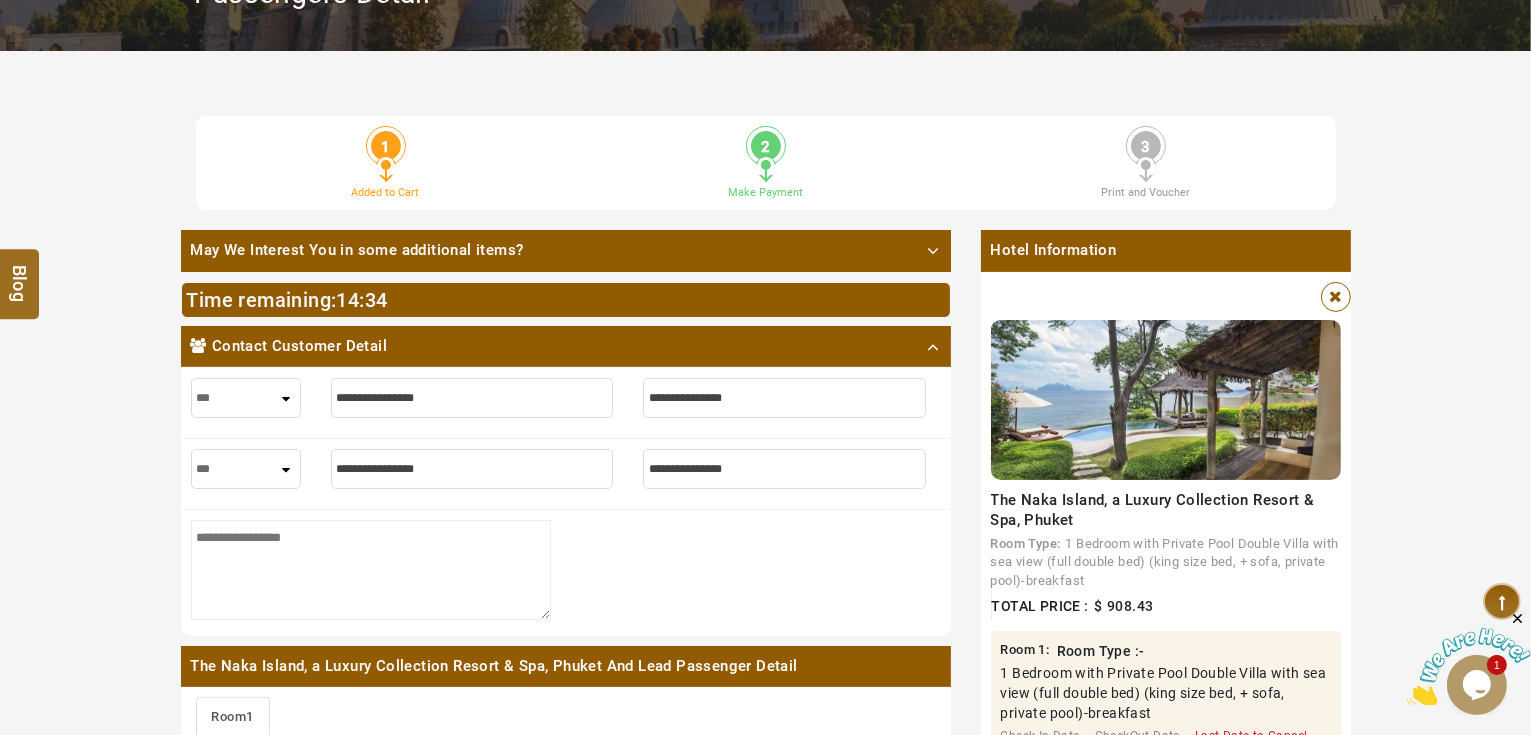 scroll, scrollTop: 640, scrollLeft: 0, axis: vertical 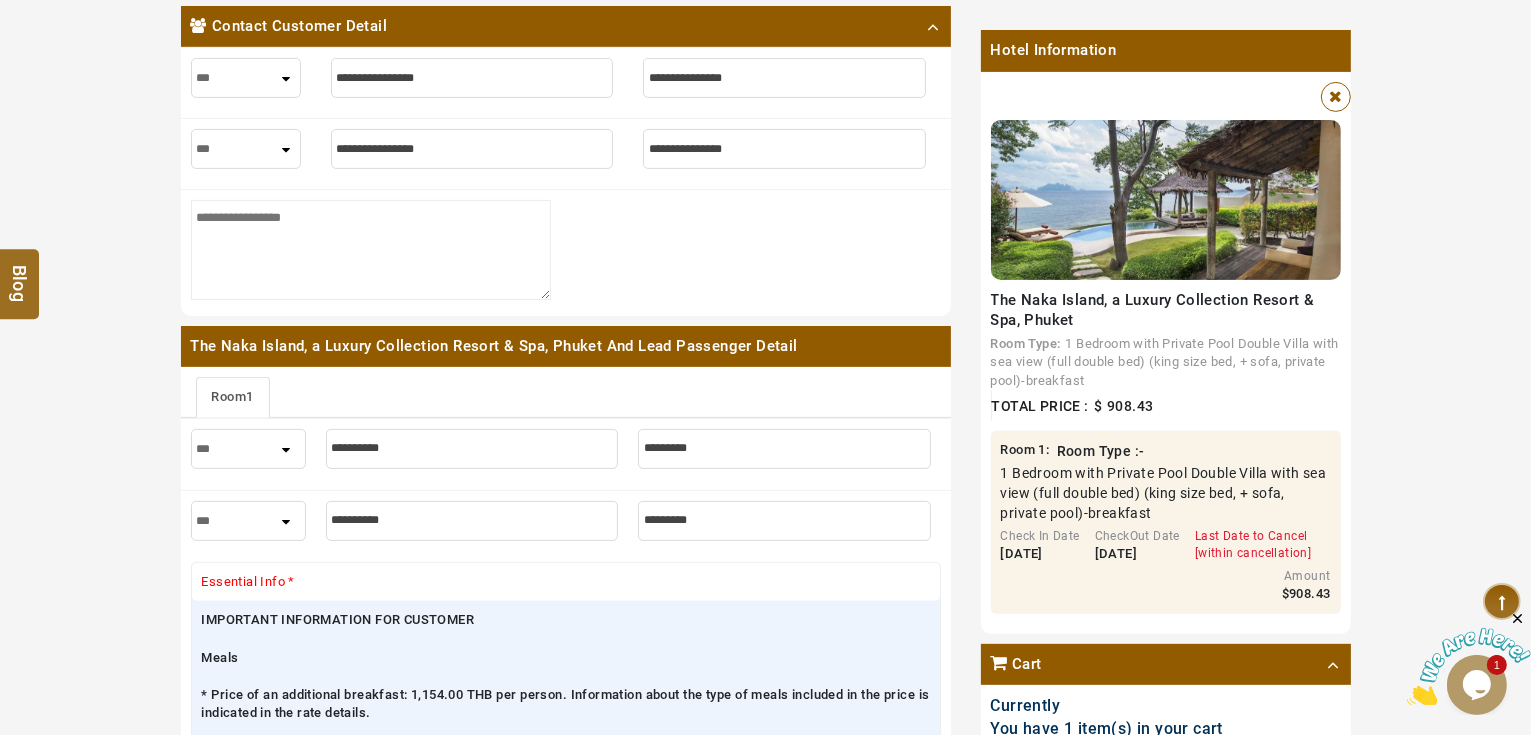 click at bounding box center [472, 78] 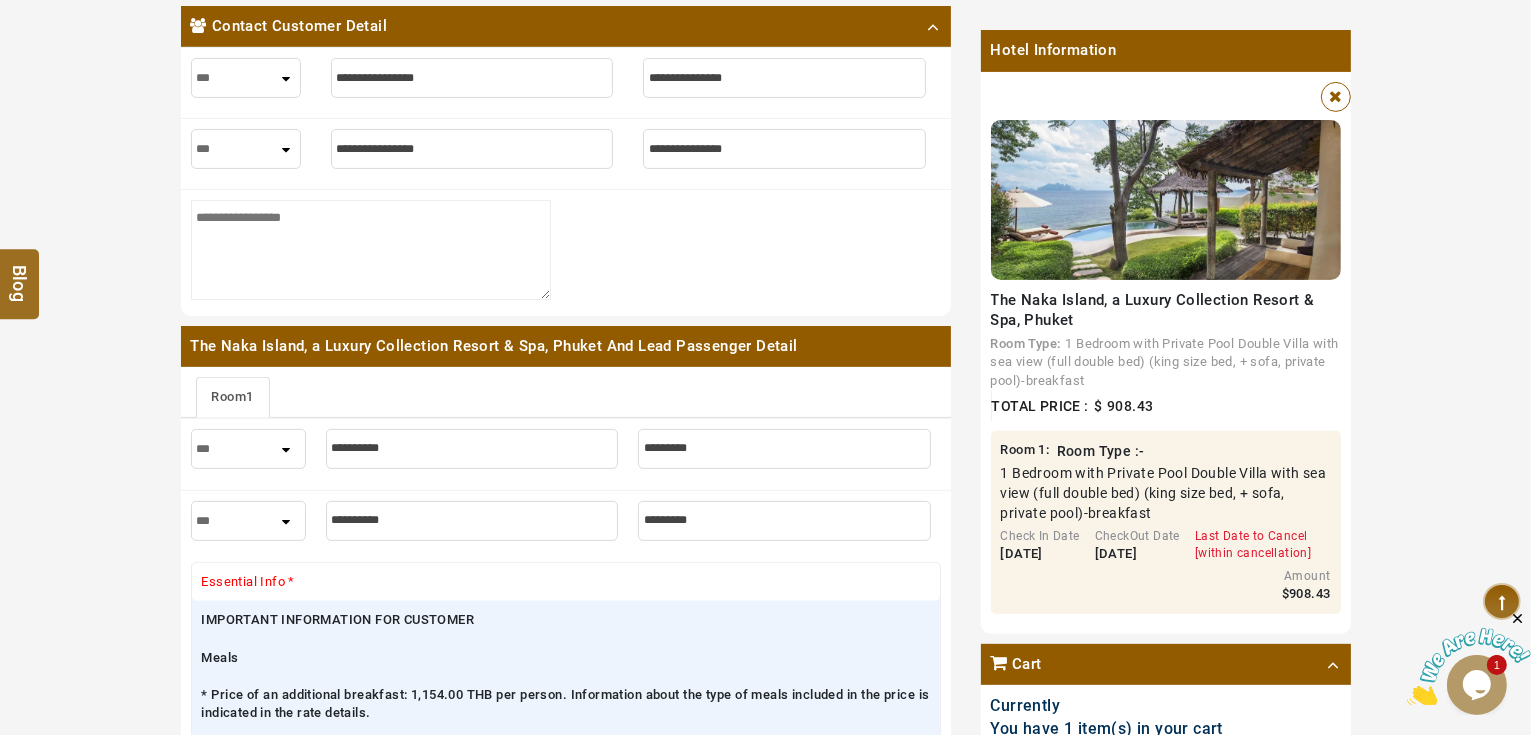 type on "*" 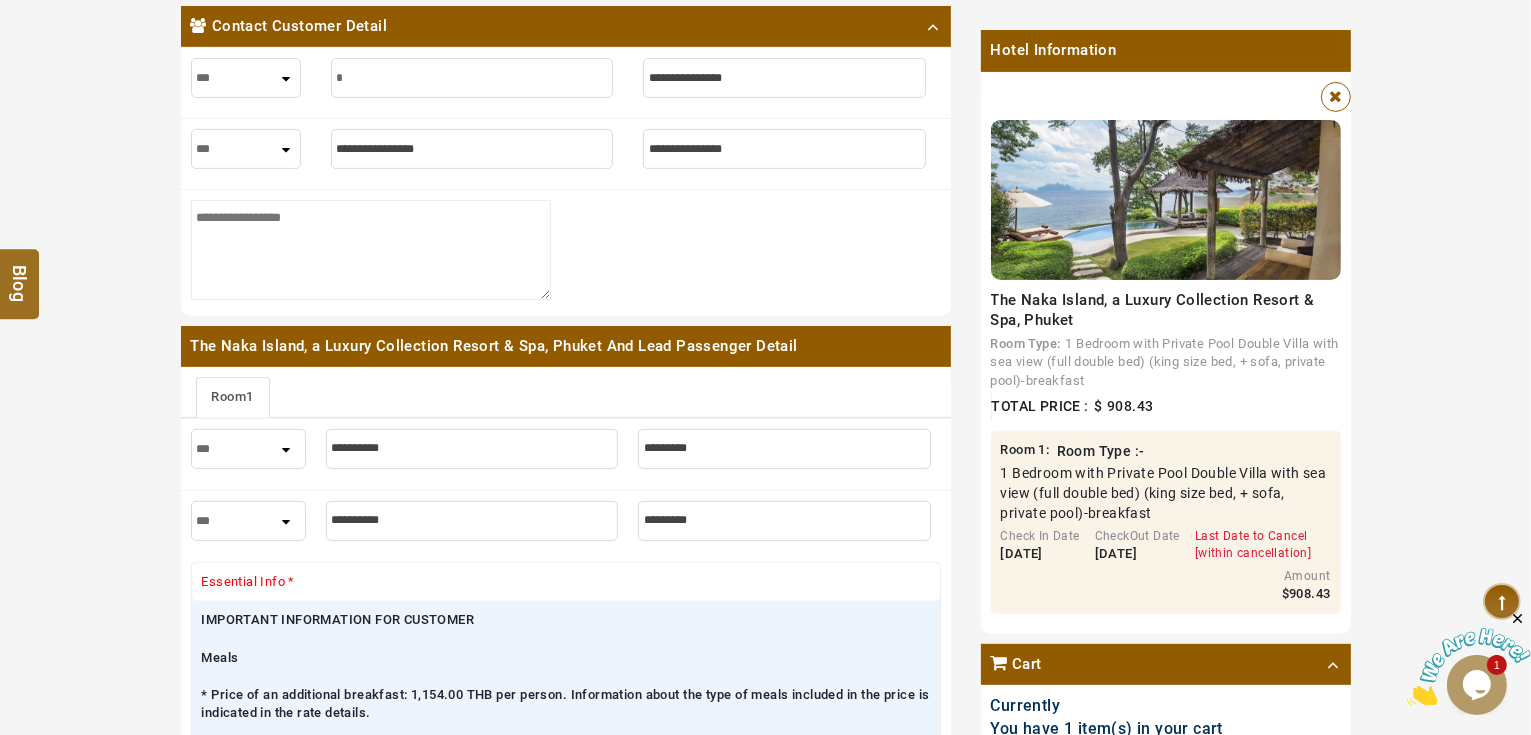 type on "*" 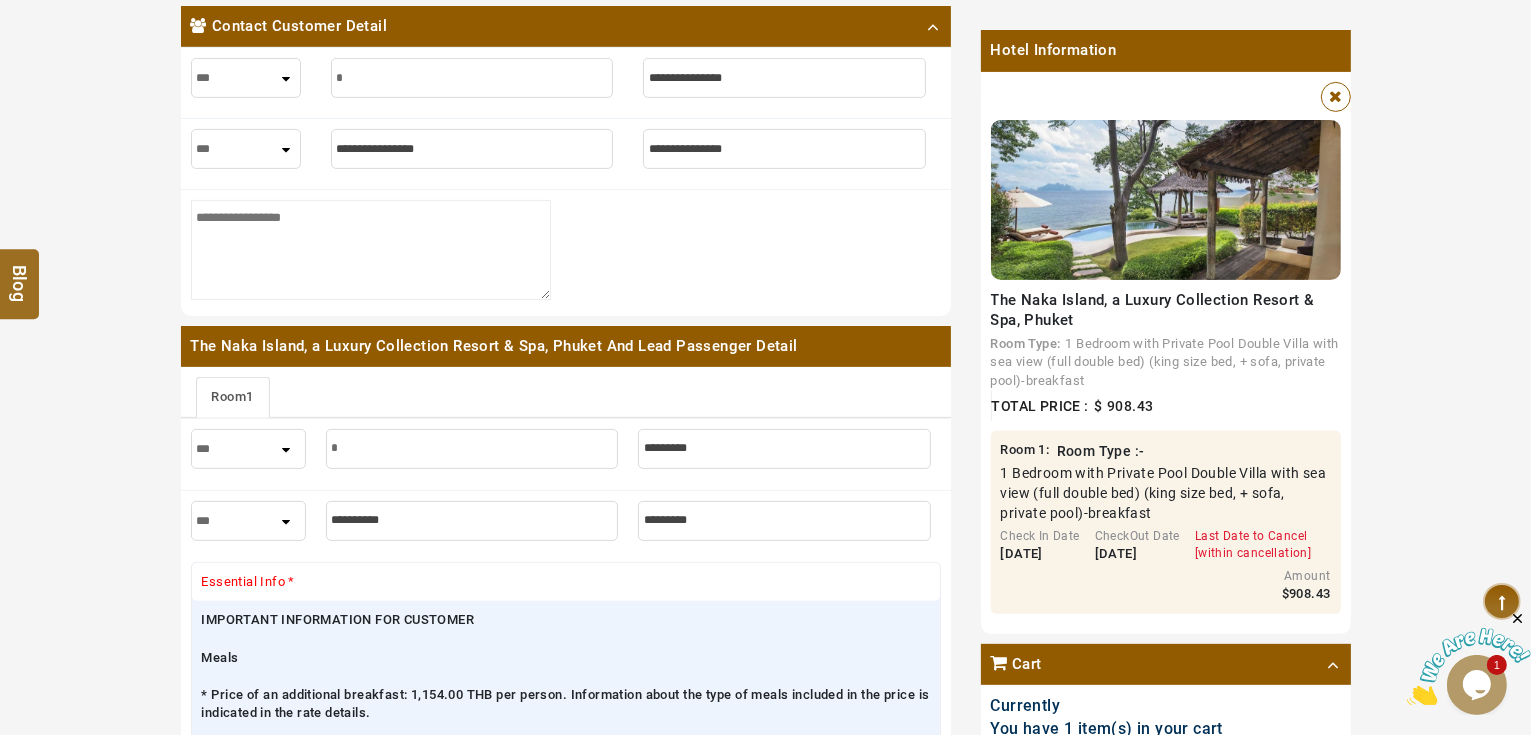 type on "**" 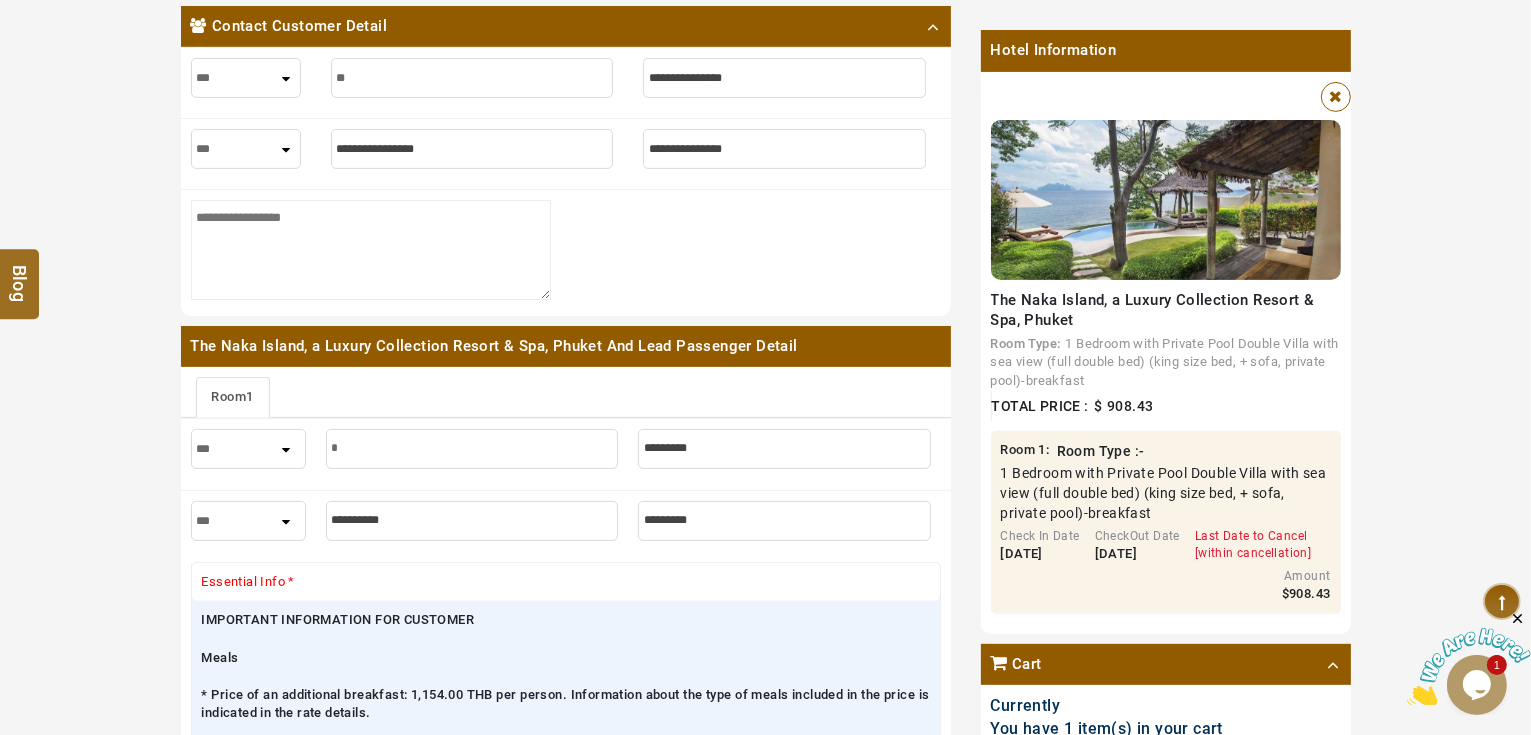 type on "**" 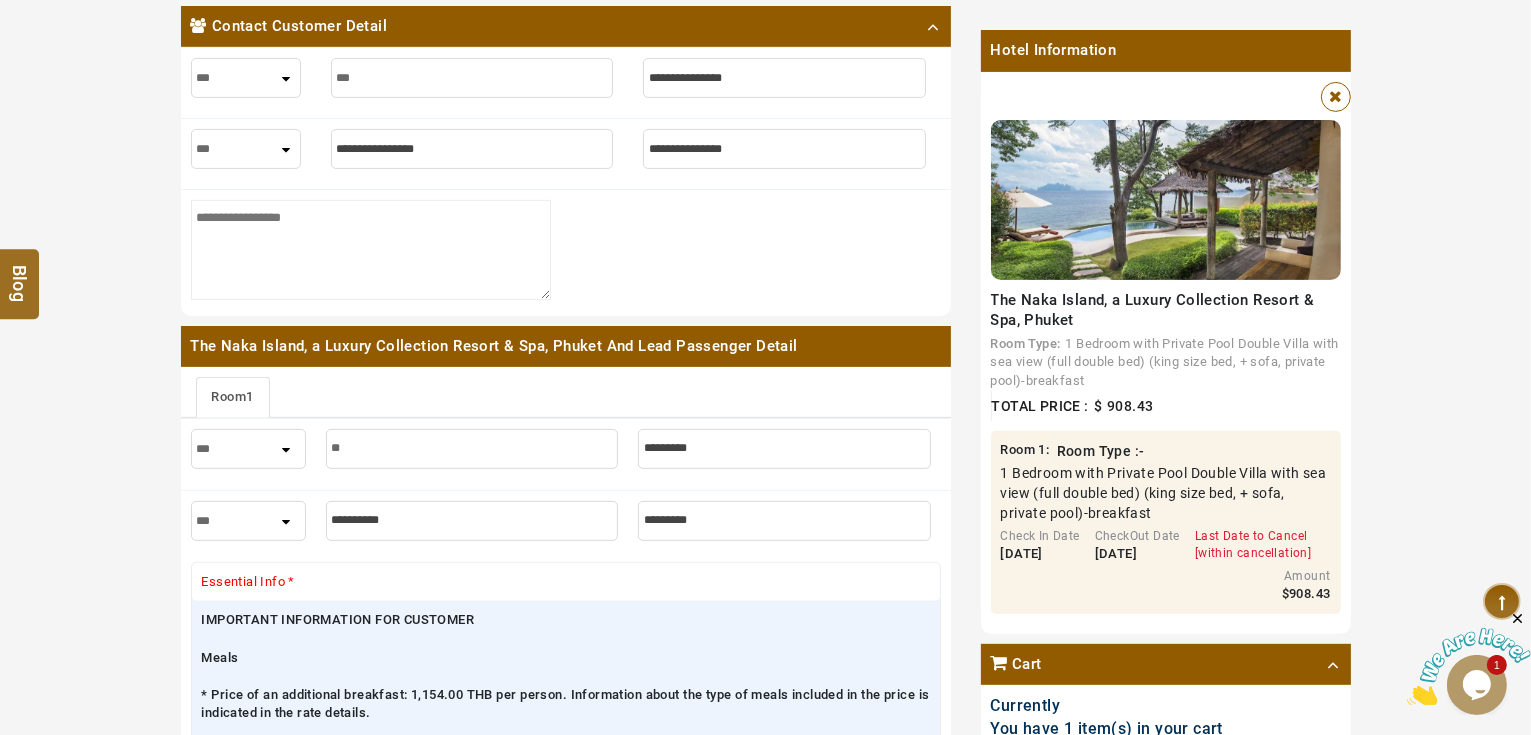 type on "****" 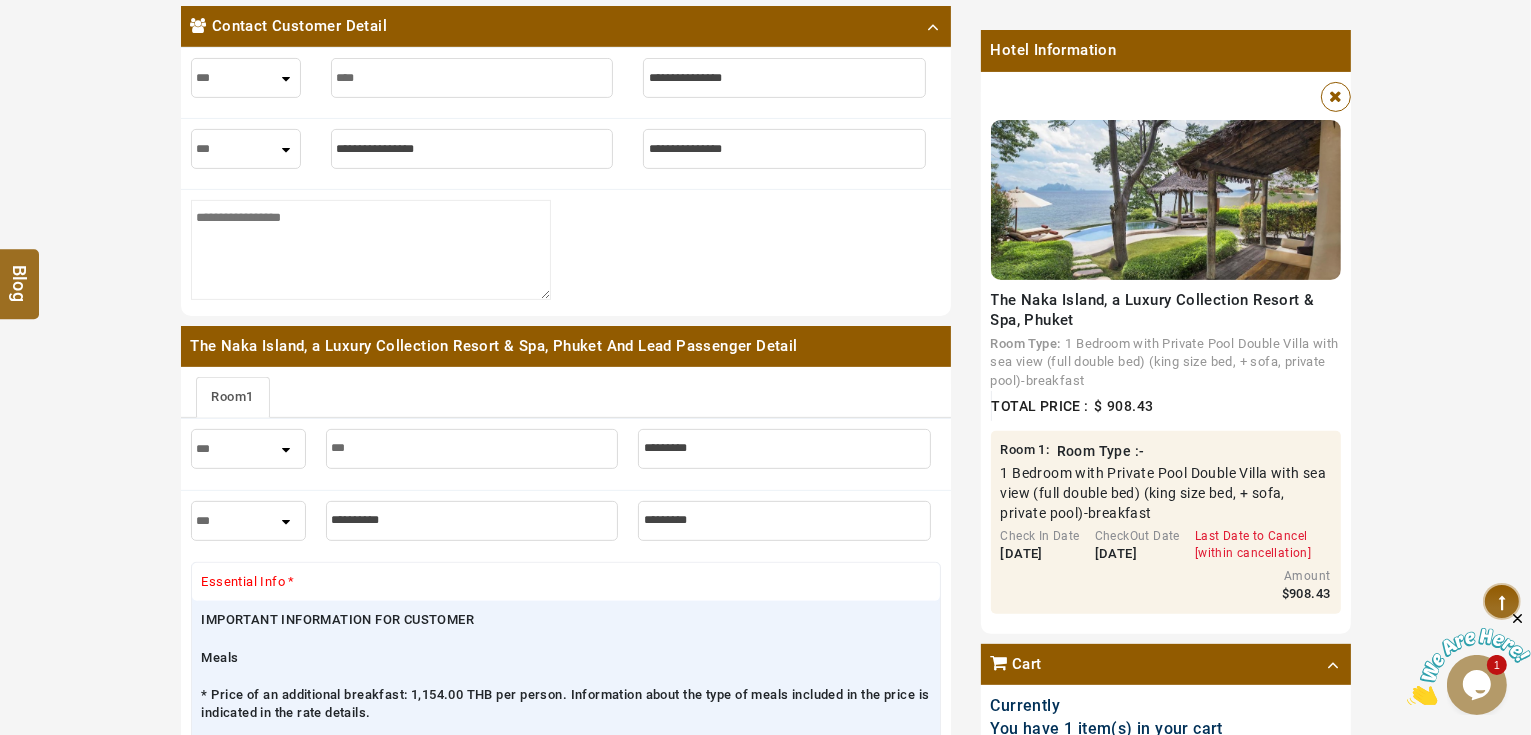 type on "****" 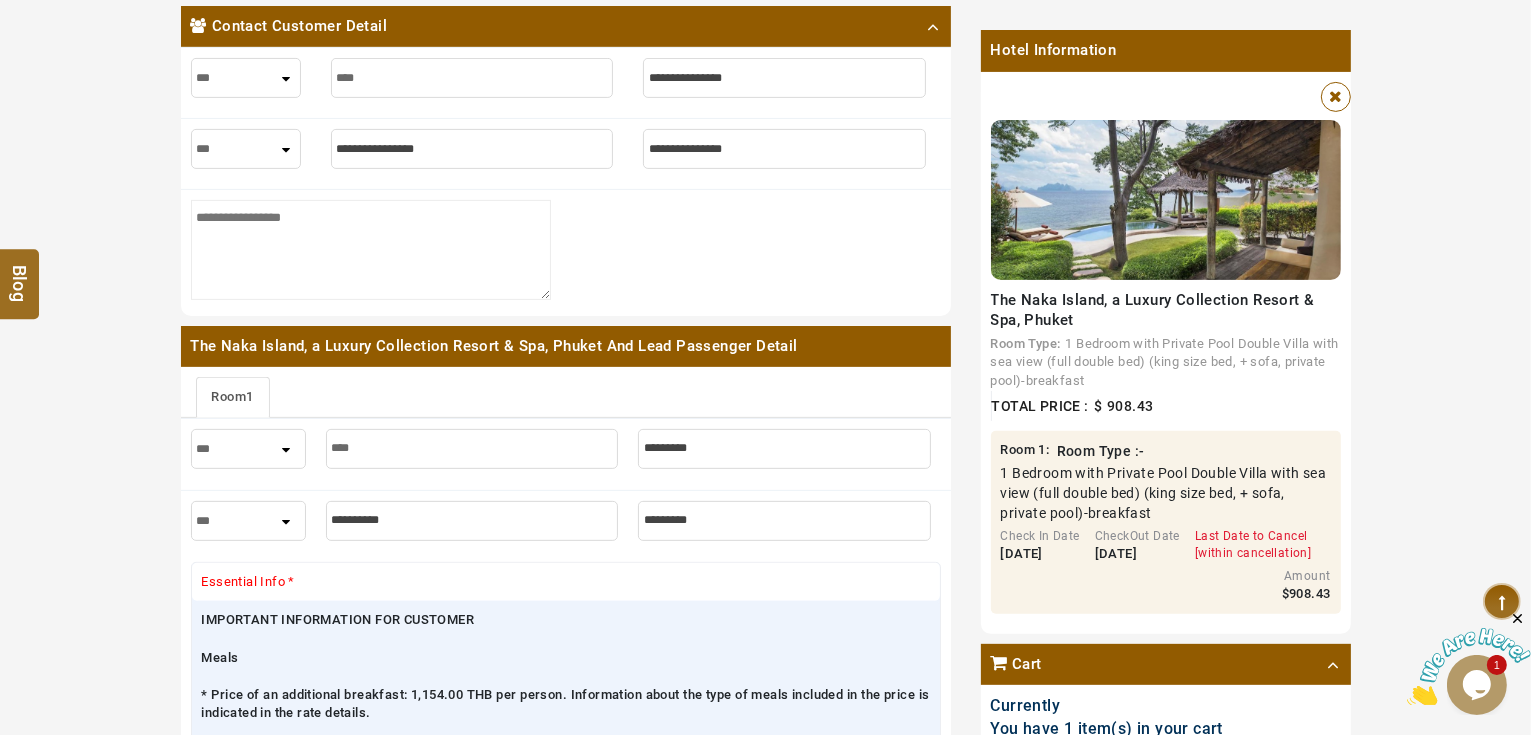 type on "*****" 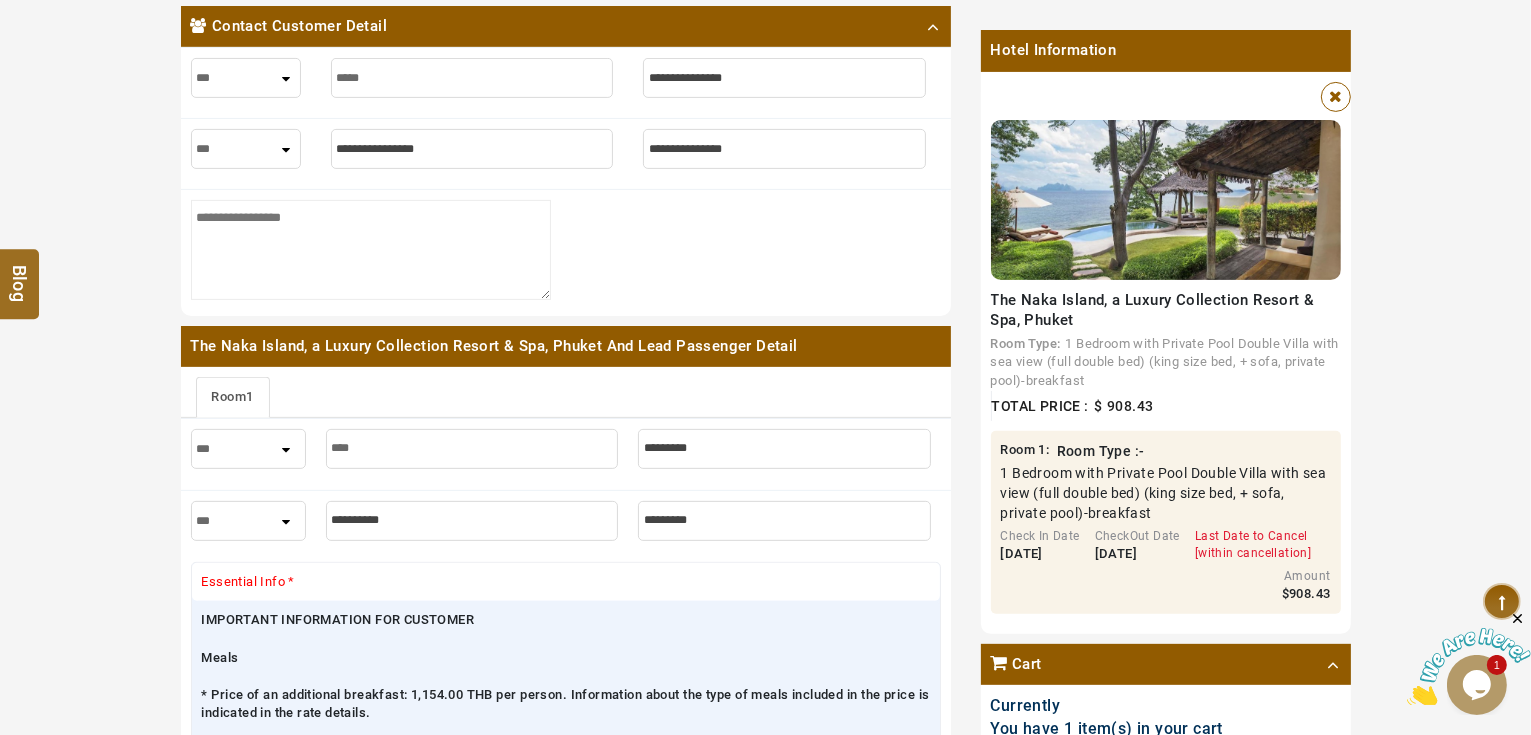 type on "*****" 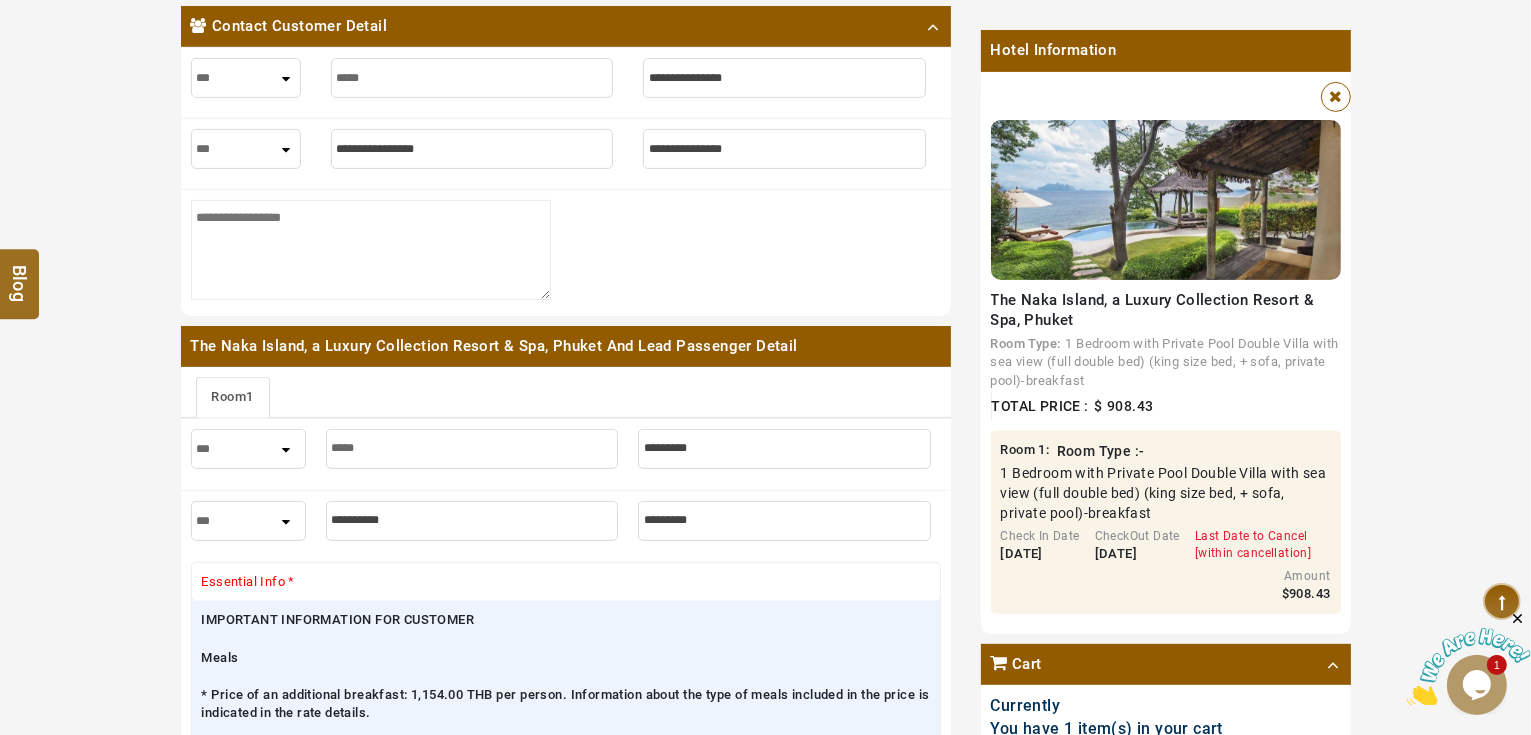 type on "*****" 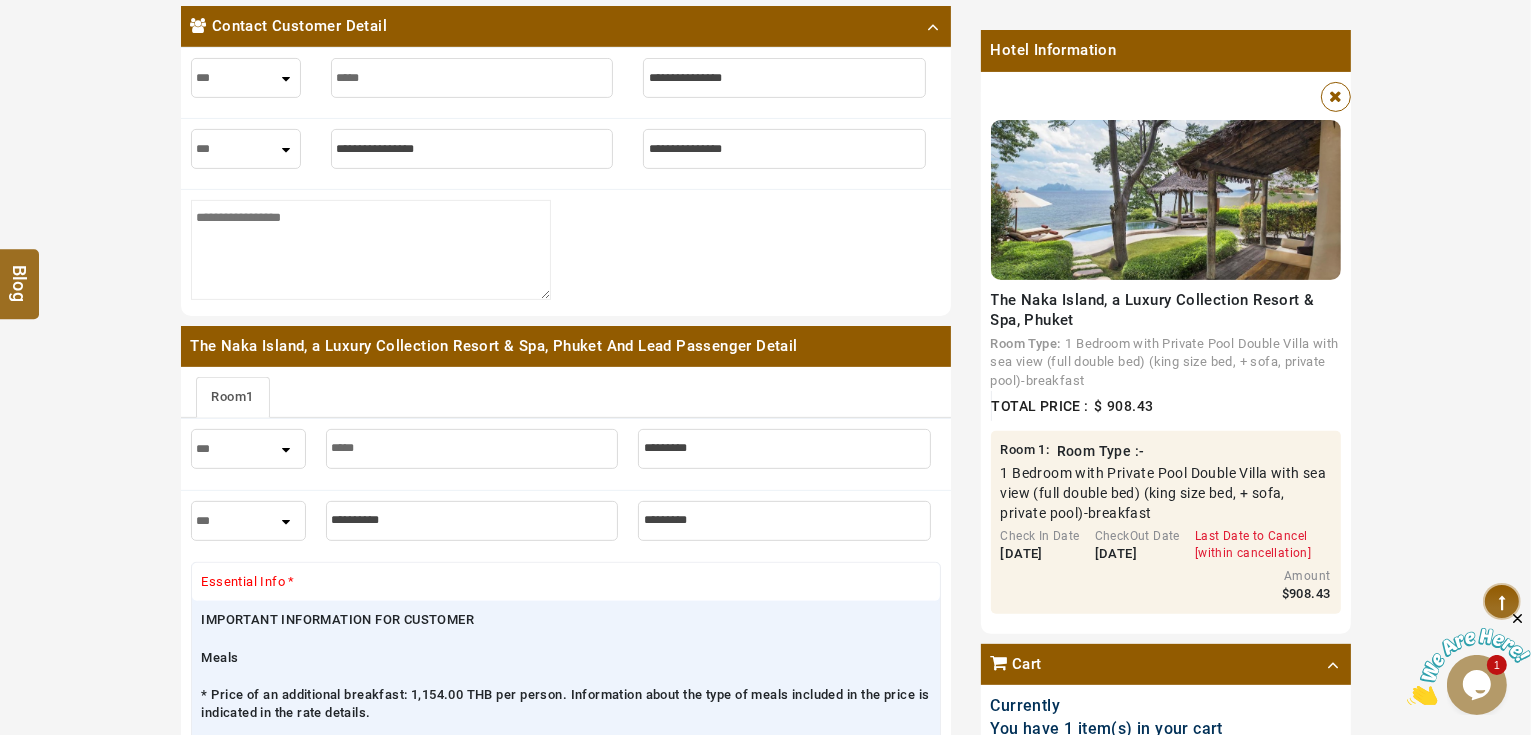 type on "*" 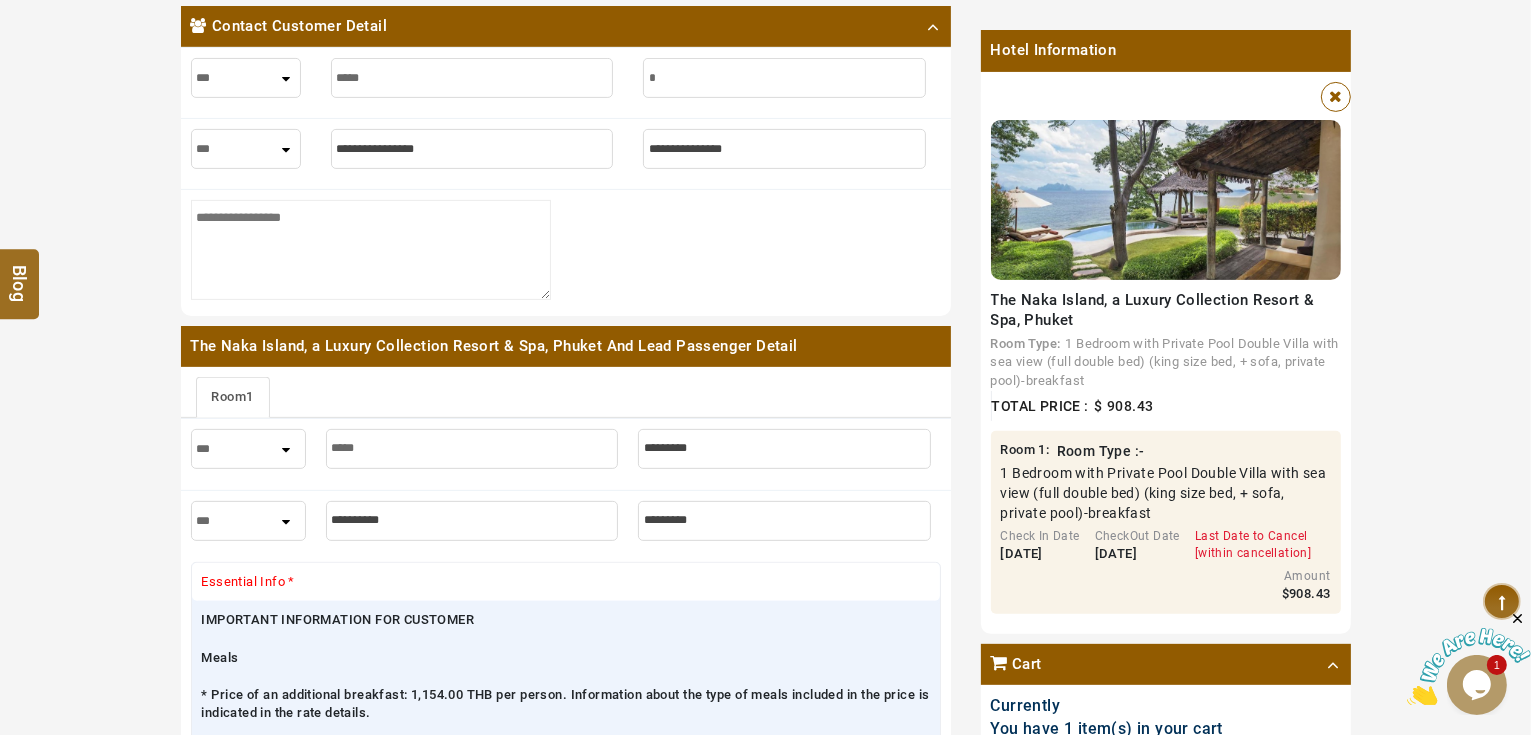 type on "*" 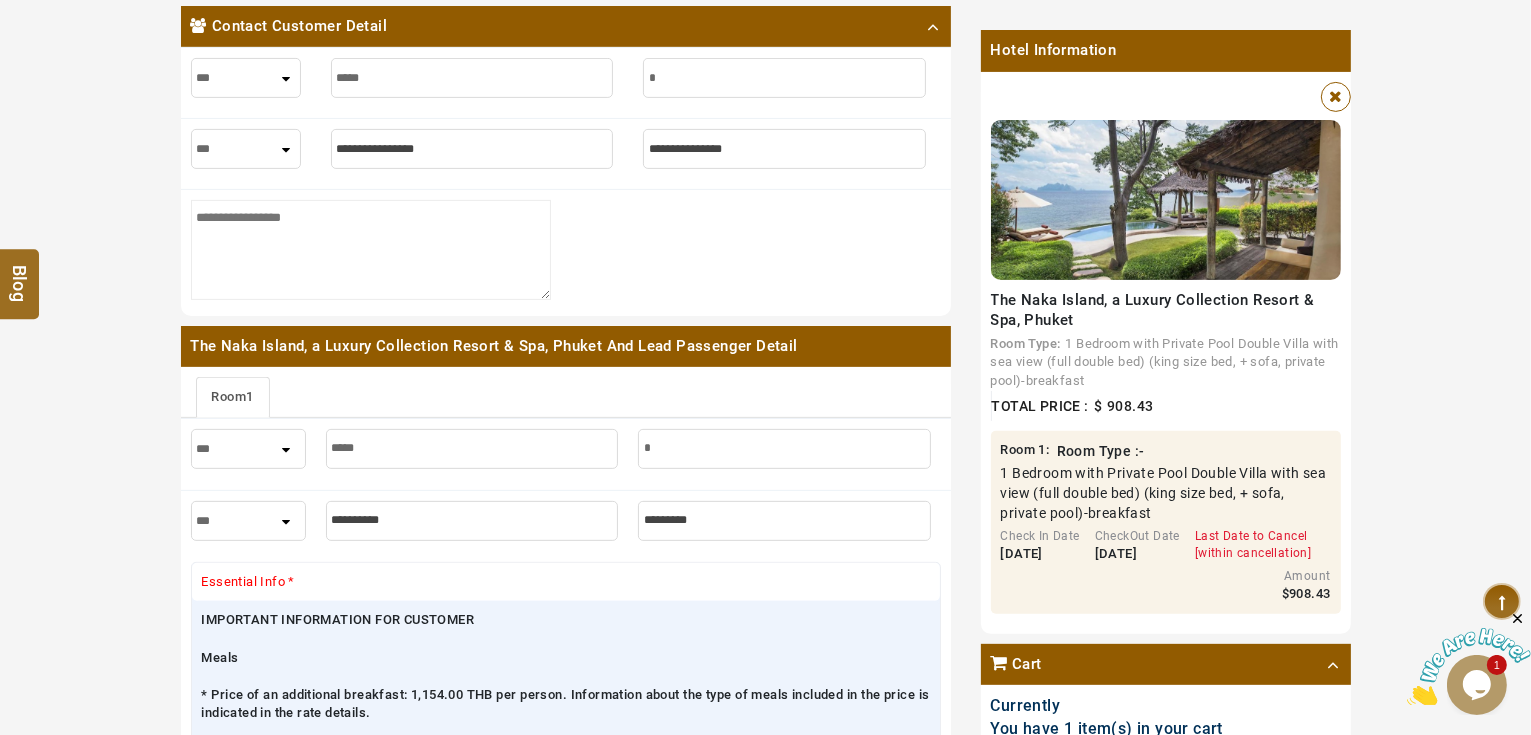 type on "**" 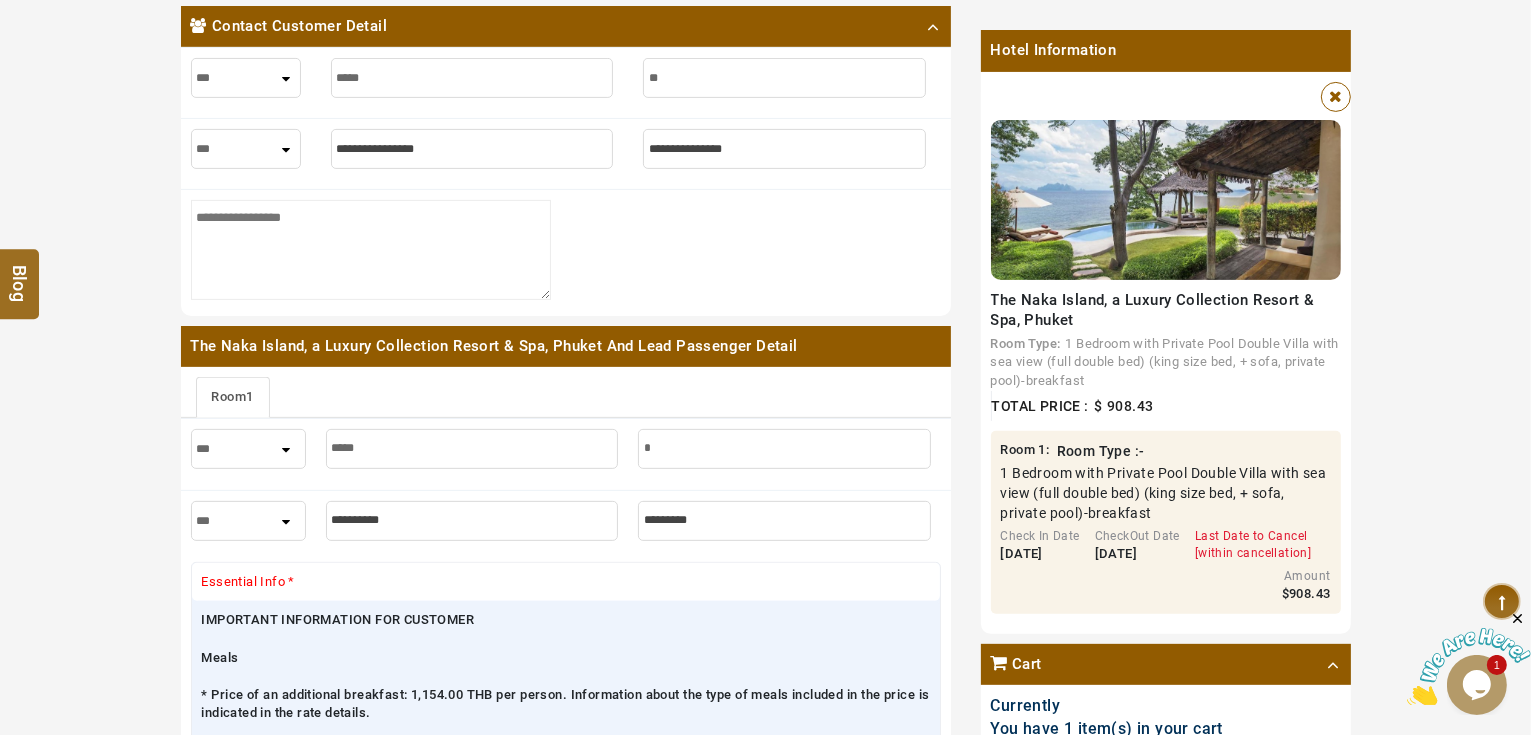 type on "**" 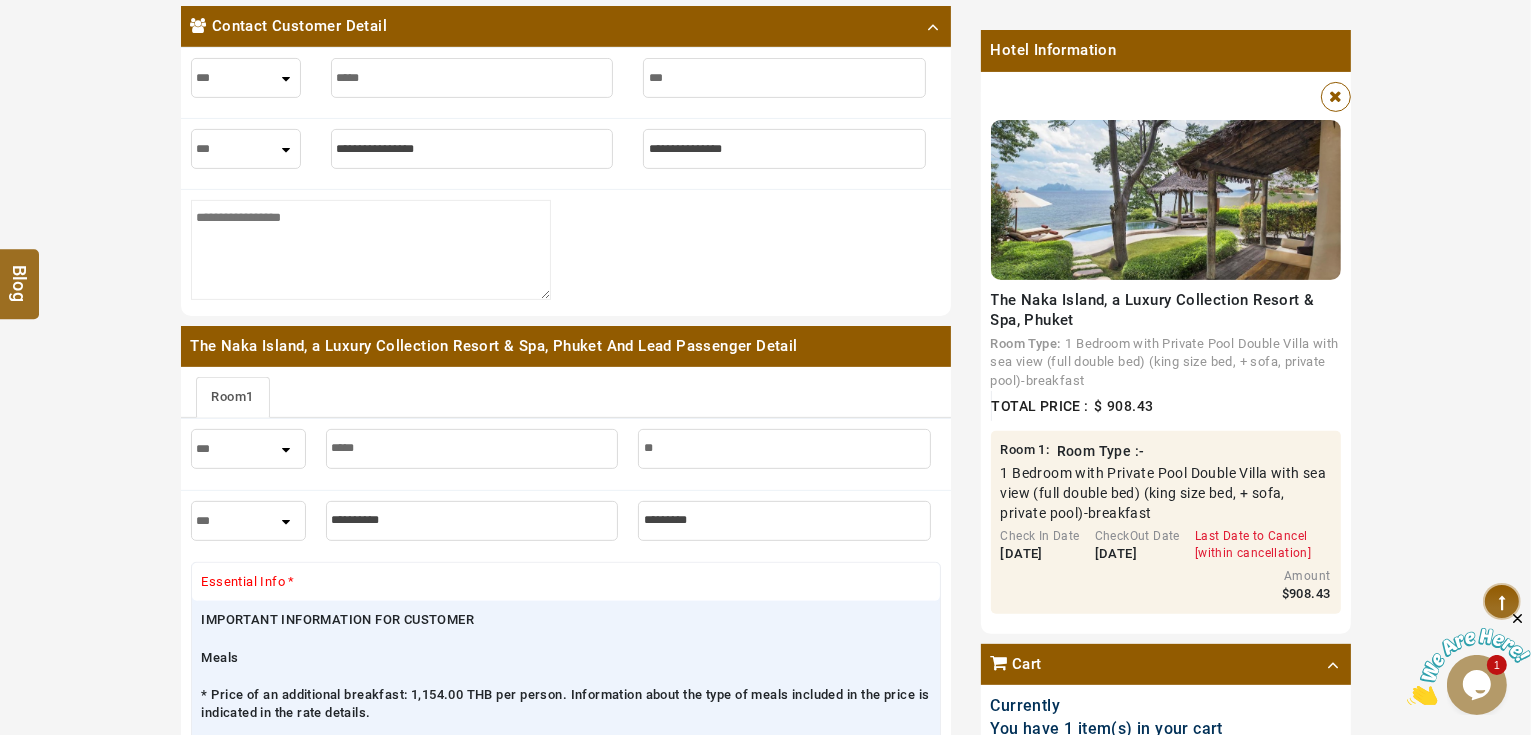 type on "****" 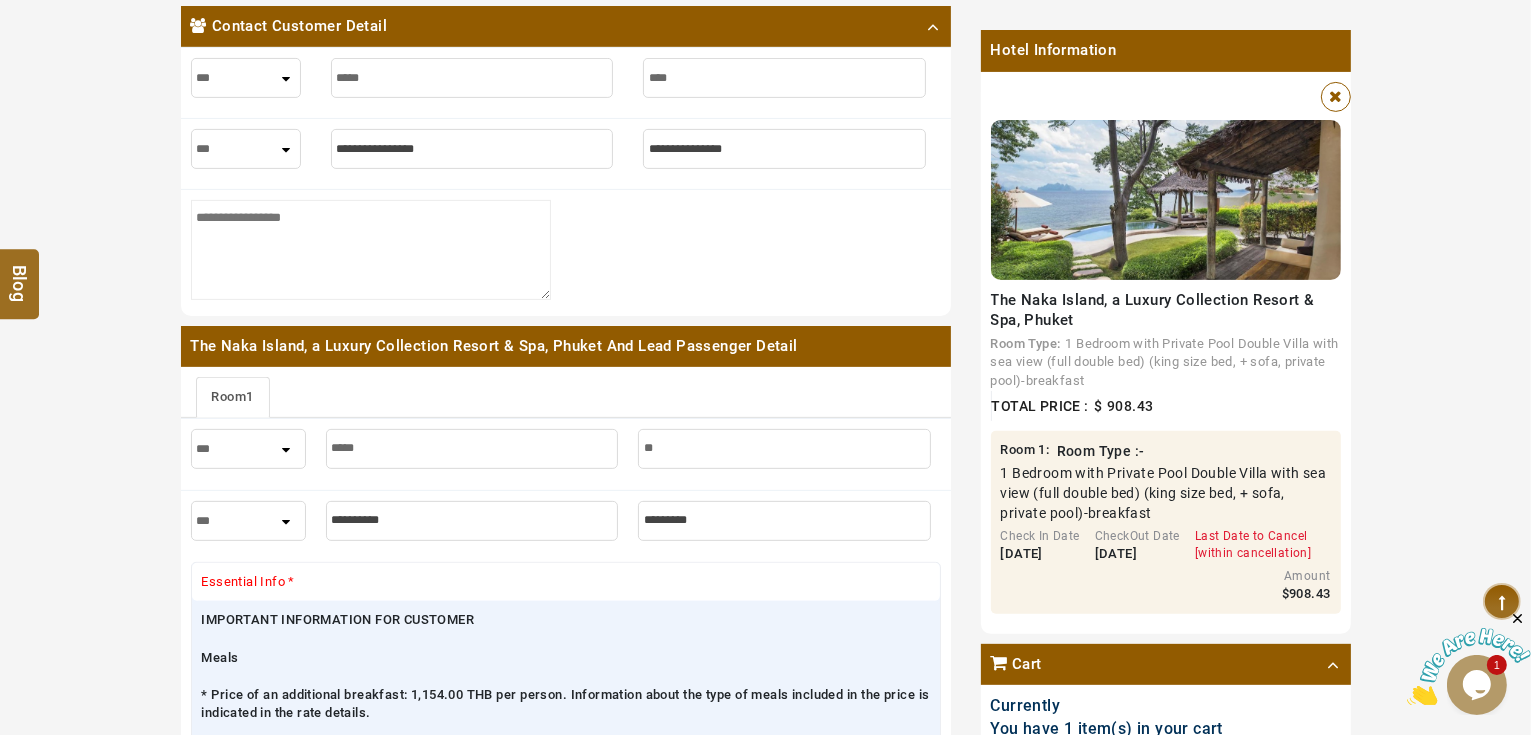 type on "****" 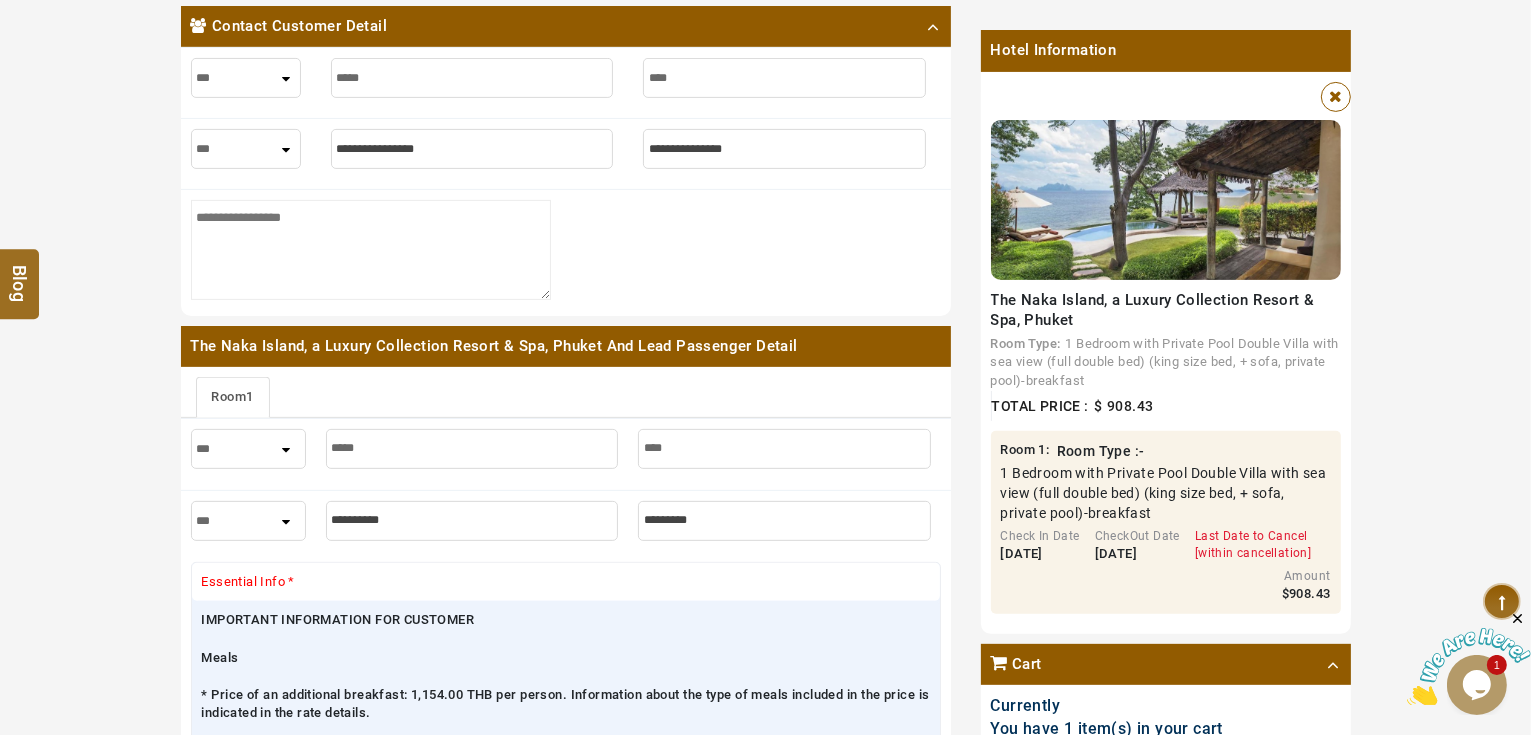 type on "*****" 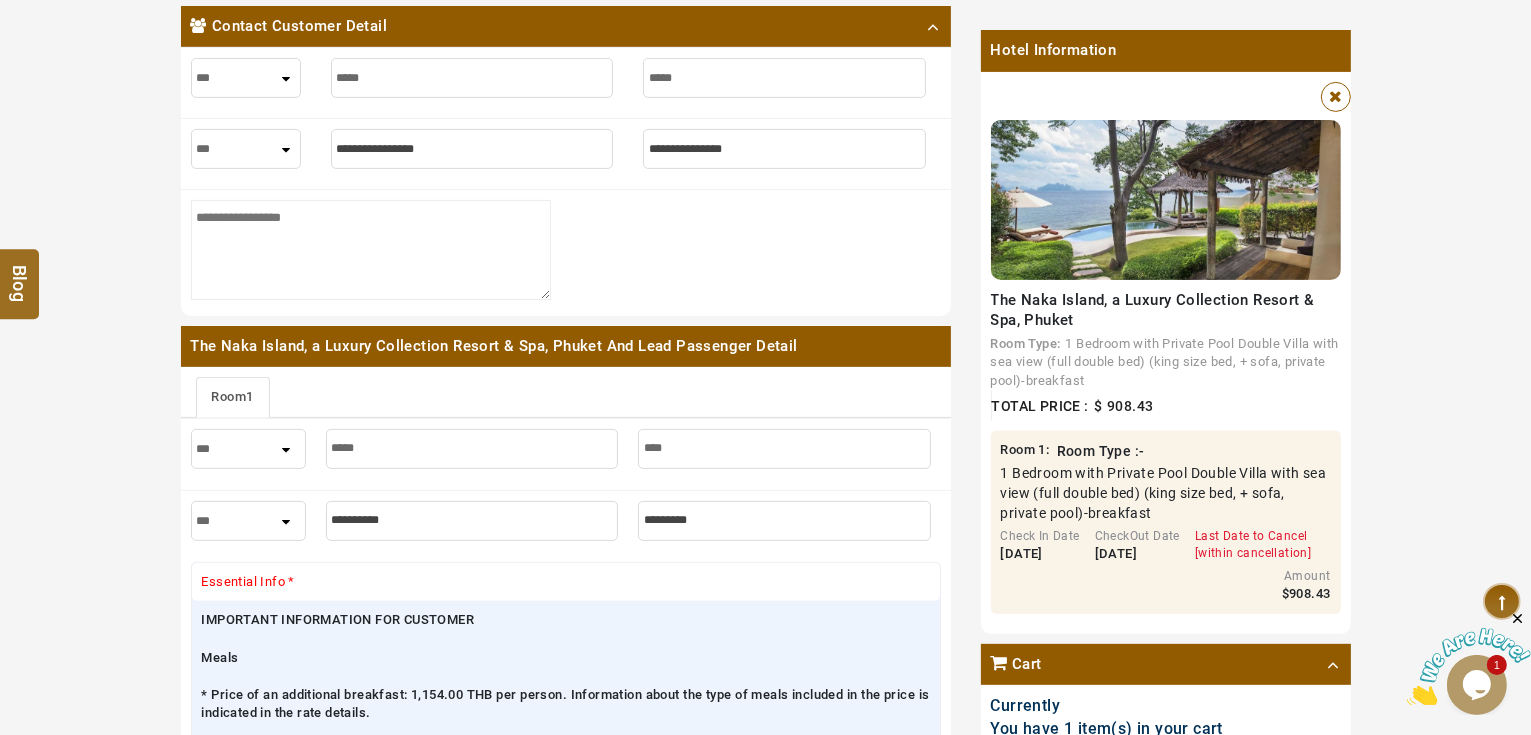 type on "*****" 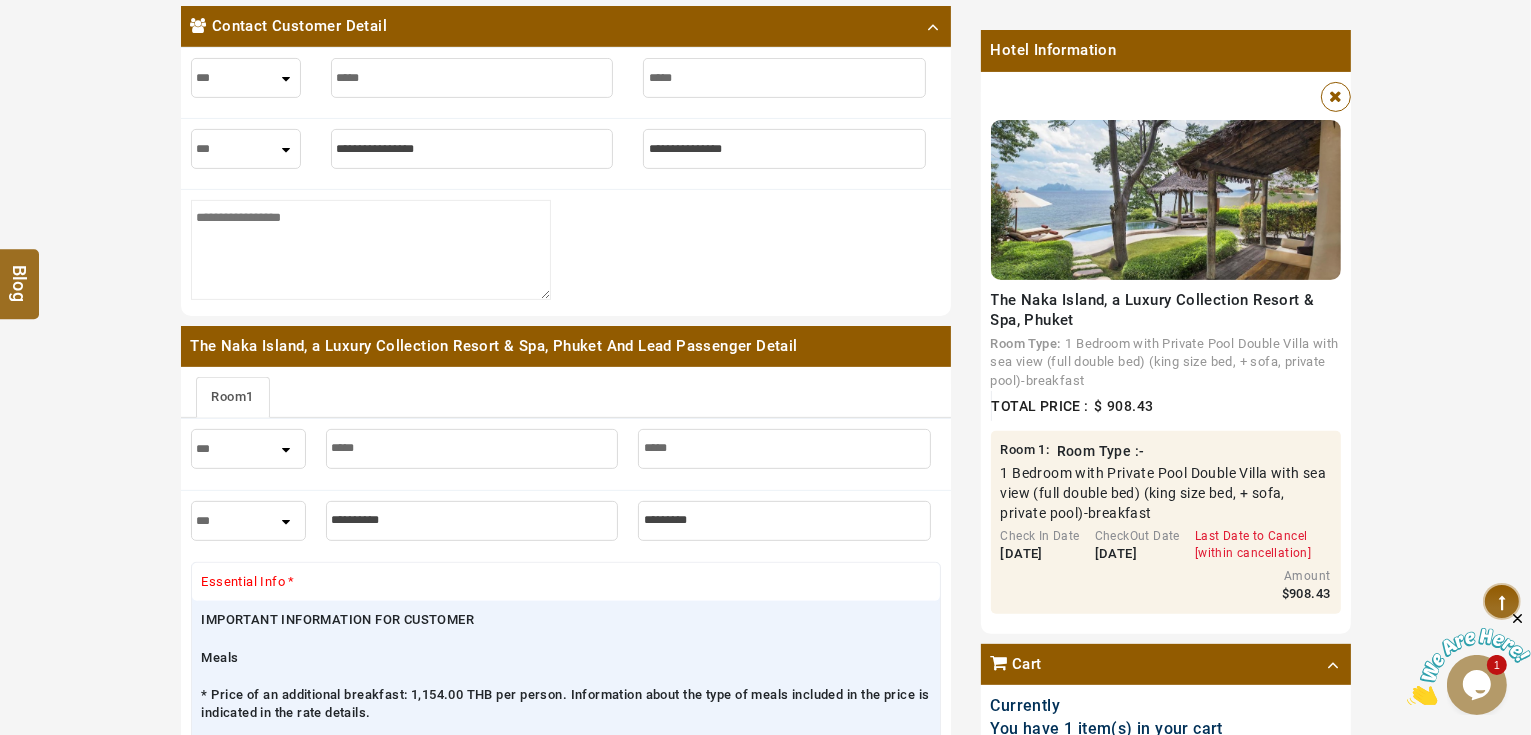 type on "*****" 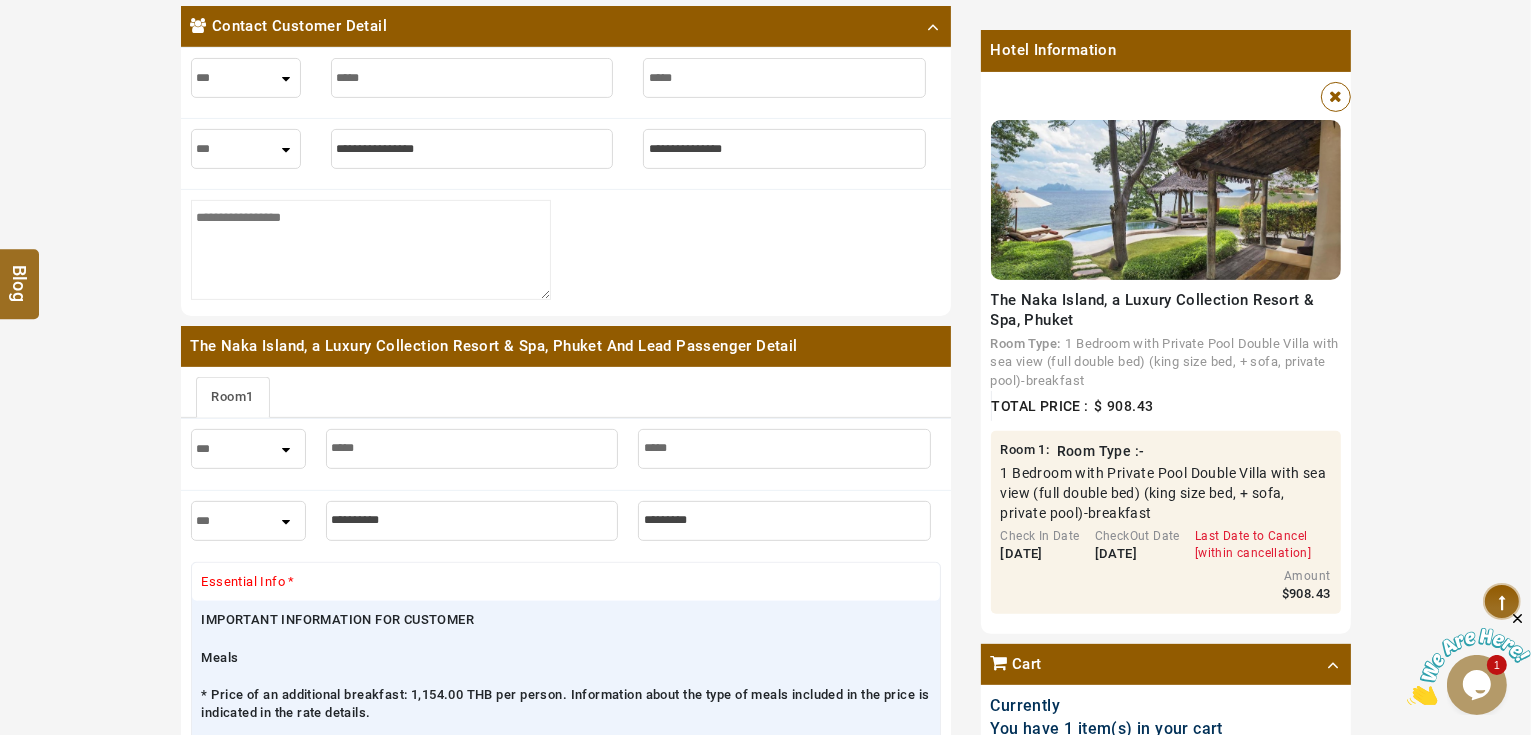 drag, startPoint x: 224, startPoint y: 152, endPoint x: 235, endPoint y: 165, distance: 17.029387 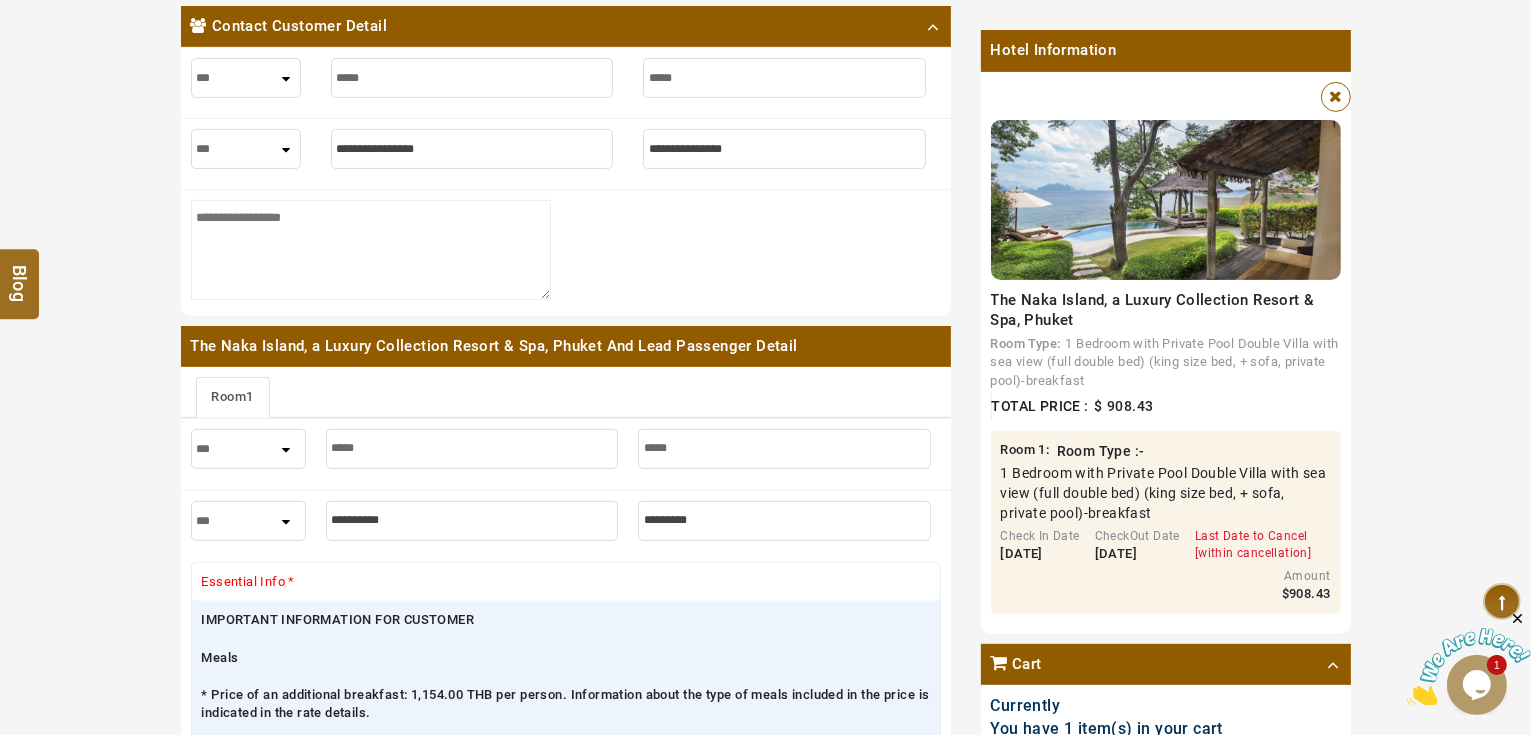 click on "*** **** ***" at bounding box center [246, 149] 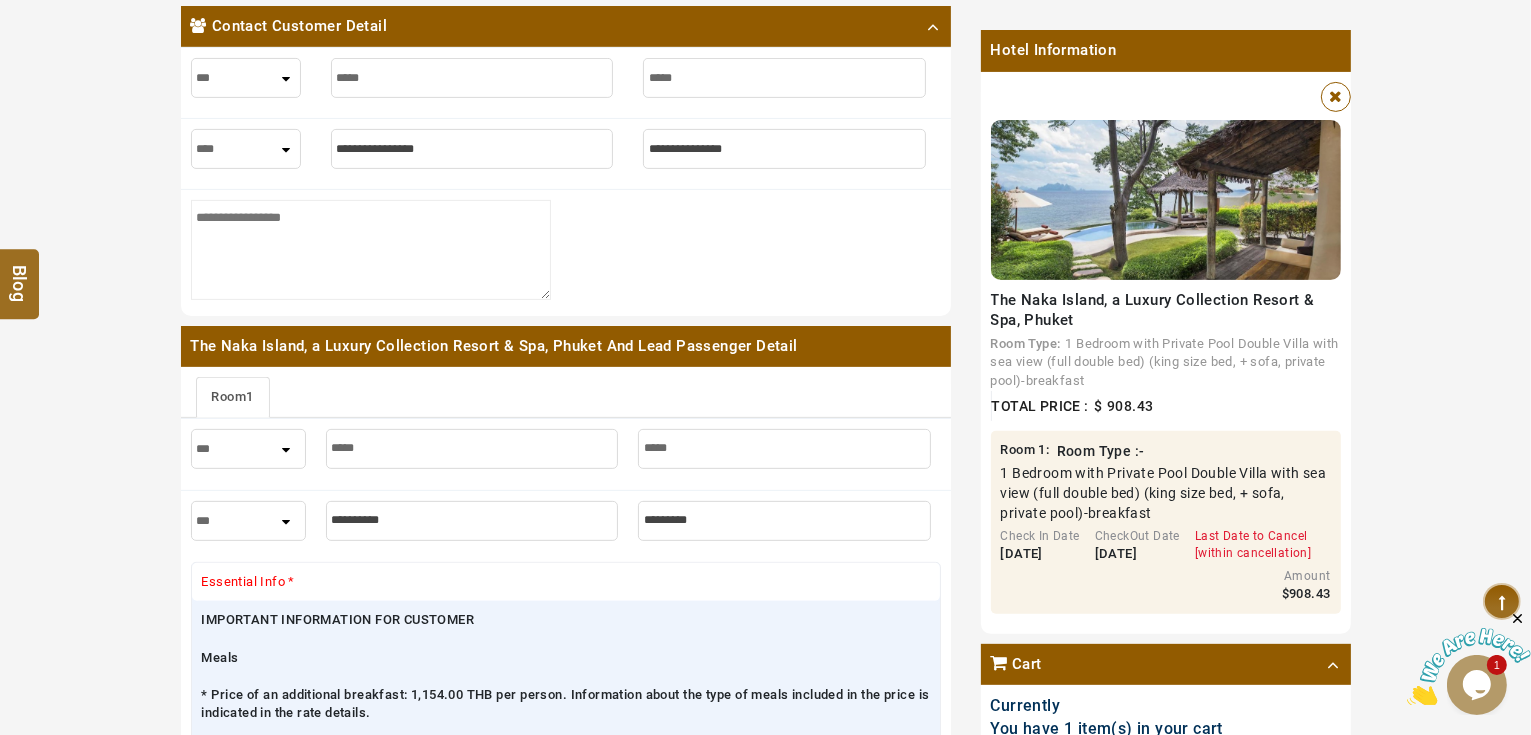 click on "*** **** ***" at bounding box center [246, 149] 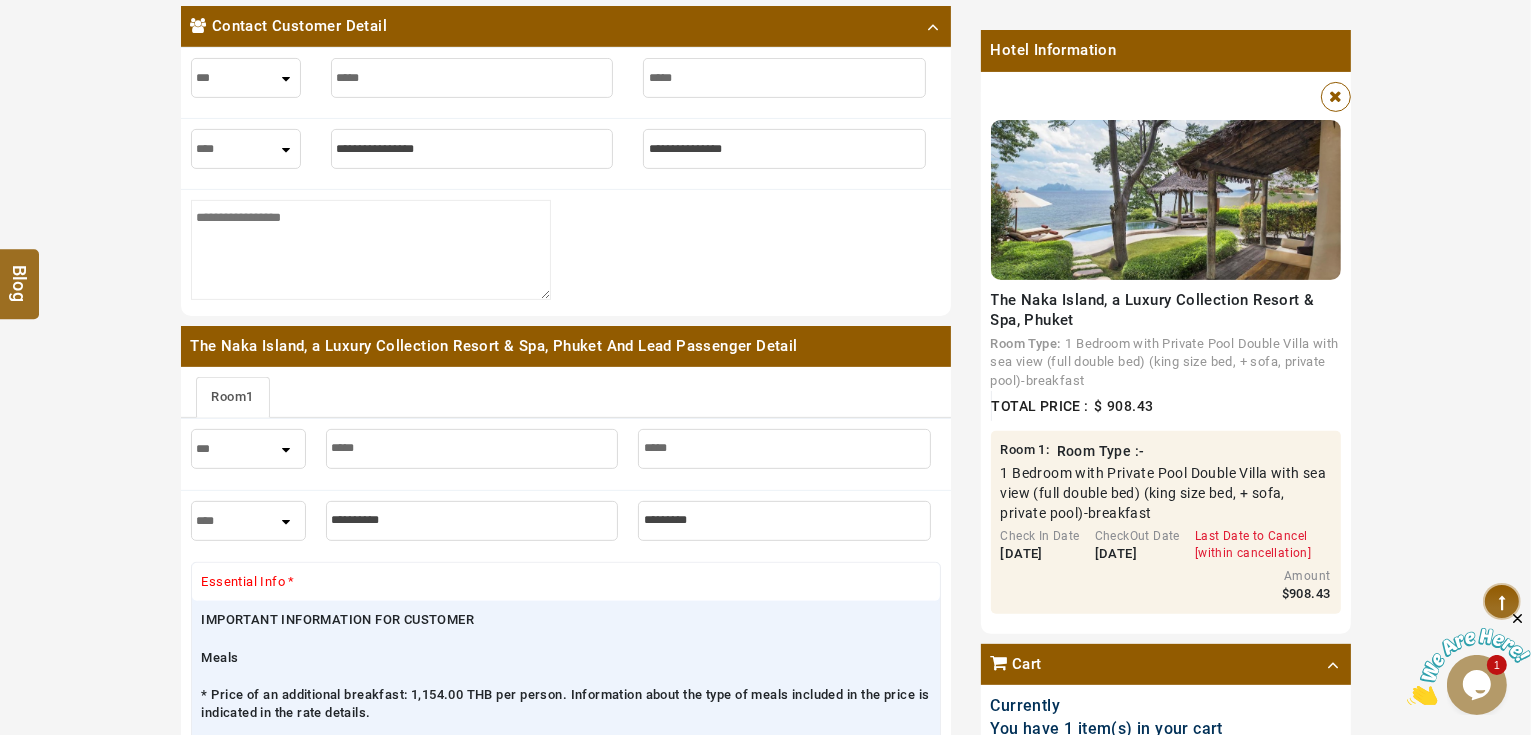 select on "****" 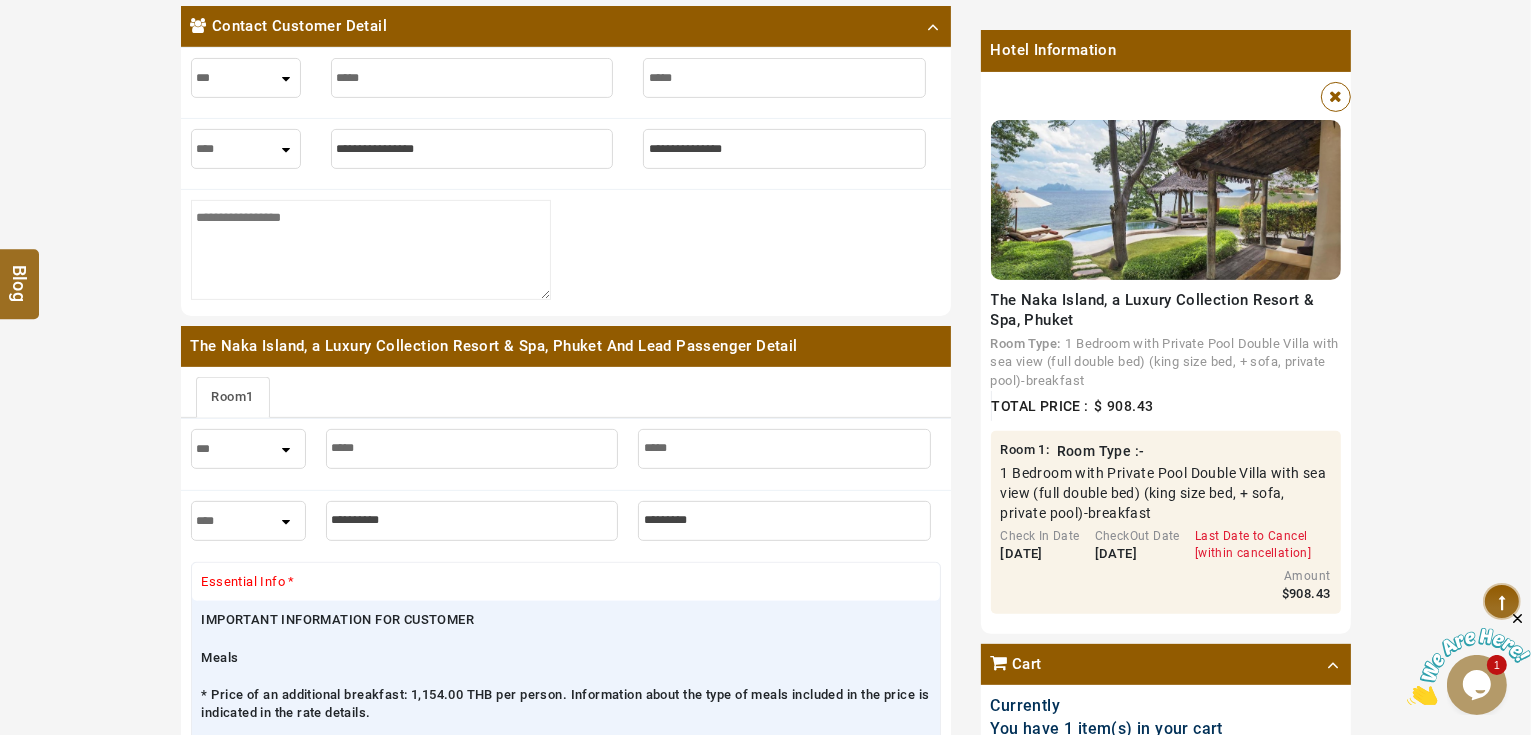 click at bounding box center (472, 149) 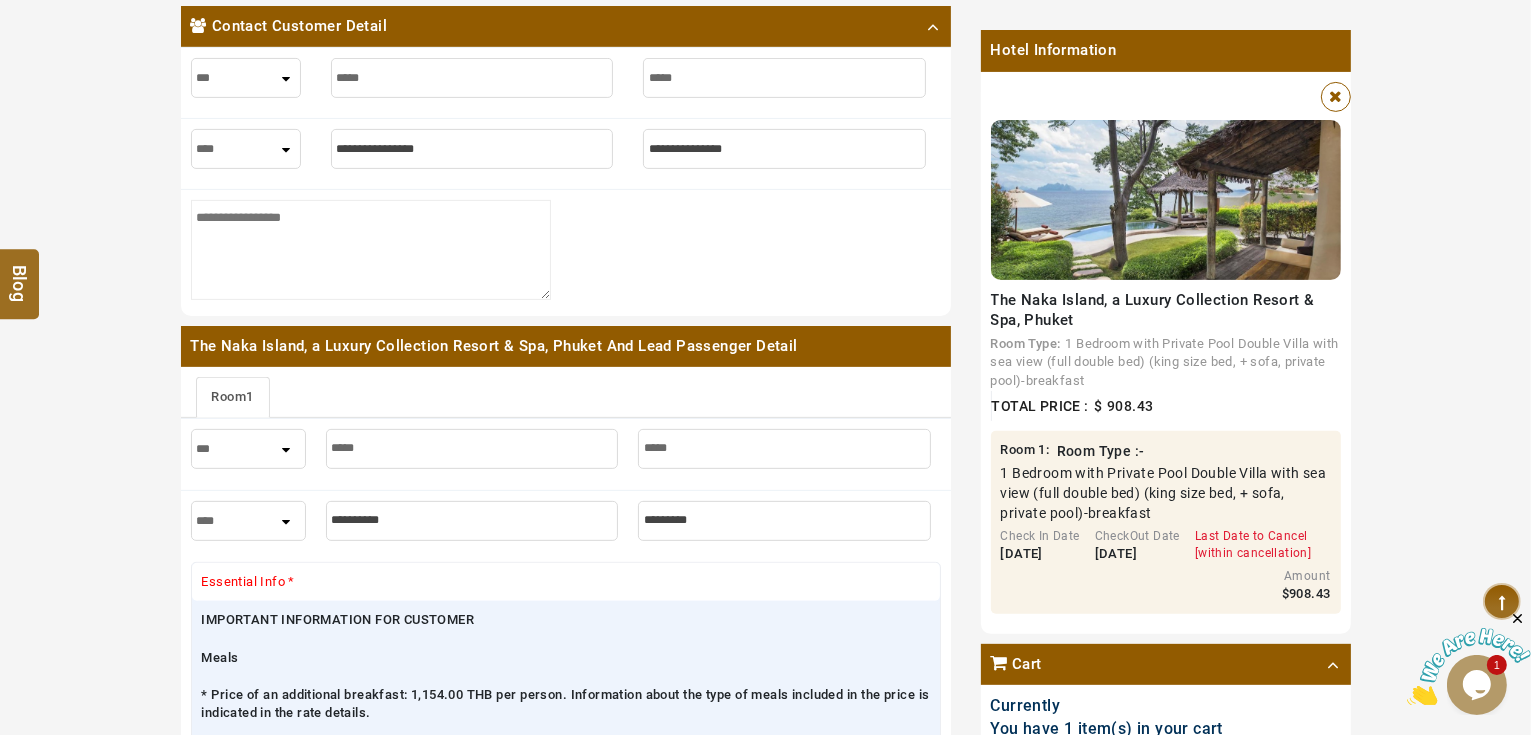 type on "*" 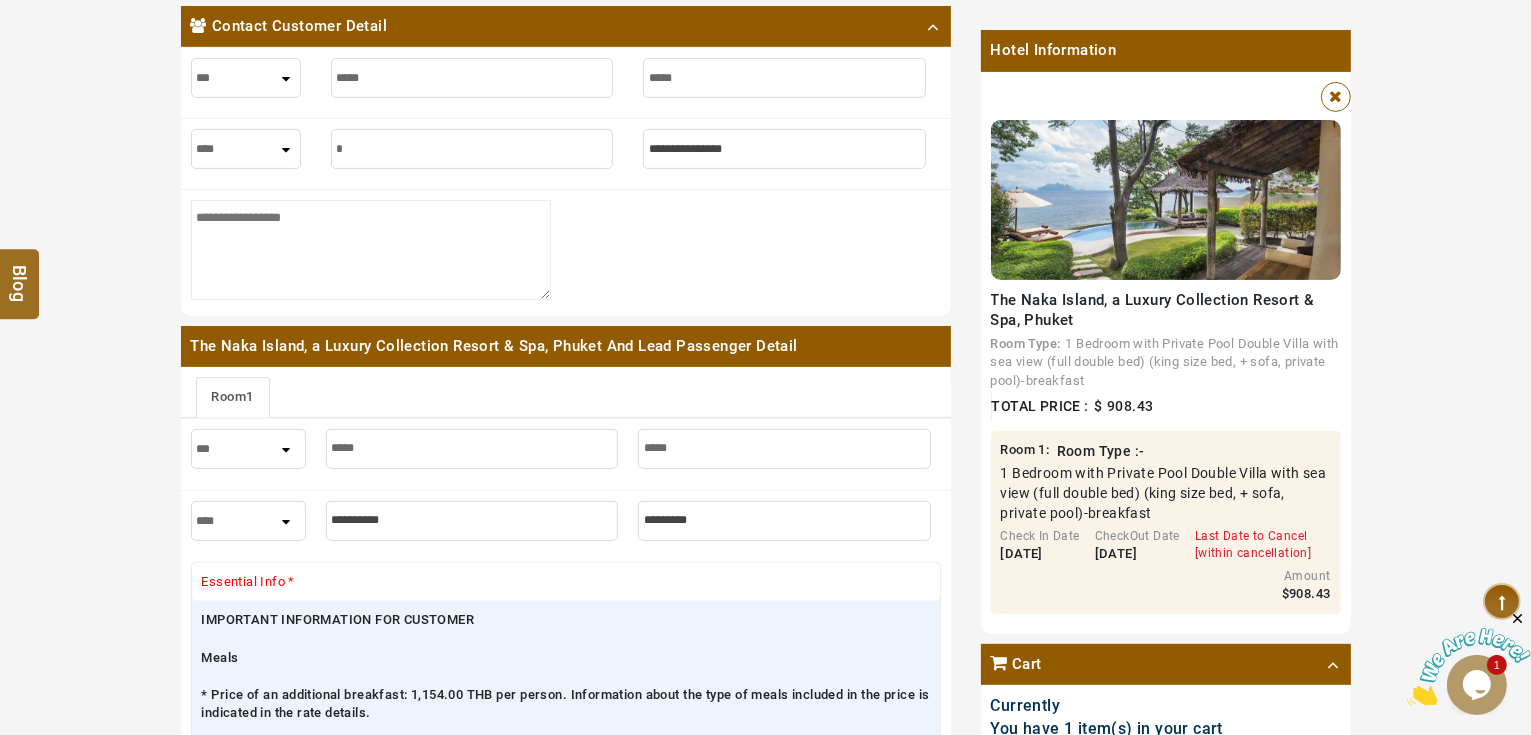 type on "*" 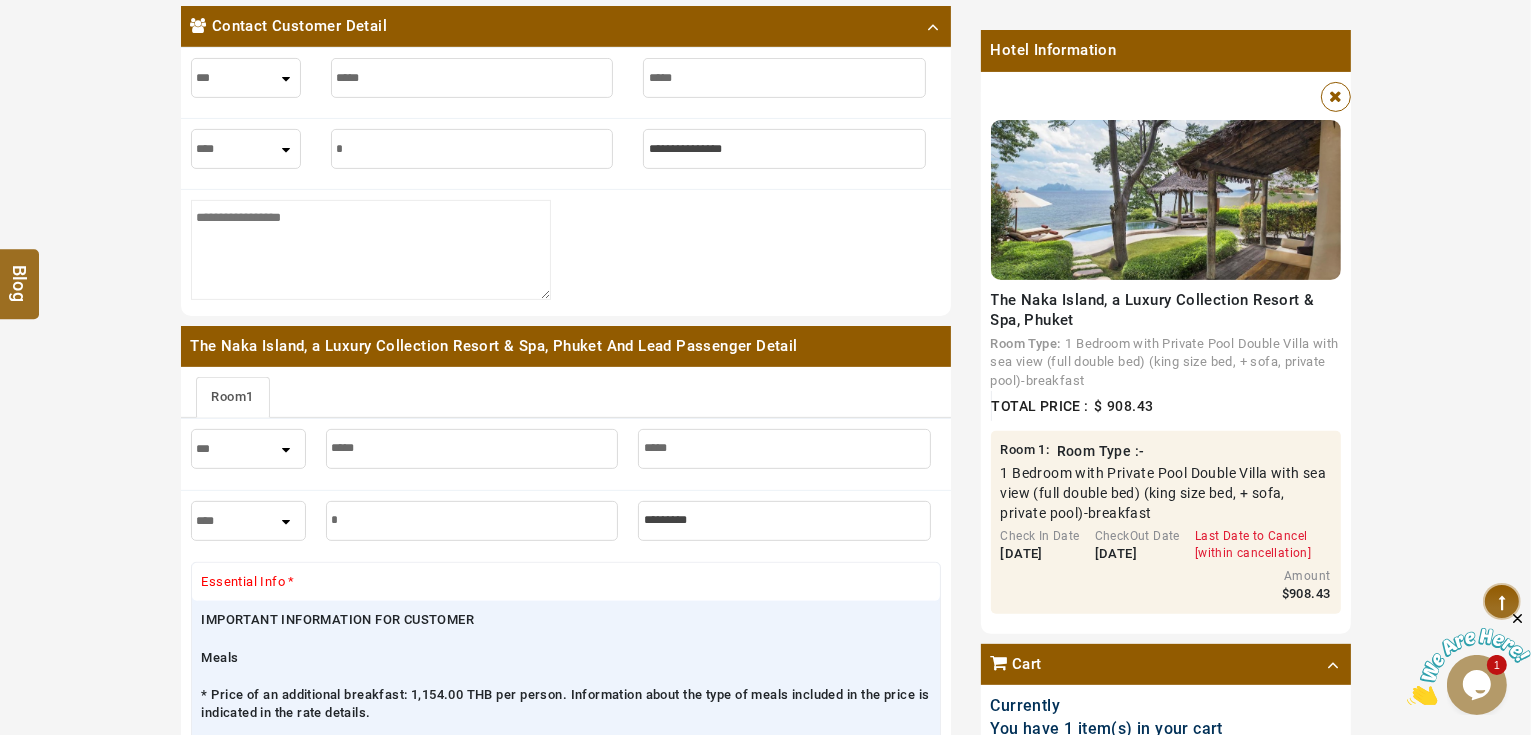 type on "**" 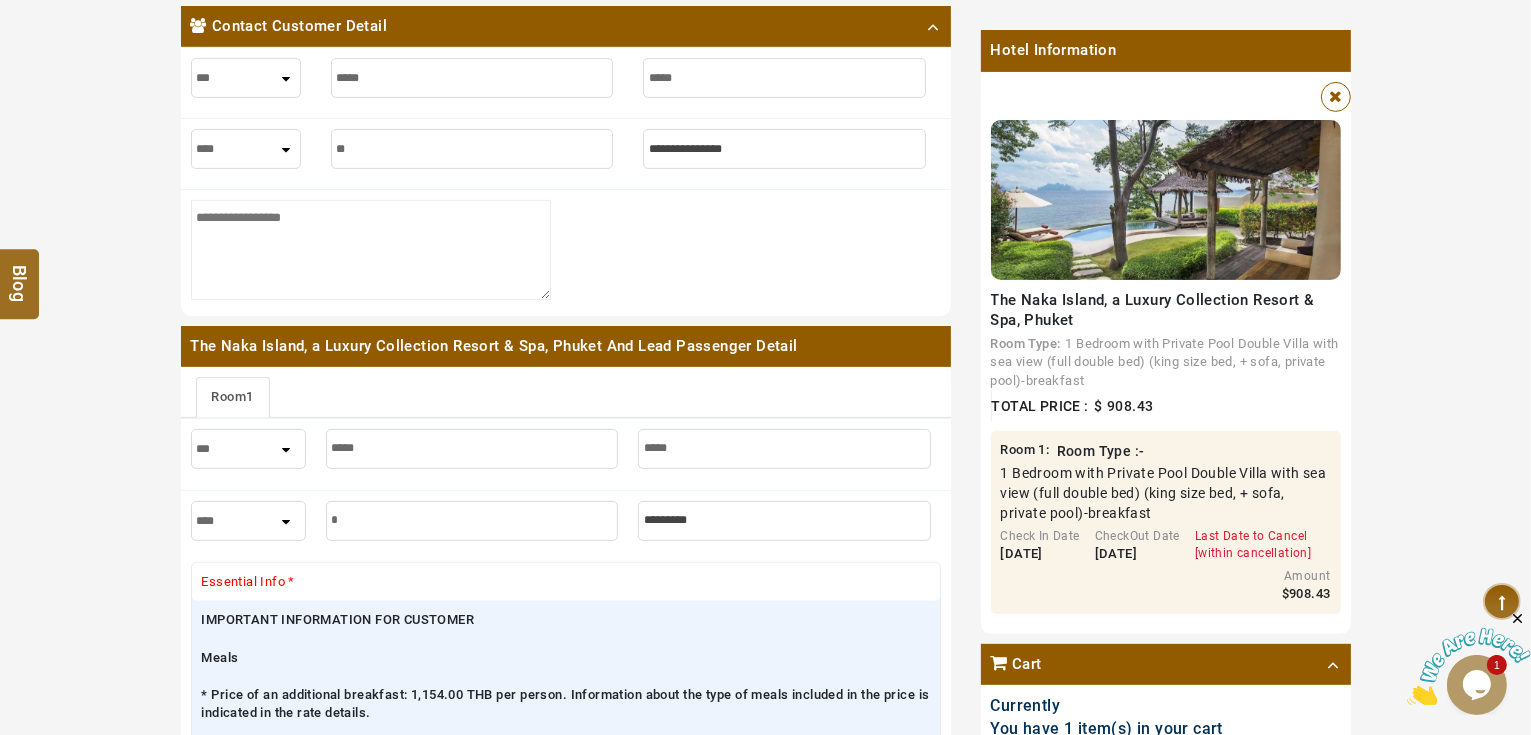 type on "**" 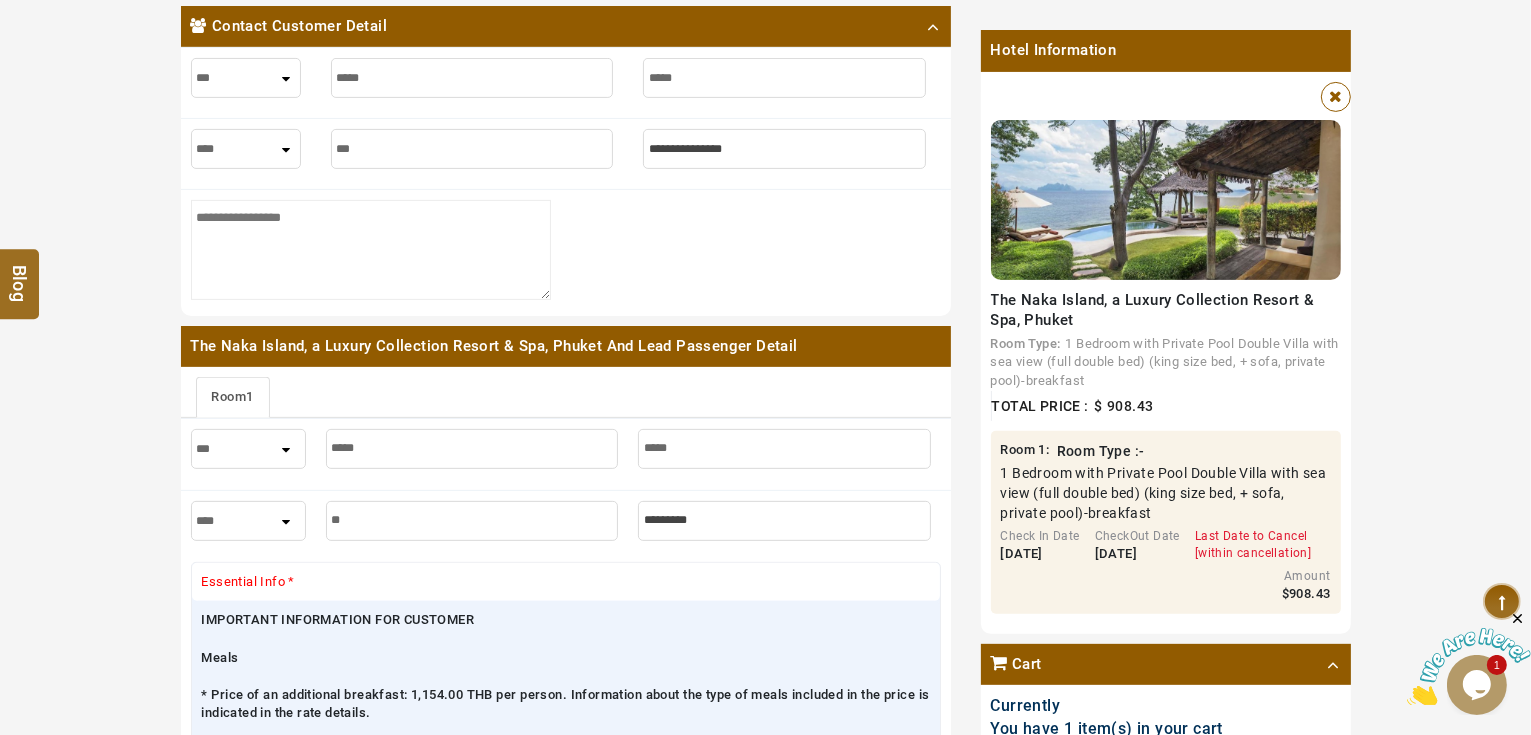 type on "****" 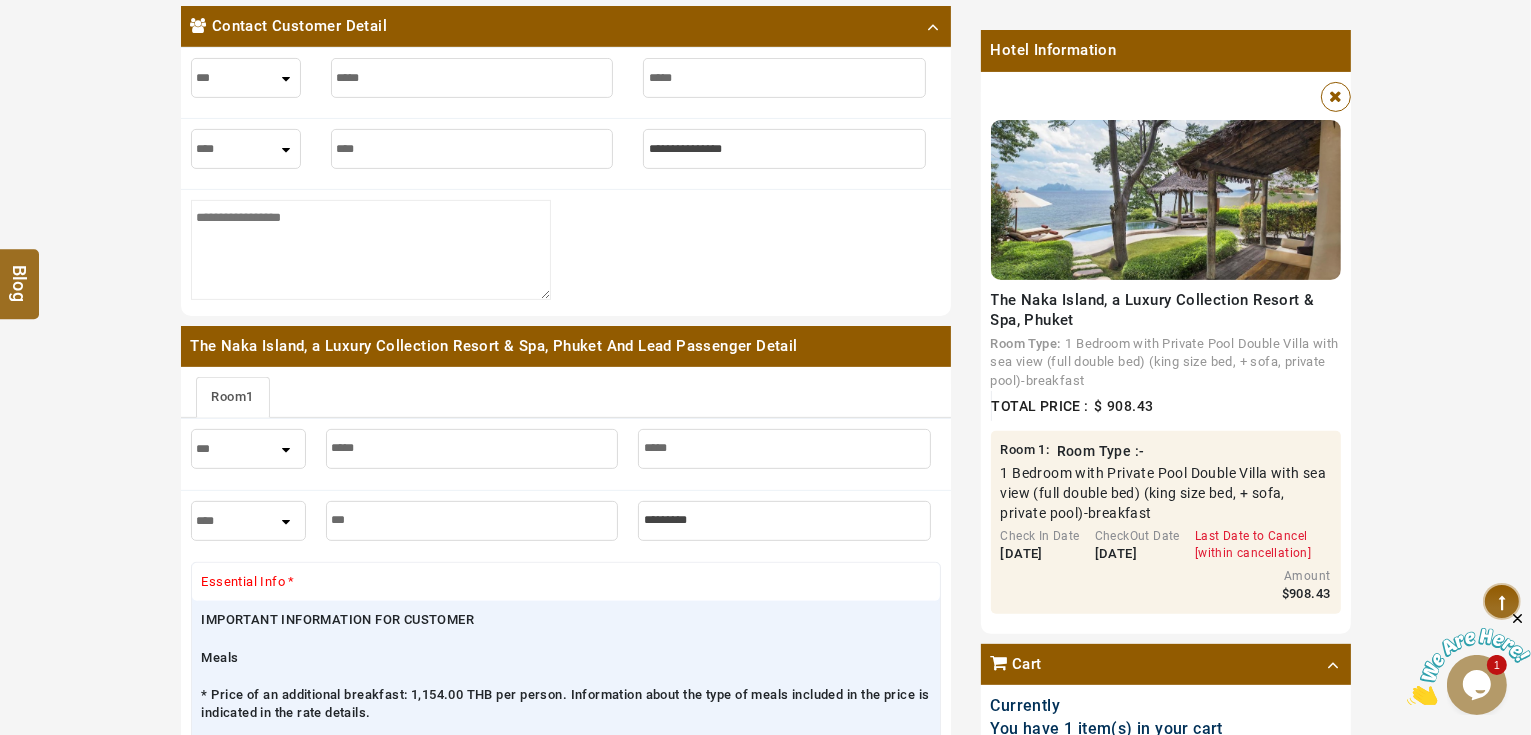 type on "****" 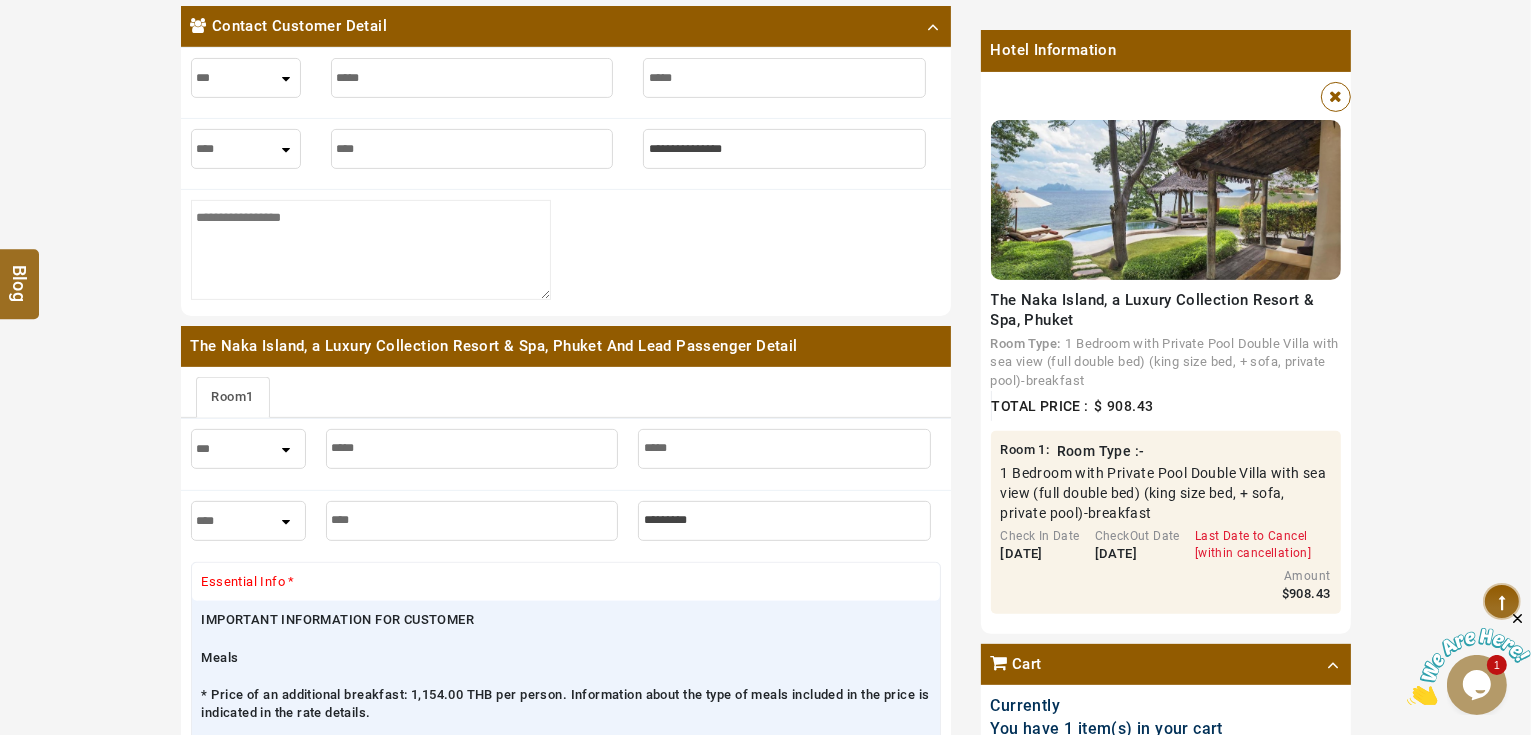 type on "****" 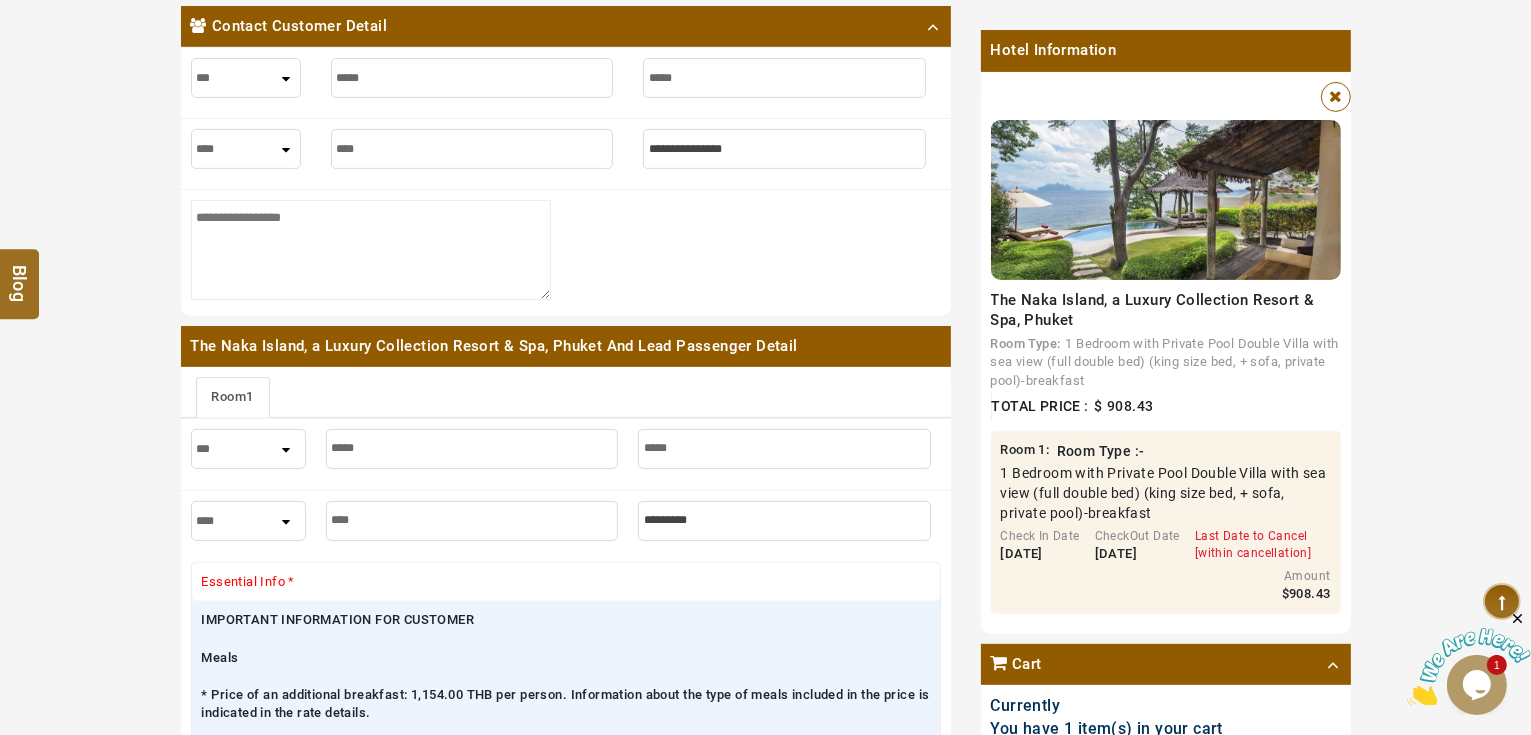 type on "*" 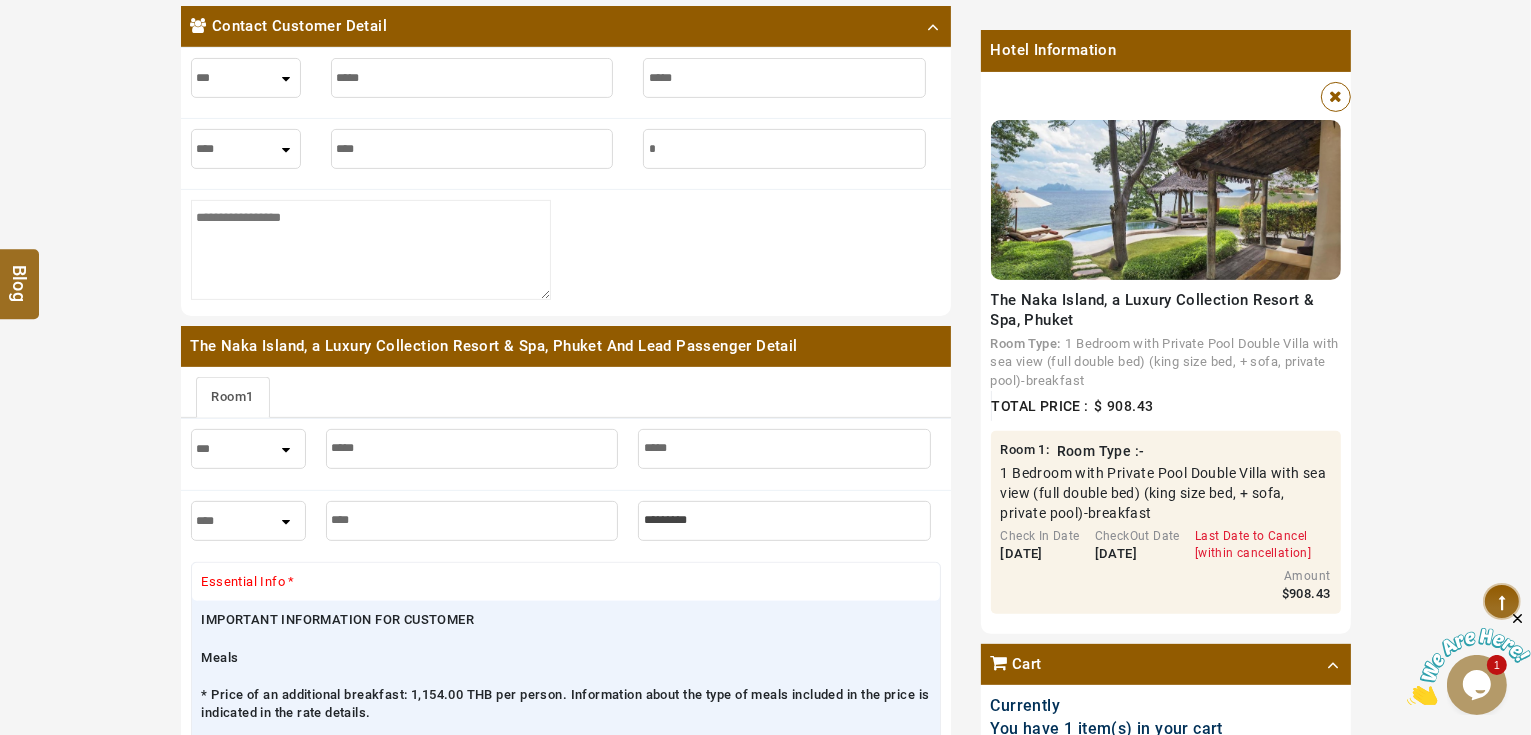 type on "*" 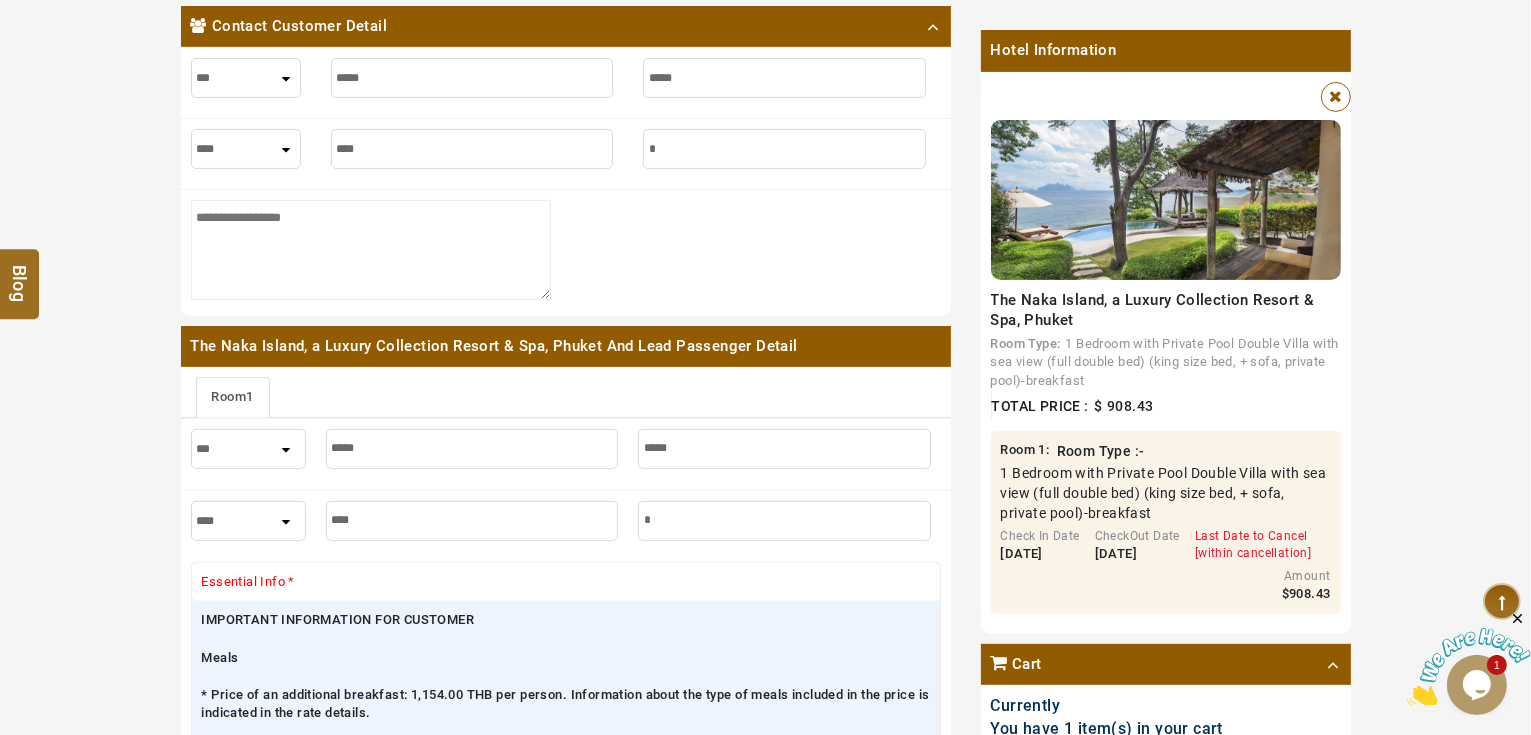 type on "**" 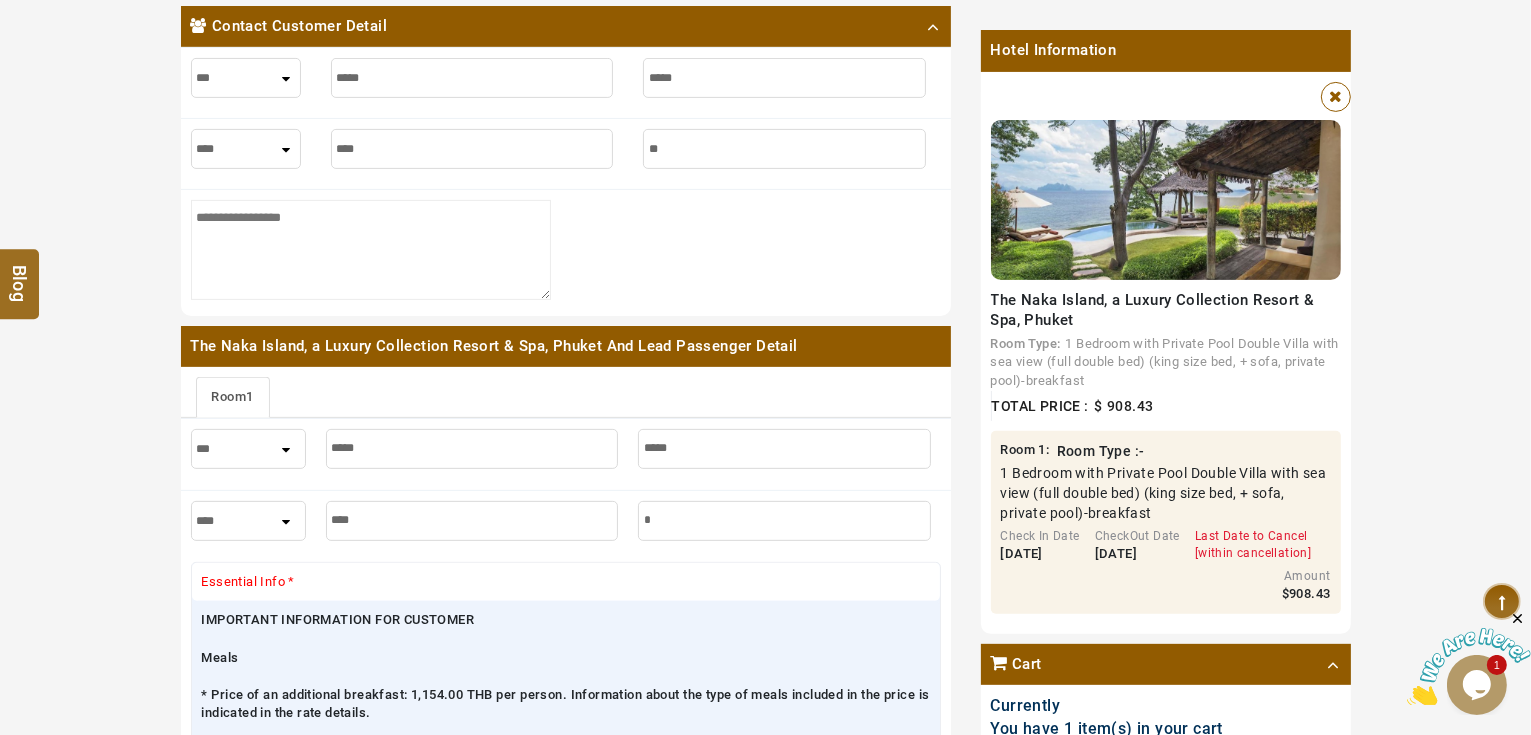 type on "**" 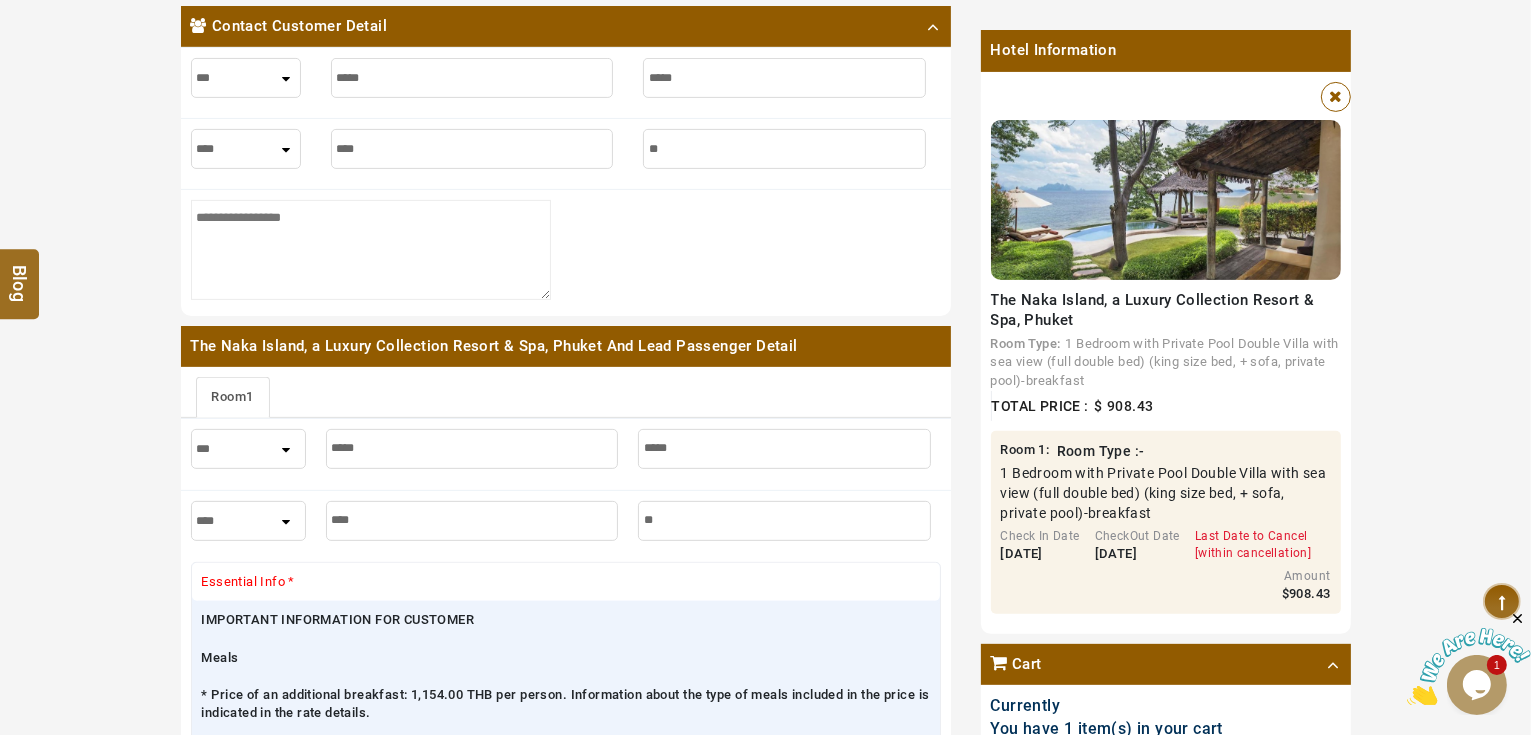 type on "***" 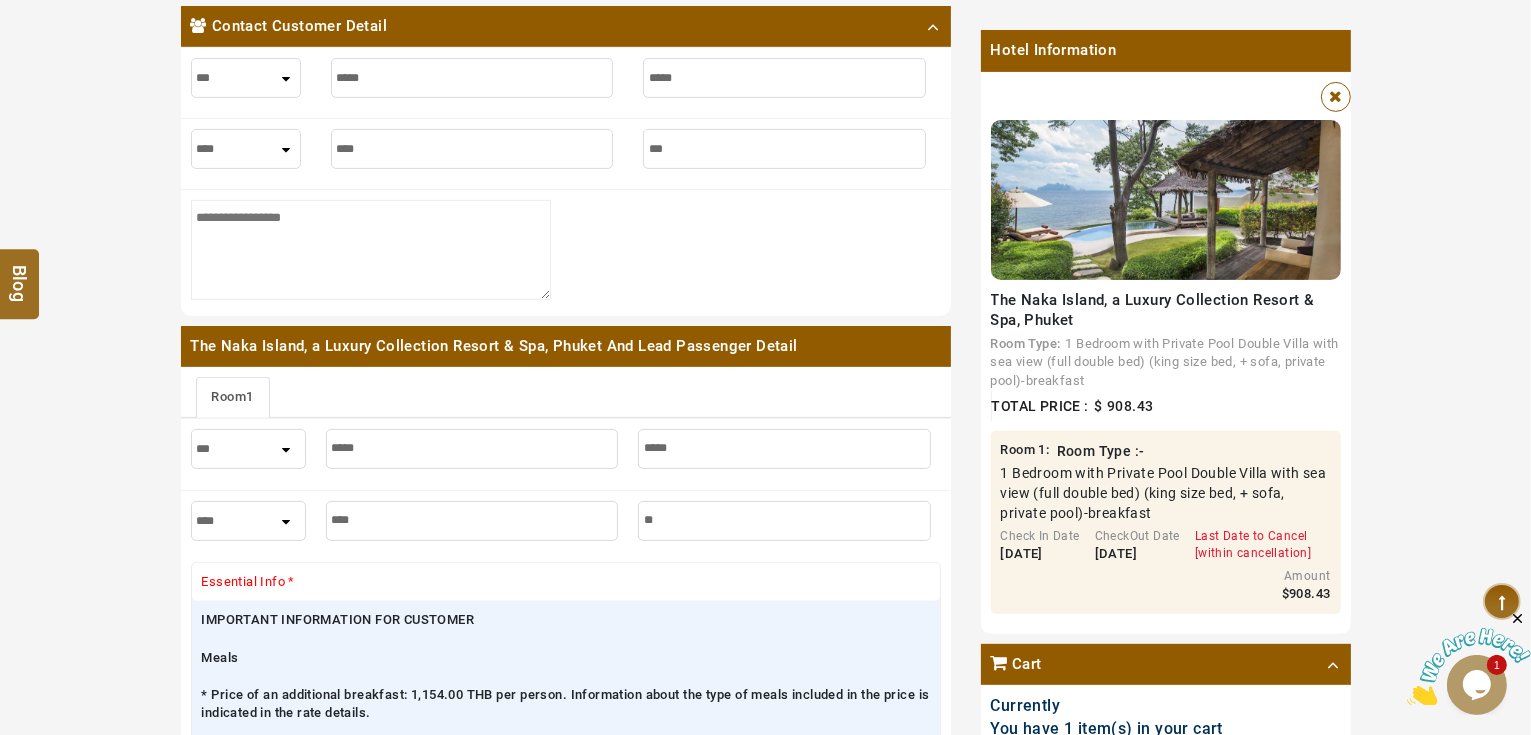 type on "***" 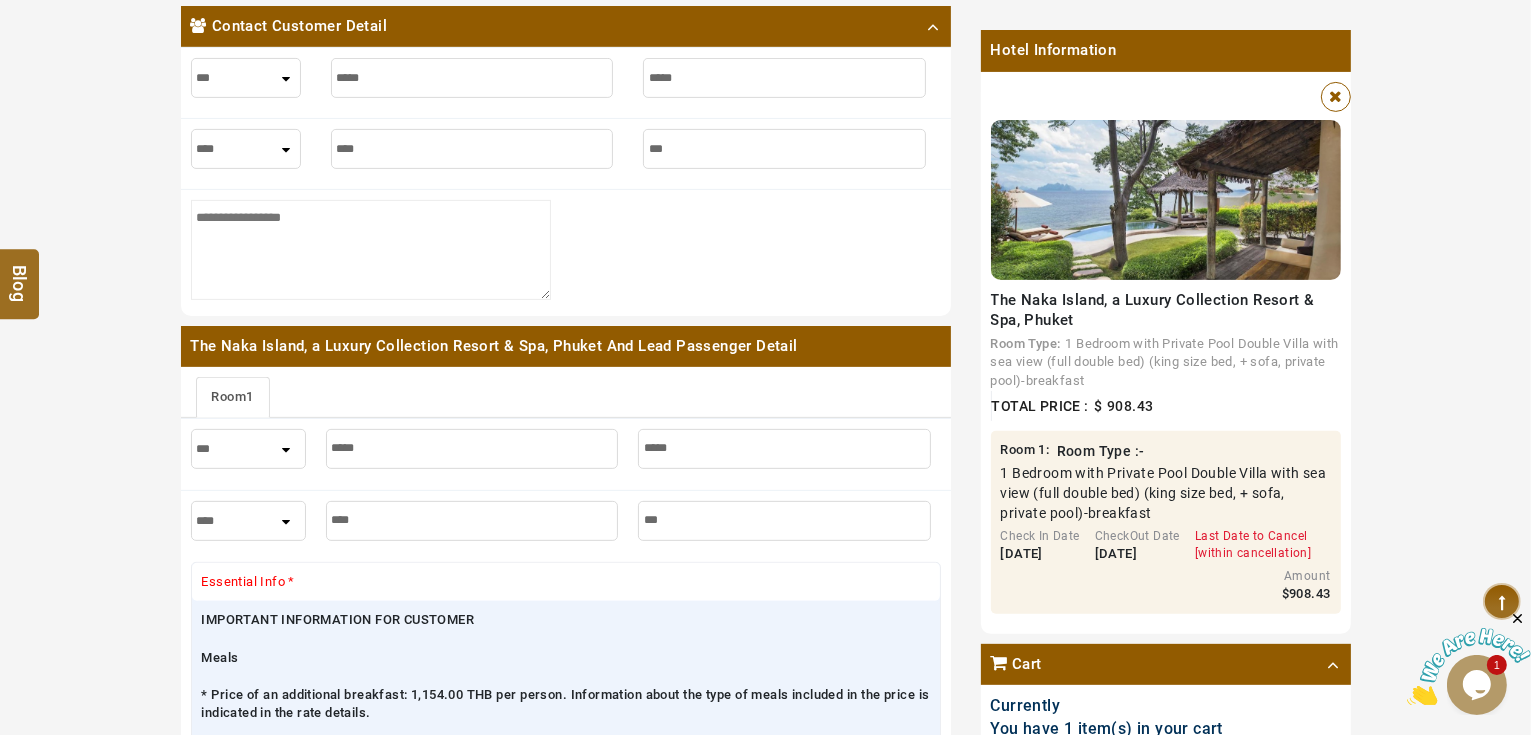 type on "****" 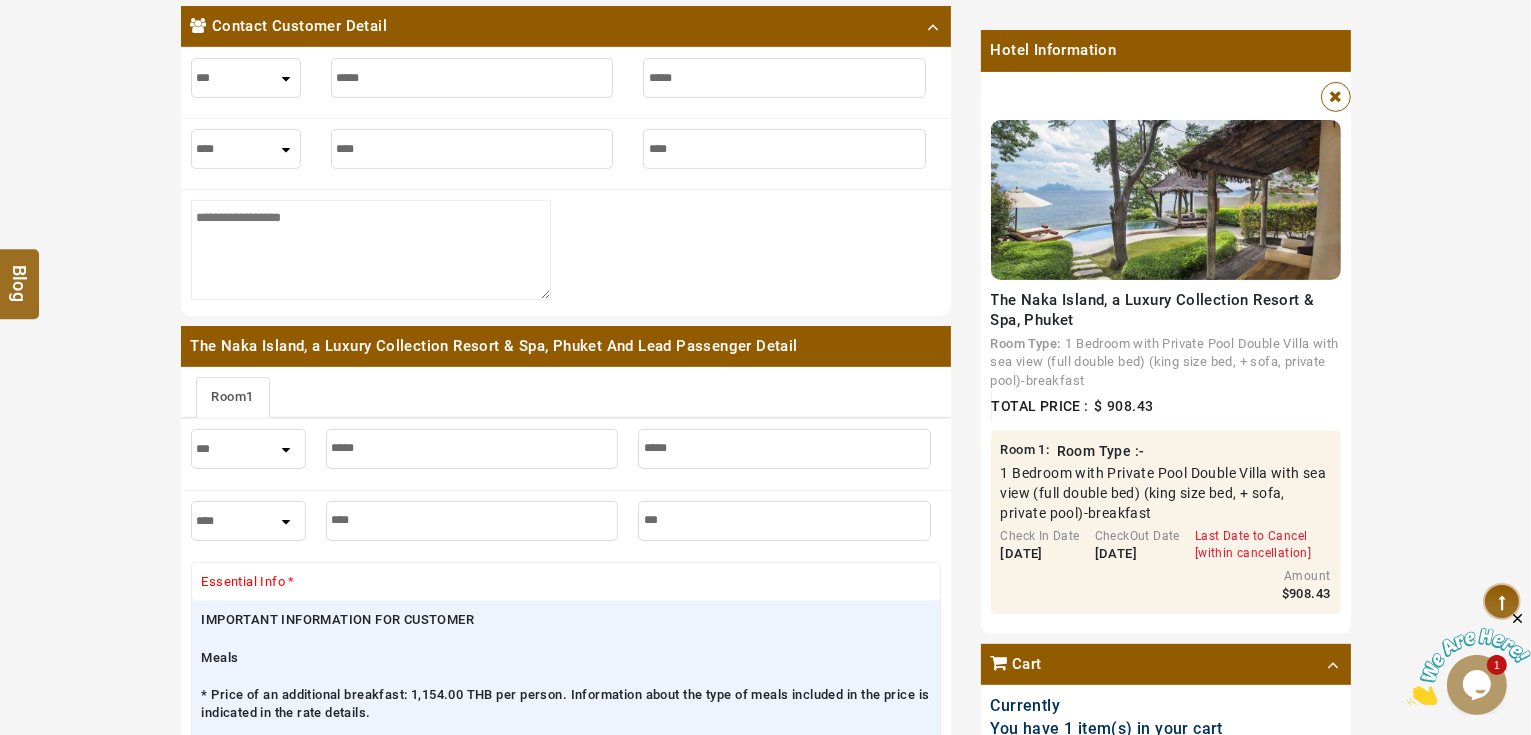 type on "****" 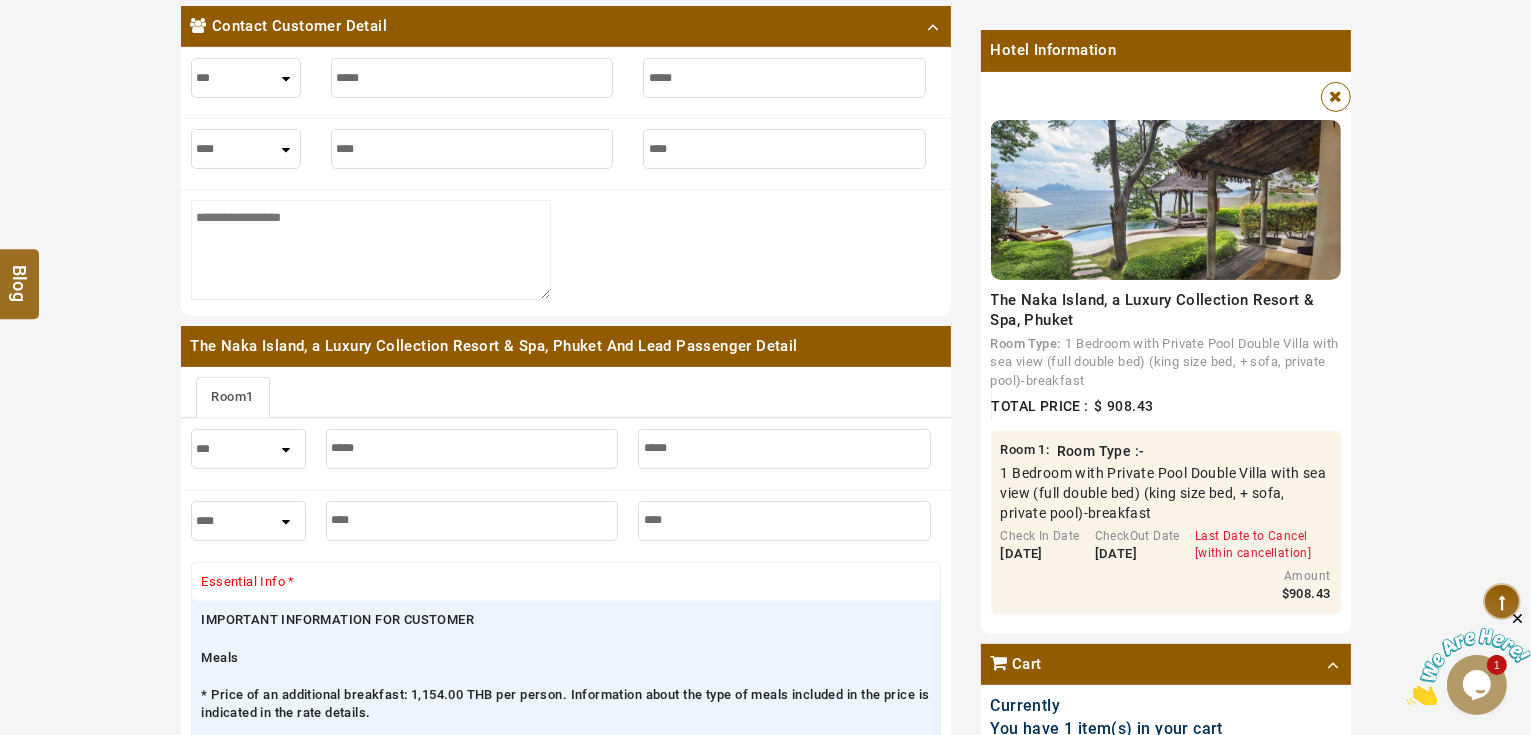 type on "*****" 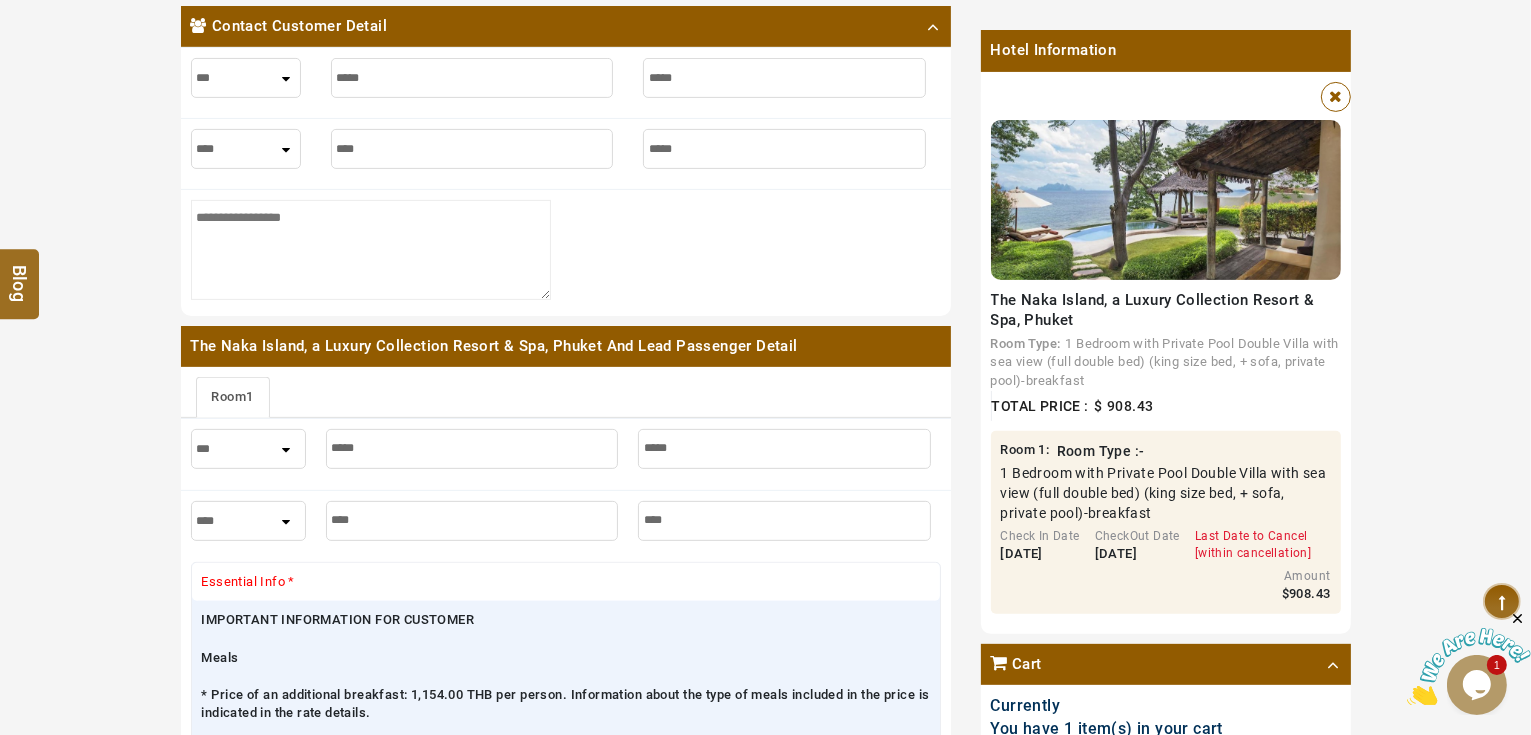type on "*****" 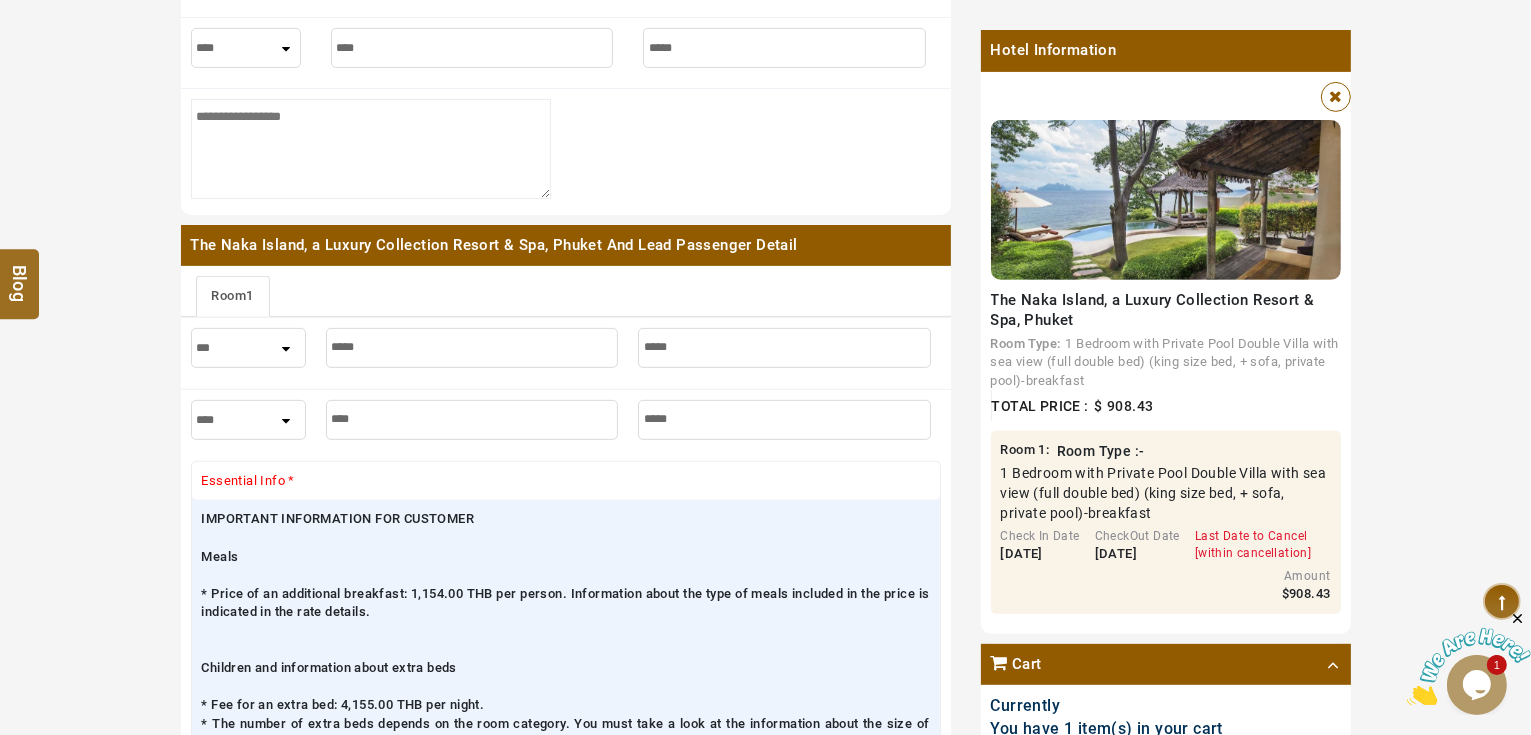 scroll, scrollTop: 800, scrollLeft: 0, axis: vertical 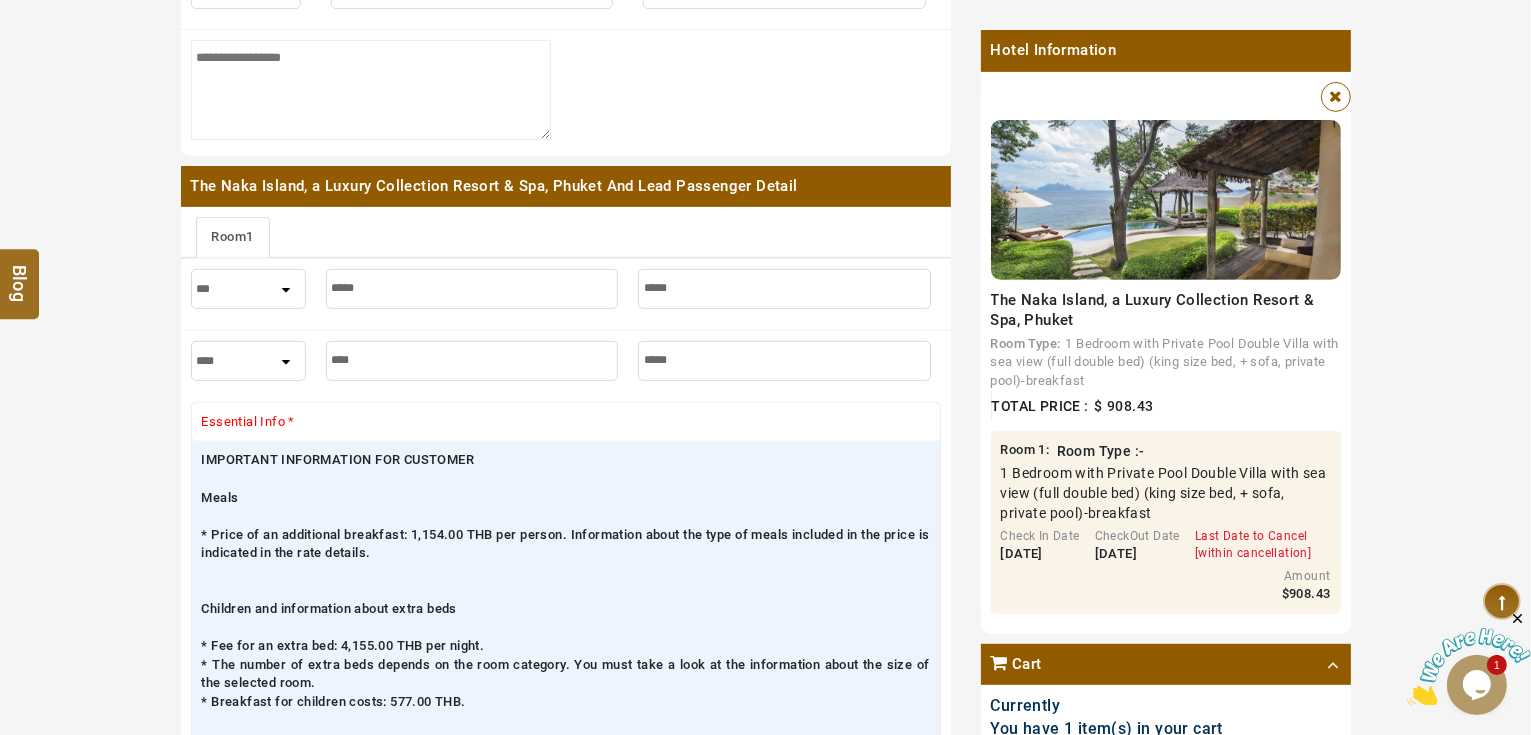 type on "*****" 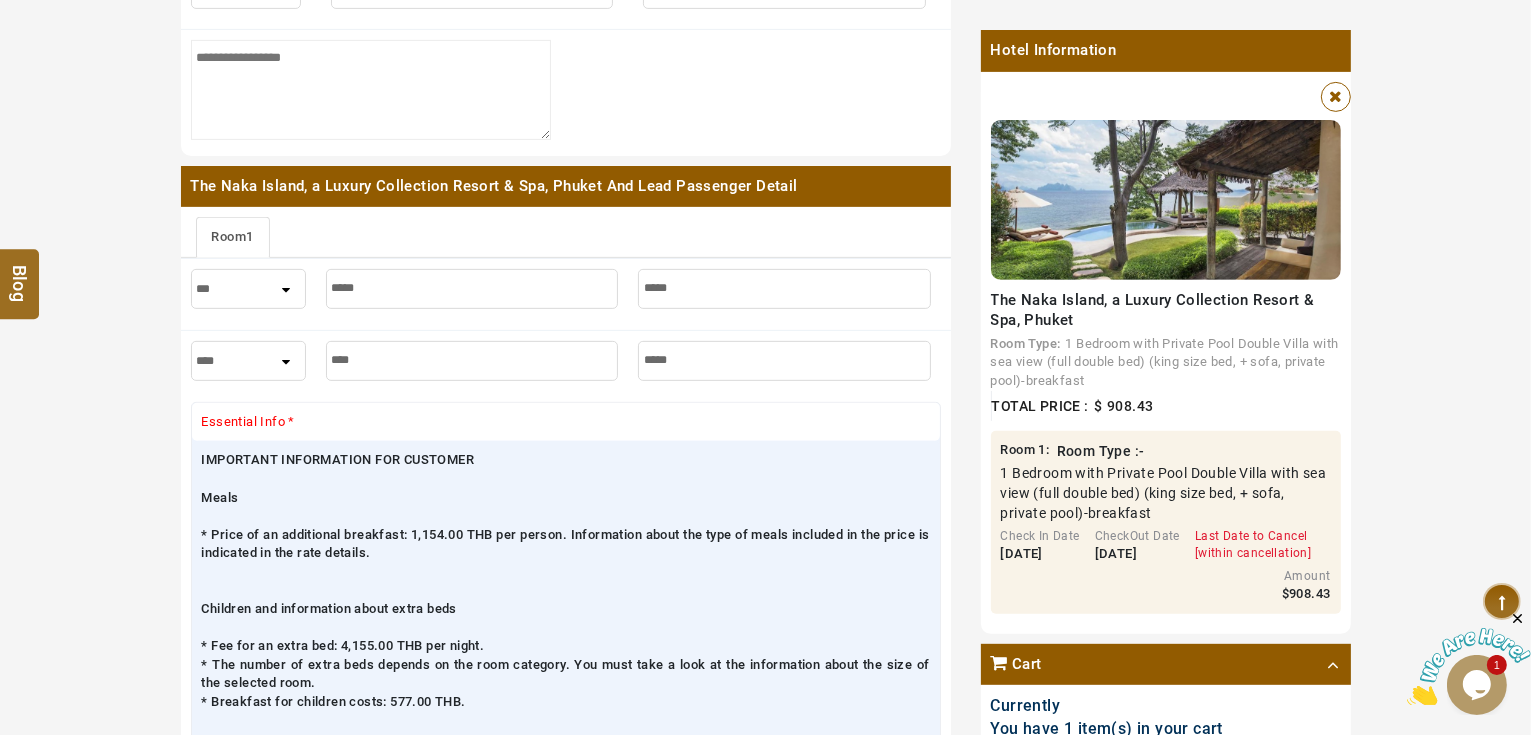 click at bounding box center (371, 90) 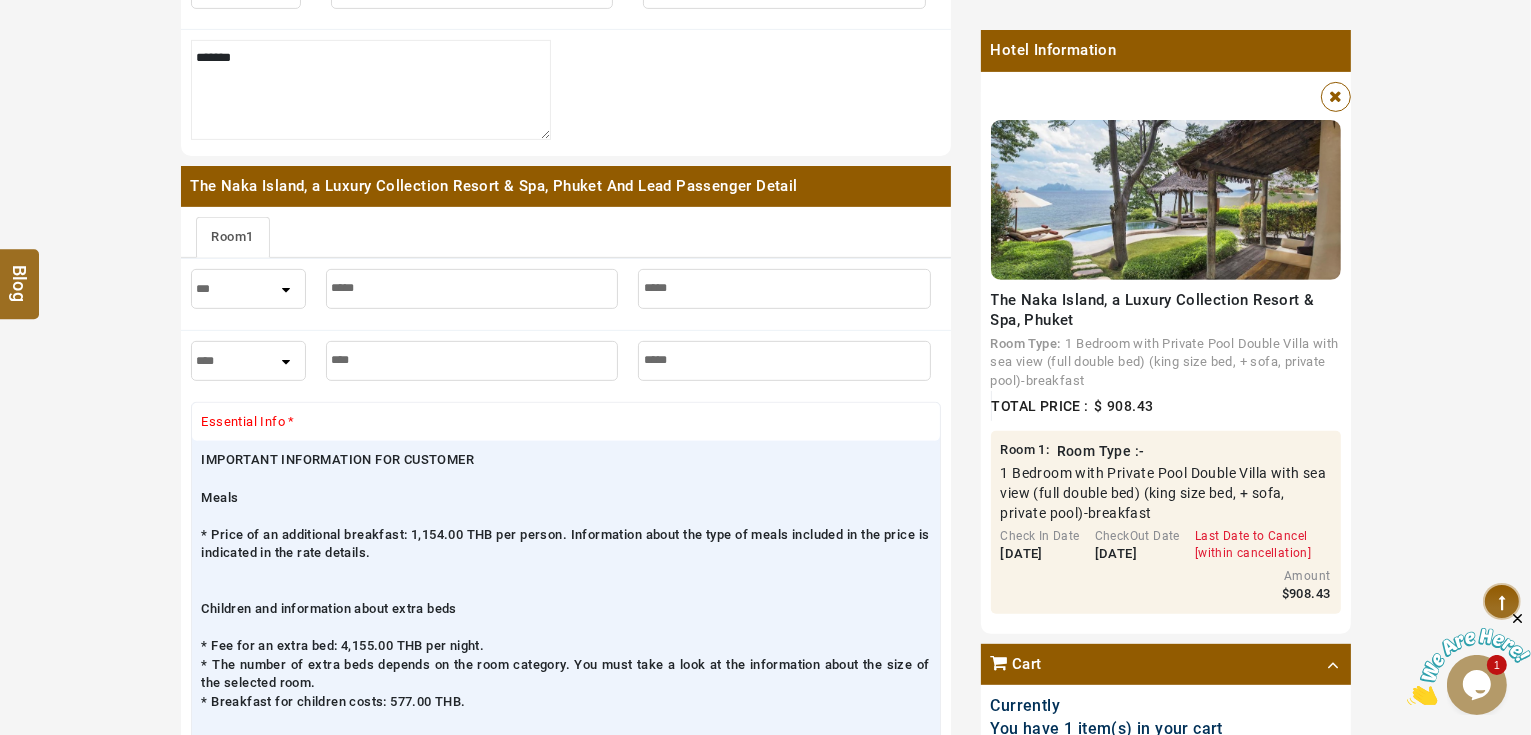 type on "********" 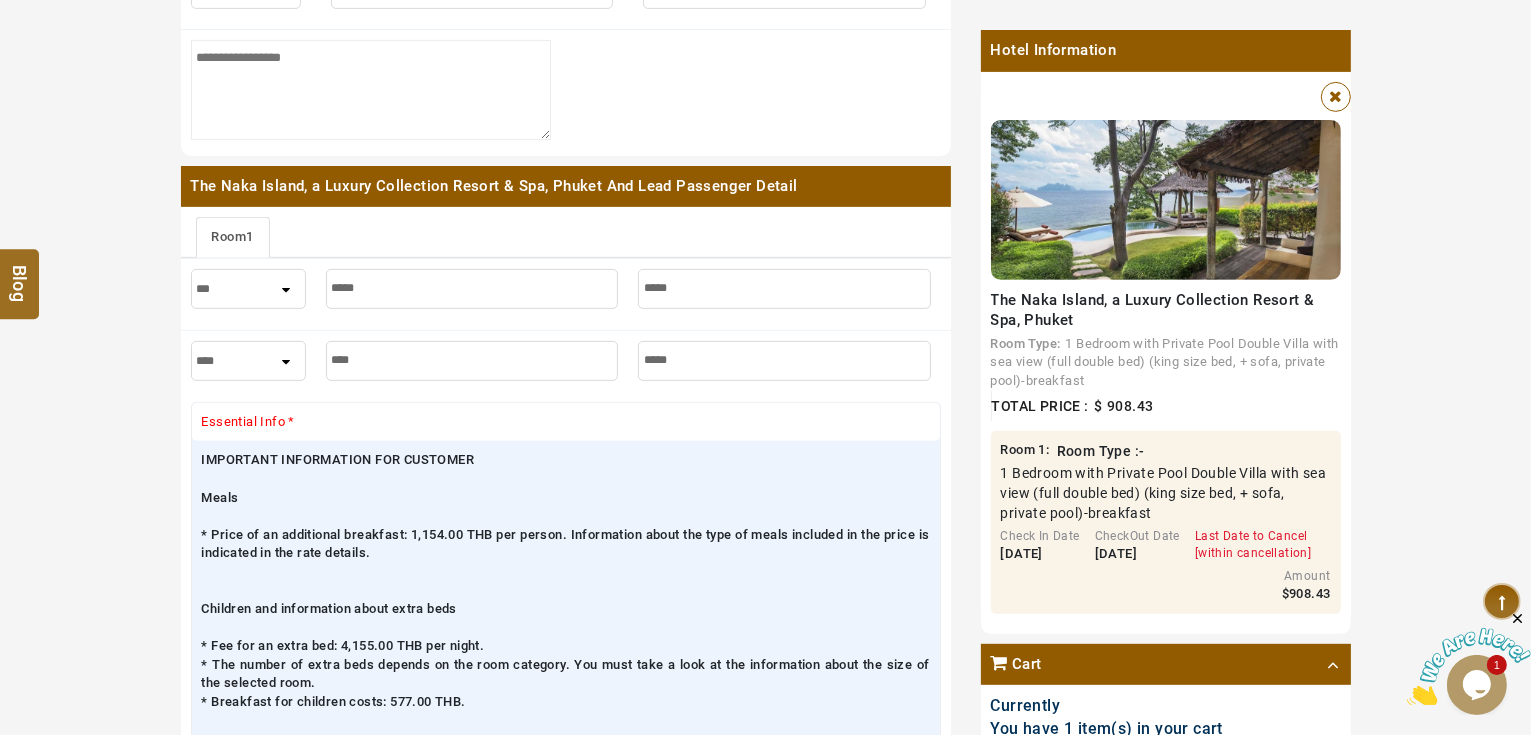 paste on "*********" 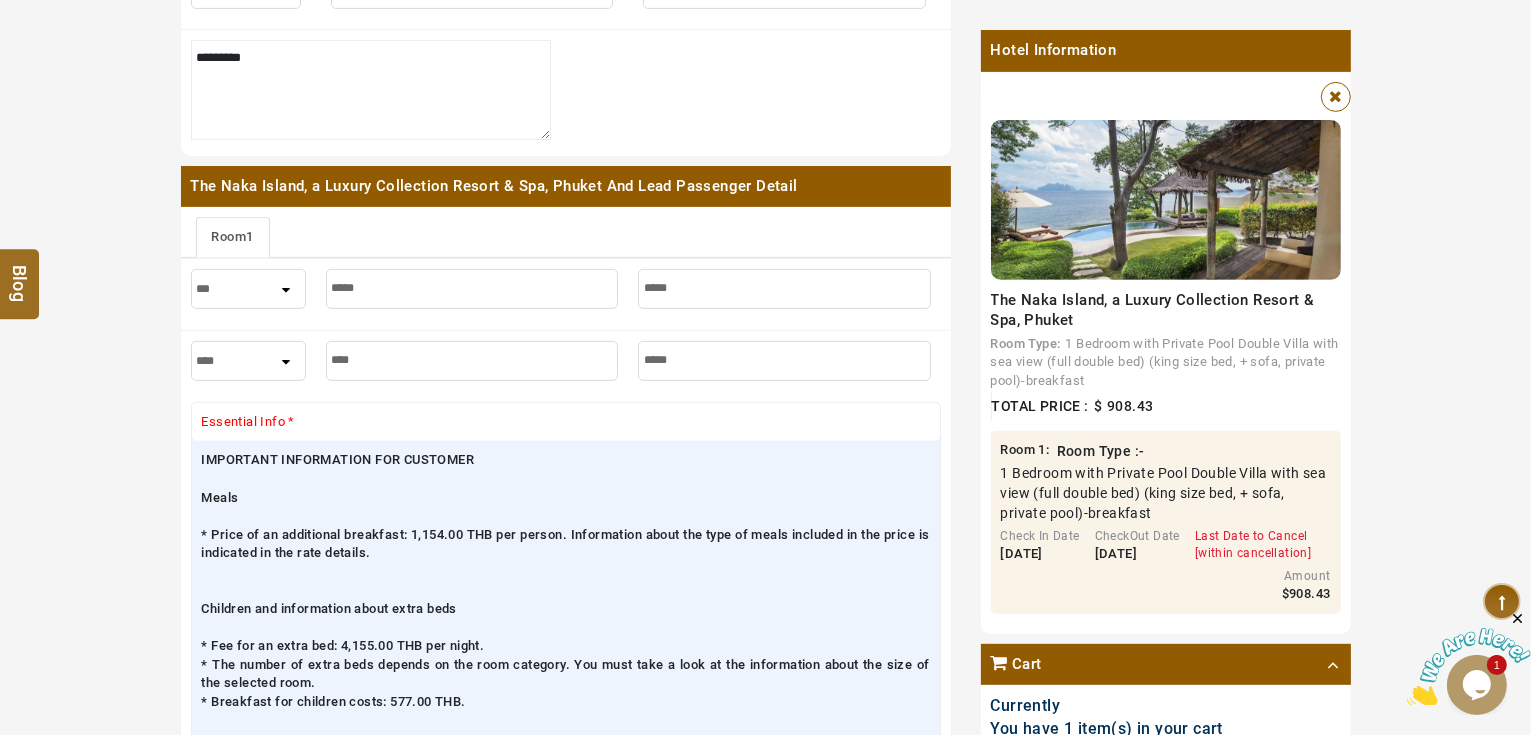 paste on "**********" 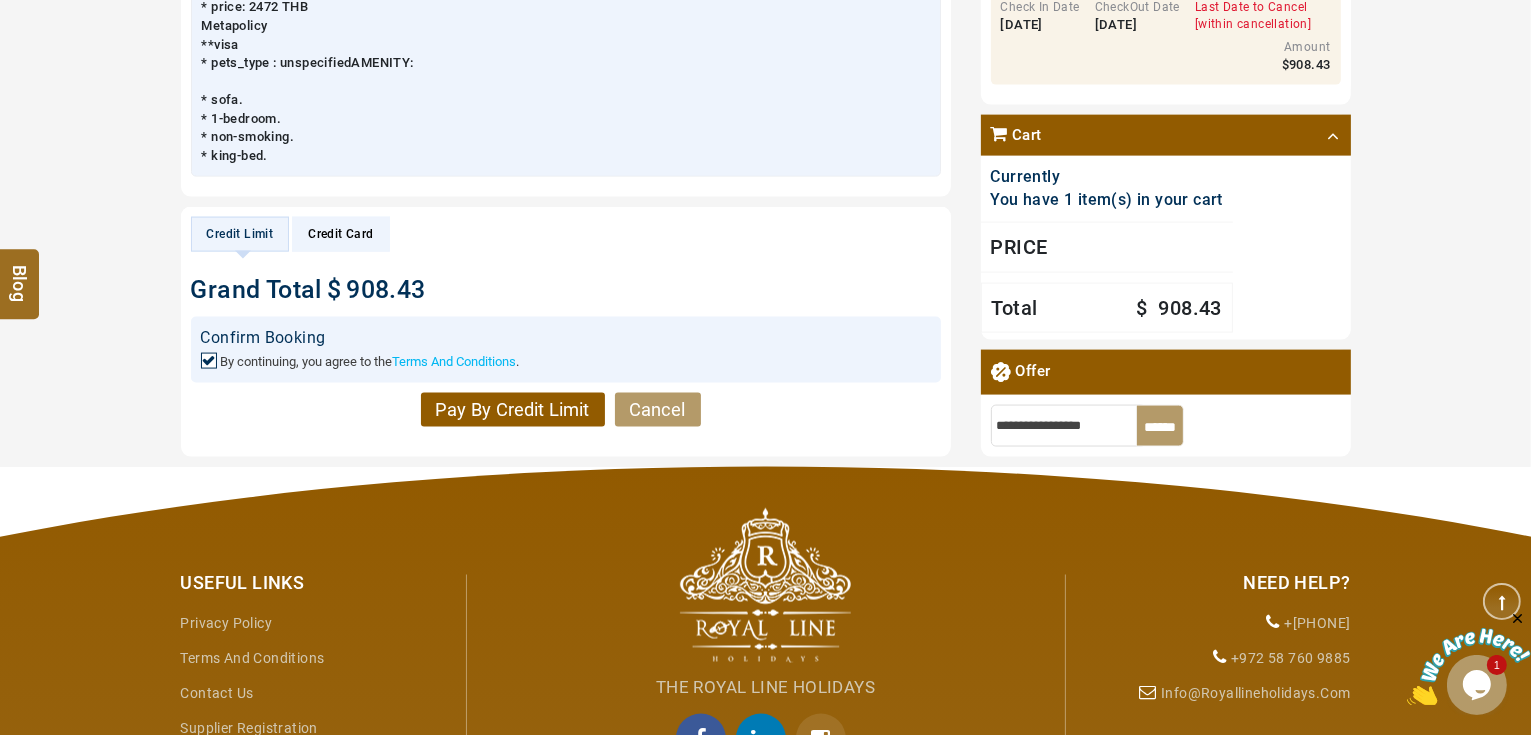 scroll, scrollTop: 3120, scrollLeft: 0, axis: vertical 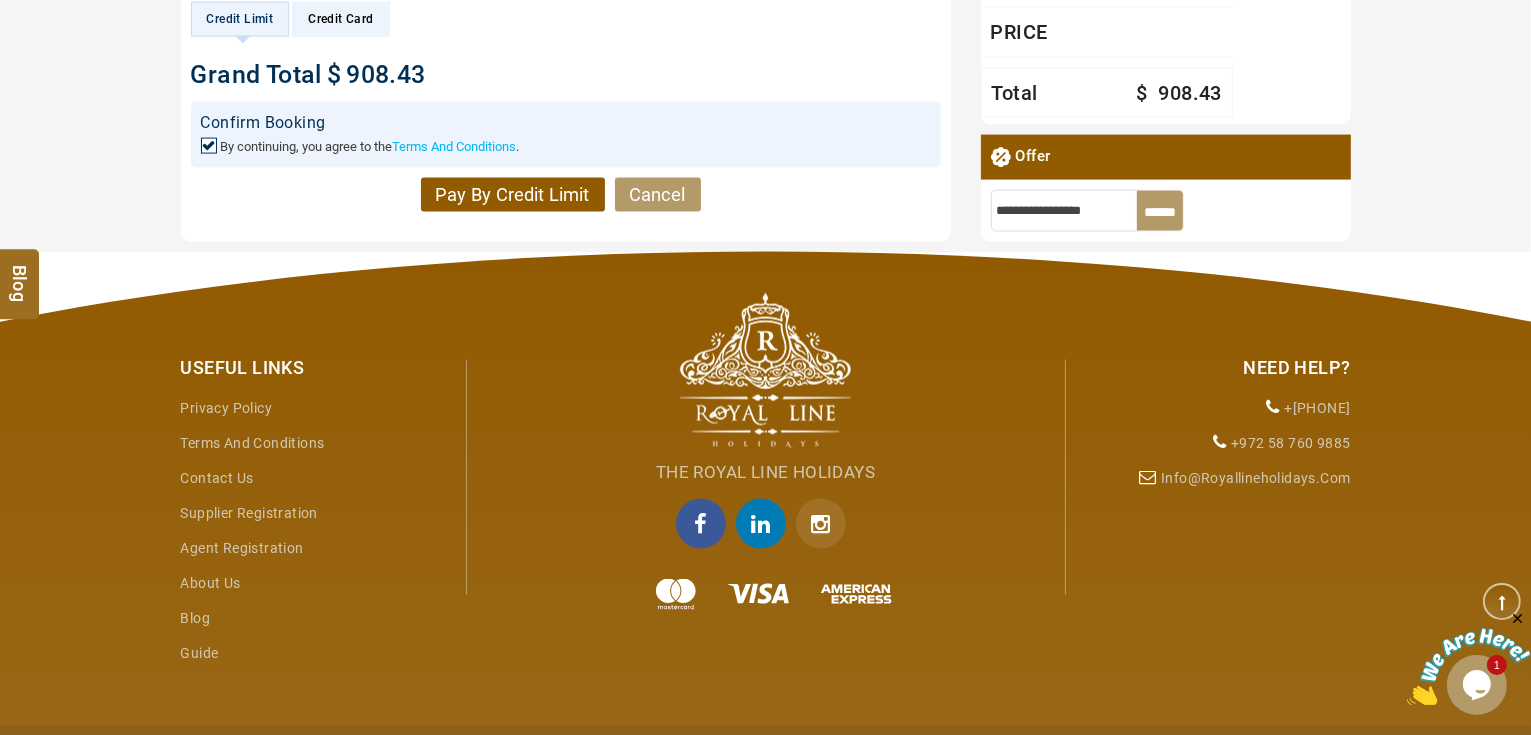 type on "**********" 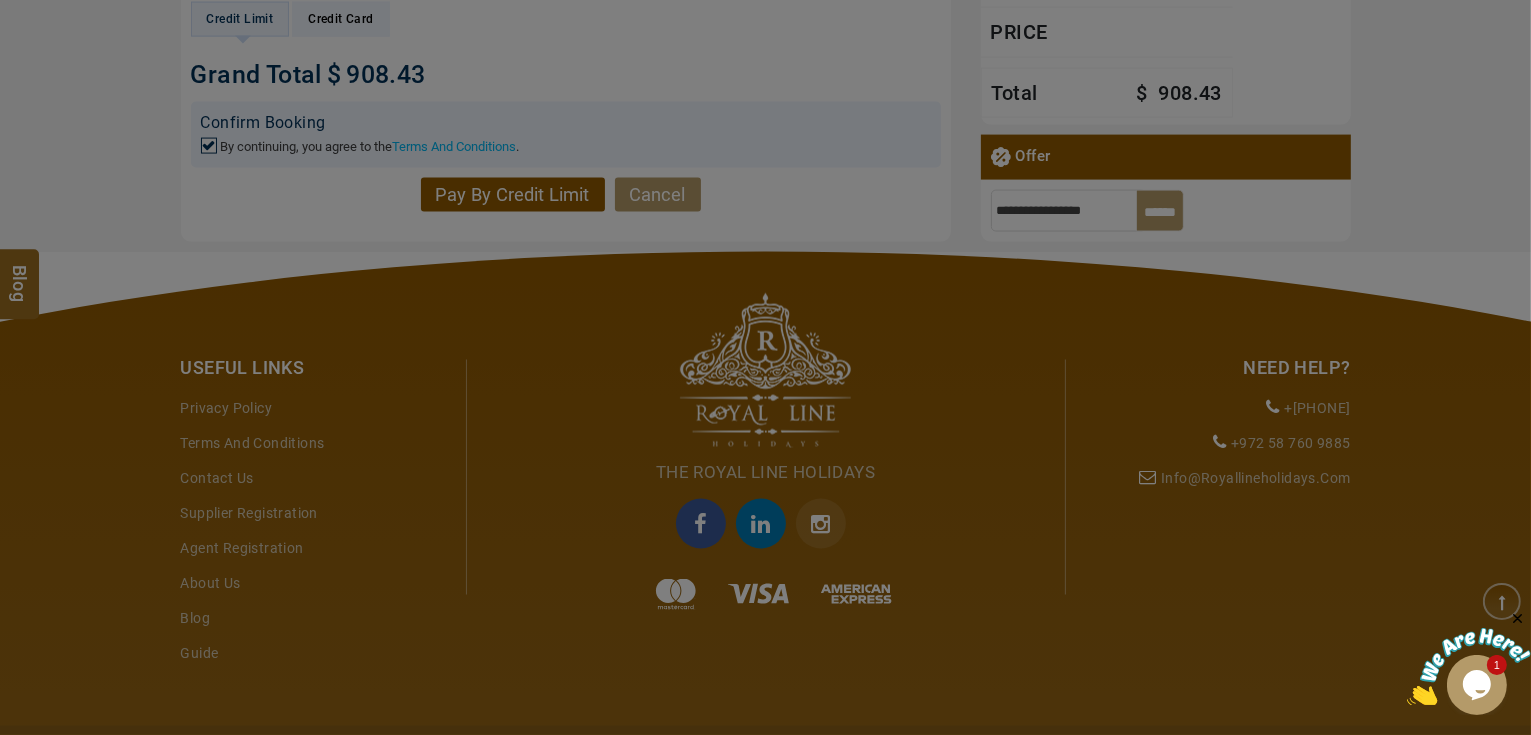 scroll, scrollTop: 2800, scrollLeft: 0, axis: vertical 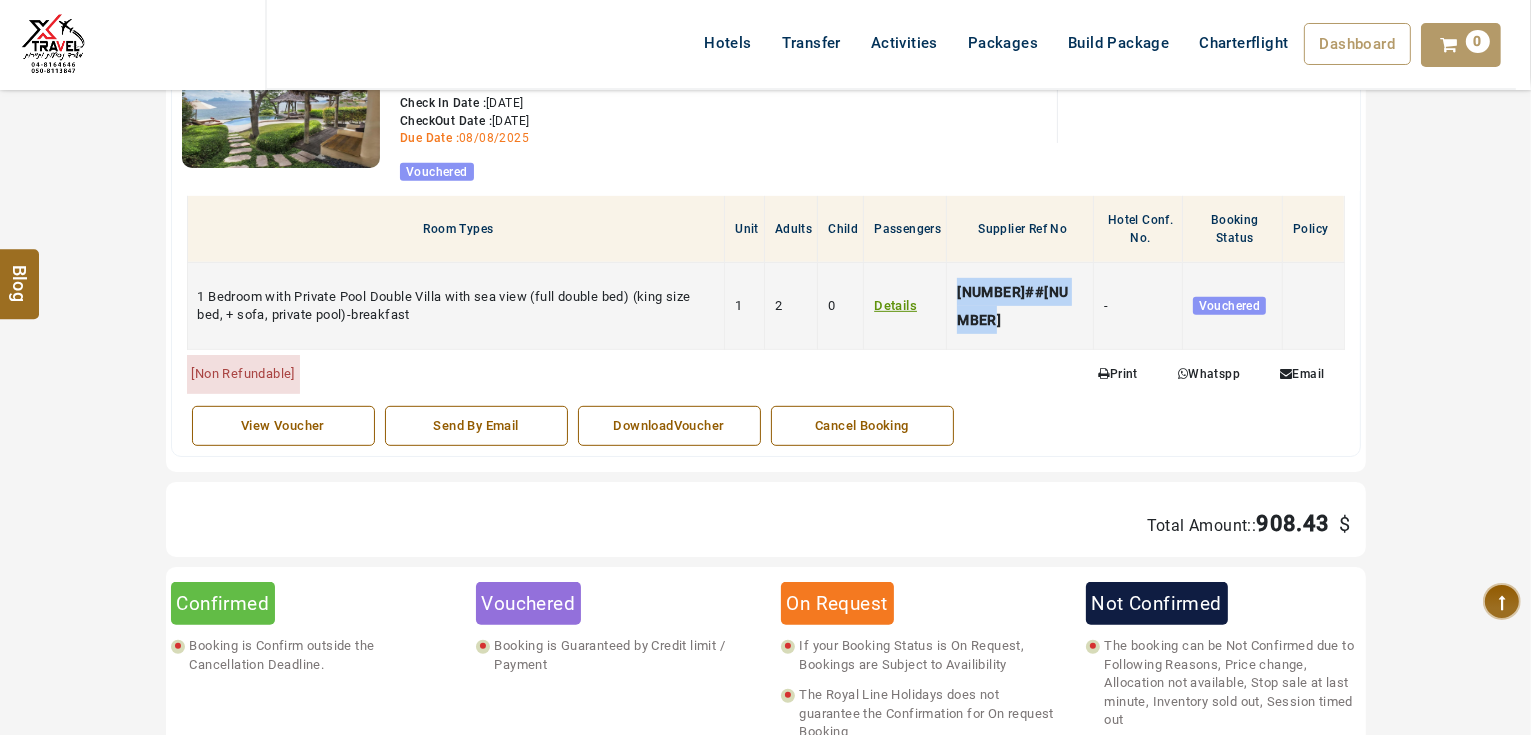 drag, startPoint x: 1010, startPoint y: 320, endPoint x: 967, endPoint y: 283, distance: 56.727417 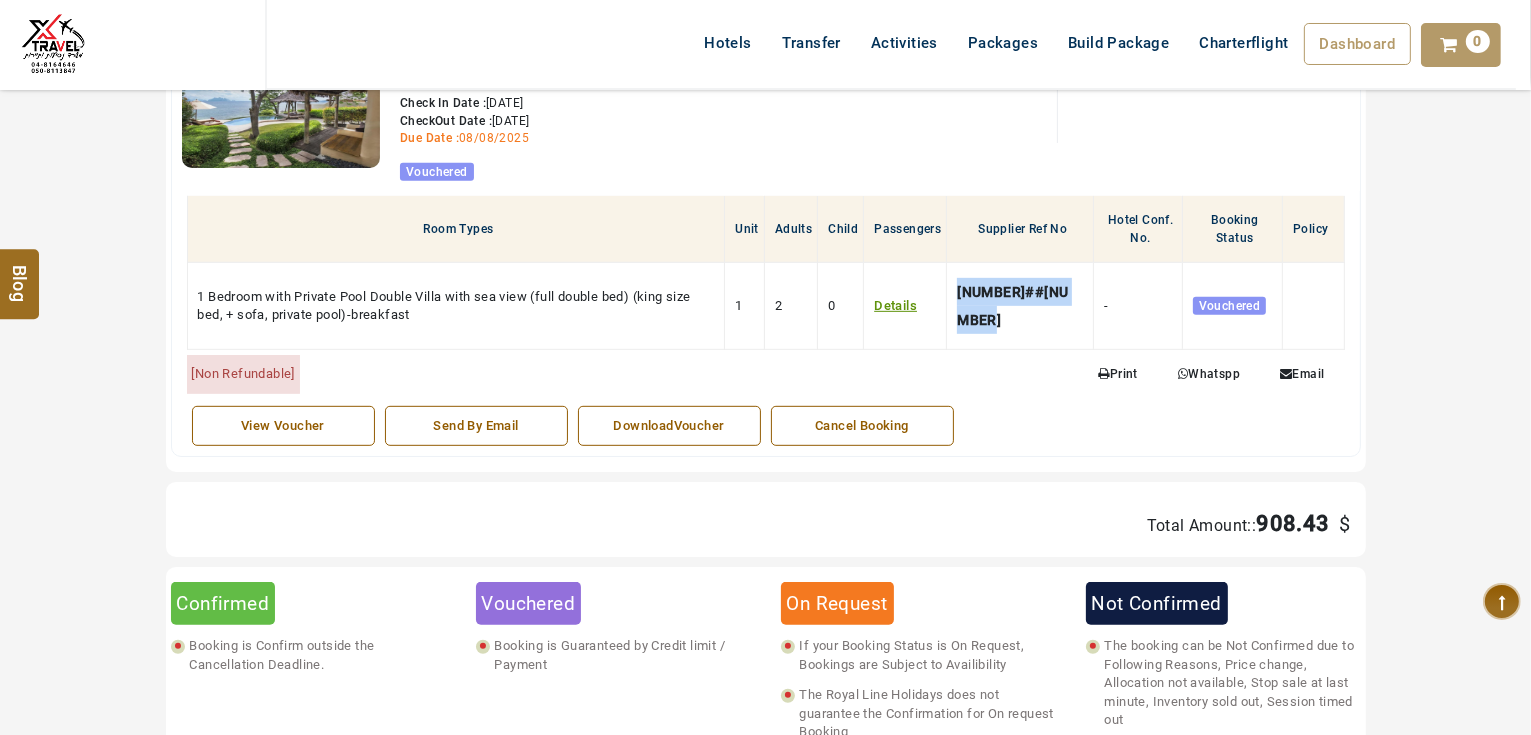 copy on "[NUMBER]##[NUMBER]" 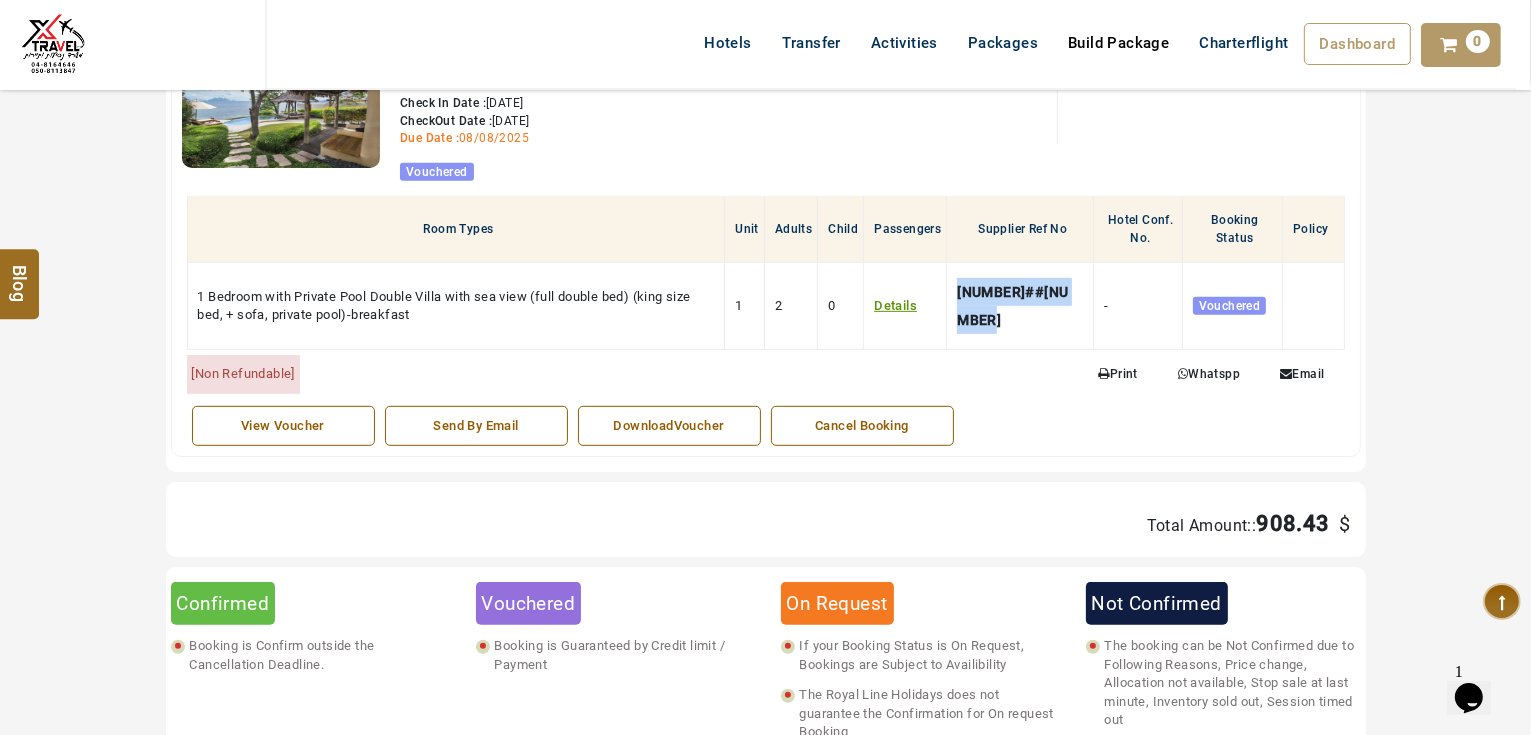 scroll, scrollTop: 0, scrollLeft: 0, axis: both 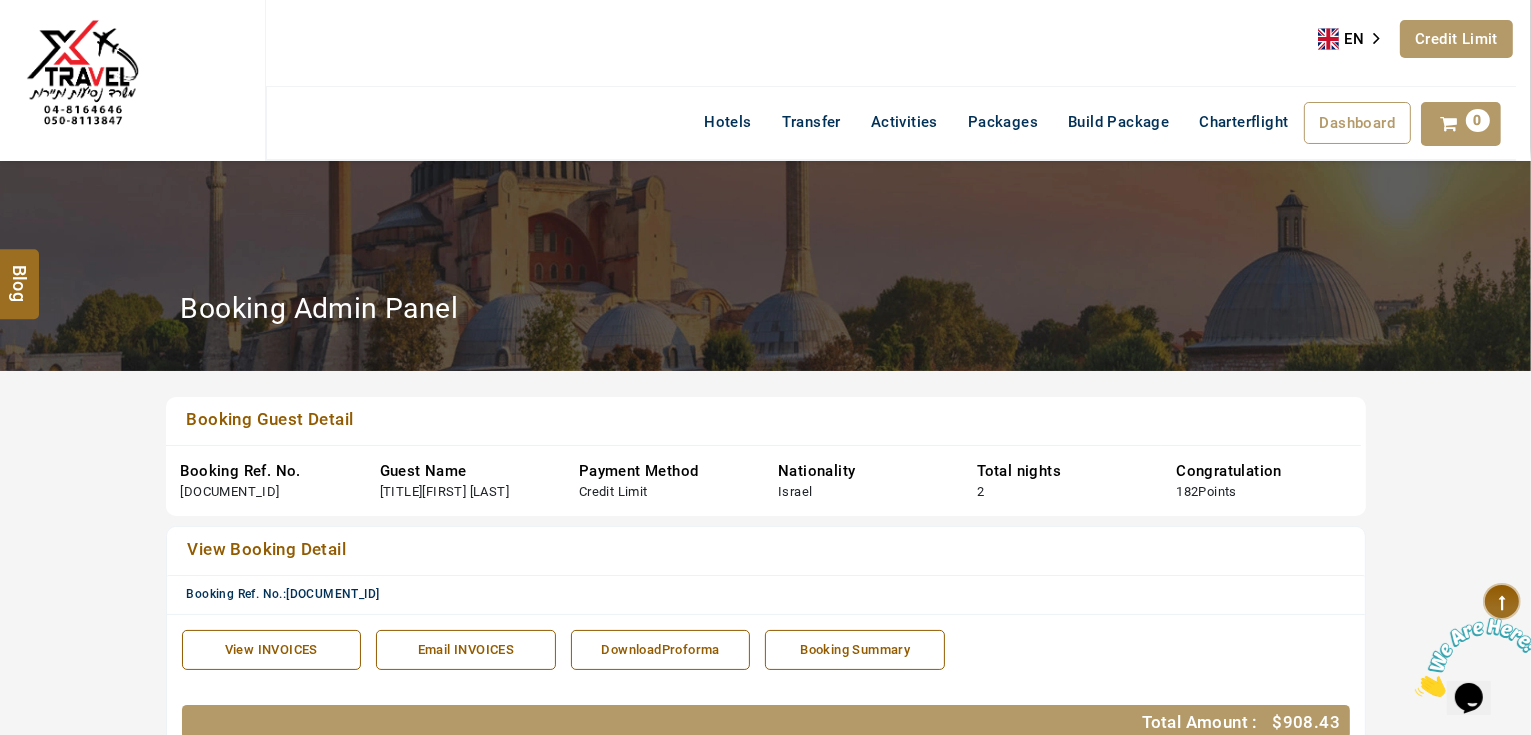 click on "Credit Limit" at bounding box center (1456, 39) 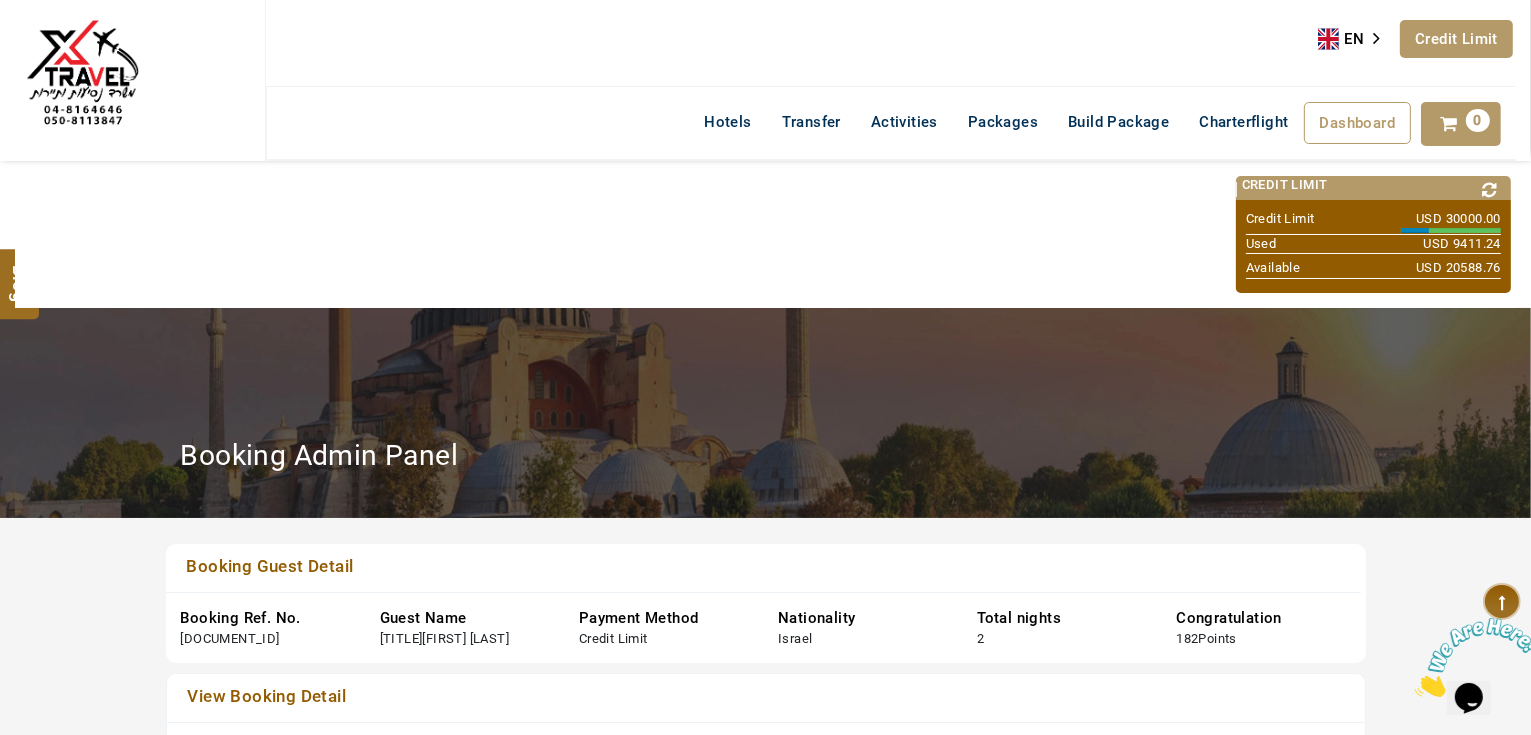 click at bounding box center (1490, 190) 